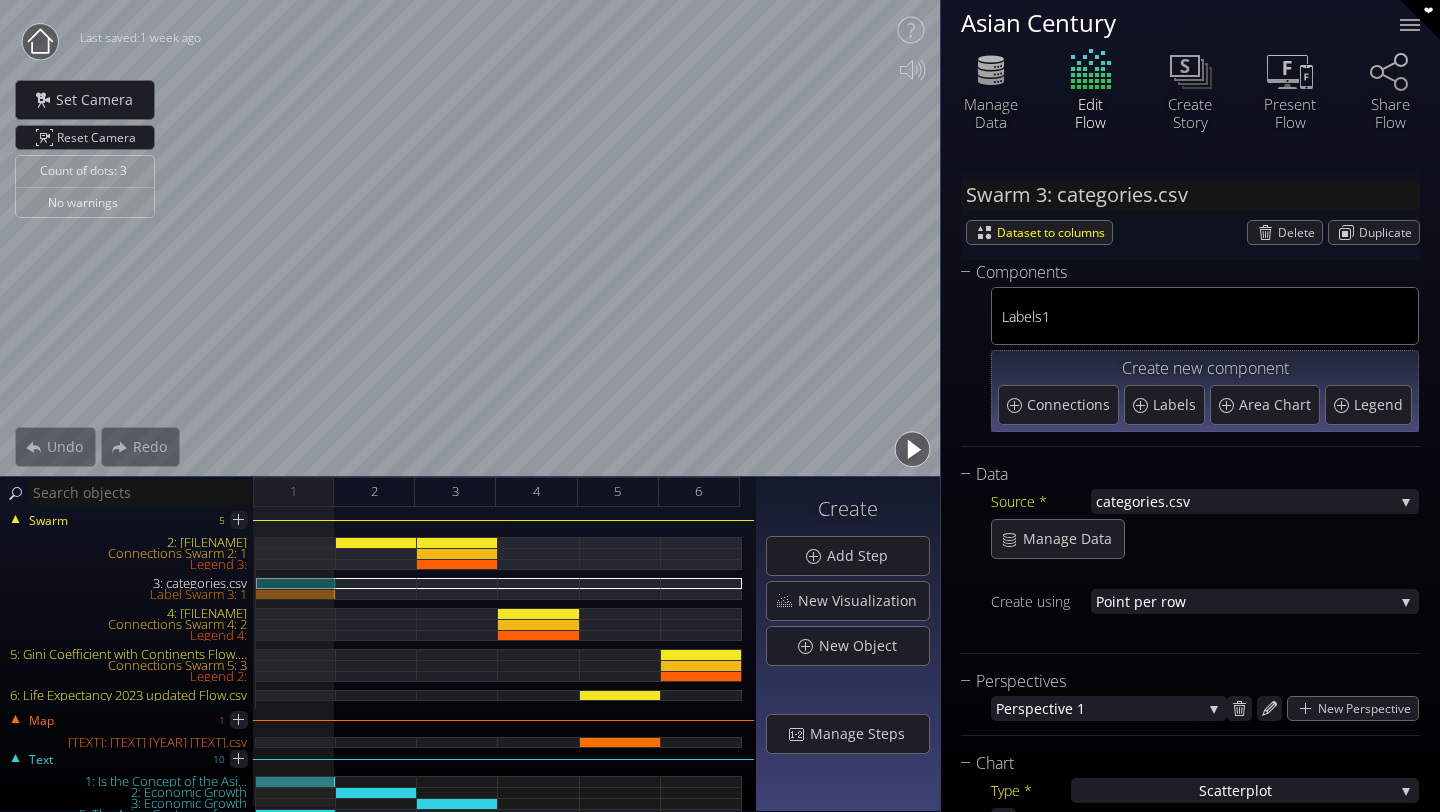 scroll, scrollTop: 0, scrollLeft: 0, axis: both 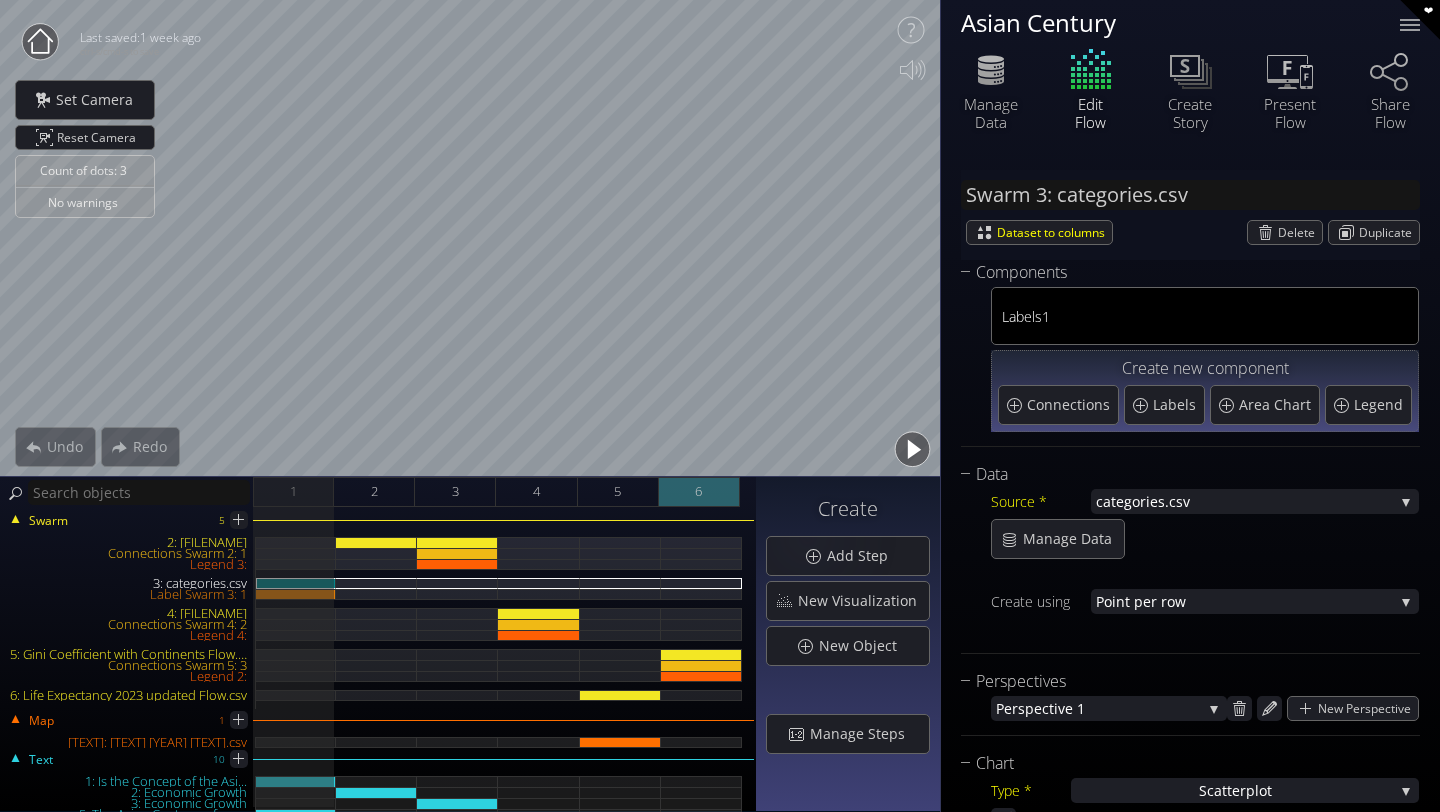 click on "6" at bounding box center [699, 492] 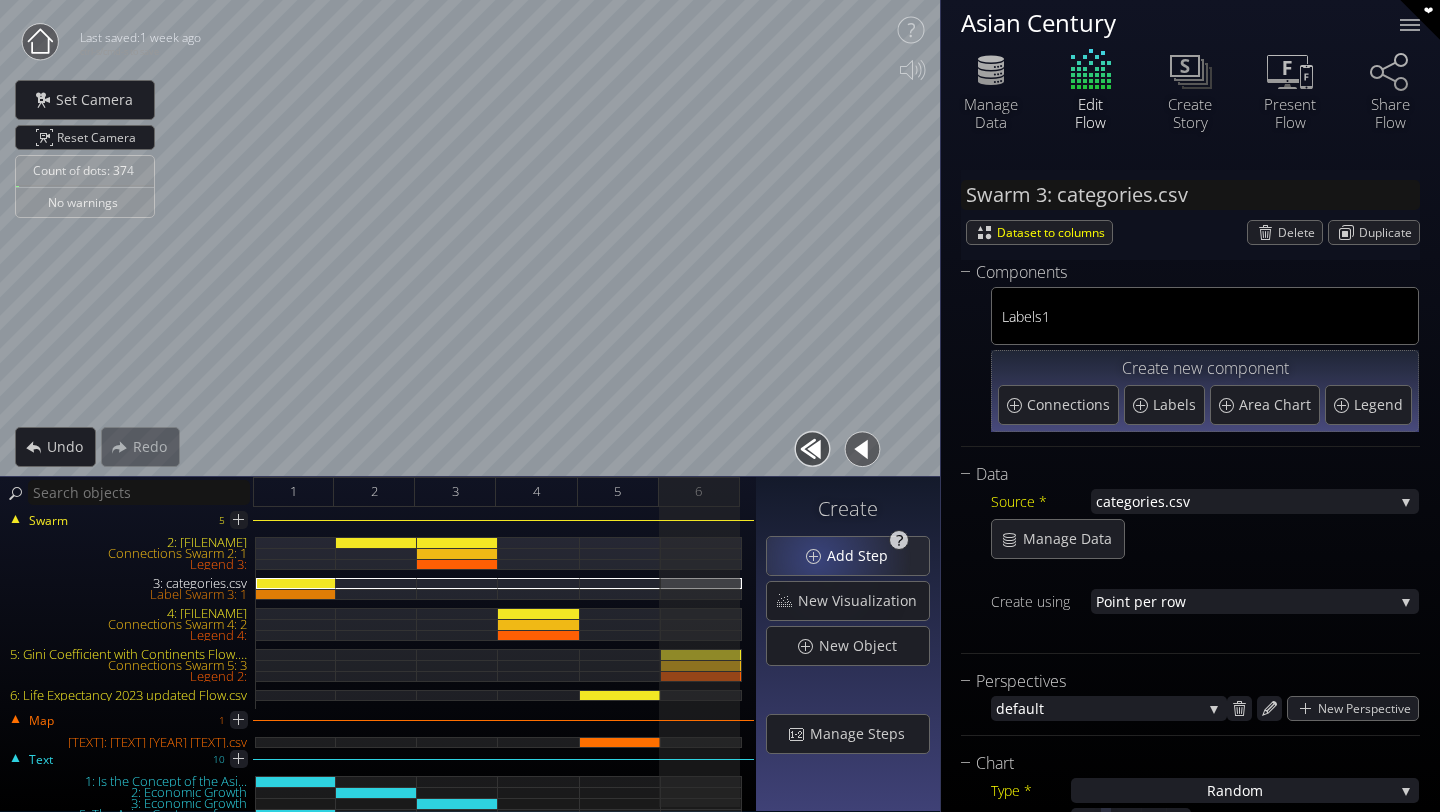 click on "Add Step" at bounding box center [848, 556] 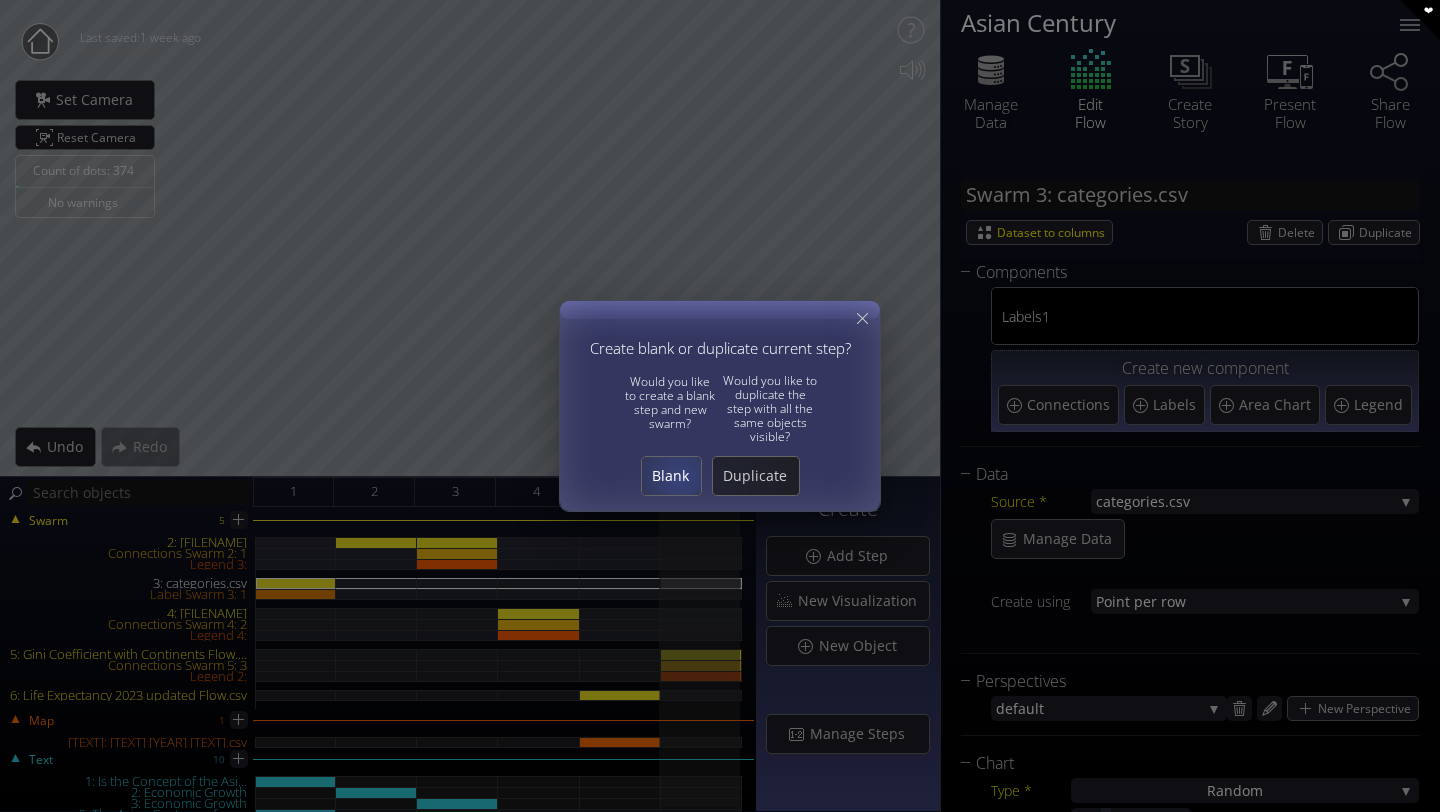 click on "Blank" at bounding box center [671, 476] 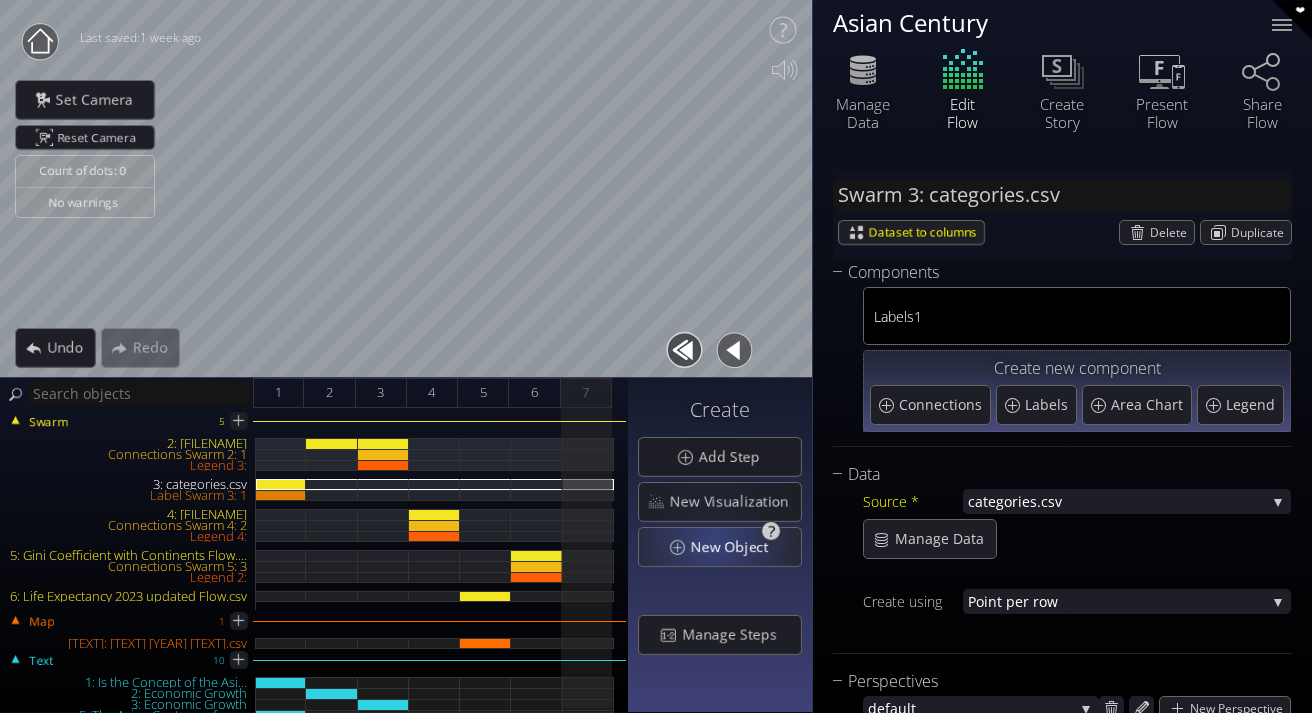 click on "New Object" at bounding box center (735, 547) 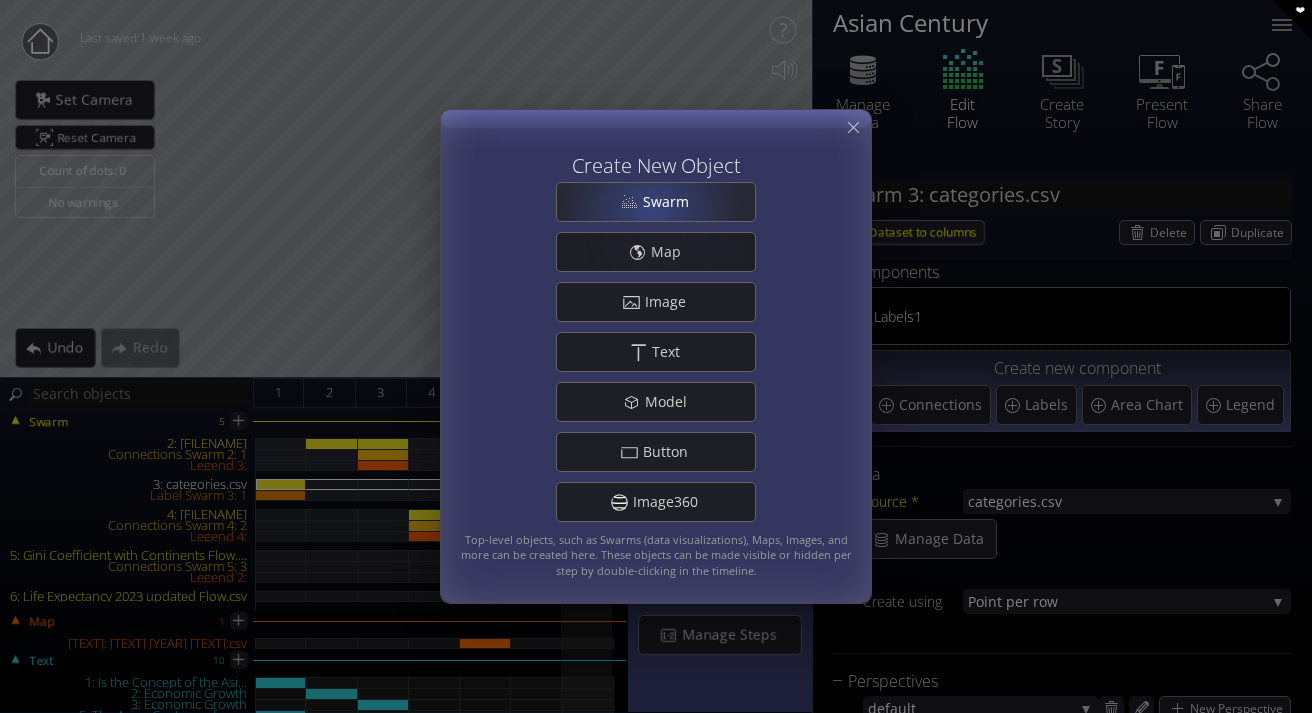 click on "Swarm" at bounding box center (671, 202) 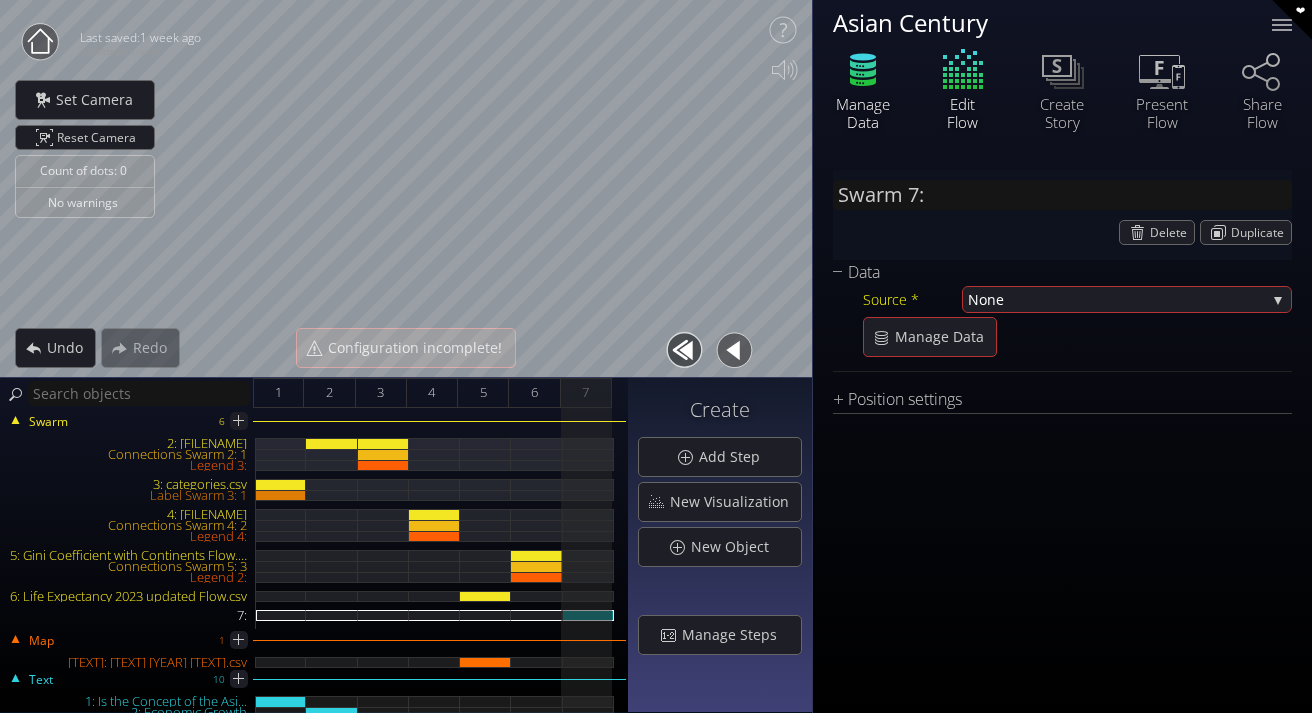 click 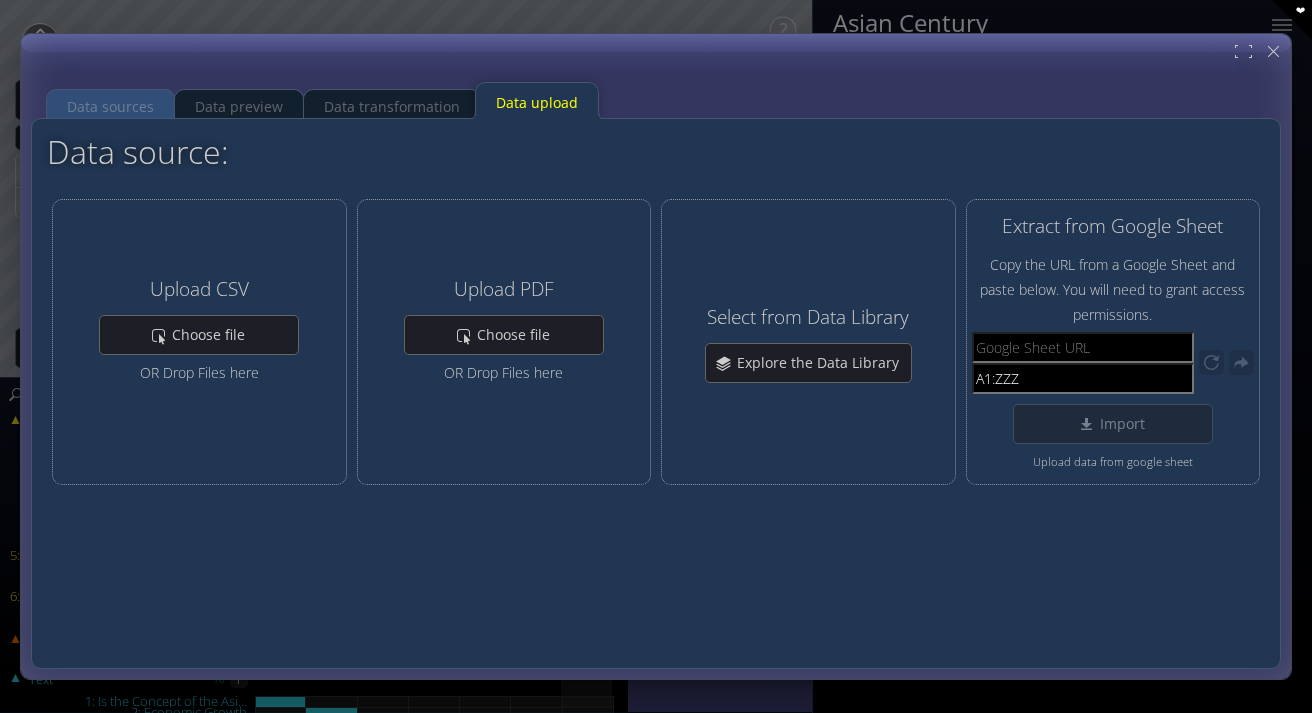 click on "Data sources" at bounding box center (110, 107) 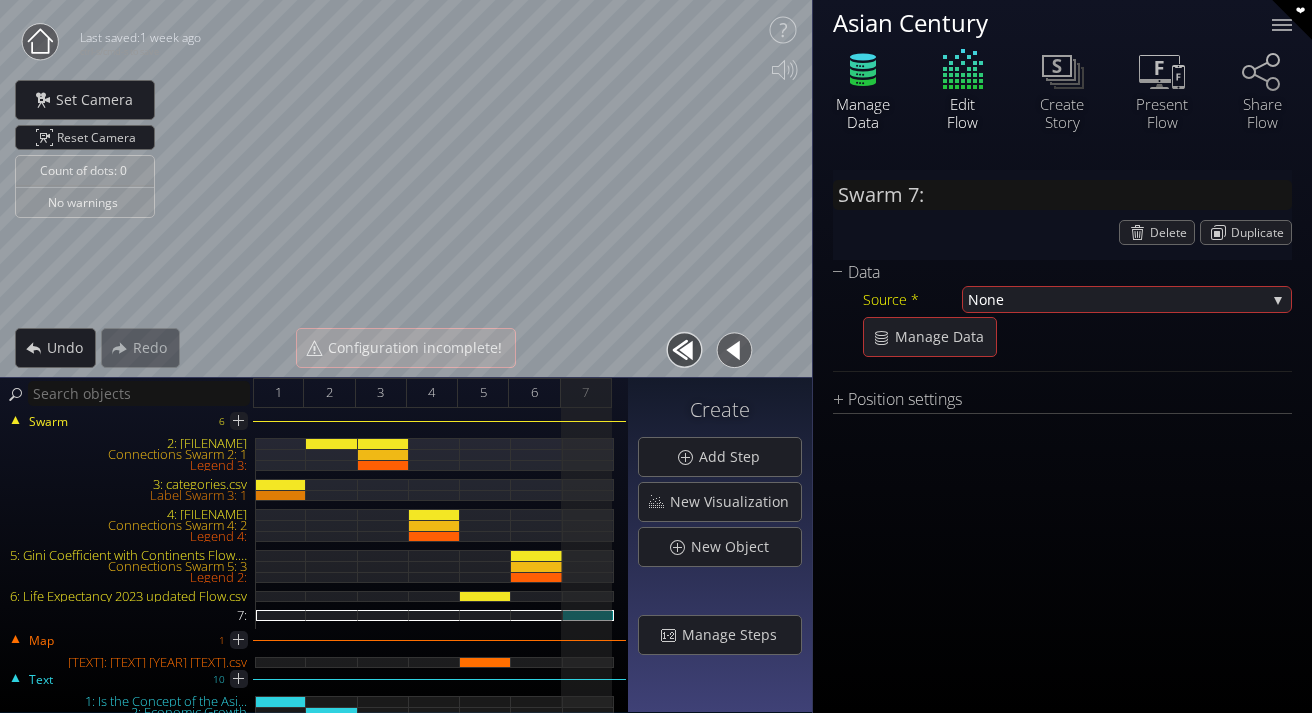 click on "Manage
Data" at bounding box center [863, 113] 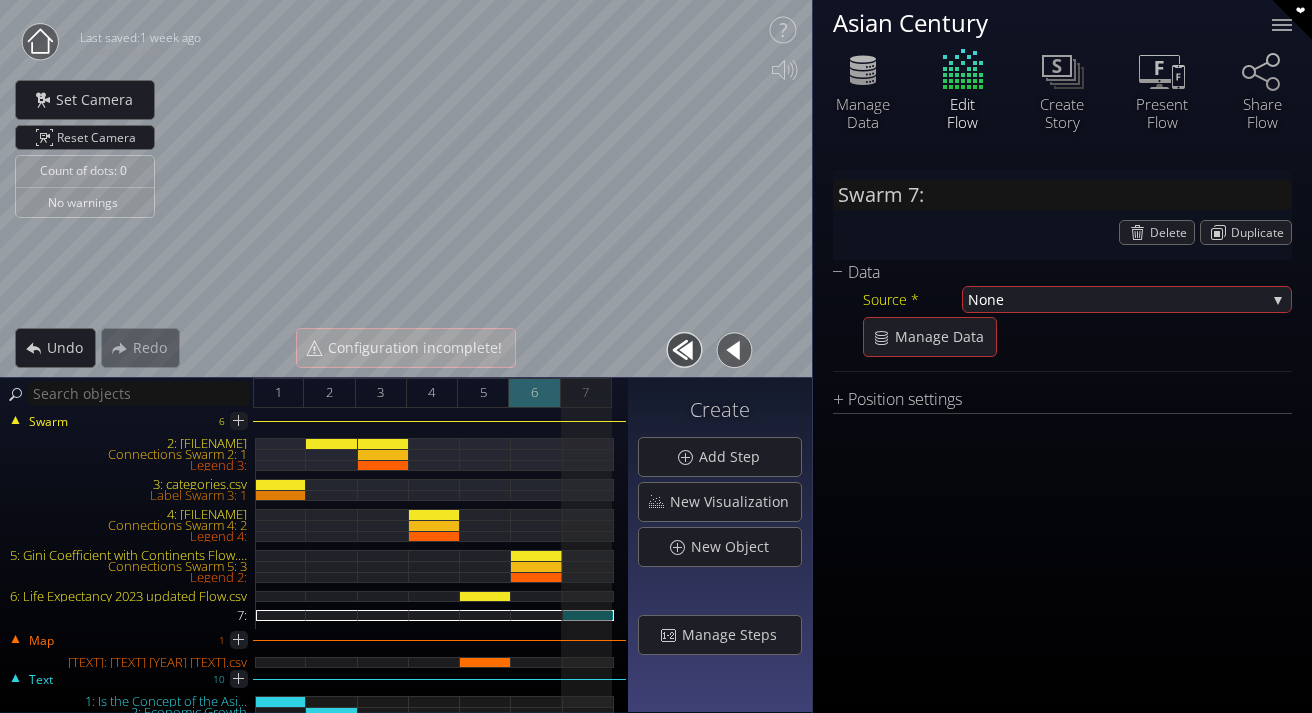 click on "6" at bounding box center (534, 393) 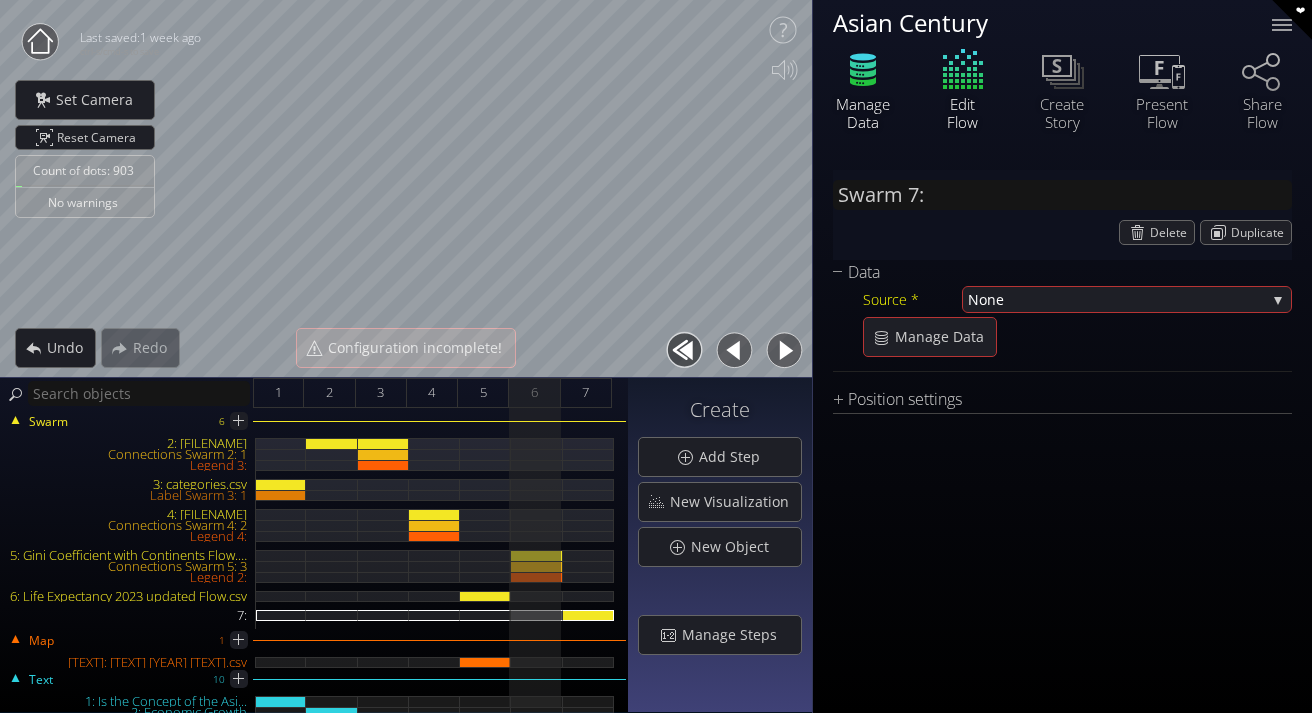 click 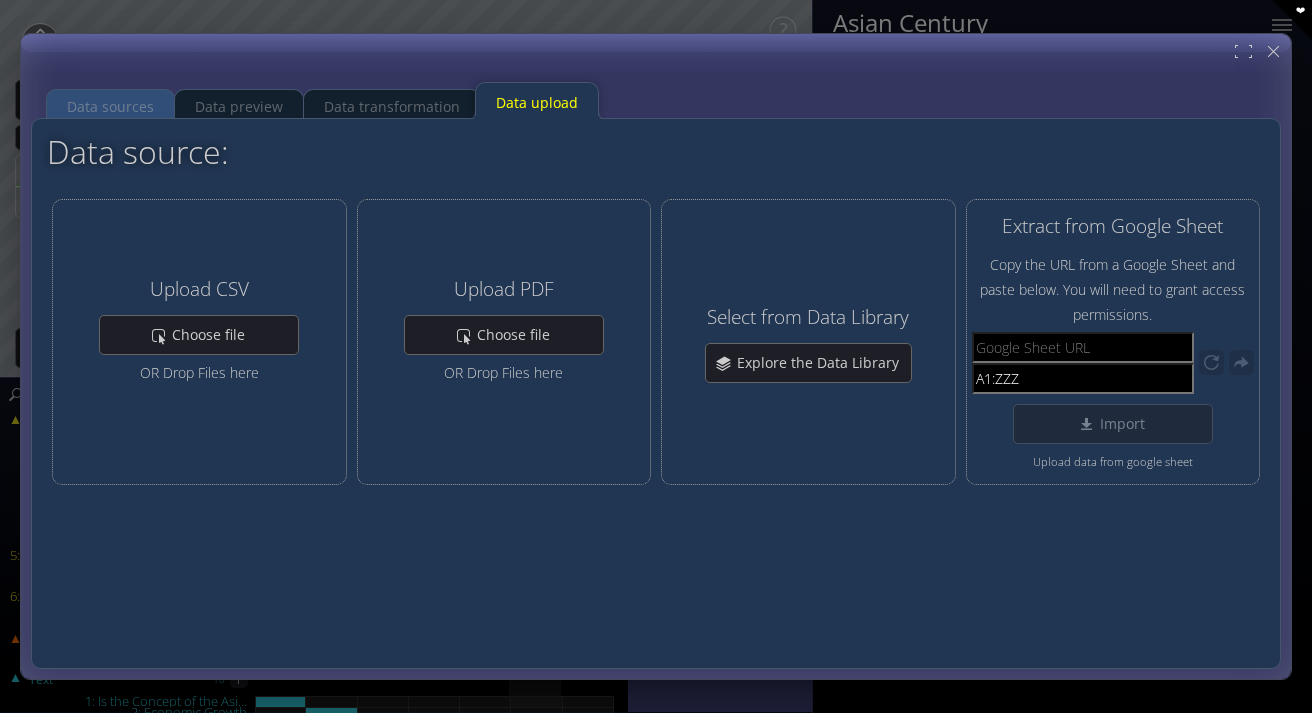 click on "Data sources" at bounding box center [110, 107] 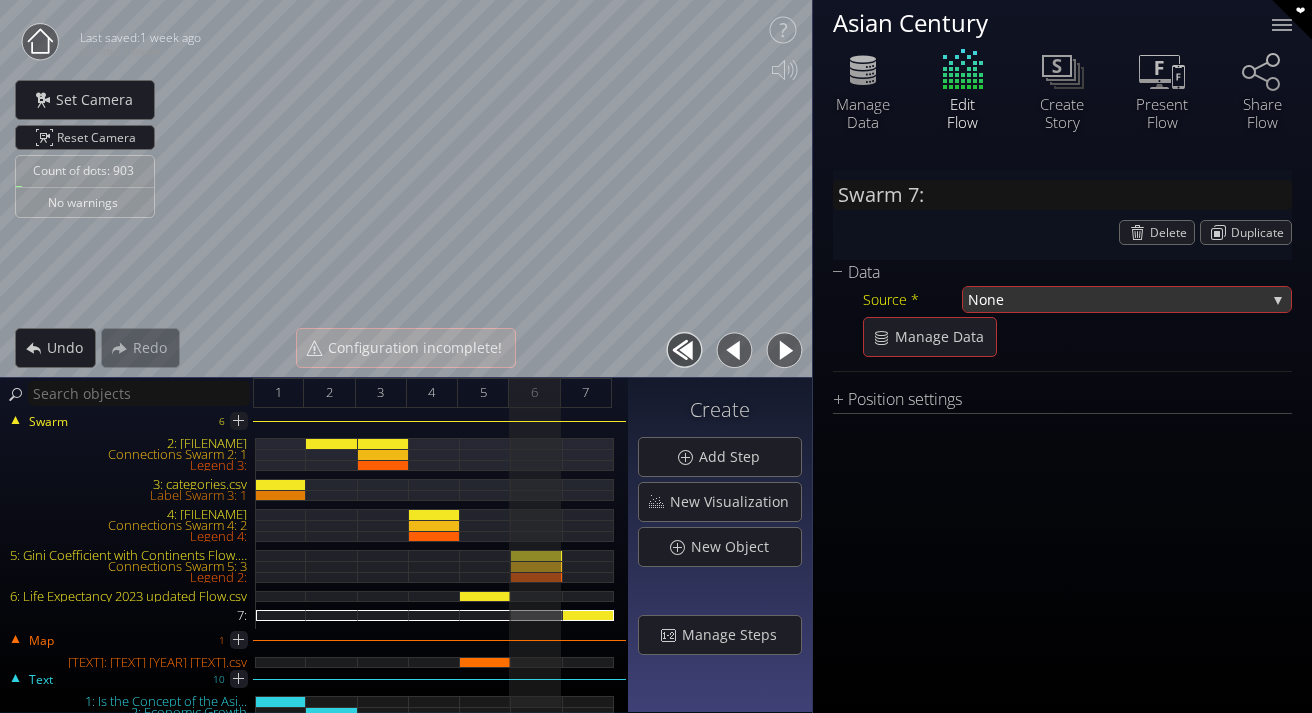 click on "None" at bounding box center (1117, 299) 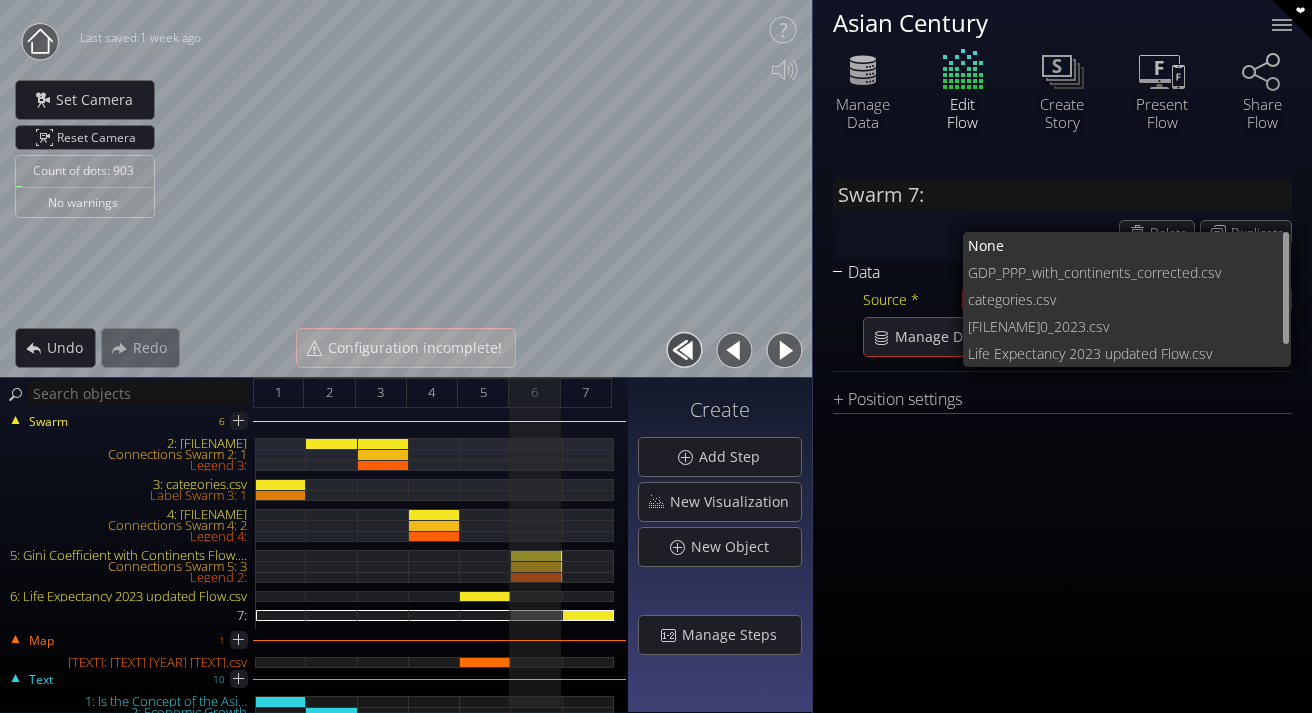 click on "Data" at bounding box center [1050, 272] 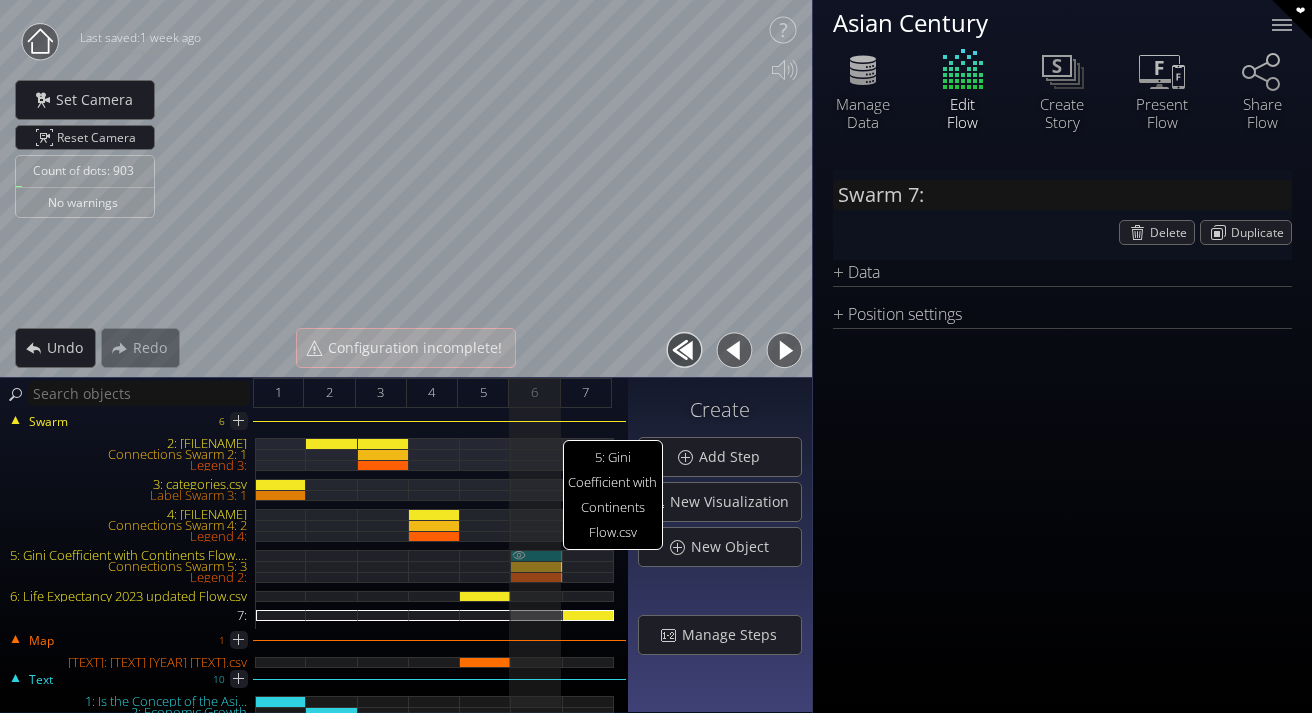 click on "5: Gini Coefficient with Continents Flow.csv" at bounding box center [536, 555] 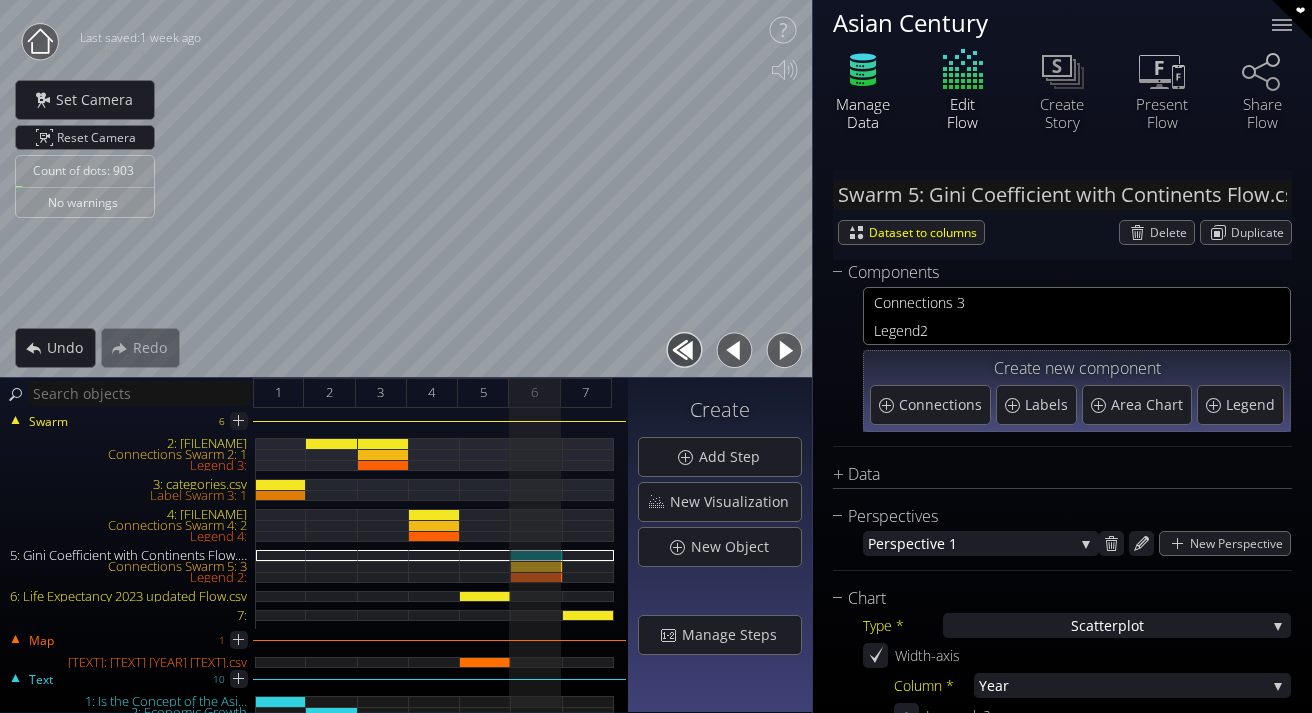 click on "Manage
Data" at bounding box center (863, 113) 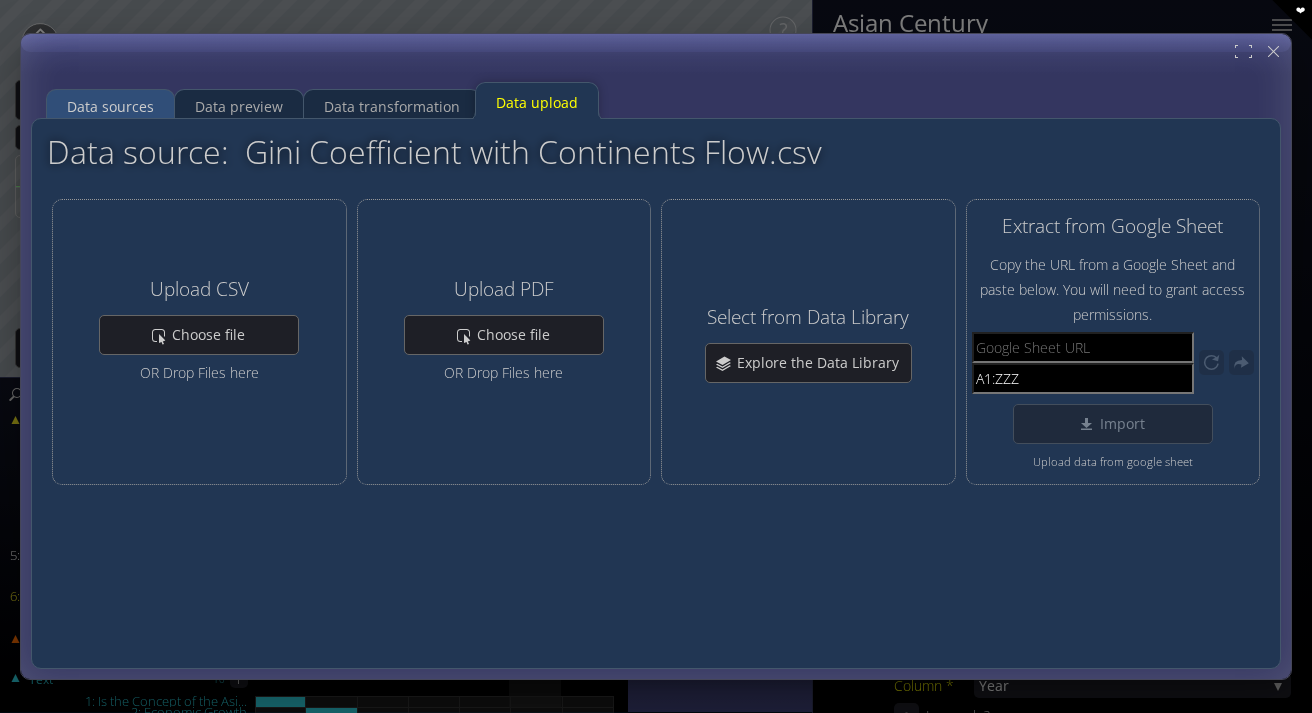 click on "Data sources" at bounding box center [110, 107] 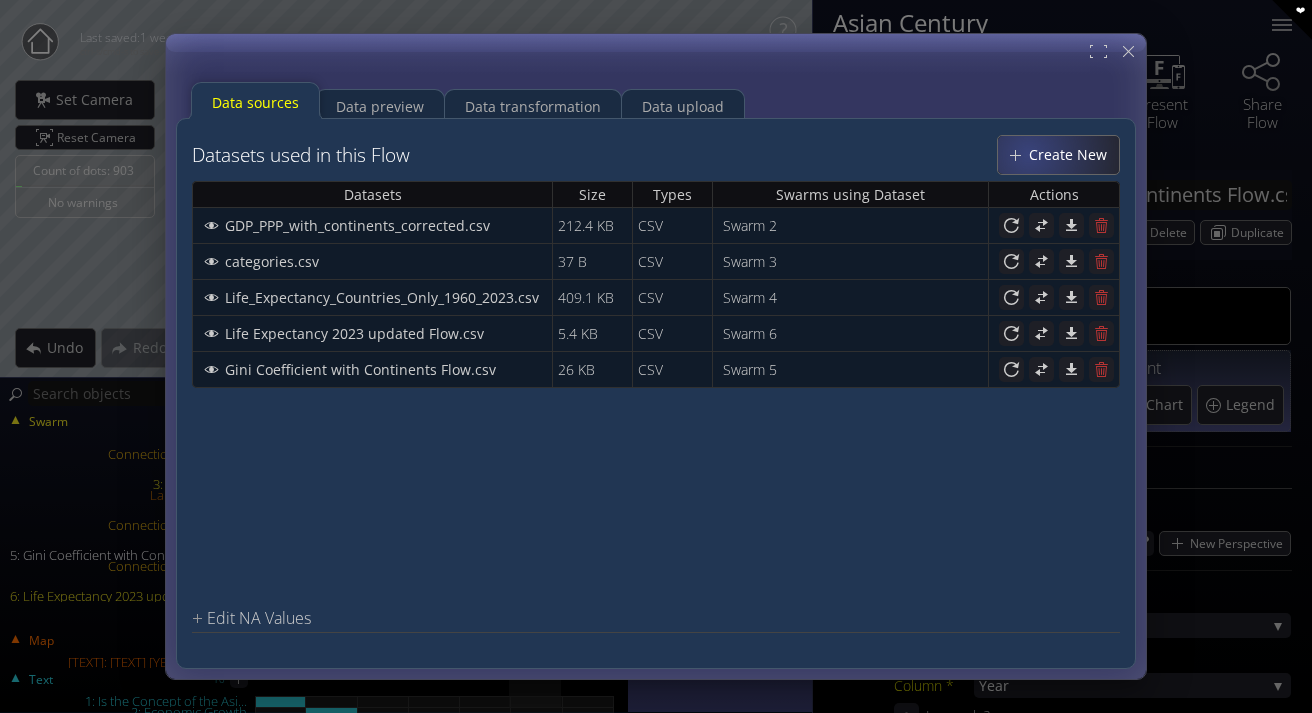 click on "Create New" at bounding box center [1073, 155] 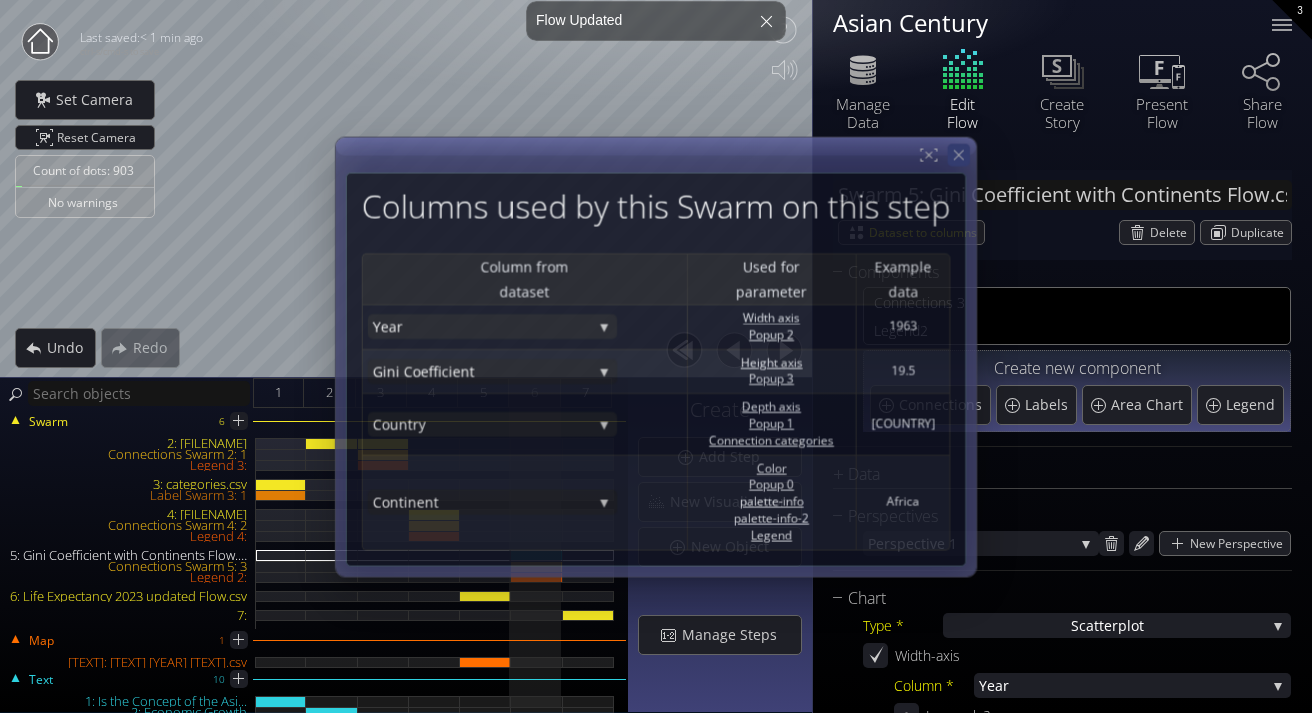 click 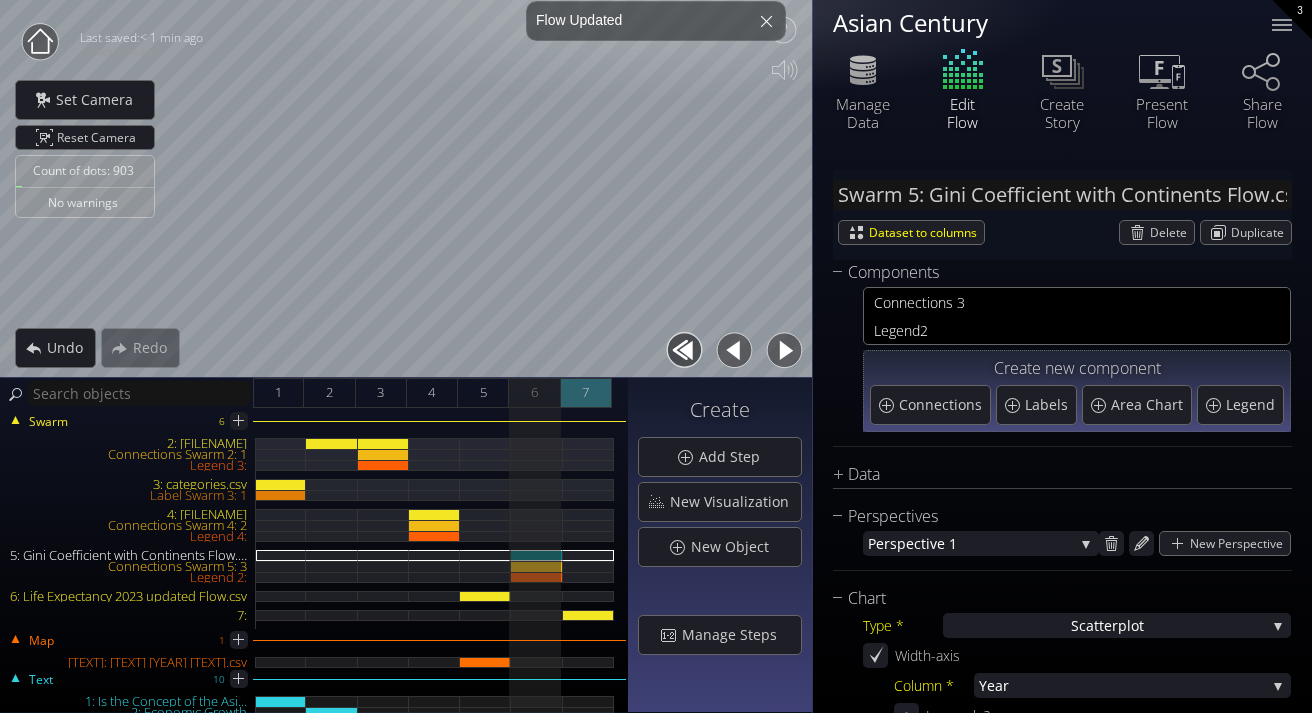 click on "7" at bounding box center (586, 393) 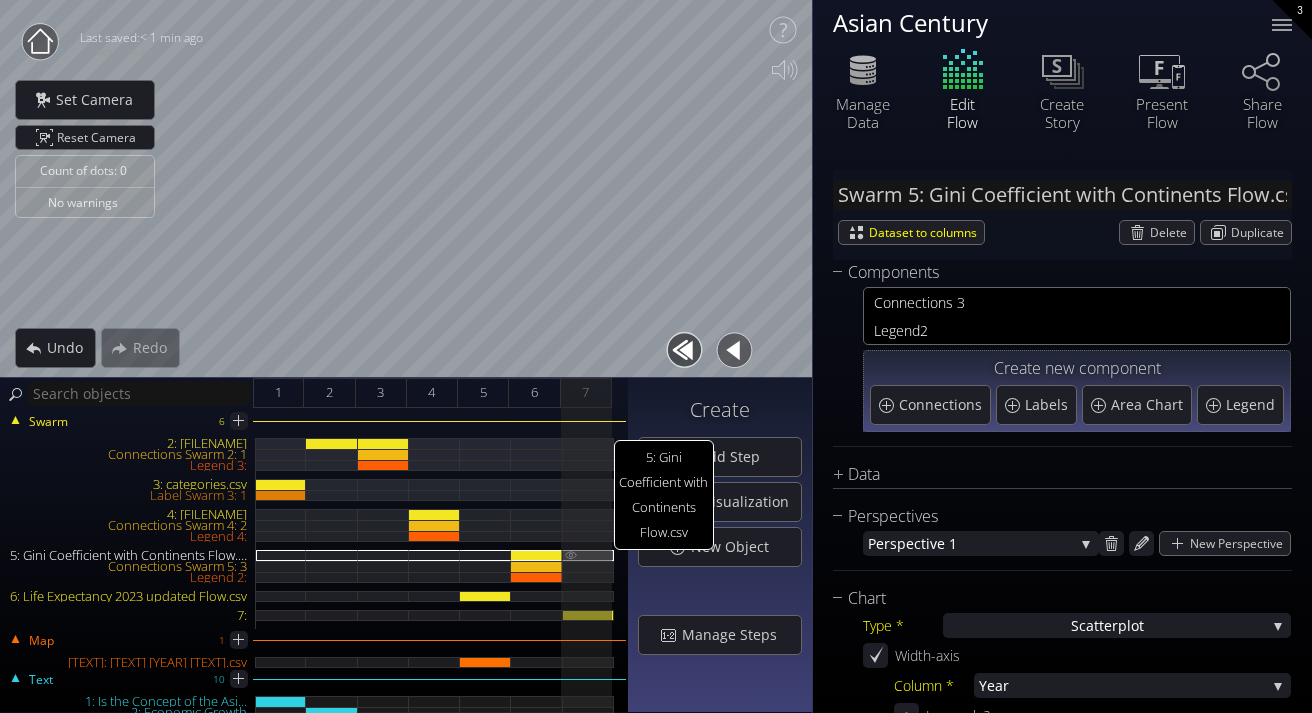 click on "5: Gini Coefficient with Continents Flow.csv" at bounding box center [588, 555] 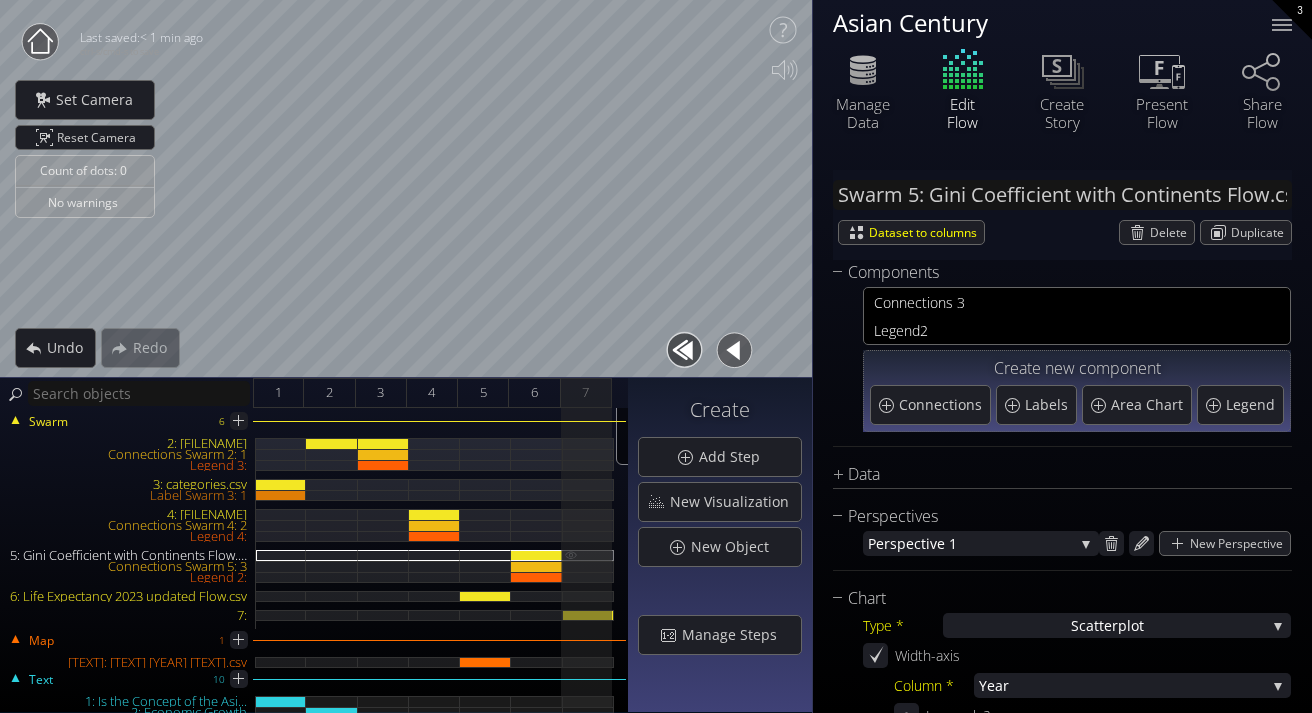 click on "5: Gini Coefficient with Continents Flow.csv" at bounding box center (588, 555) 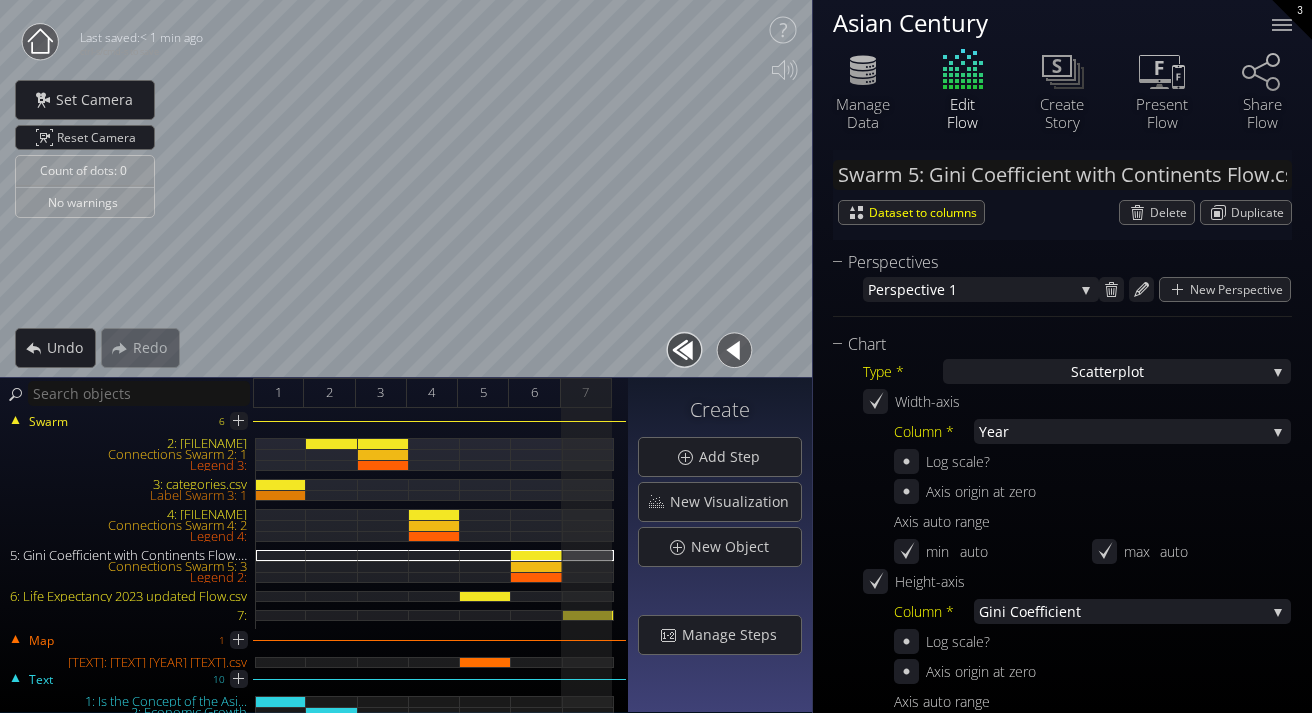 scroll, scrollTop: 0, scrollLeft: 0, axis: both 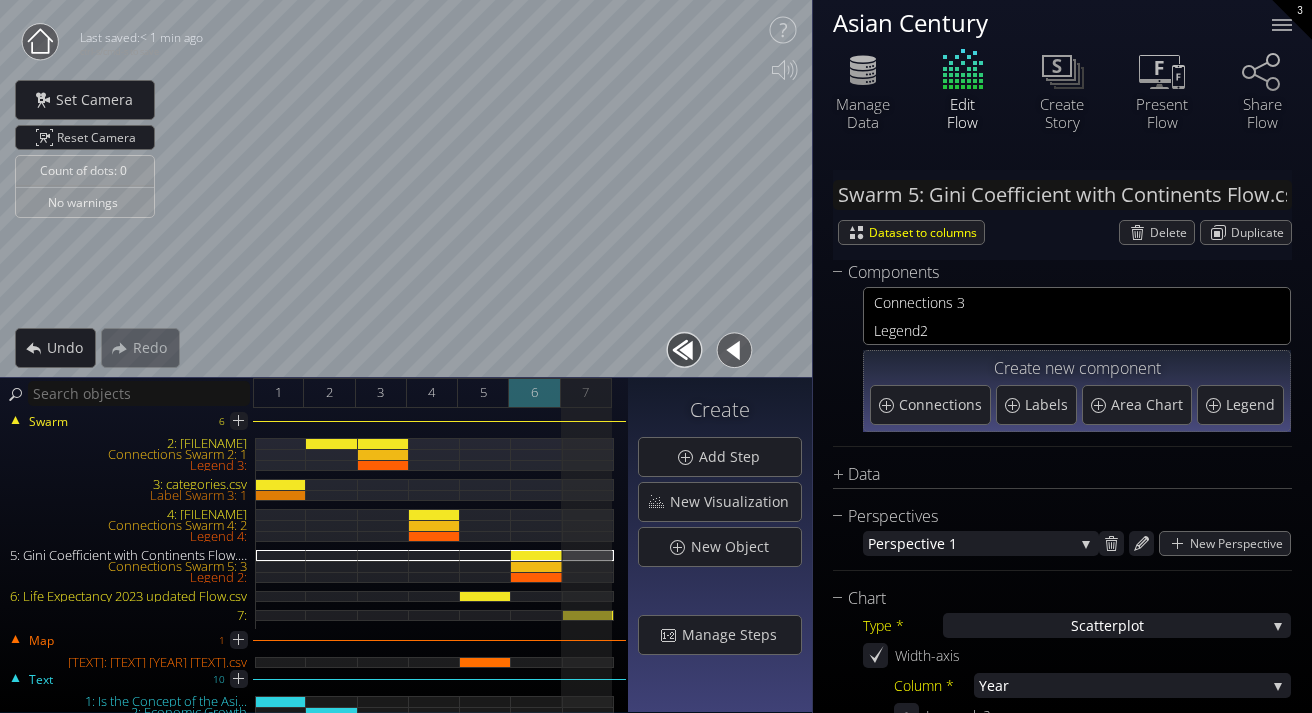 click on "6" at bounding box center (534, 393) 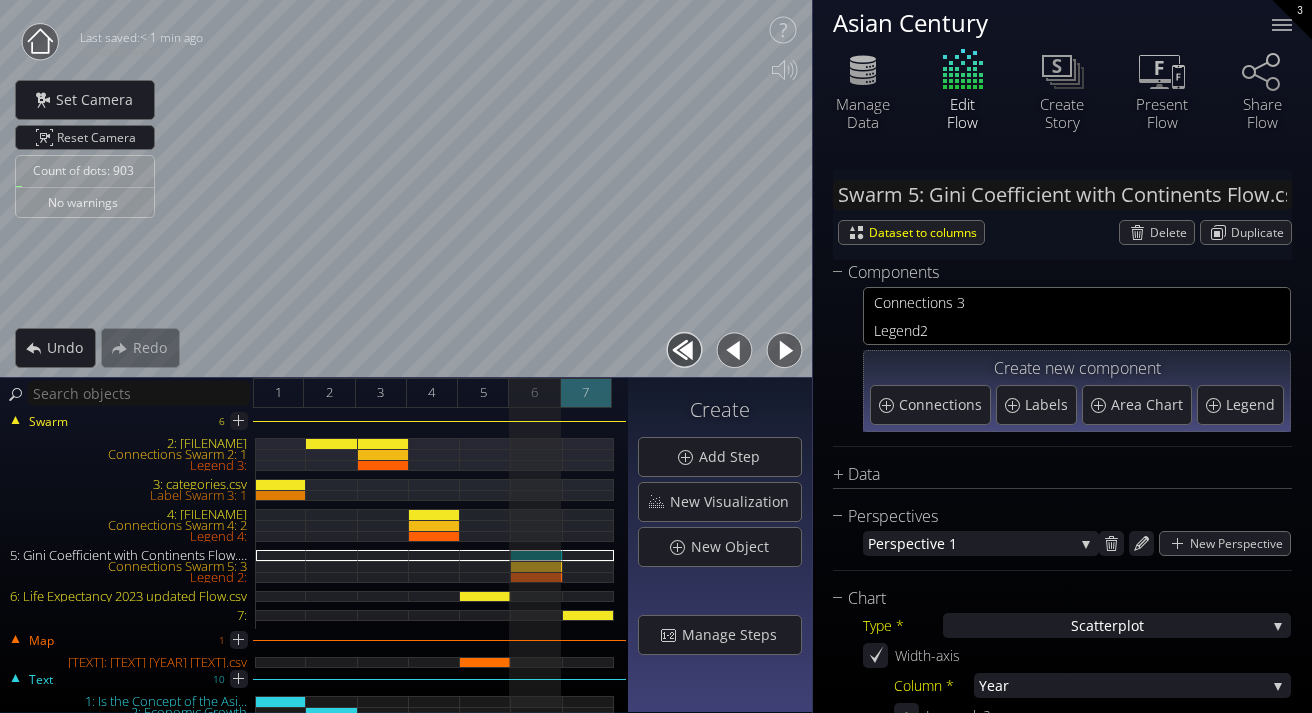 click on "7" at bounding box center (586, 393) 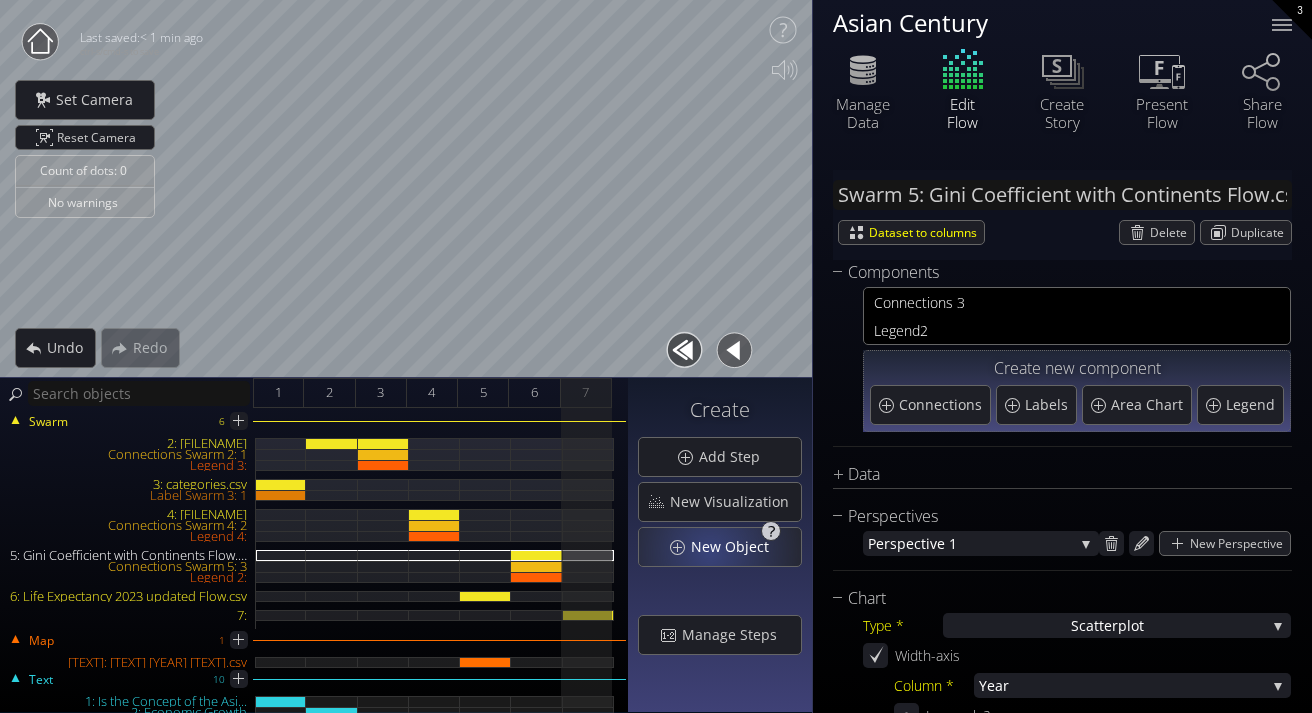 click on "New Object" at bounding box center [735, 547] 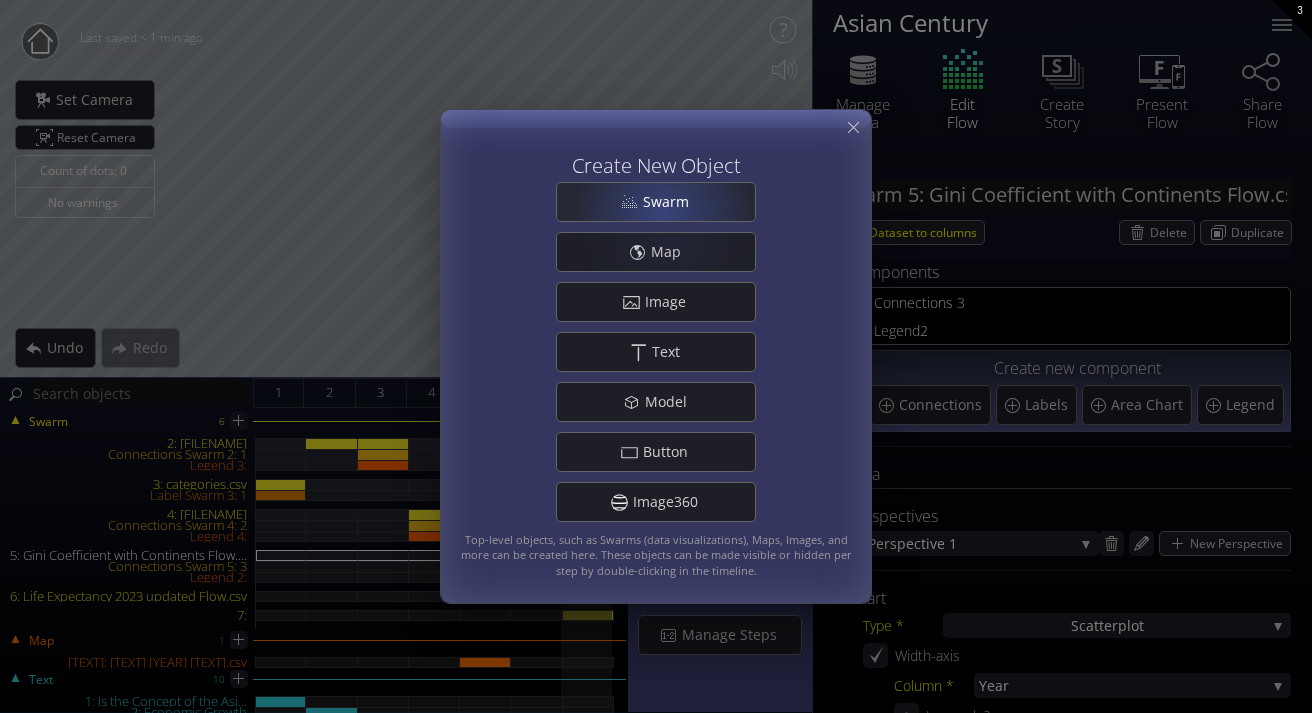 click on "Swarm" at bounding box center (656, 202) 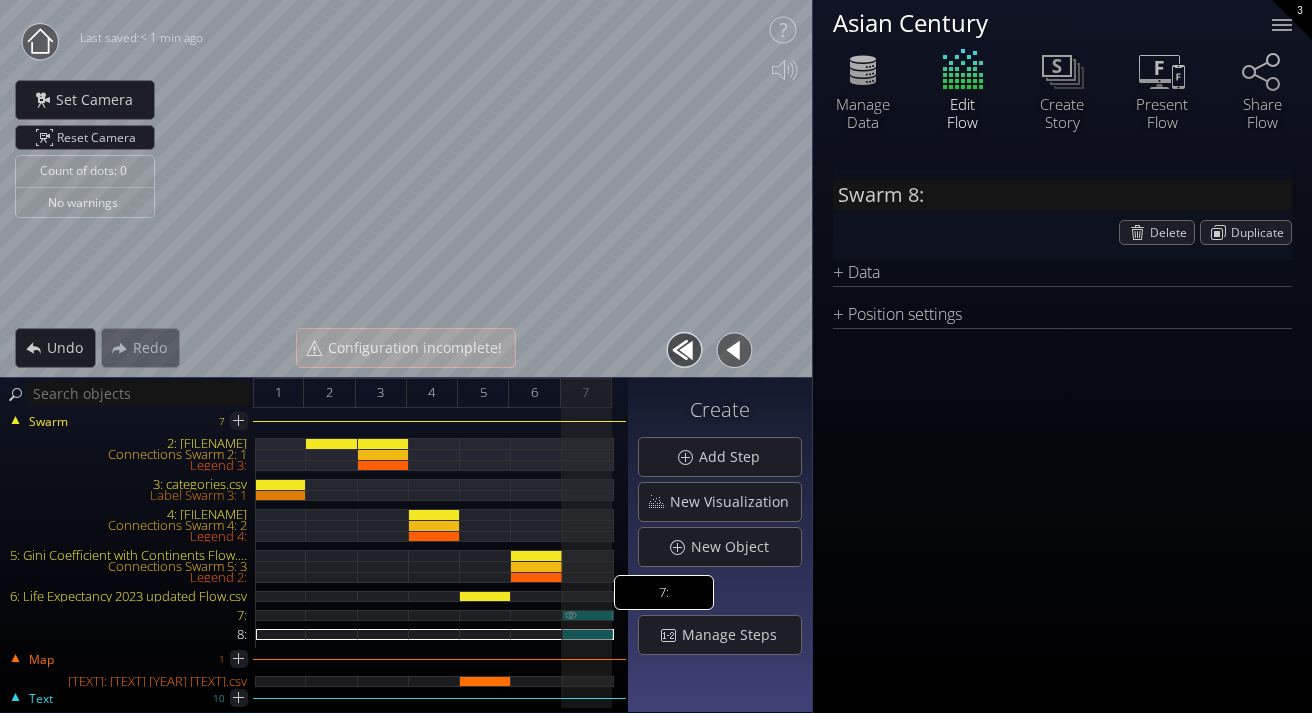 click on "7:" at bounding box center [588, 615] 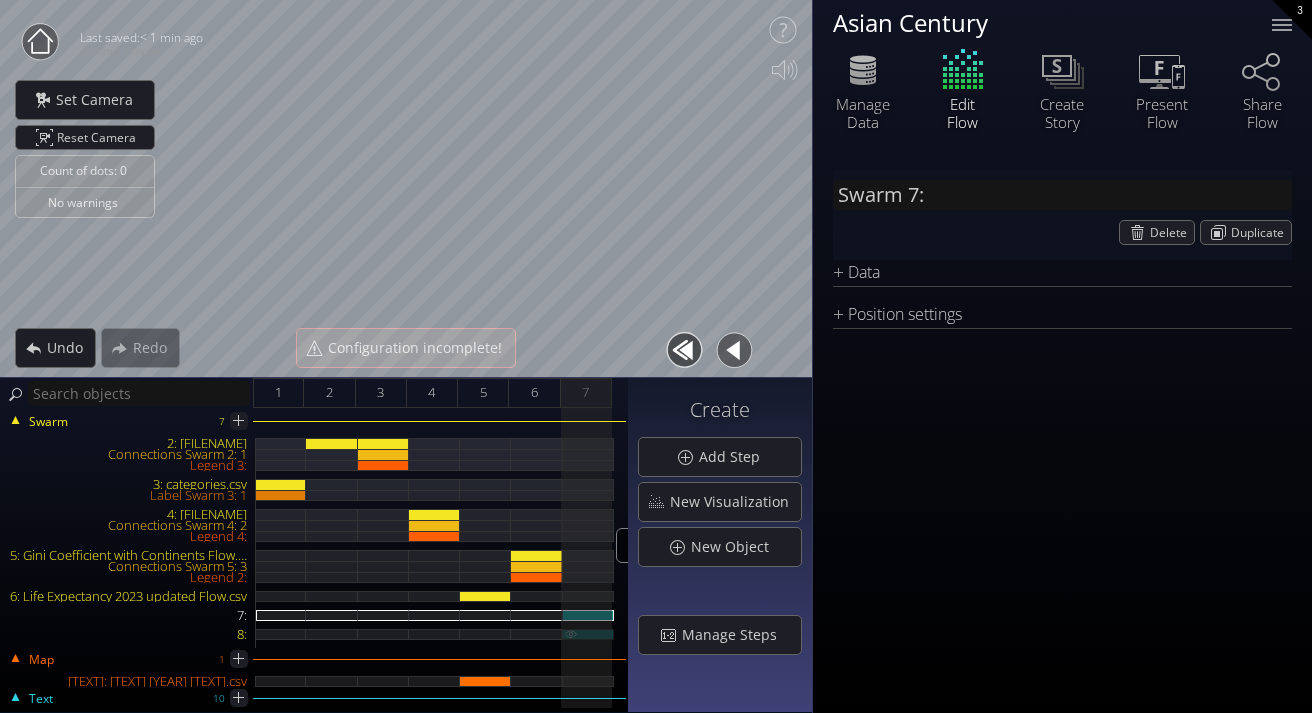click on "8:" at bounding box center (588, 634) 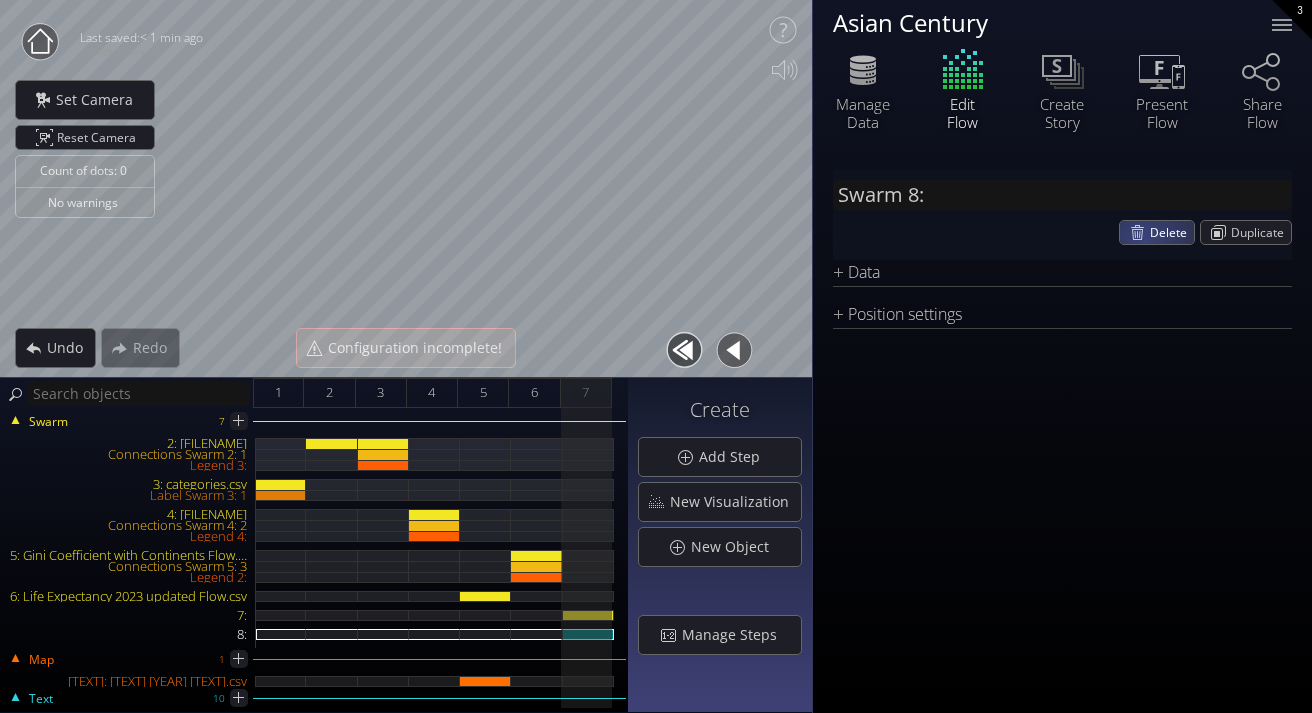 click on "Delete" at bounding box center [1157, 232] 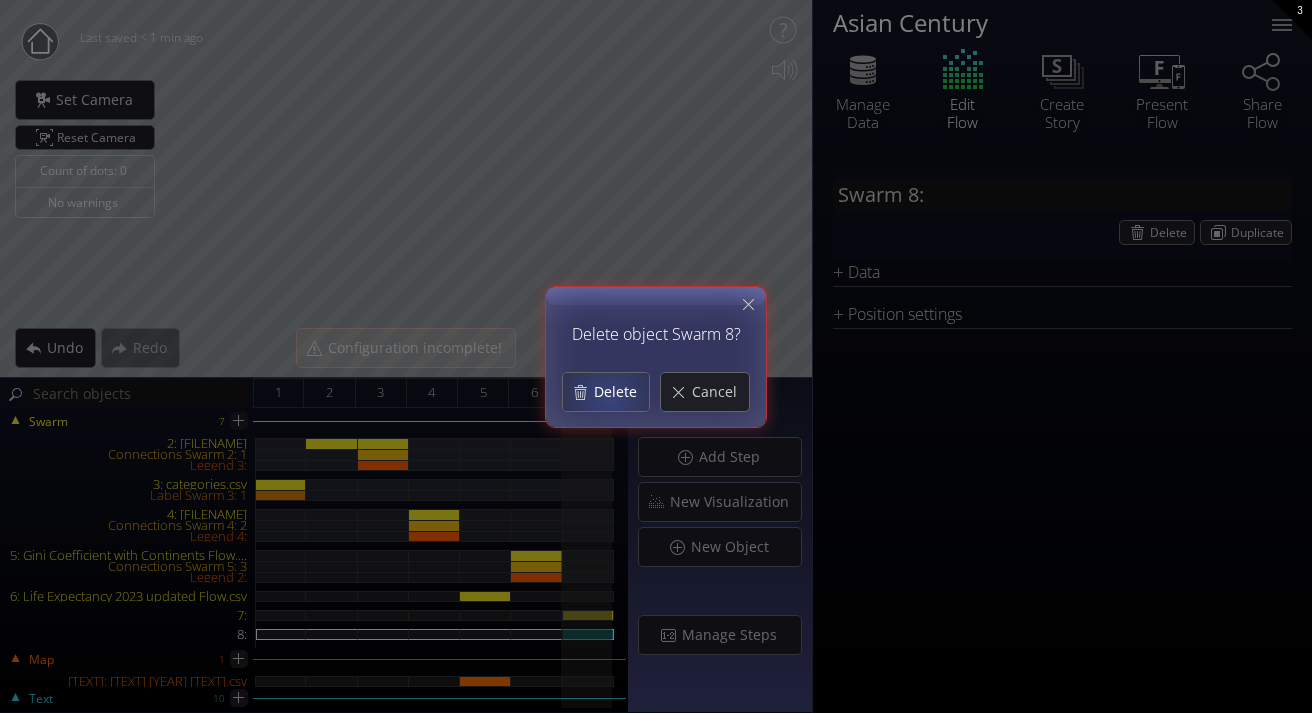 click on "Delete" at bounding box center [621, 392] 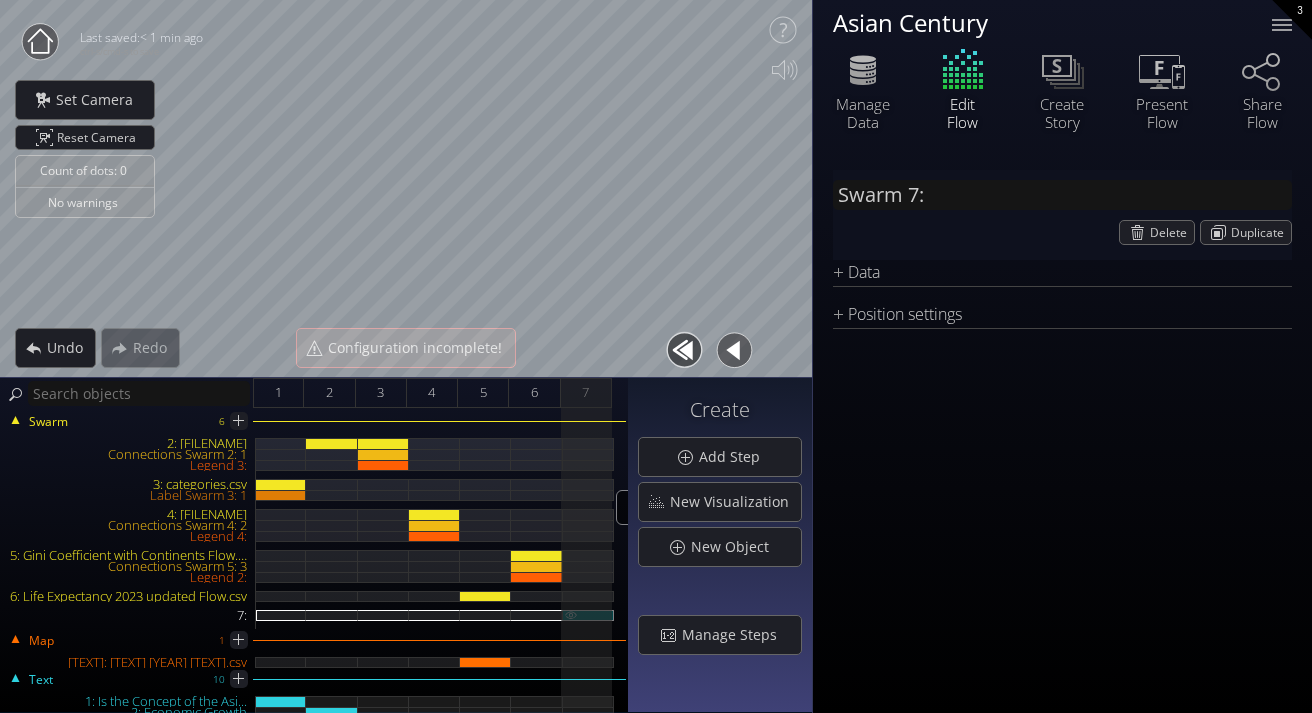click on "7:" at bounding box center (588, 615) 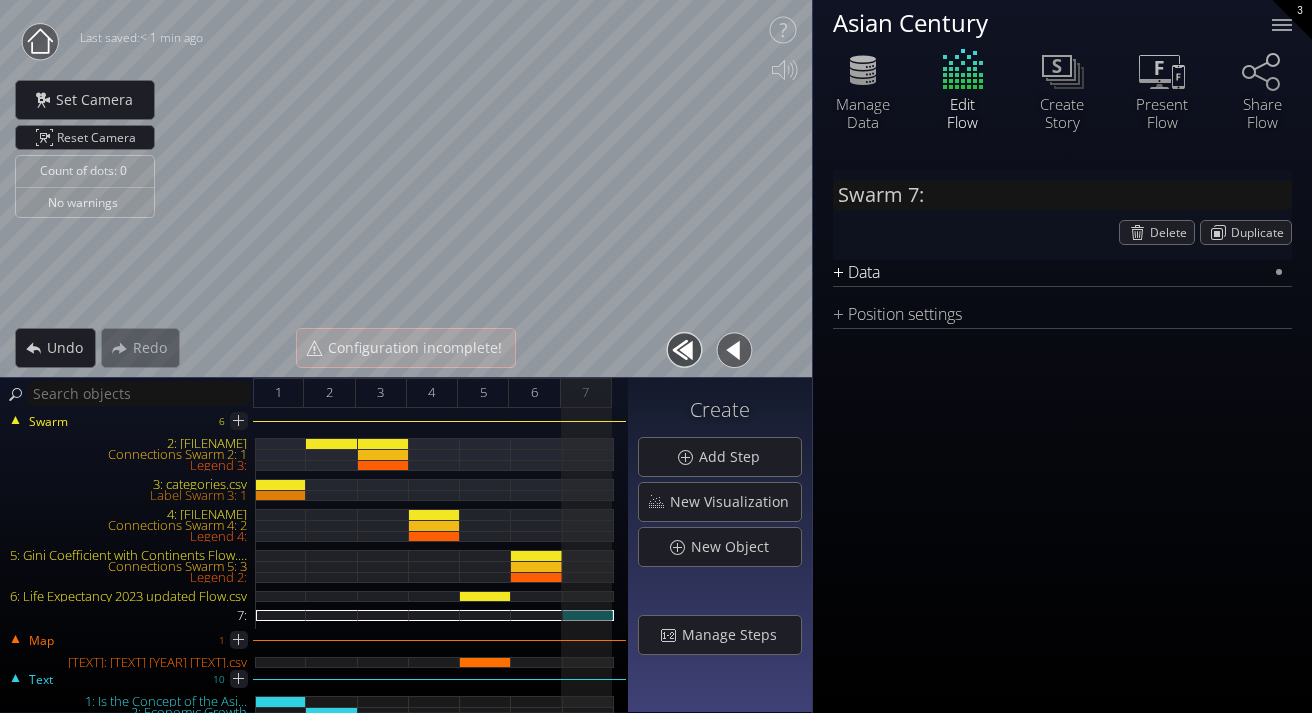 click on "Data" at bounding box center [1050, 272] 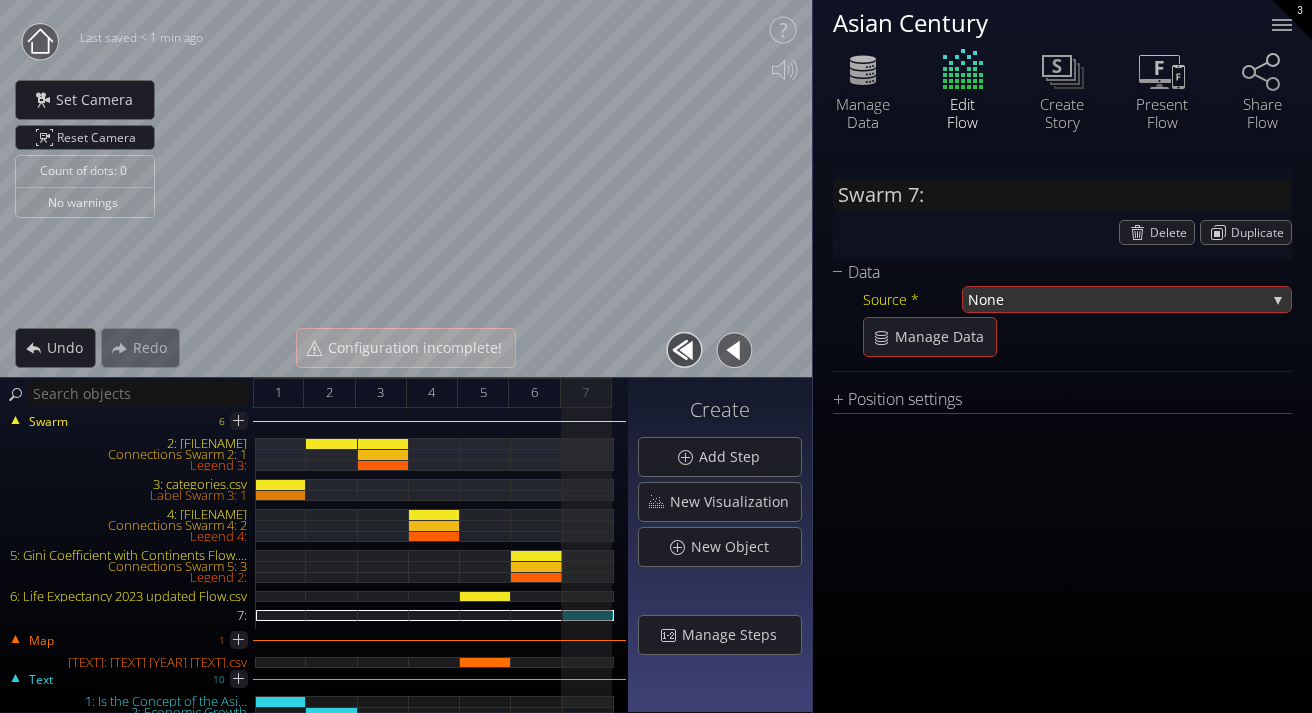 click on "None" at bounding box center (1117, 299) 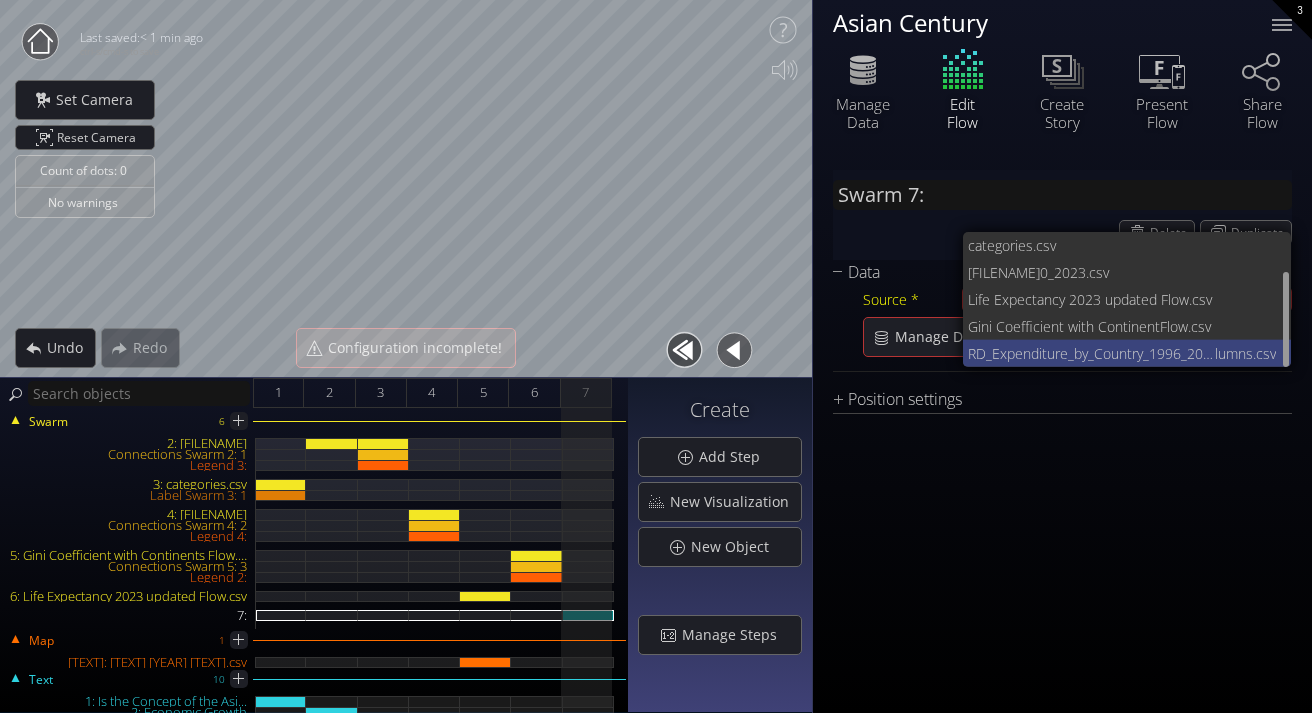 scroll, scrollTop: 55, scrollLeft: 0, axis: vertical 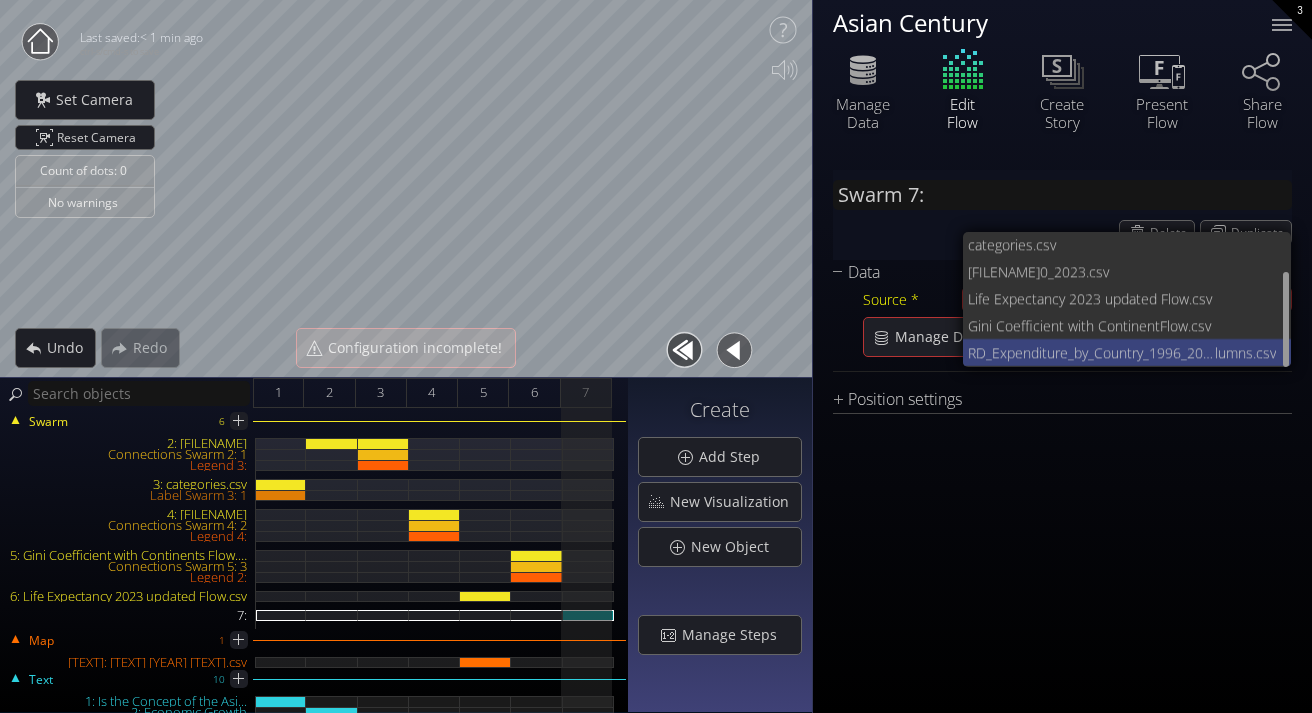 click on "RD_Expenditure_by_Country_1996_2023_C" at bounding box center (1091, 352) 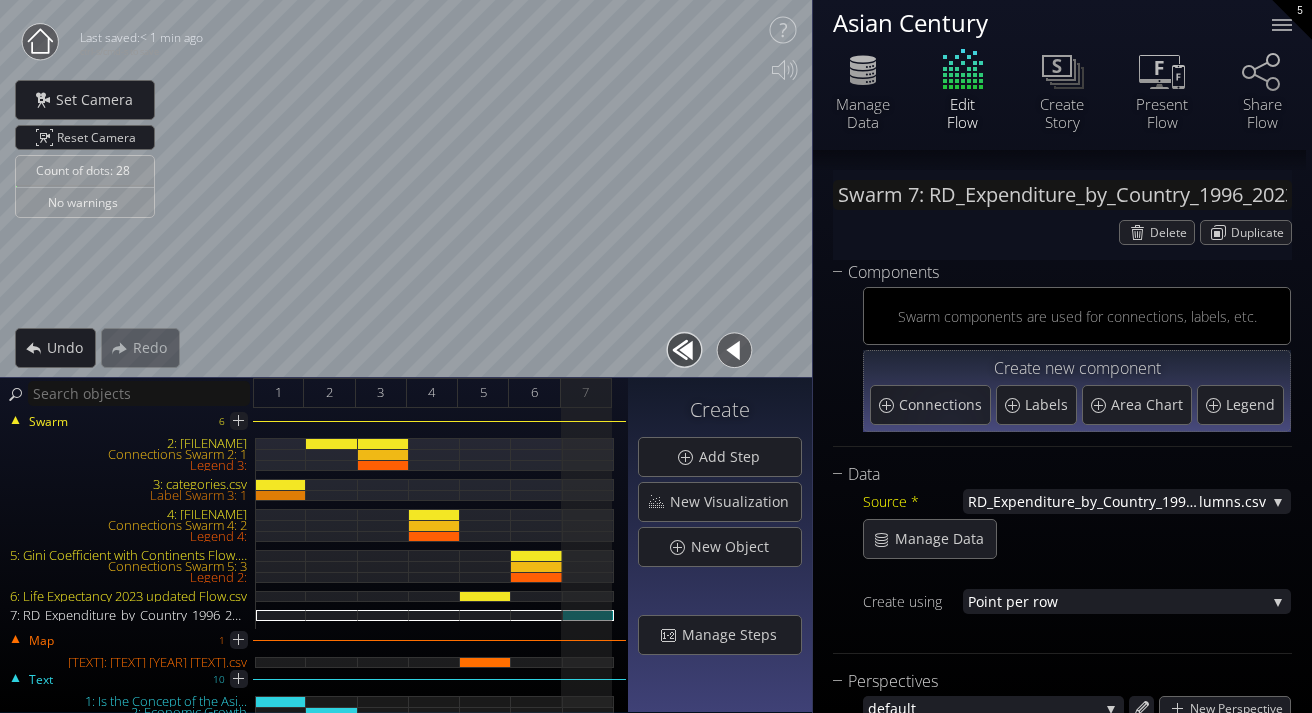 scroll, scrollTop: 153, scrollLeft: 0, axis: vertical 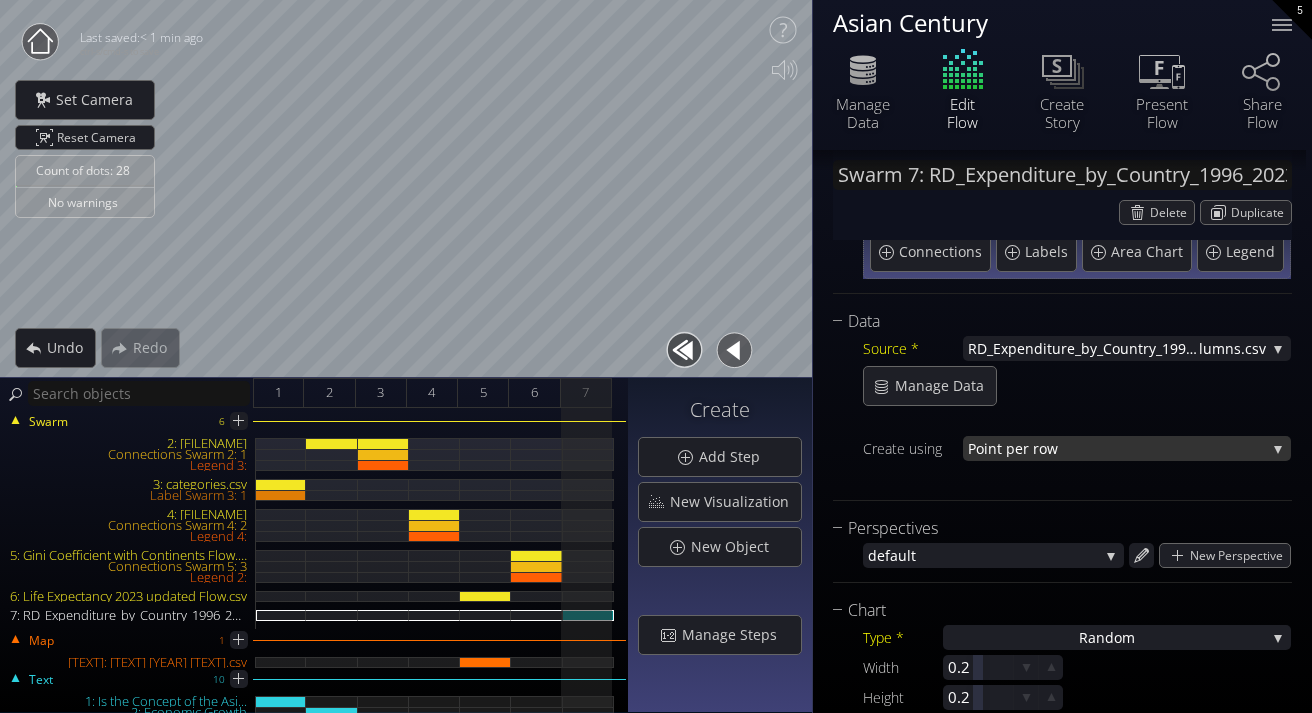 click on "nt per row" at bounding box center [1127, 448] 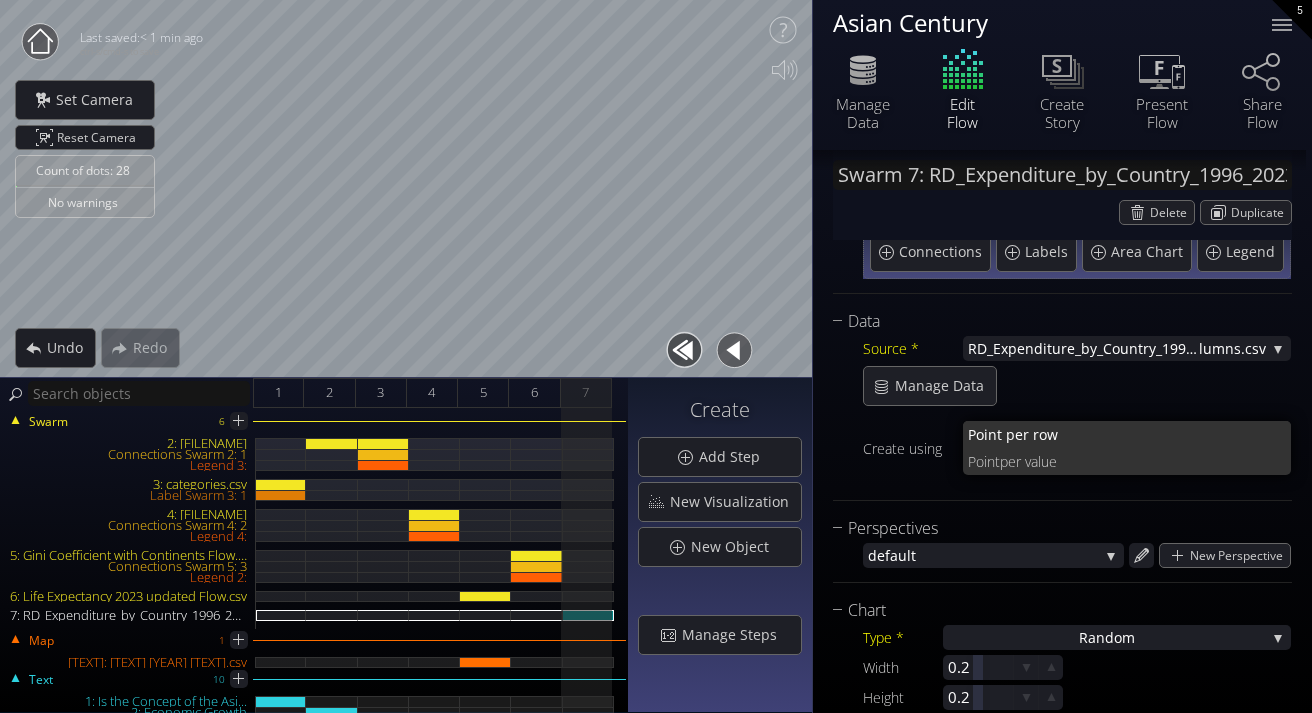 click on "Manage Data" at bounding box center [1077, 386] 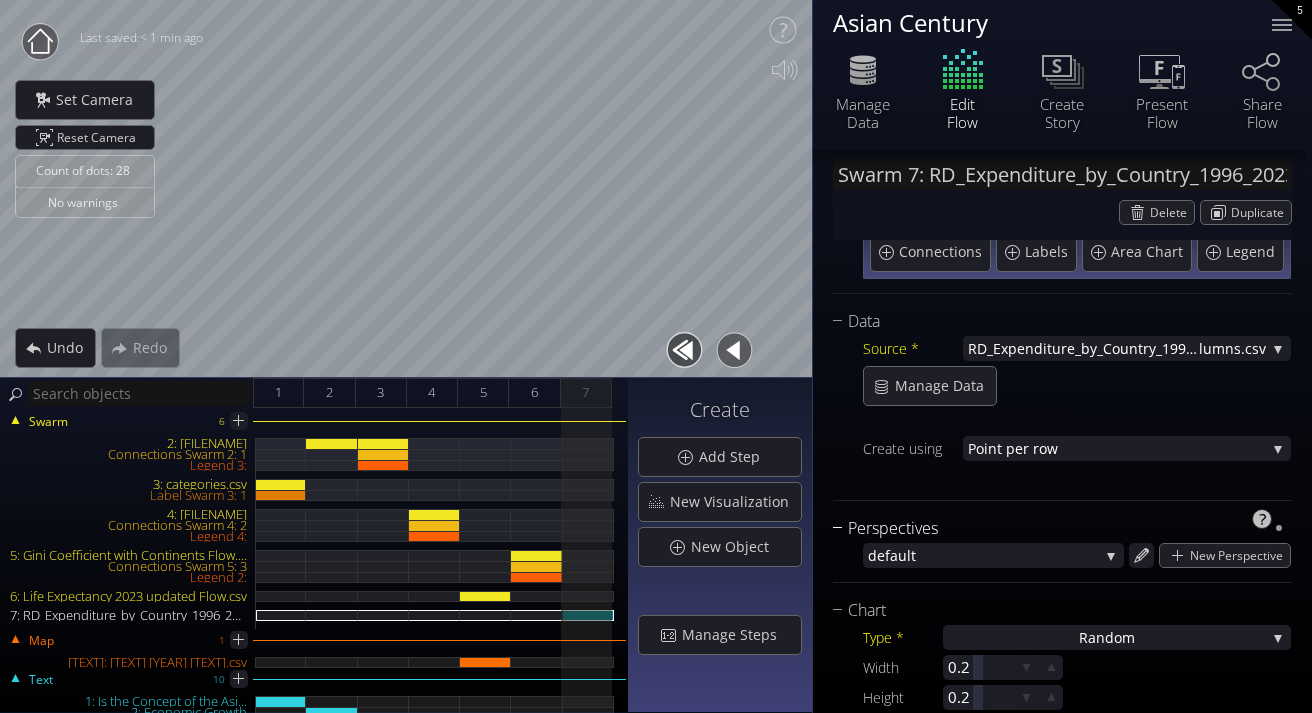scroll, scrollTop: 425, scrollLeft: 0, axis: vertical 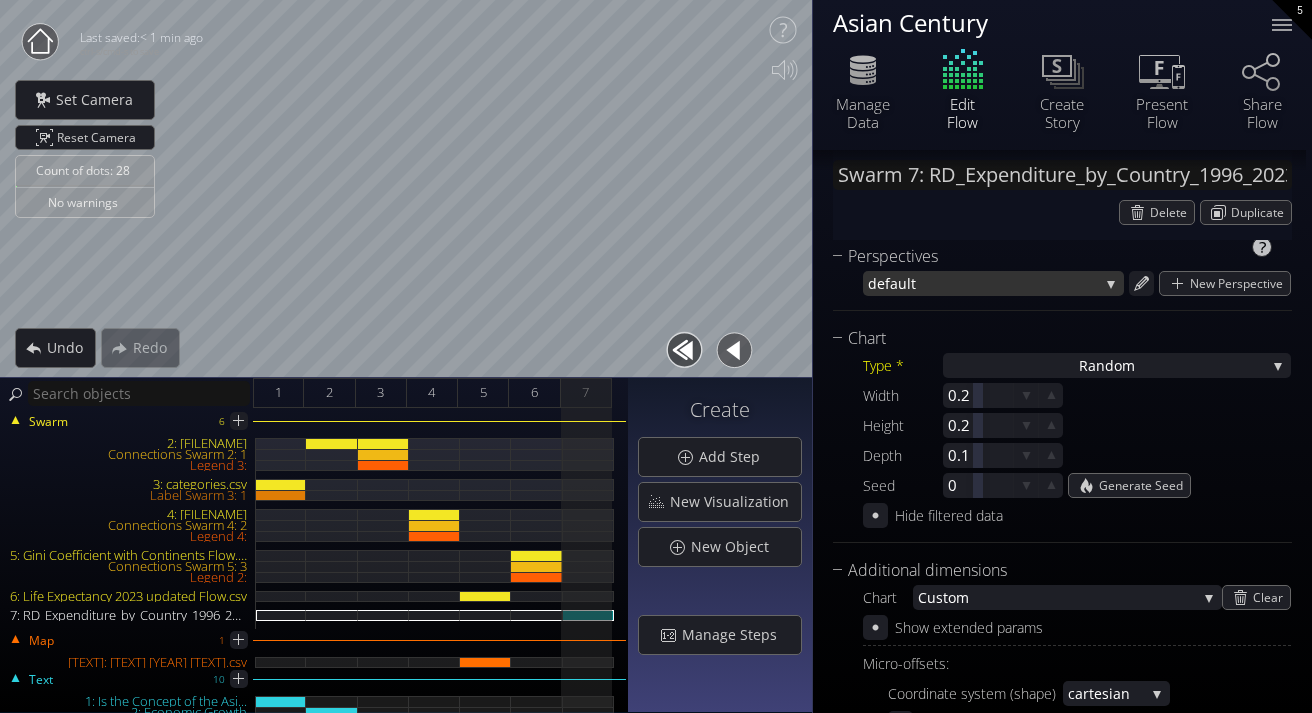click on "ult" at bounding box center [998, 283] 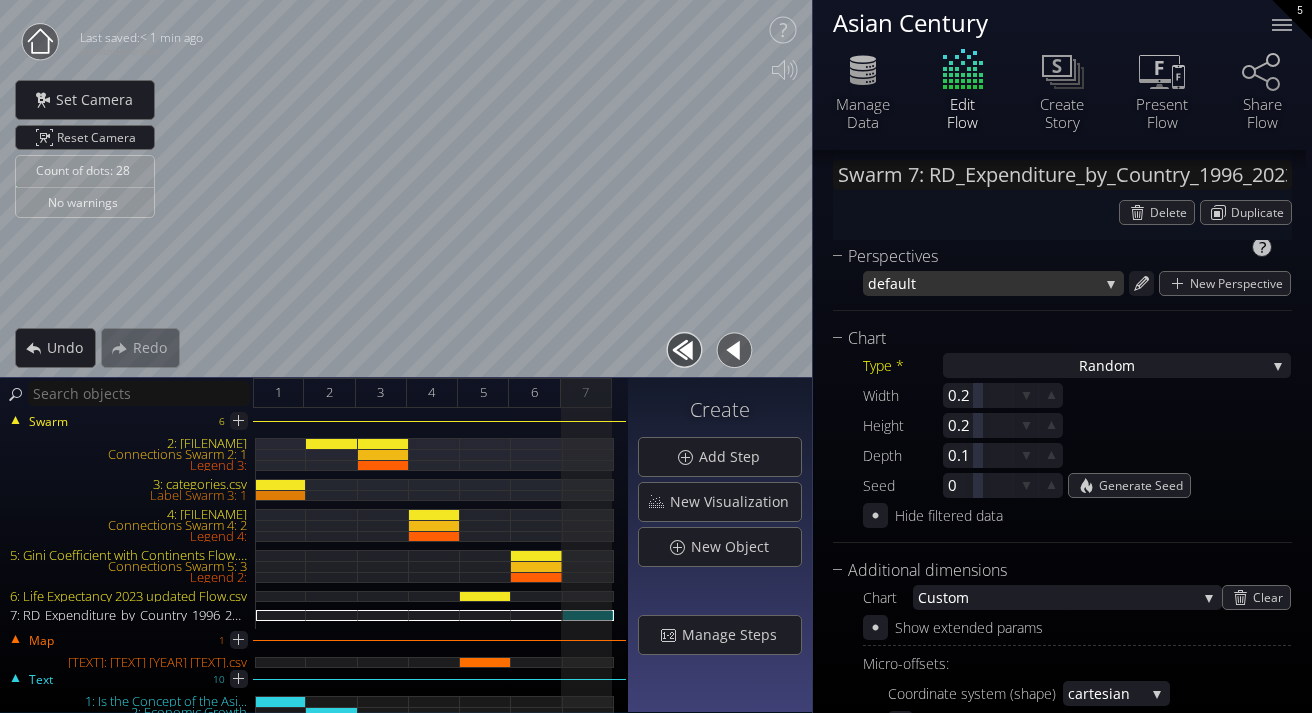 click on "defa   ult" at bounding box center (993, 283) 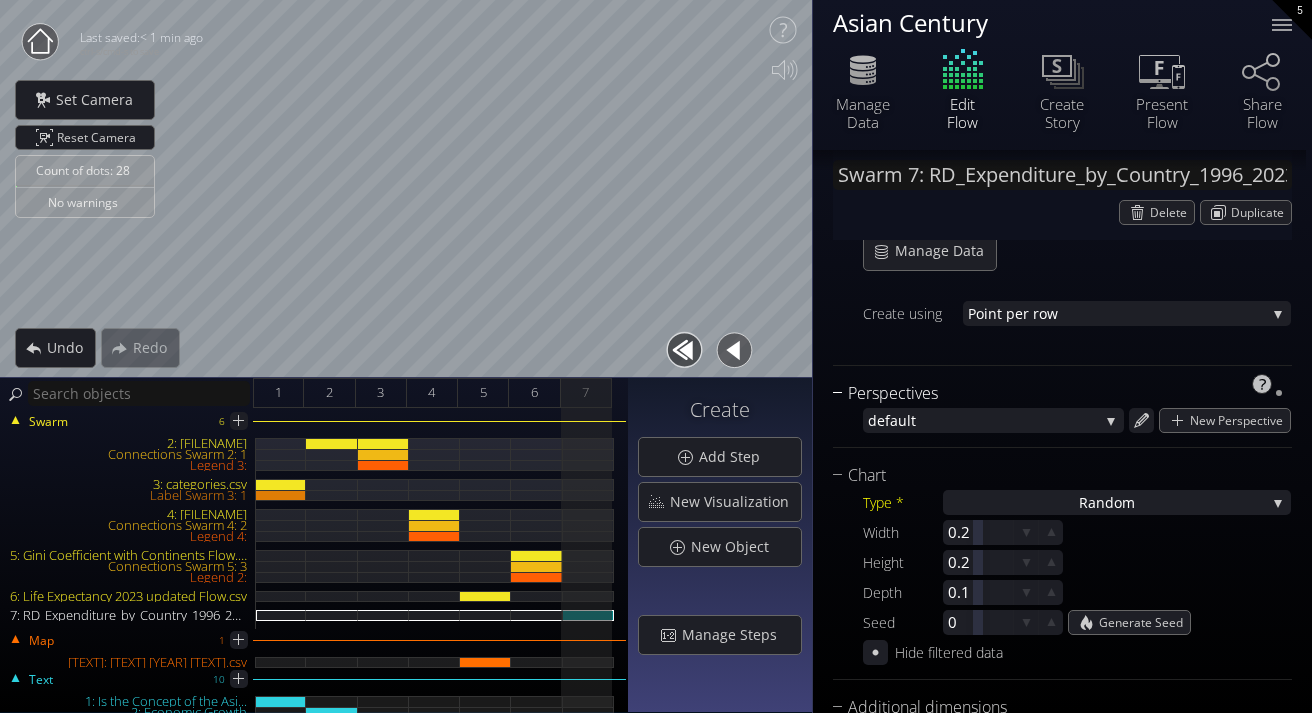 scroll, scrollTop: 279, scrollLeft: 0, axis: vertical 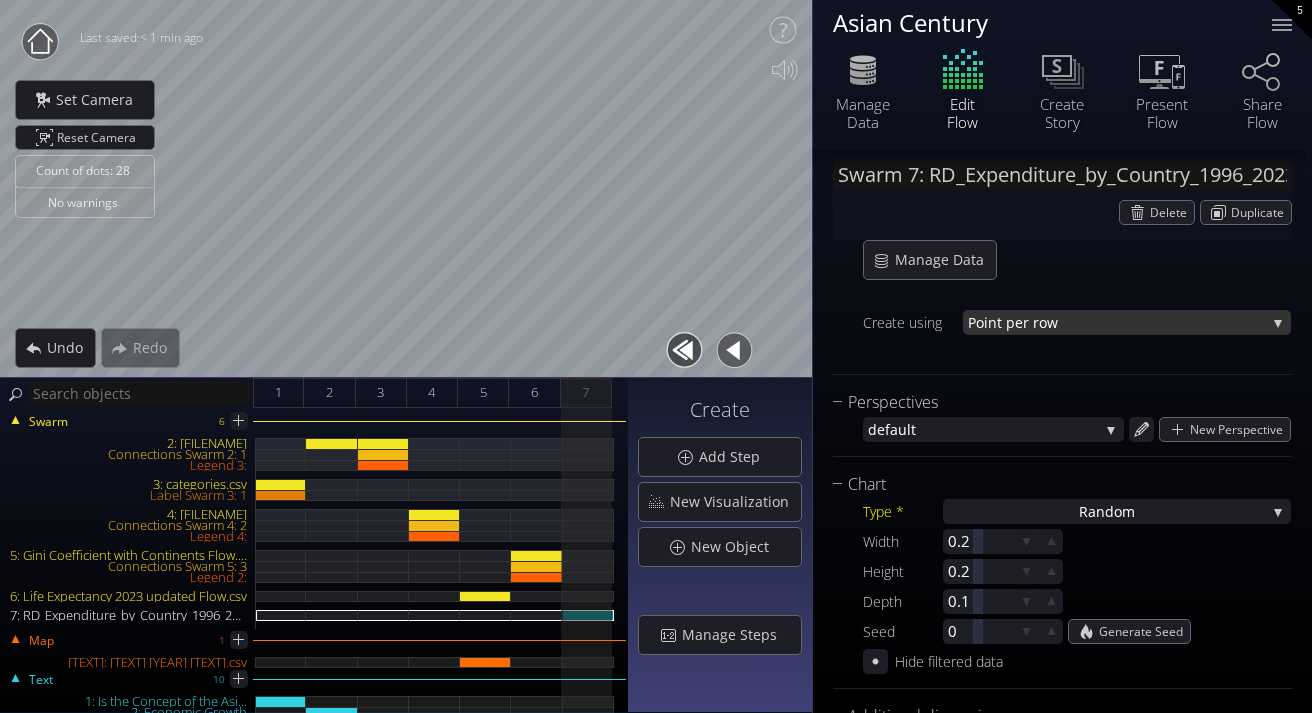 click on "nt per row" at bounding box center [1127, 322] 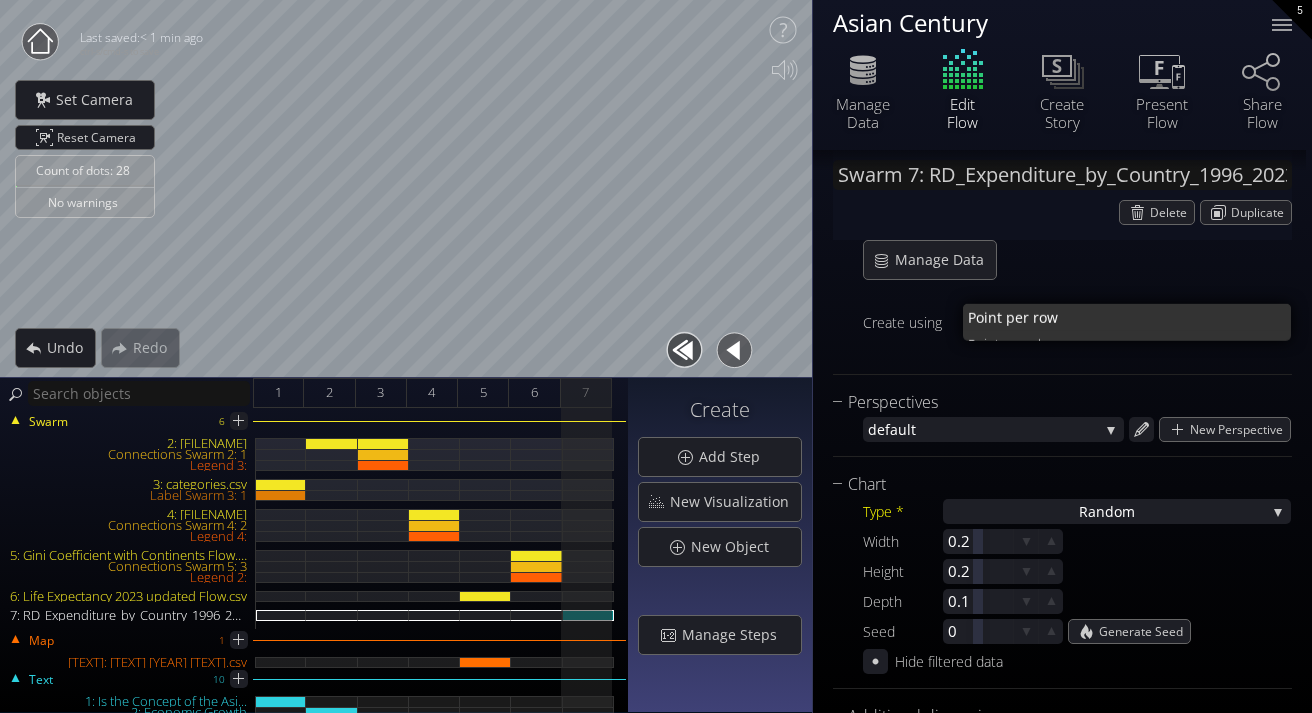 click on "Data
Source *
RD_Expenditure_by_Country_1996_2023_C   olumns.csv       None   GDP_PPP_with_continents_cor   rected.csv   cate   gories.csv   Life_Expectancy_Countries_Only_196   0_2023.csv   Life Expectancy 2023 update   d Flow.csv   Gini Coefficient with Continent   s Flow.csv   RD_Expenditure_by_Country_1996_2023_C   olumns.csv
Manage Data
Create using
Poi   nt per row     Poi   nt per row   Point    per value
Perspectives
defa   ult     defa   ult
New Perspective
Chart
Type *
Ra   ndom     S   catterplot   Categoriz   ed columns   Map from c   oordinates   Map     to regions   Ra   ndom   Net   work Graph   Raw    positions   Hierarch   y
Width
0.2
Height
0.2
Depth
0.1
Seed
0" at bounding box center (1062, 959) 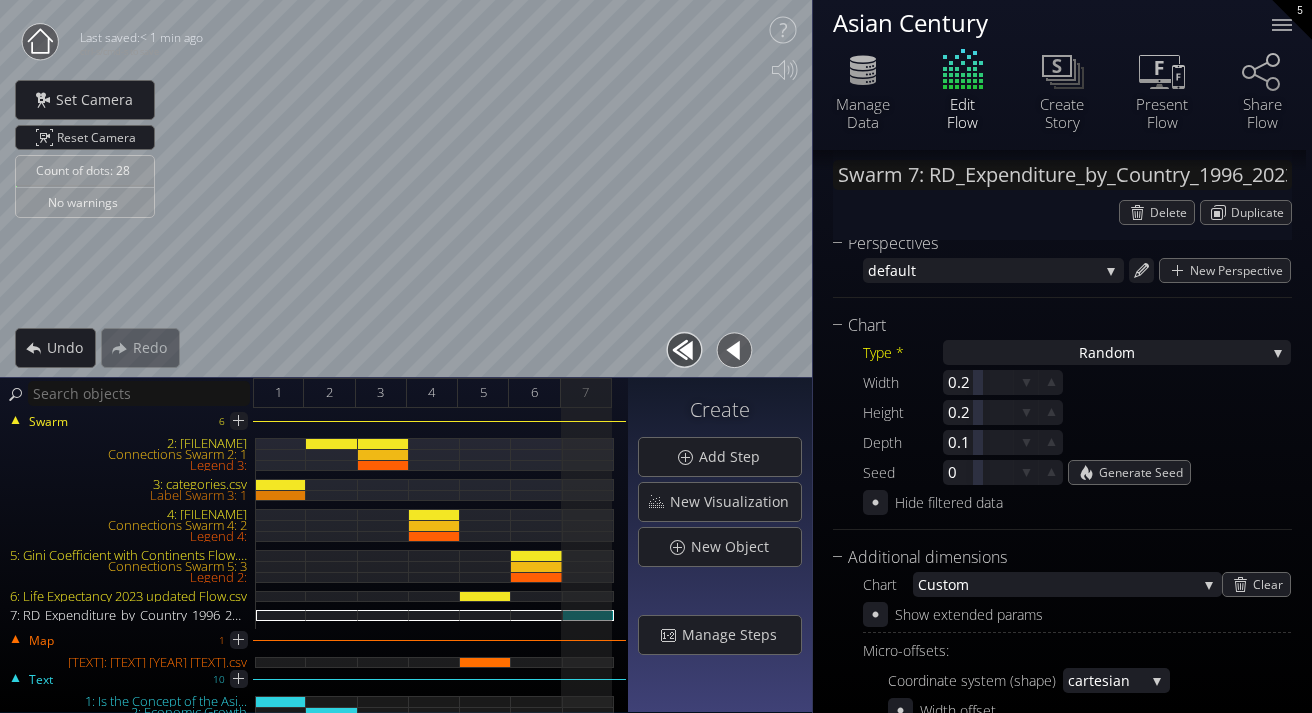 scroll, scrollTop: 449, scrollLeft: 0, axis: vertical 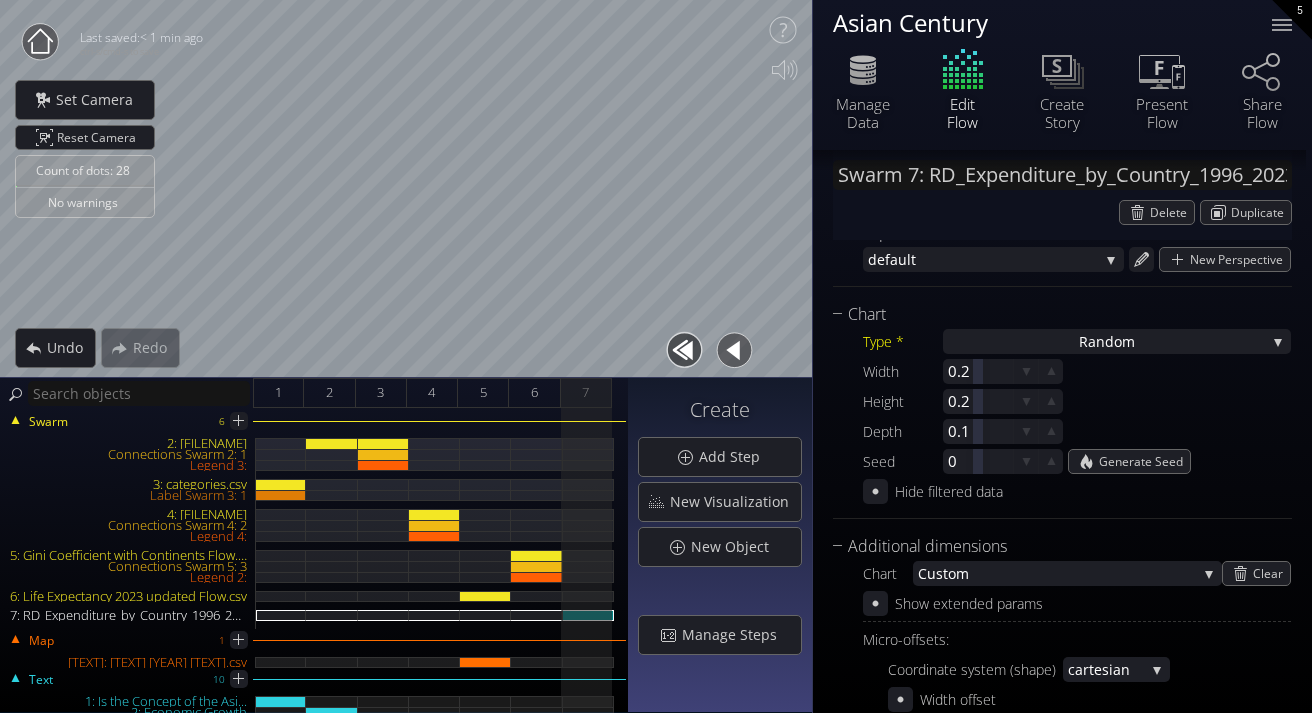 click on "Perspectives
defa   ult     defa   ult
New Perspective" at bounding box center (1062, 253) 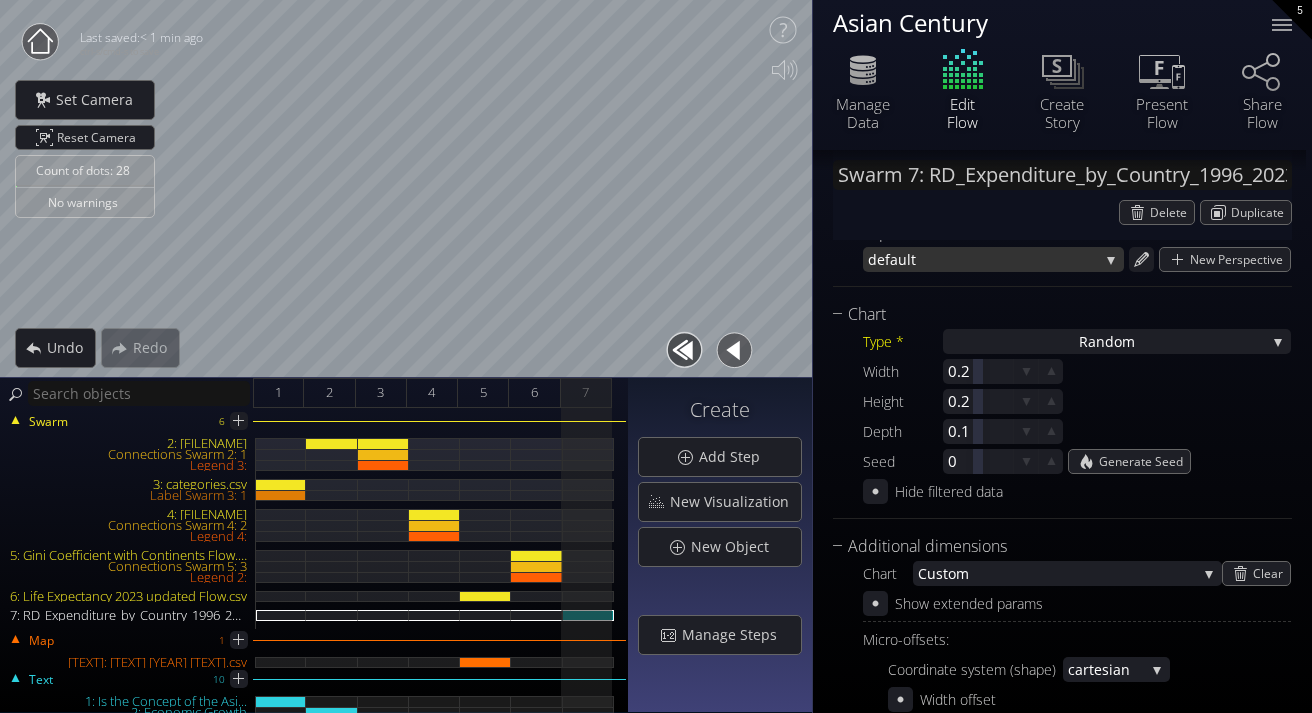 click on "defa   ult" at bounding box center (993, 259) 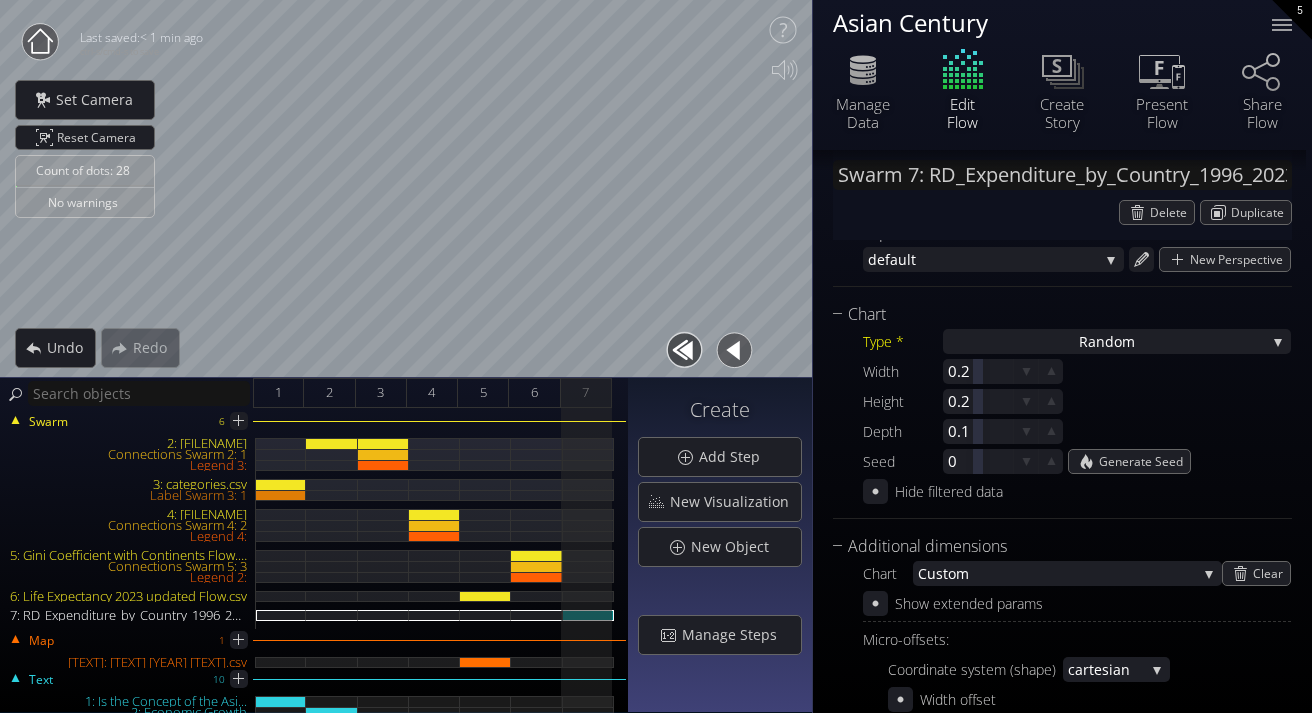 scroll, scrollTop: 488, scrollLeft: 0, axis: vertical 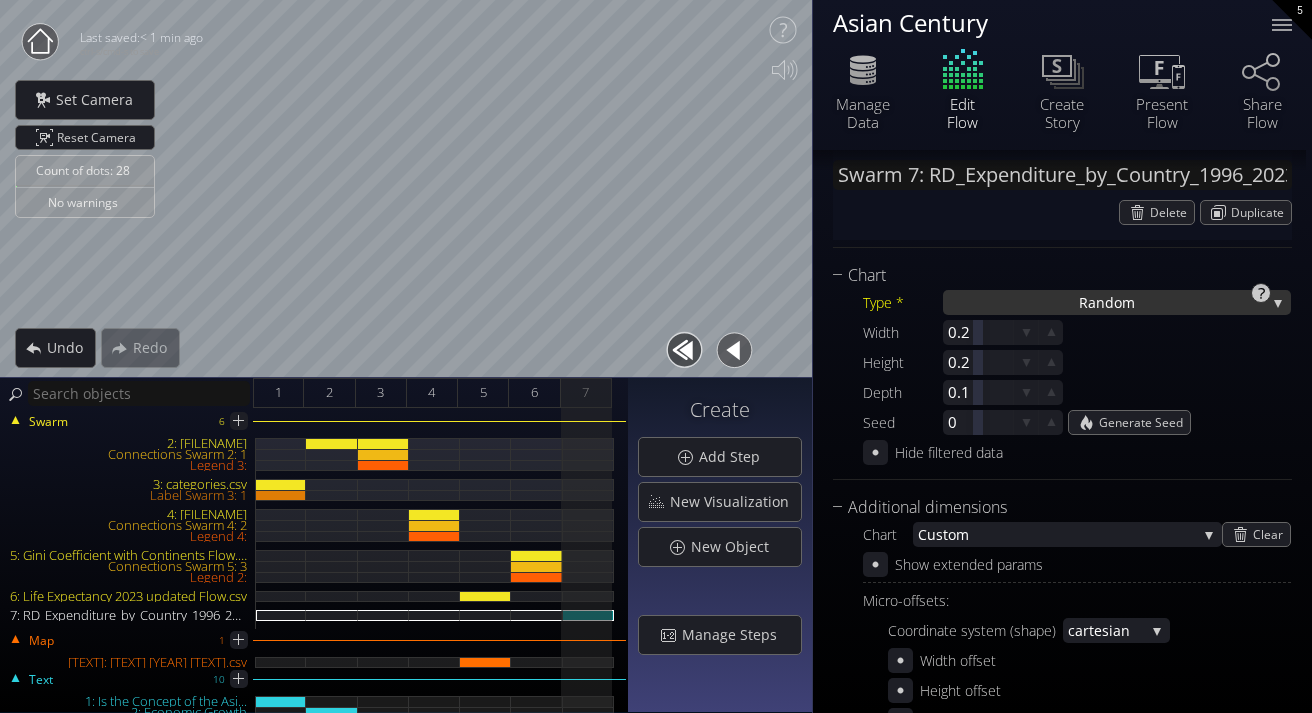 click on "Ra   ndom" at bounding box center (1117, 302) 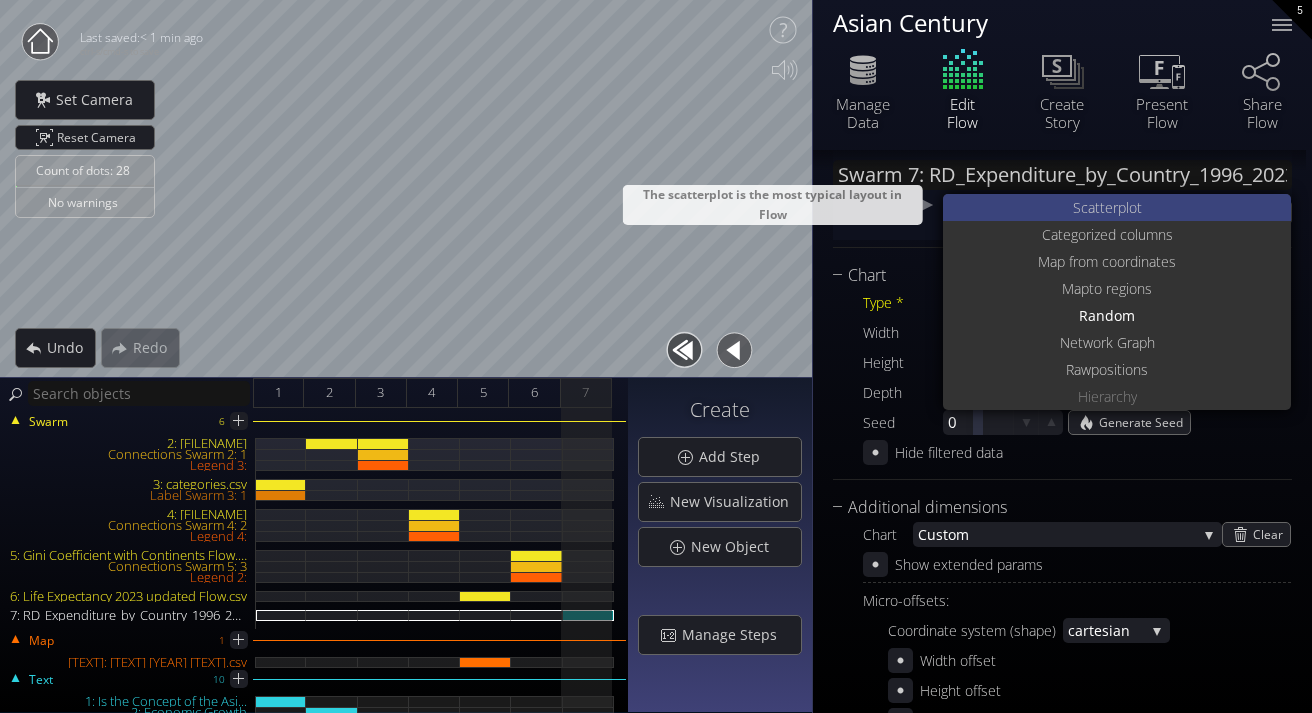 click on "S   catterplot" at bounding box center [1119, 207] 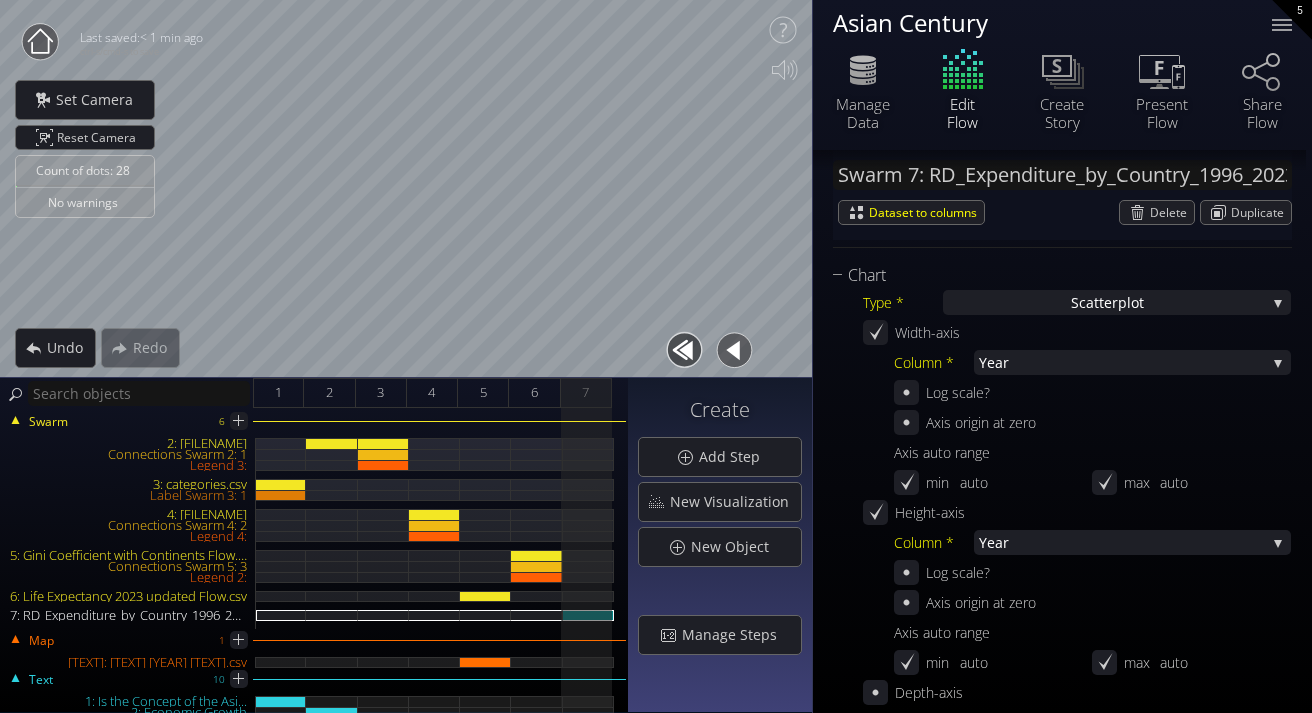 scroll, scrollTop: 534, scrollLeft: 0, axis: vertical 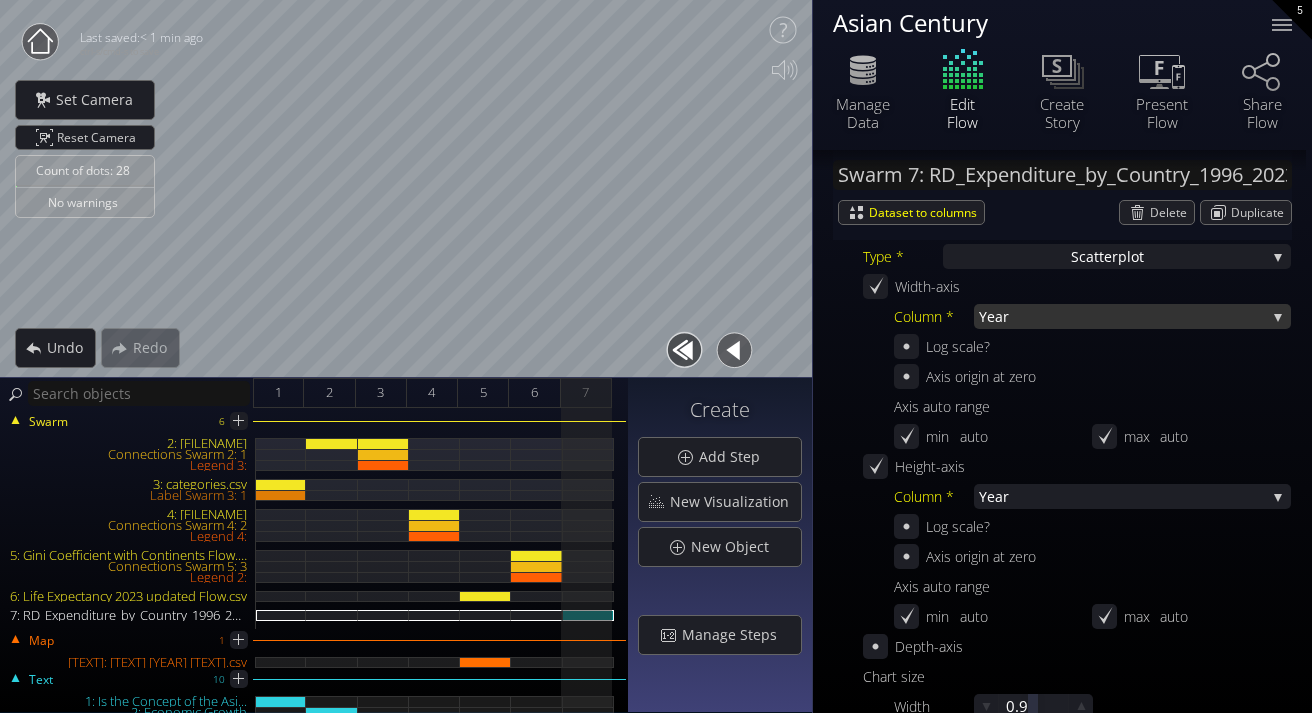 click on "Year" at bounding box center (1122, 316) 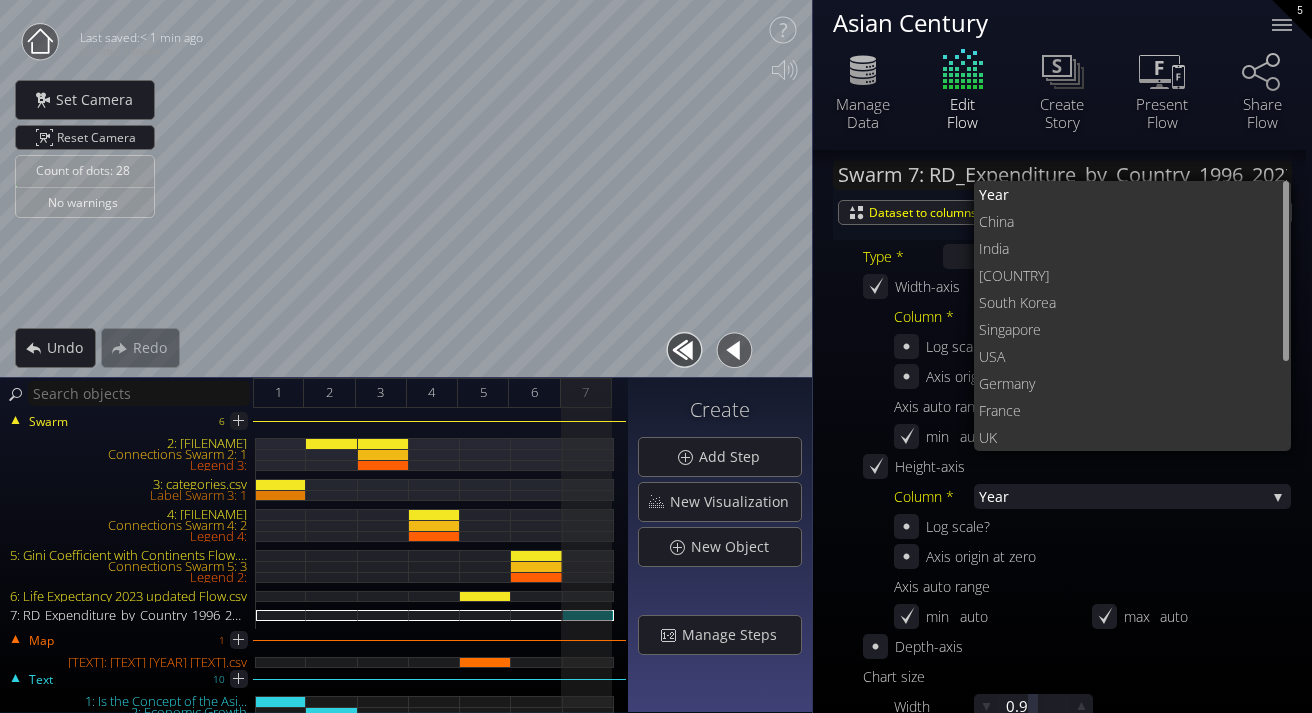 click on "Log scale?" at bounding box center [942, 346] 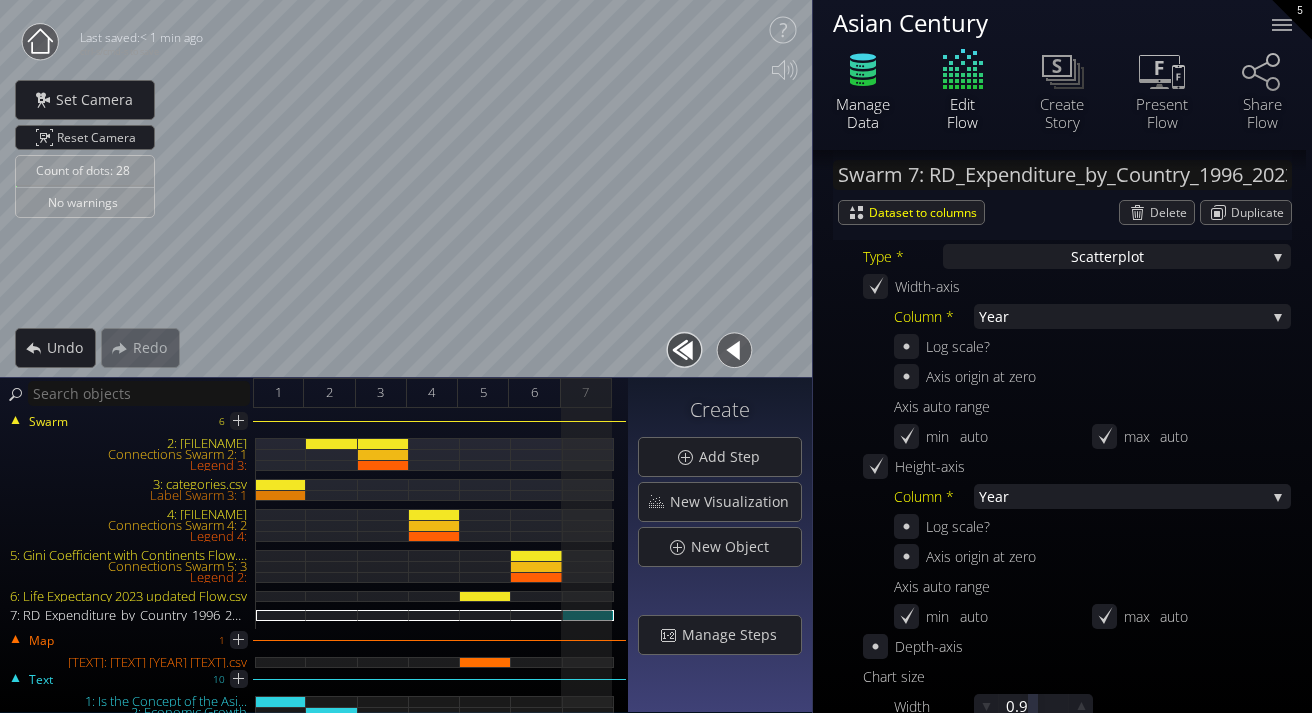 click 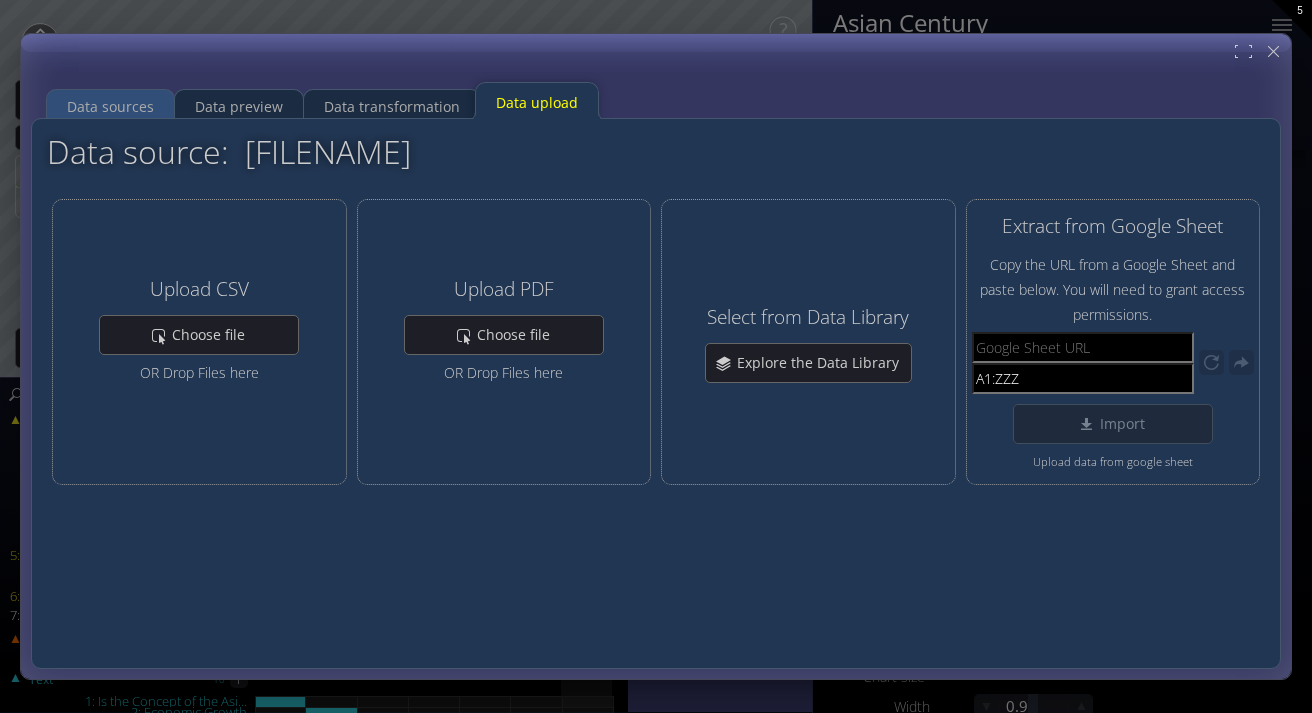 click on "Data sources" at bounding box center [110, 107] 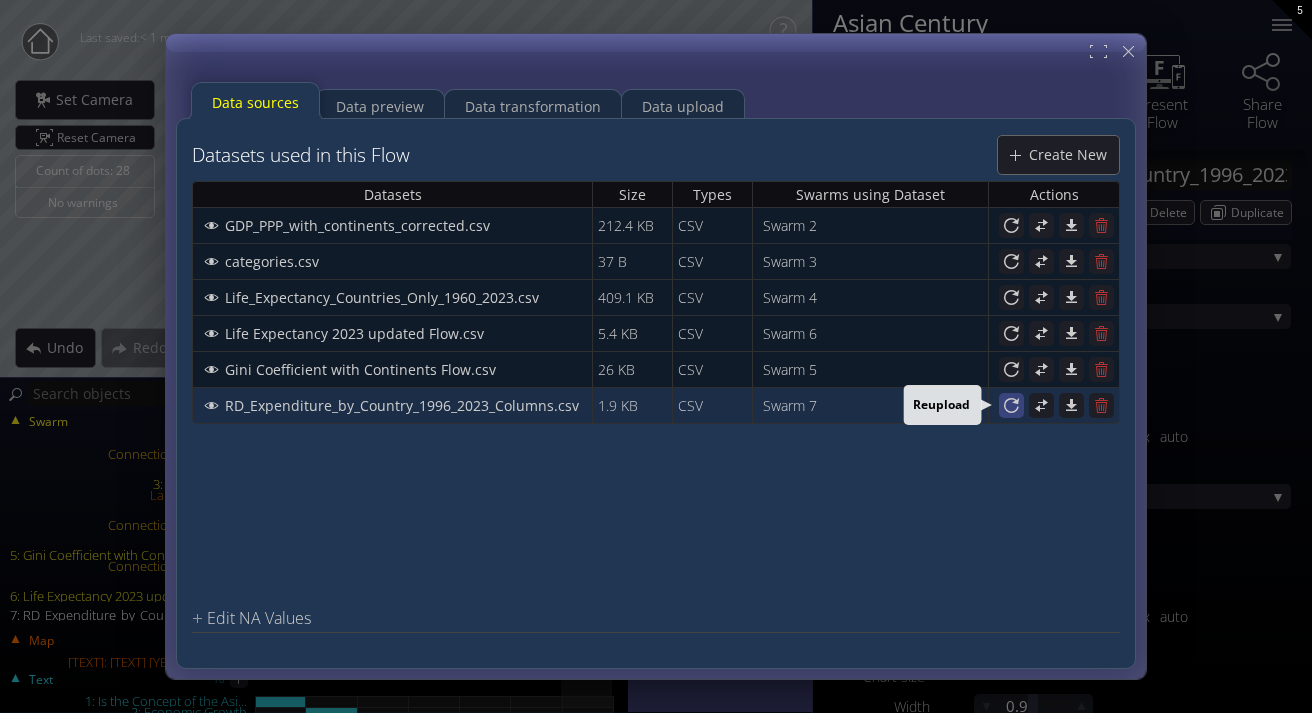click 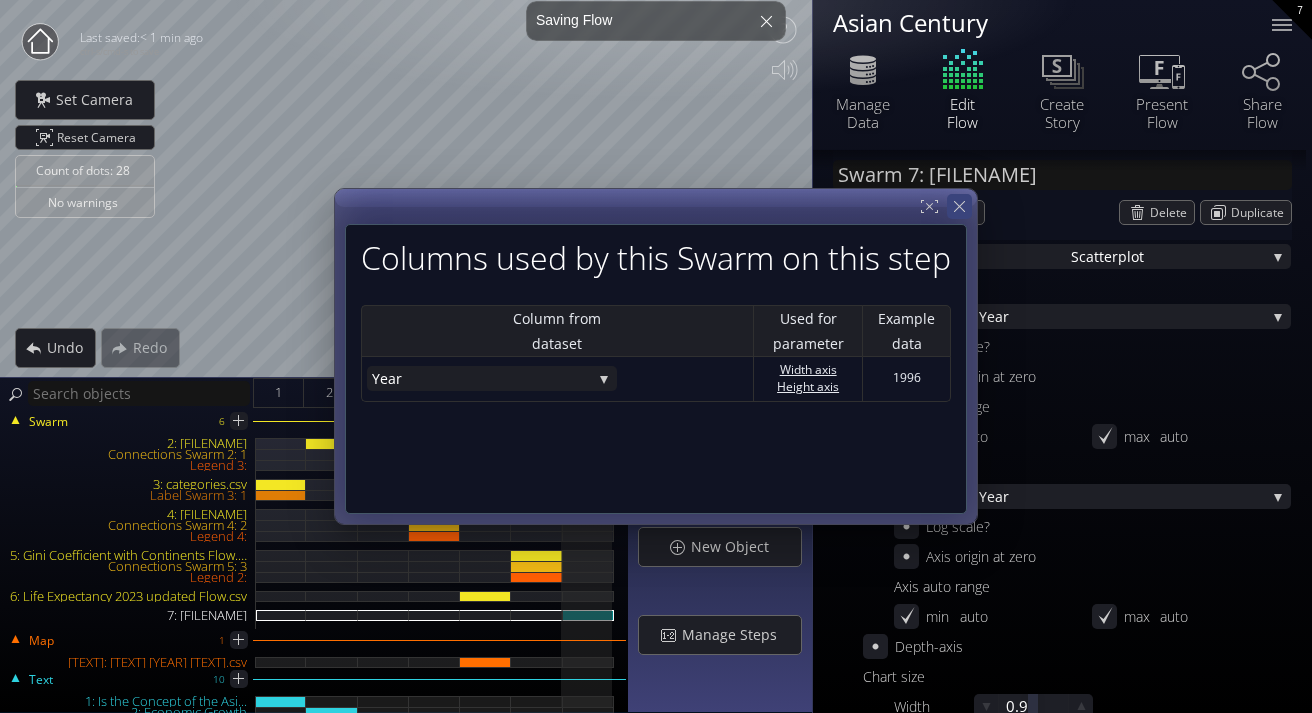 click 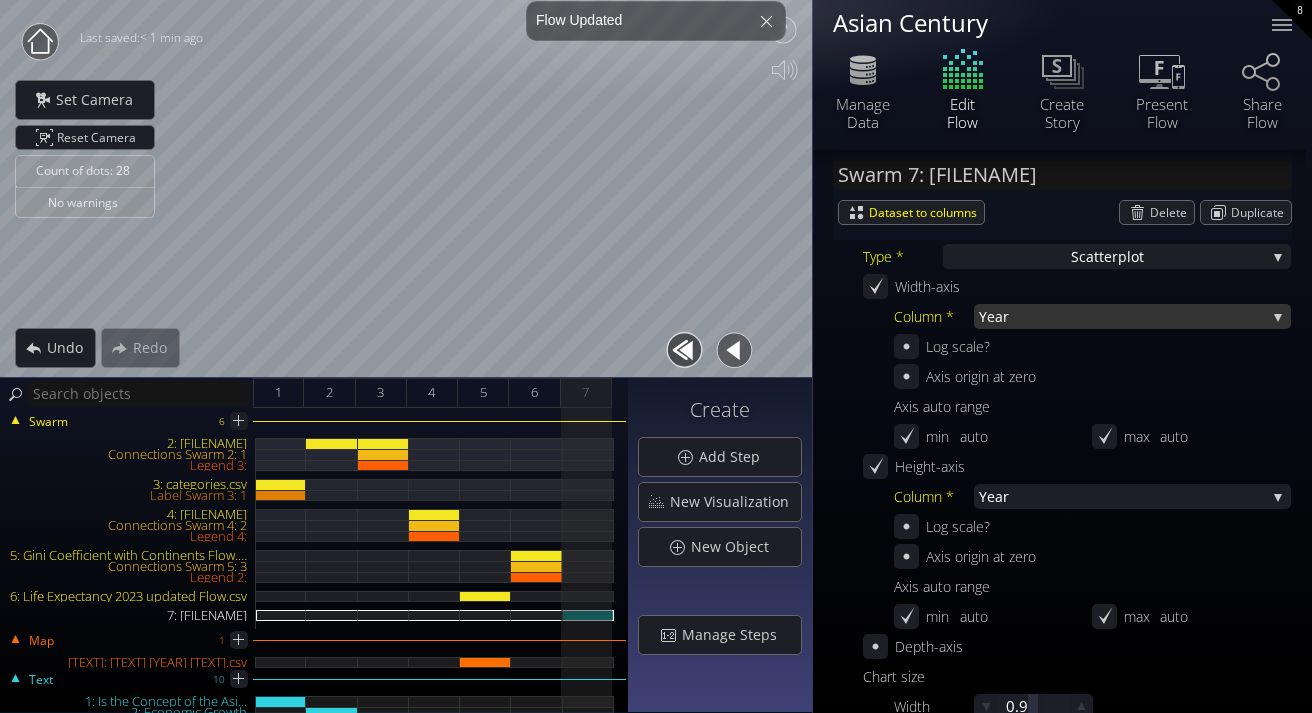 click on "Year" at bounding box center [1122, 316] 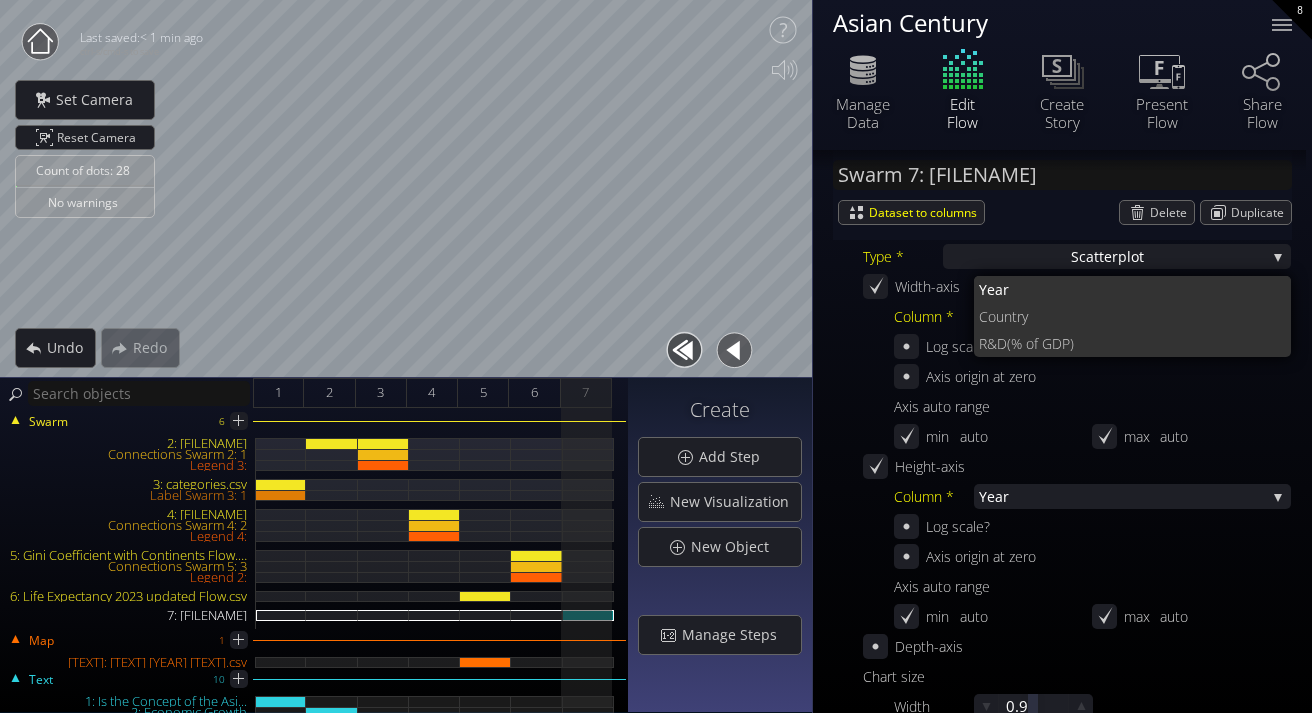 click on "try" at bounding box center (1144, 316) 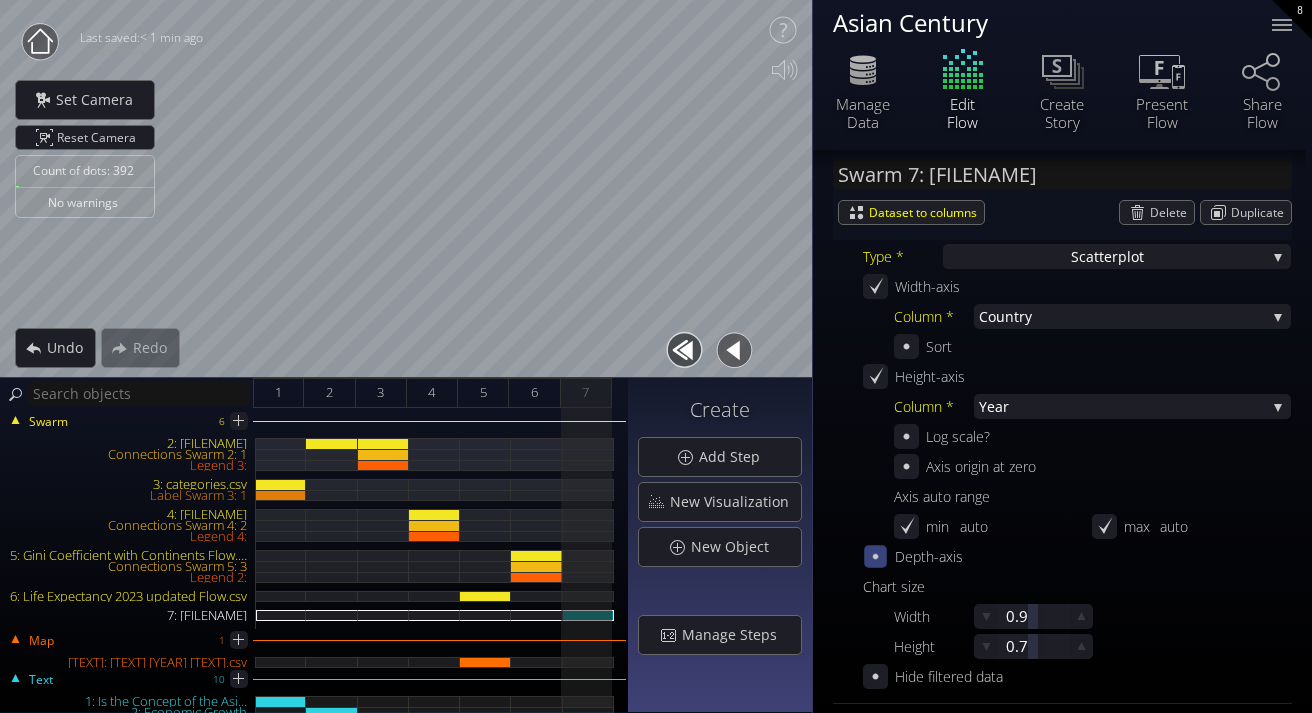 click 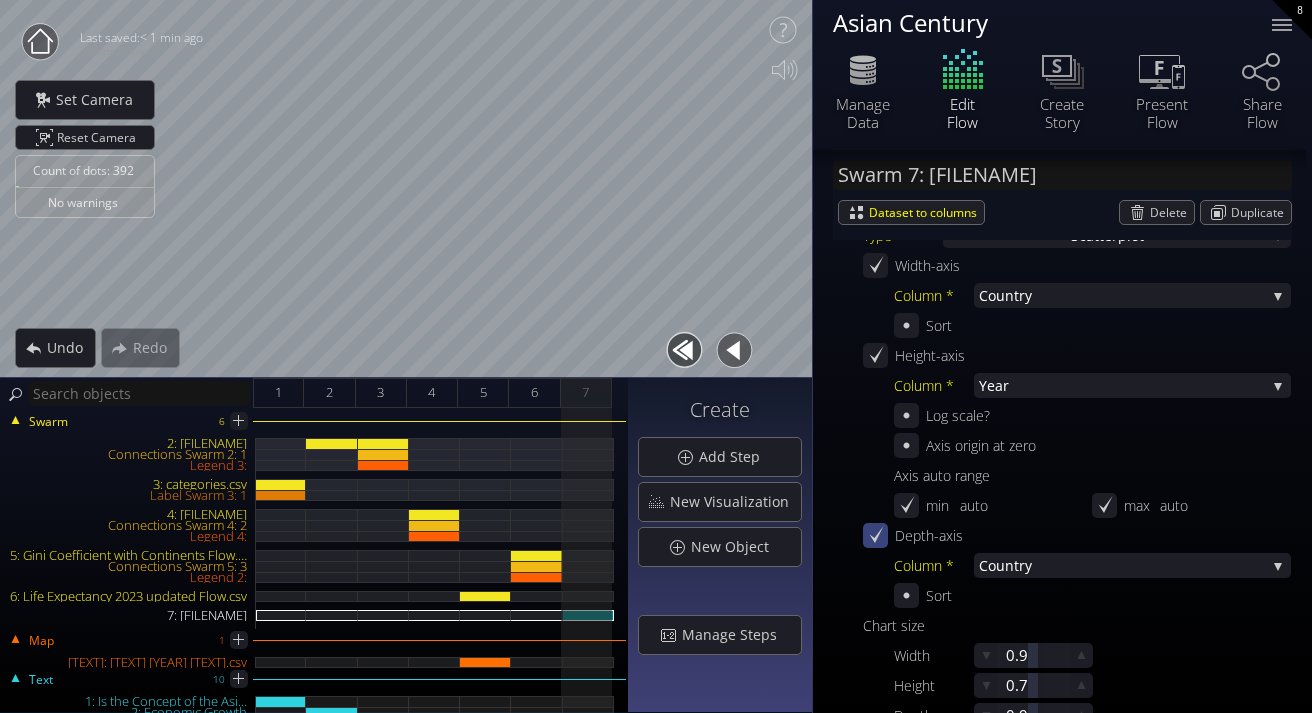 scroll, scrollTop: 562, scrollLeft: 0, axis: vertical 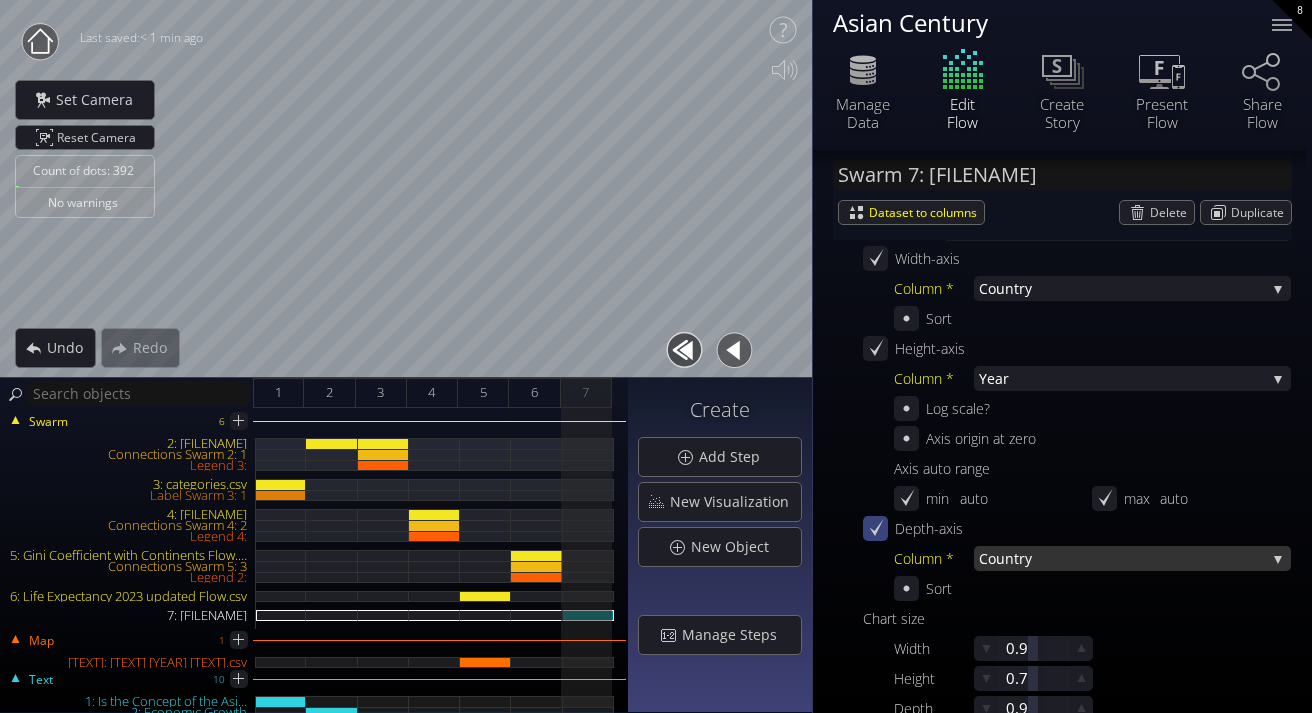 click on "try" at bounding box center [1140, 558] 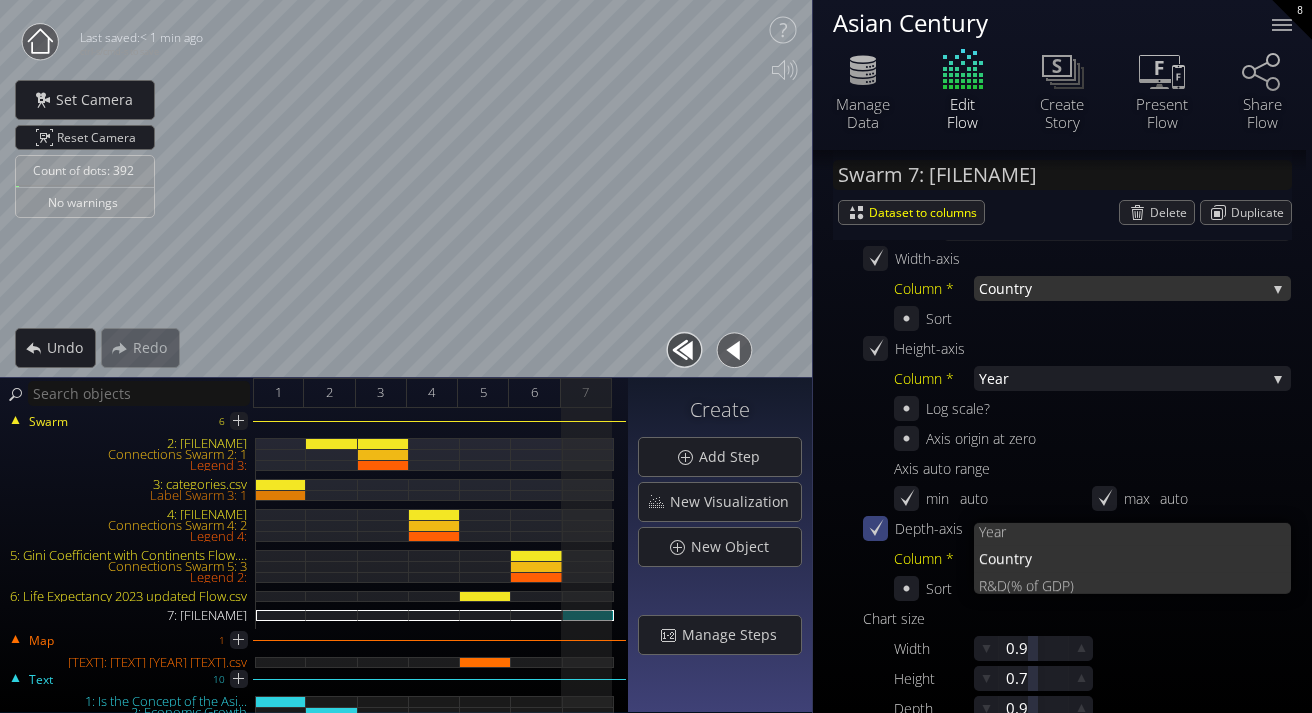 click on "Coun" at bounding box center [996, 288] 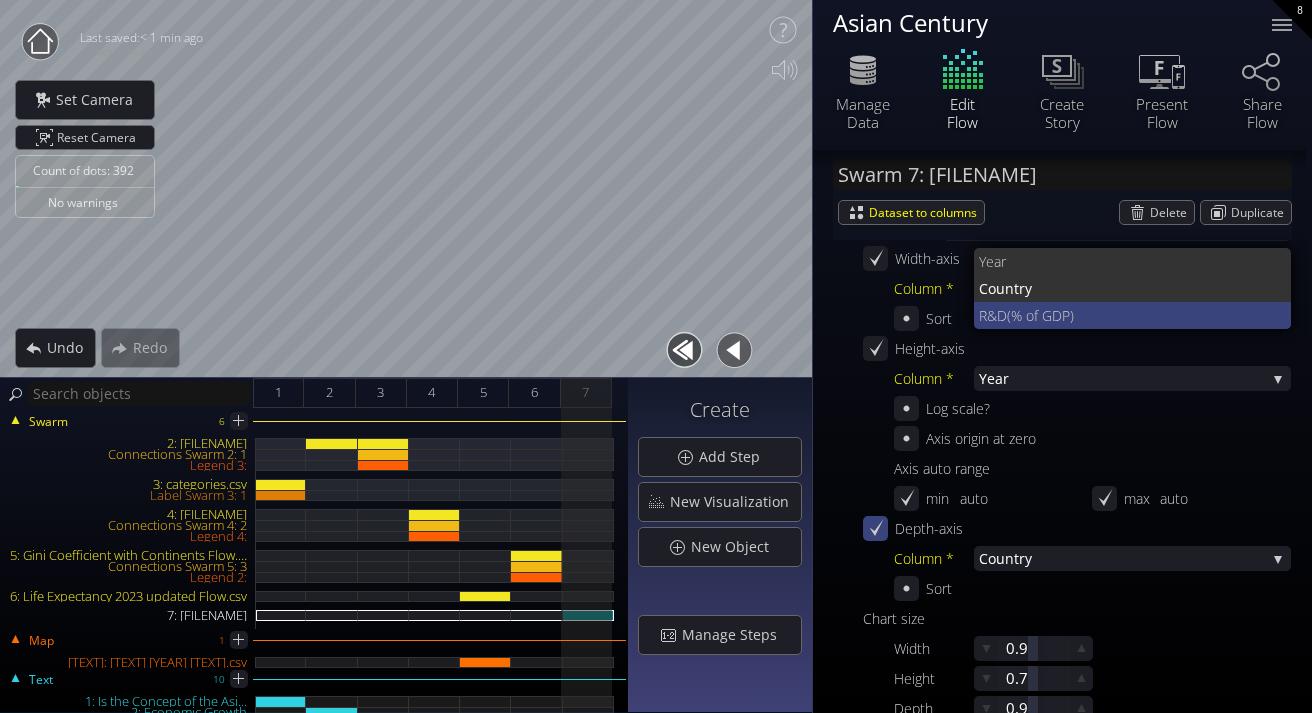 click on "(% of GDP)" at bounding box center (1141, 315) 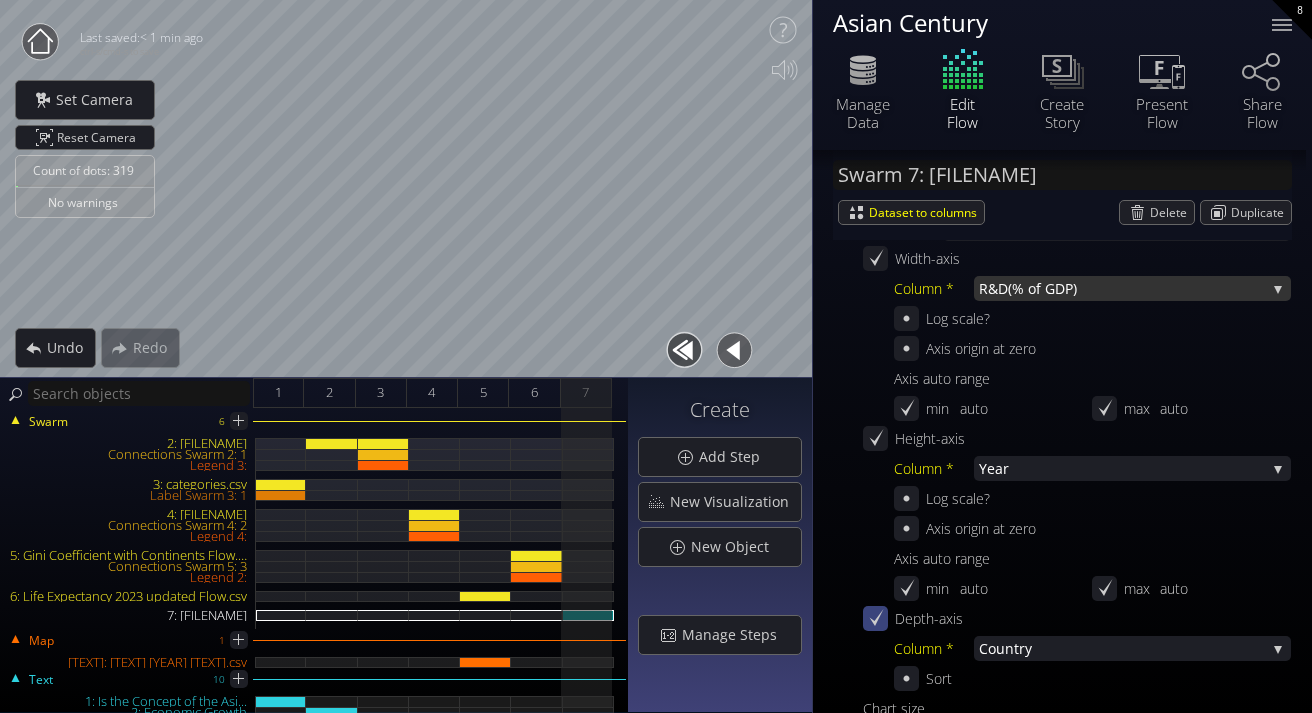 click on "R&D" at bounding box center [993, 288] 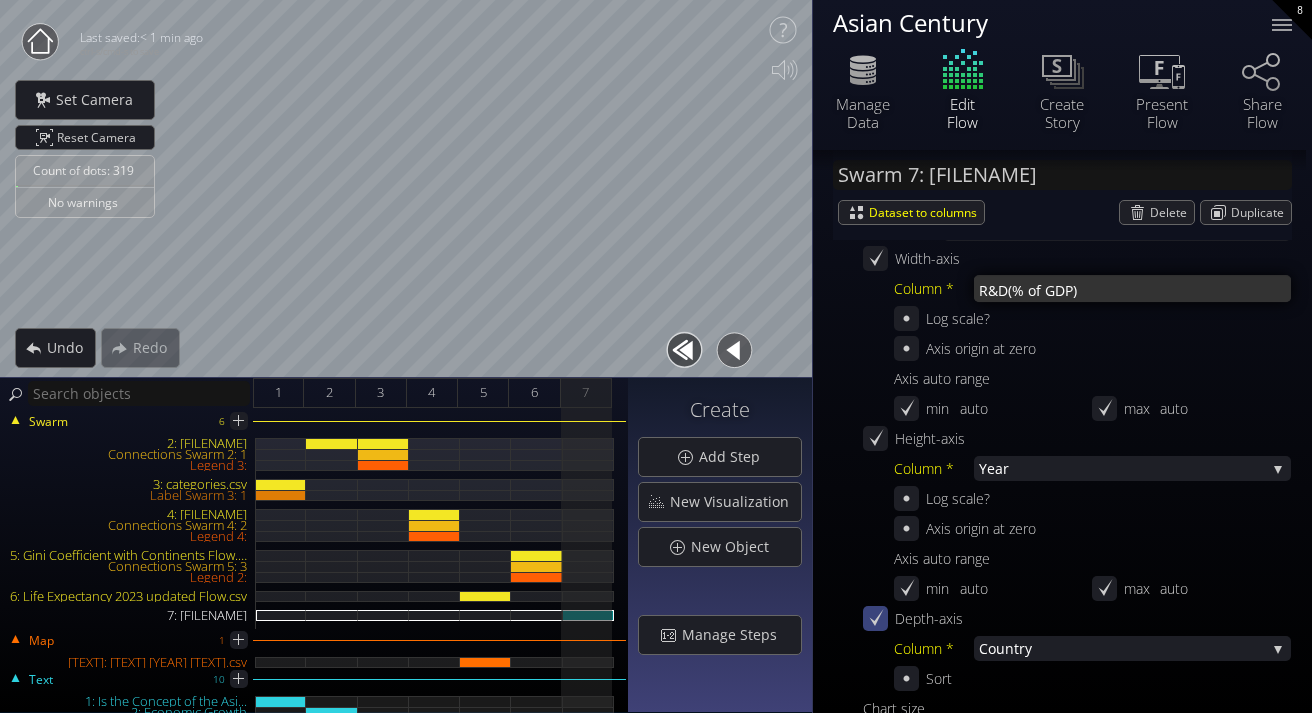 scroll, scrollTop: 0, scrollLeft: 0, axis: both 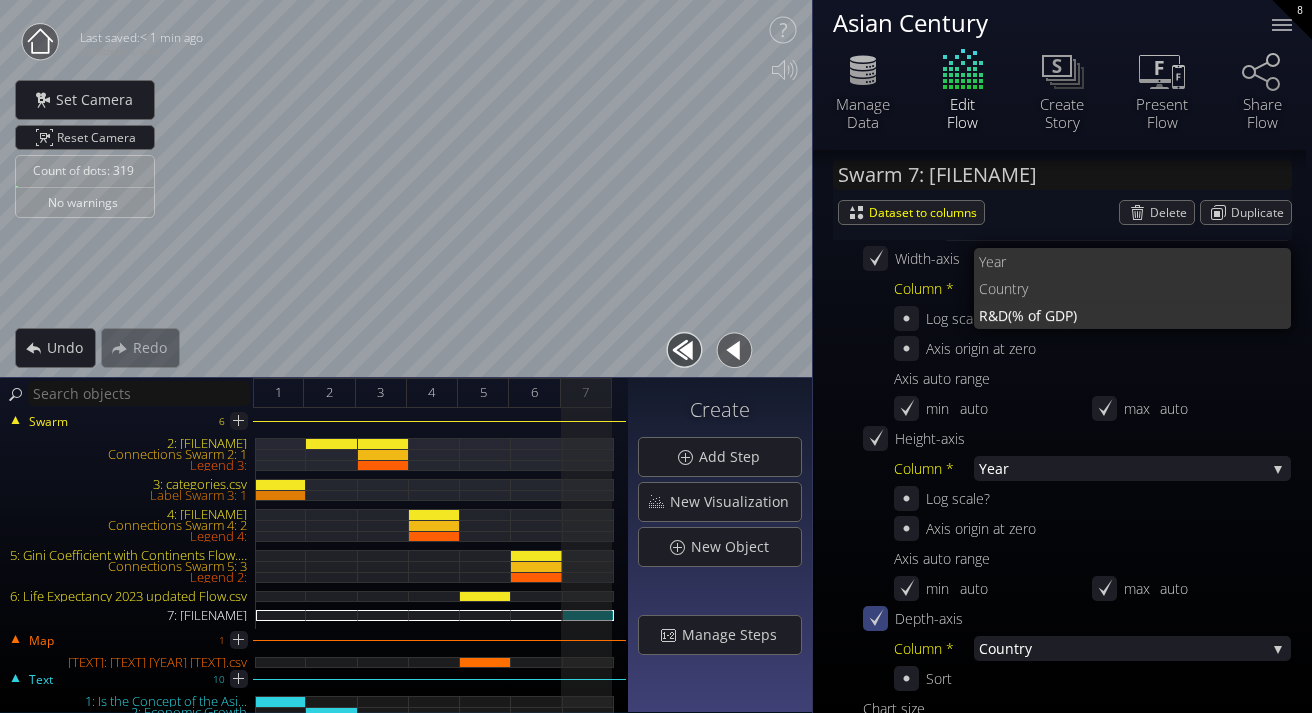 click on "Coun" at bounding box center [995, 288] 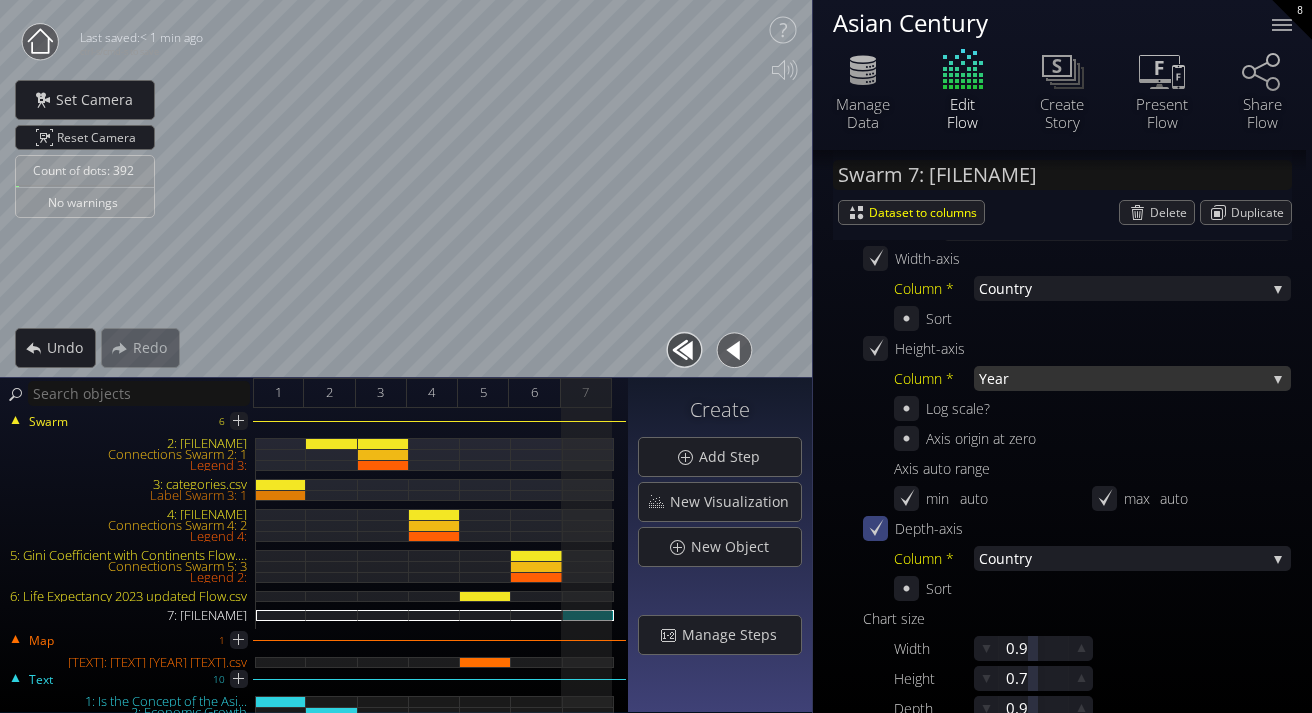 click on "Year" at bounding box center (1122, 378) 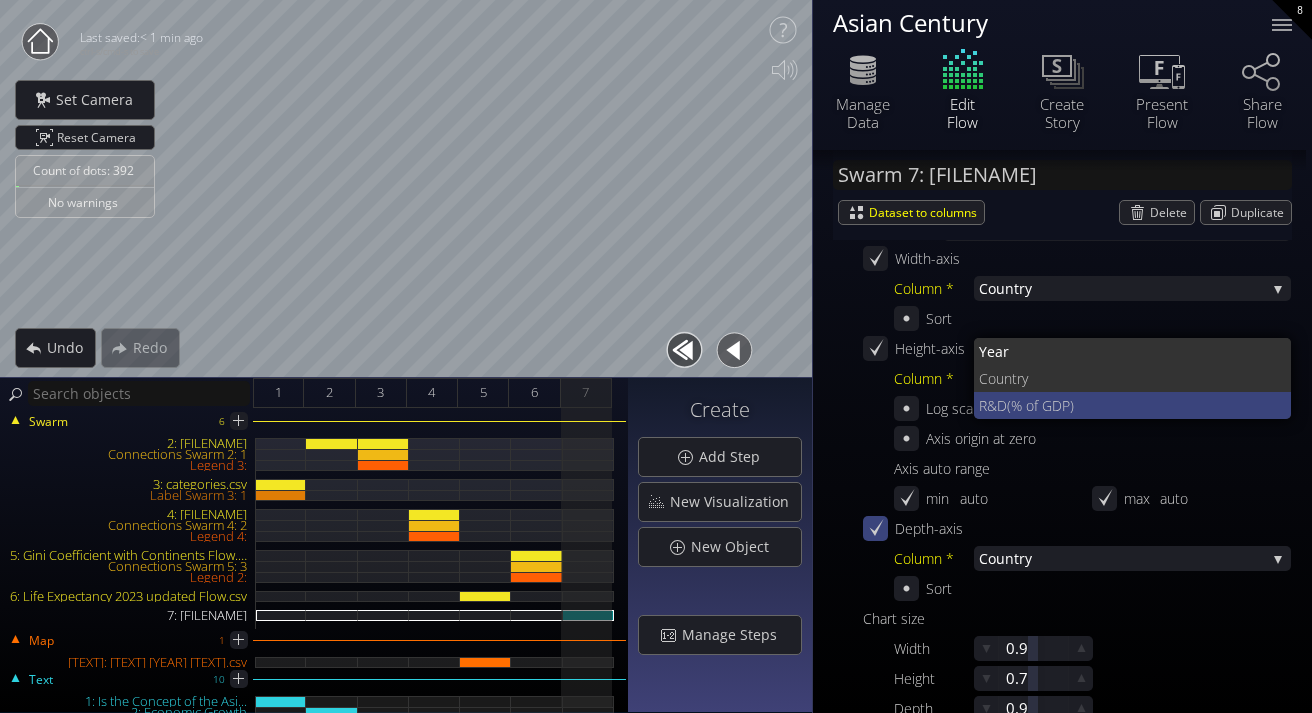 click on "(% of GDP)" at bounding box center [1141, 405] 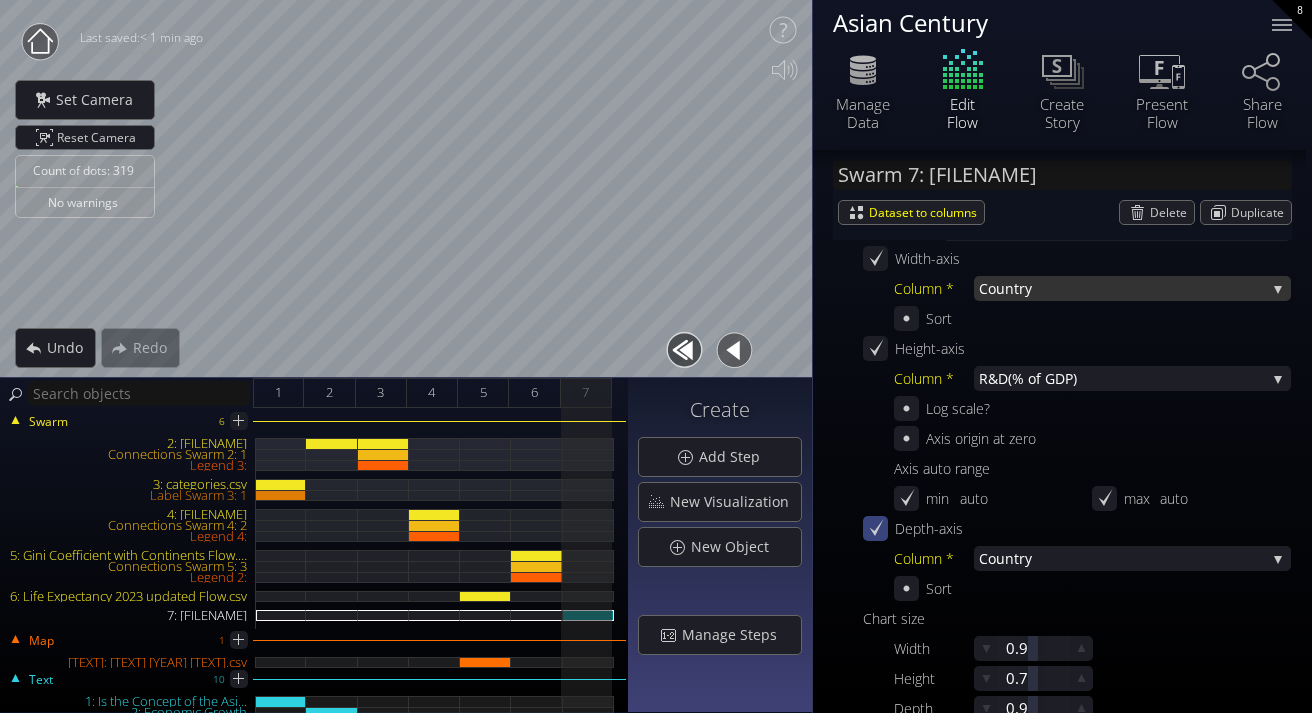 click on "Coun" at bounding box center [996, 288] 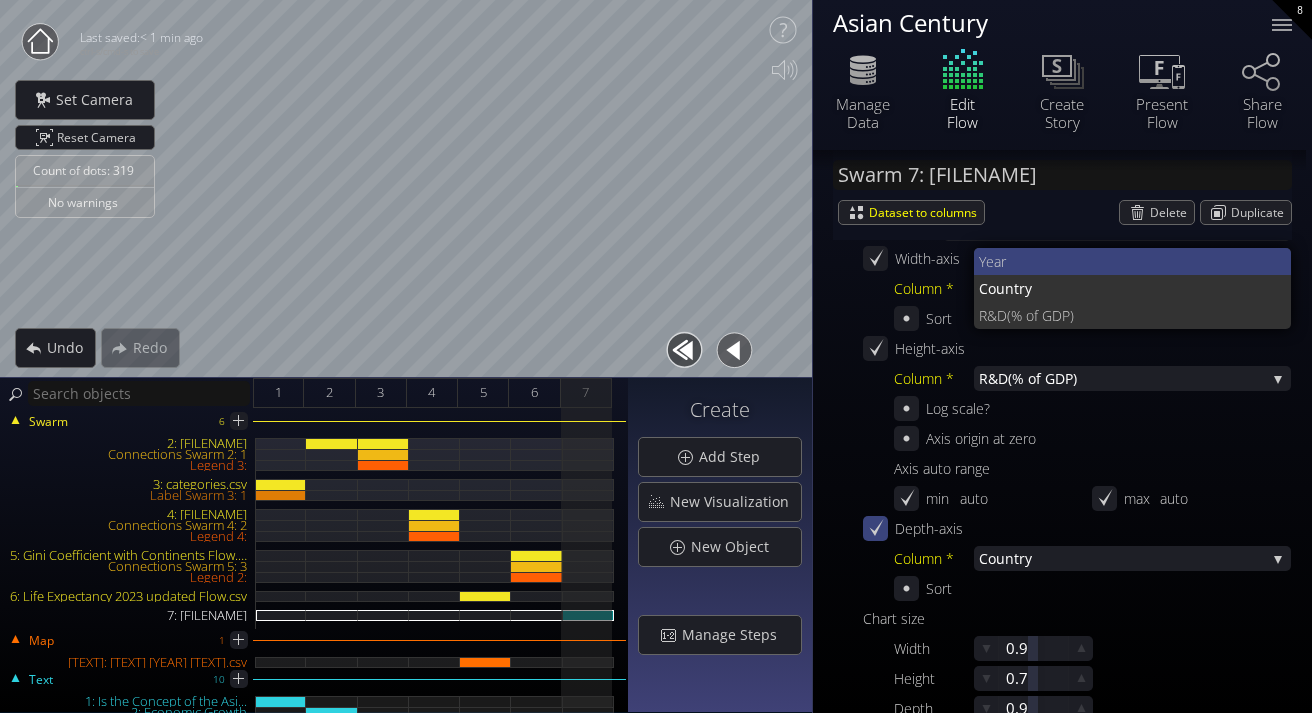 click on "Year" at bounding box center (1127, 261) 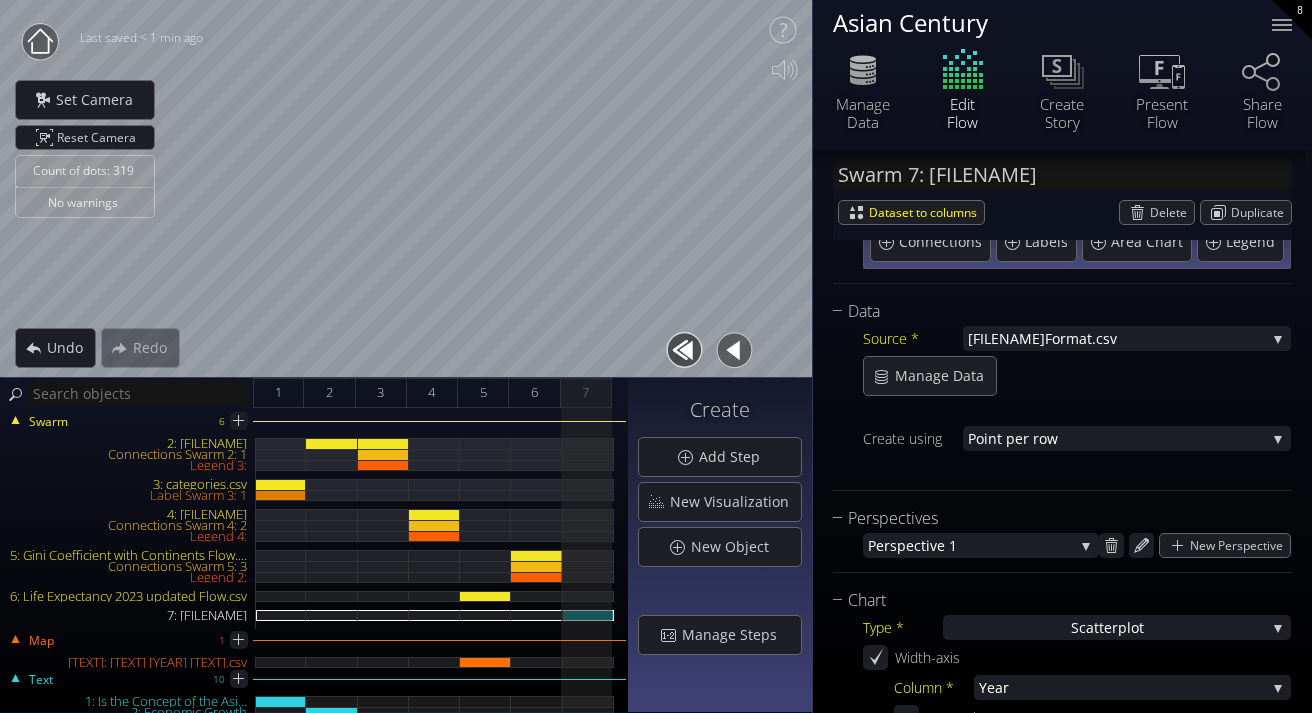 scroll, scrollTop: 0, scrollLeft: 0, axis: both 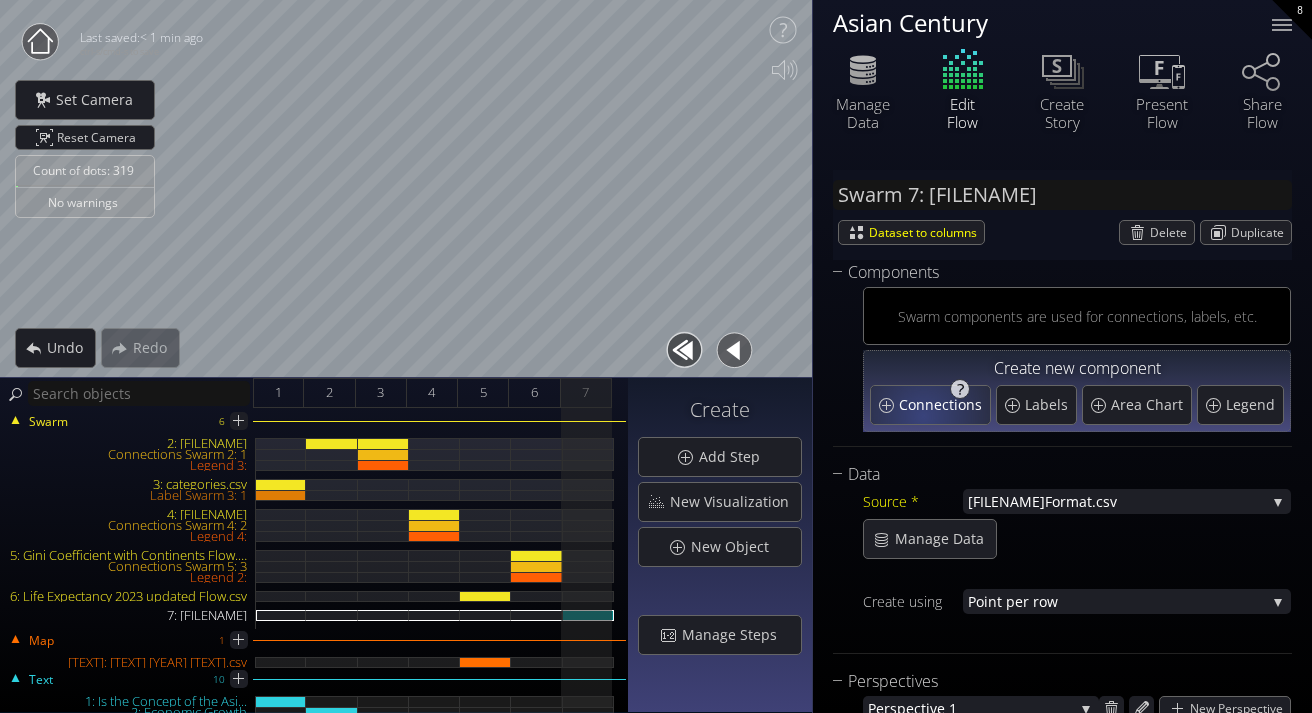 click on "Connections" at bounding box center [930, 405] 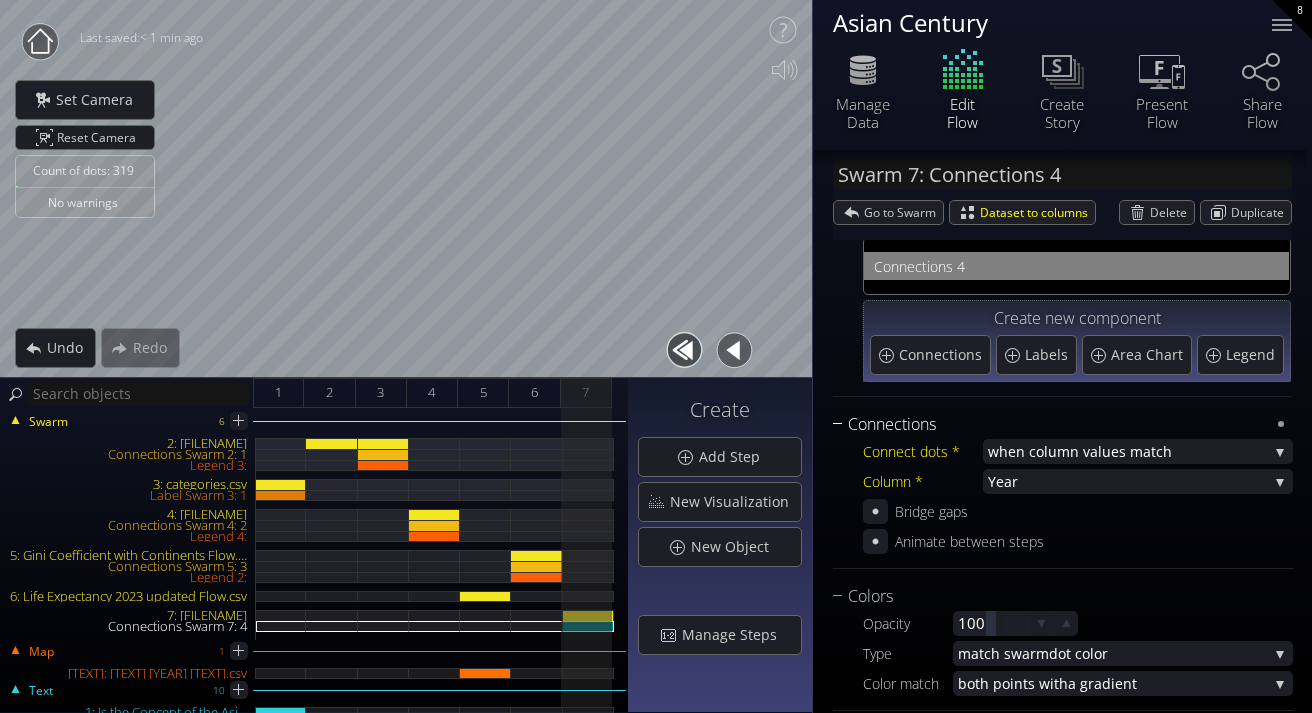 scroll, scrollTop: 75, scrollLeft: 0, axis: vertical 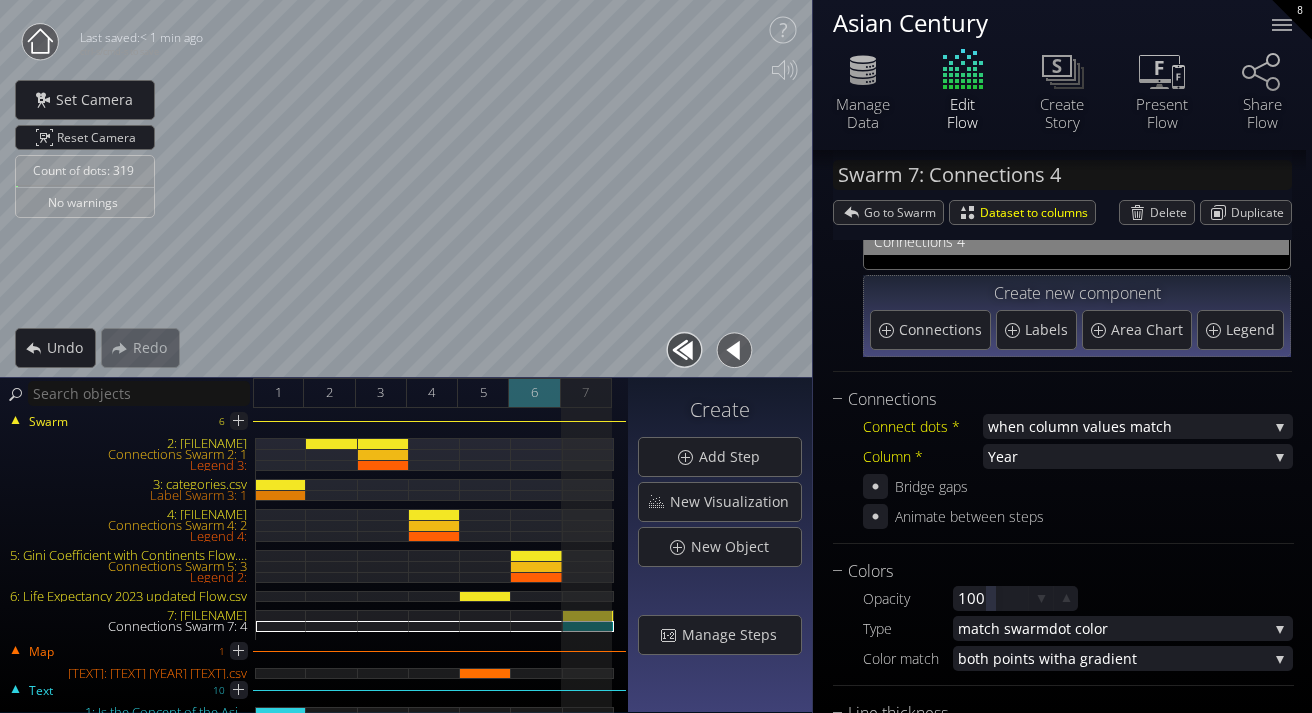 click on "6" at bounding box center (534, 393) 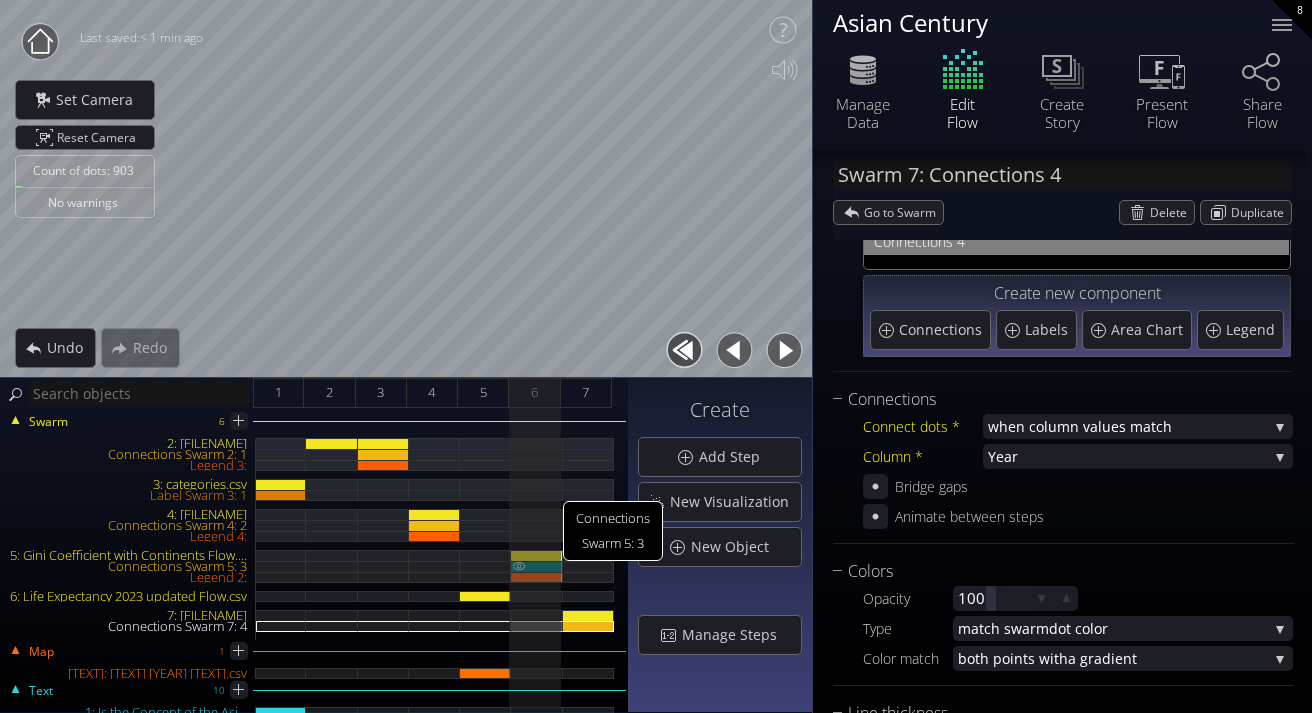 click on "Connections Swarm 5:  3" at bounding box center [536, 566] 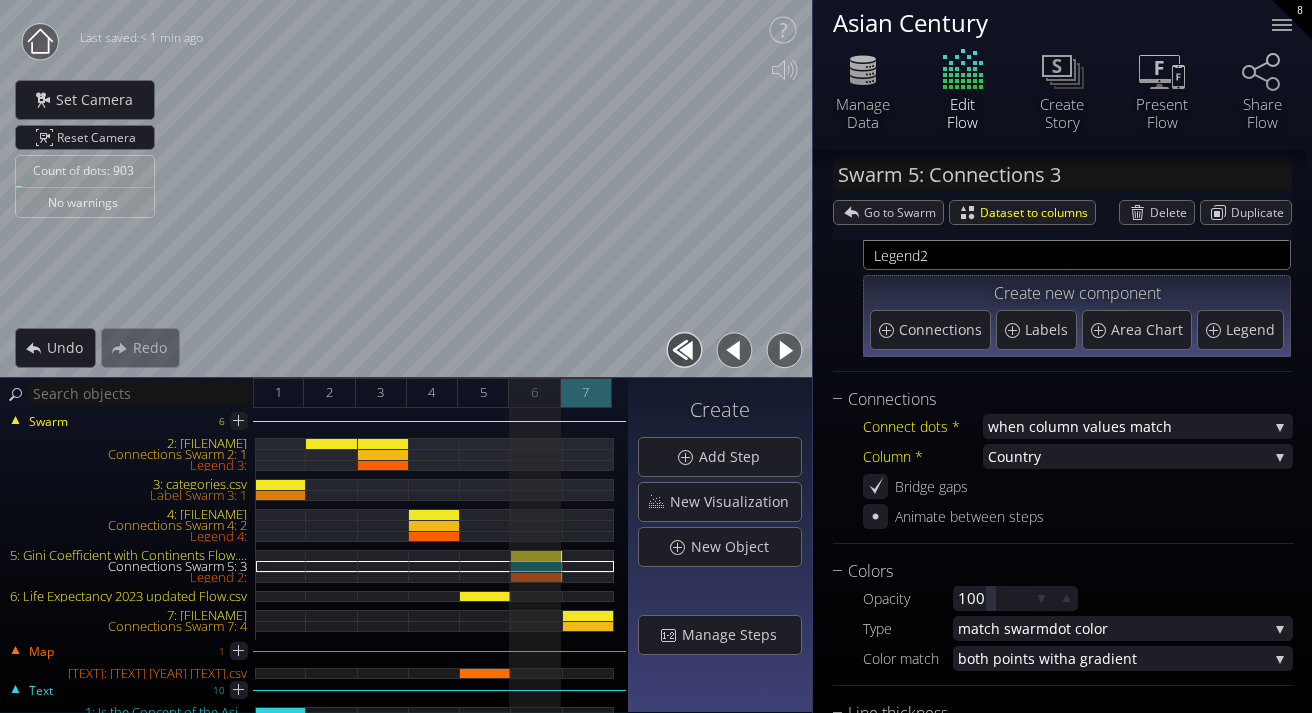 click on "7" at bounding box center [586, 393] 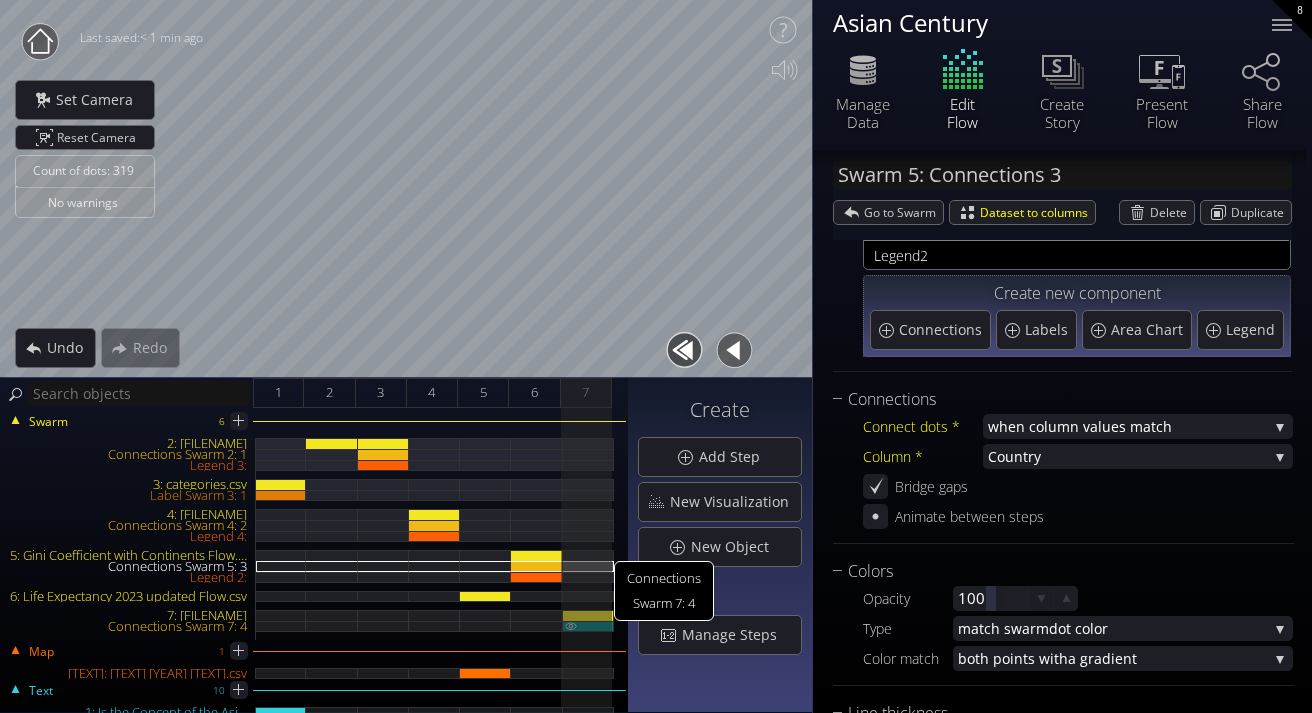 click on "Connections Swarm 7:  4" at bounding box center [588, 626] 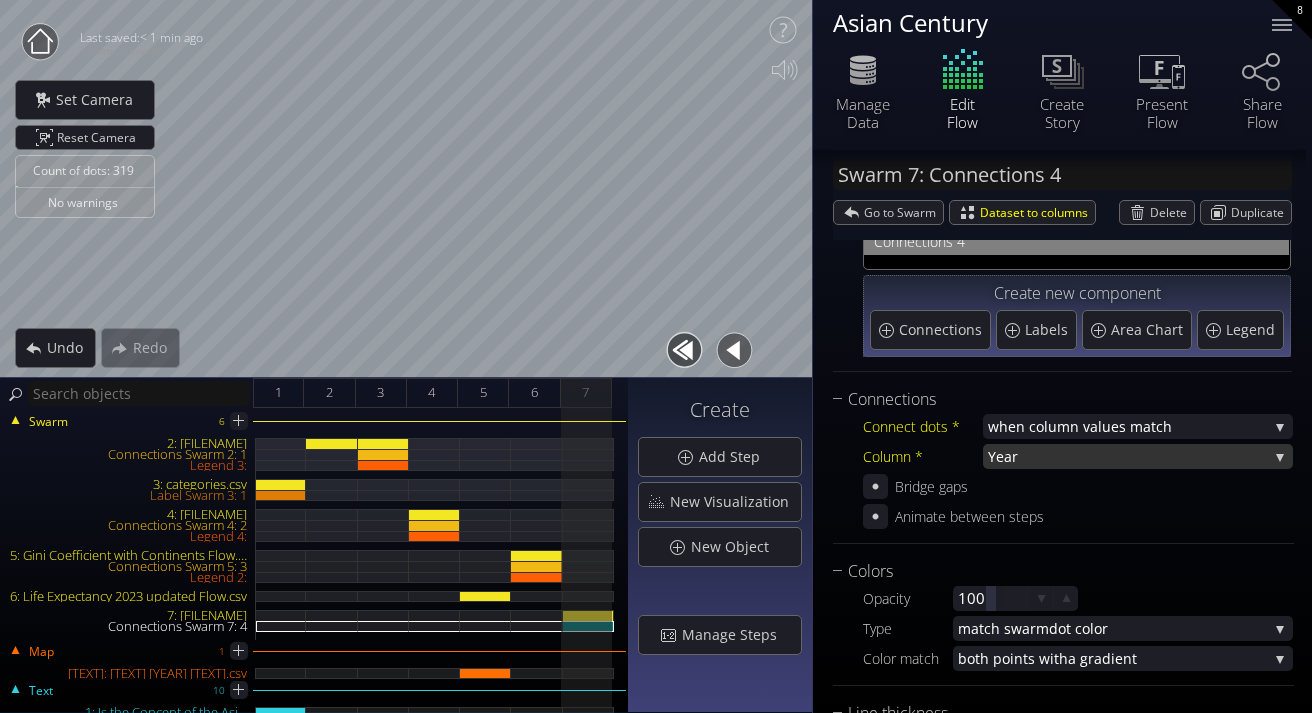 click on "Year" at bounding box center (1128, 456) 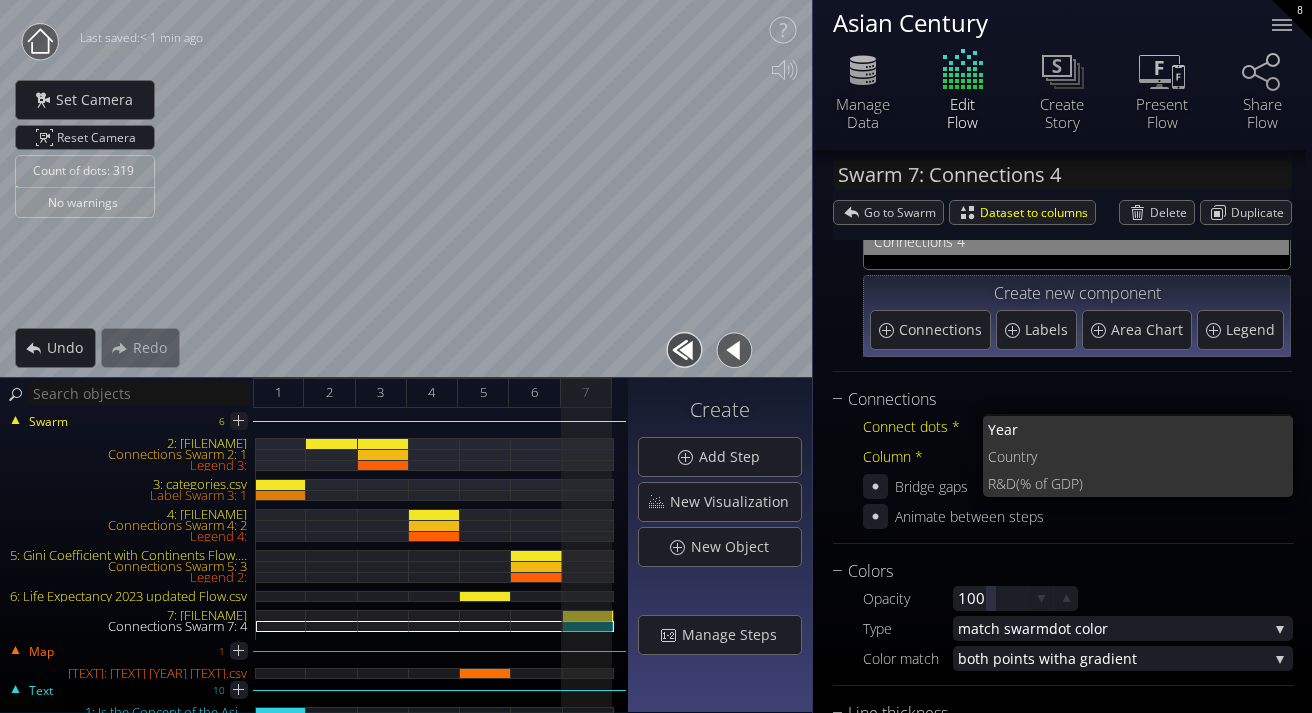 click on "try" at bounding box center (1149, 456) 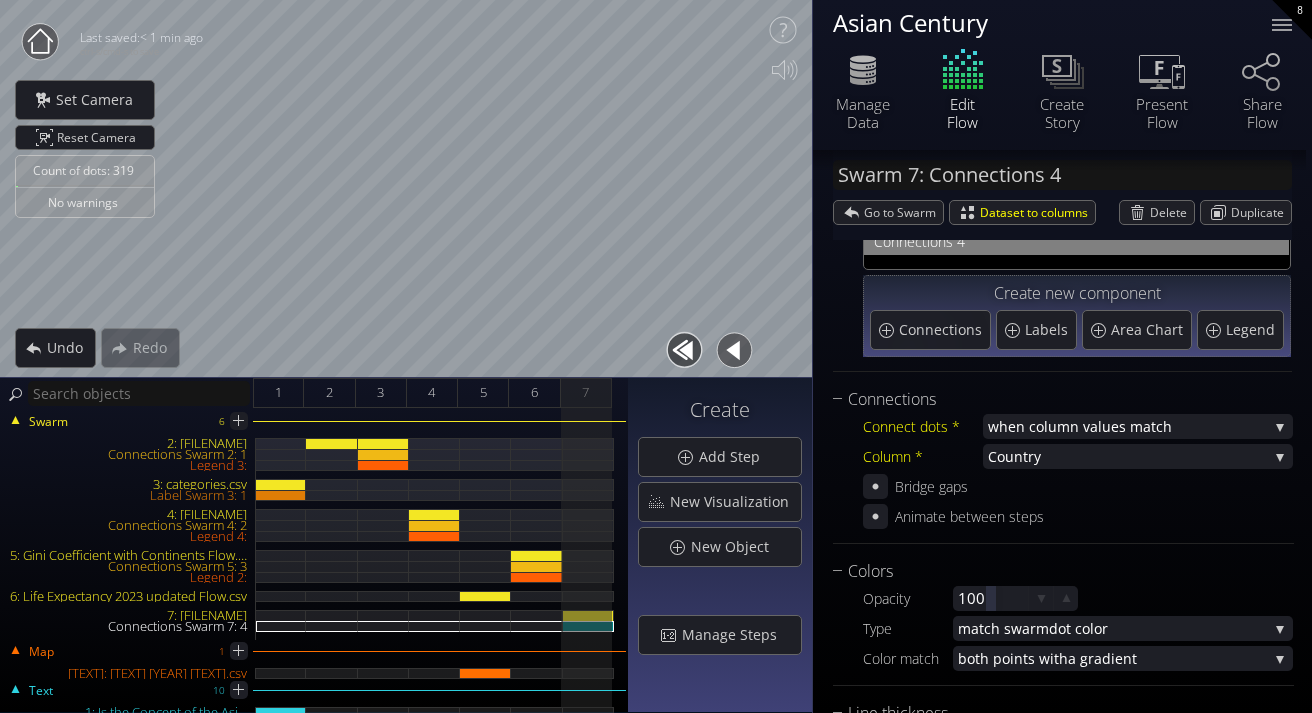 scroll, scrollTop: 0, scrollLeft: 0, axis: both 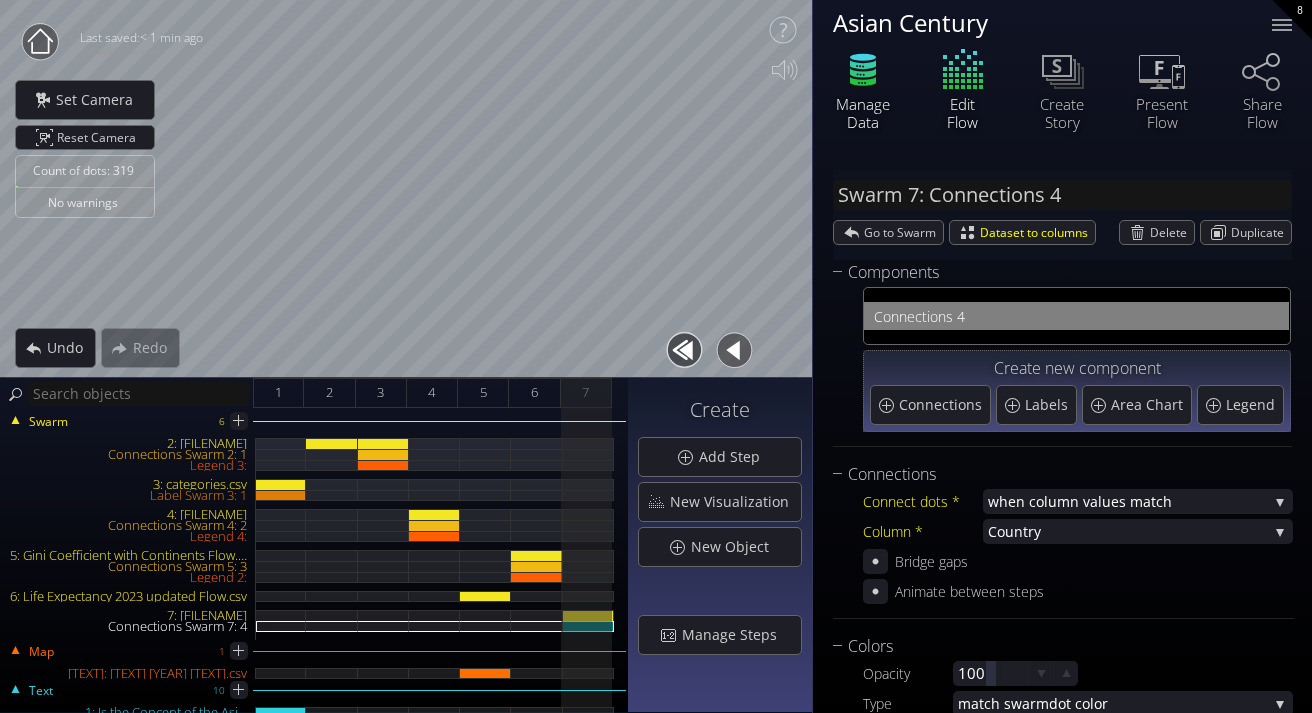 click 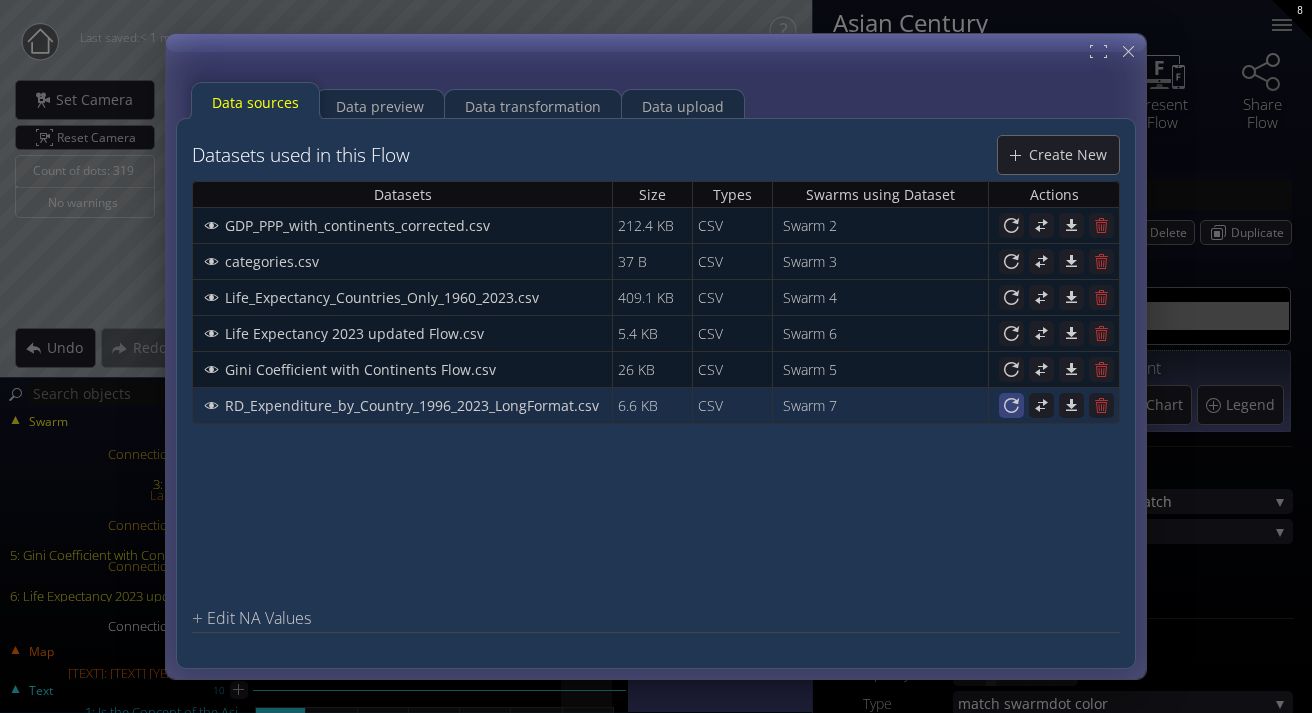 click at bounding box center (1011, 405) 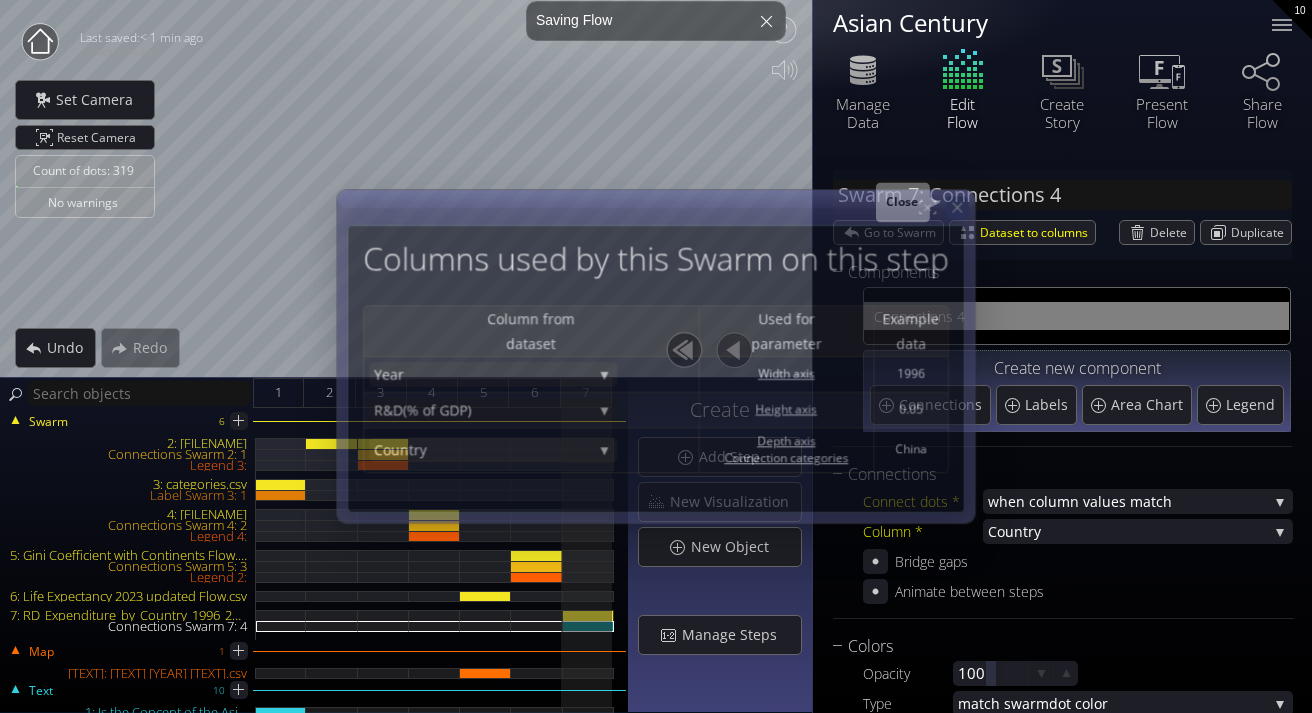 click 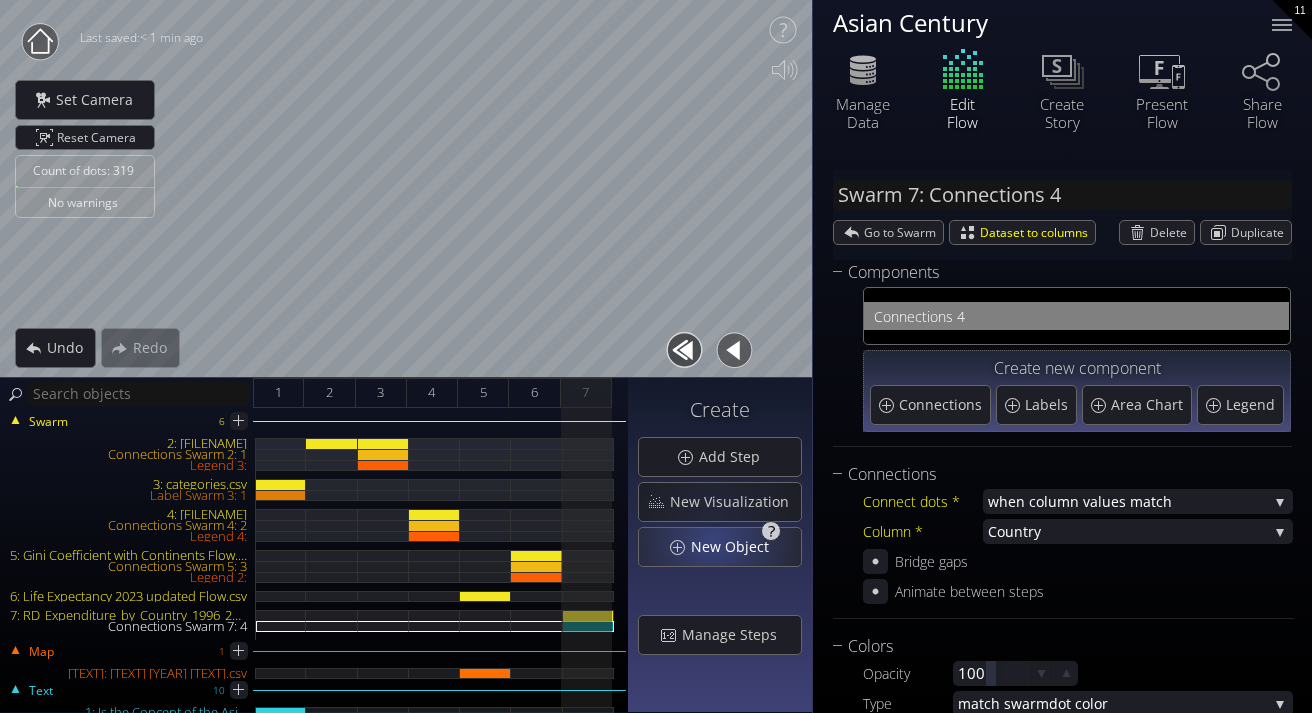 click on "New Object" at bounding box center (735, 547) 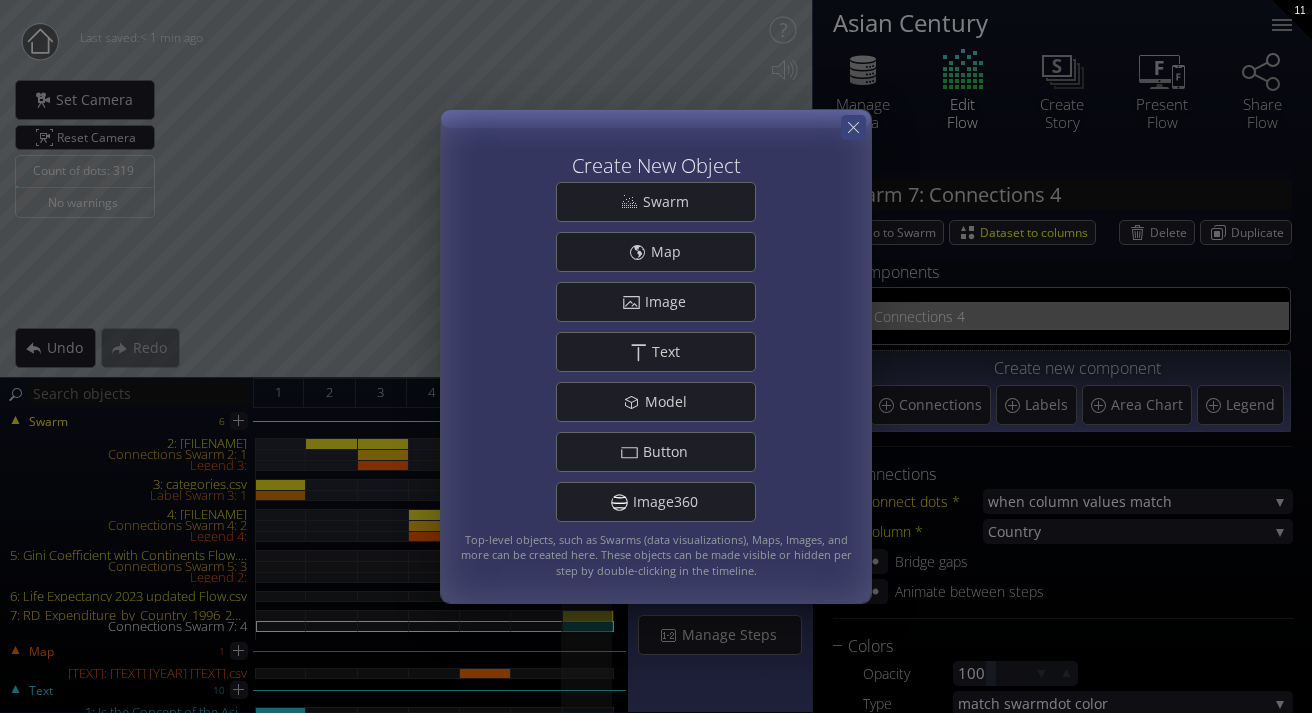 click 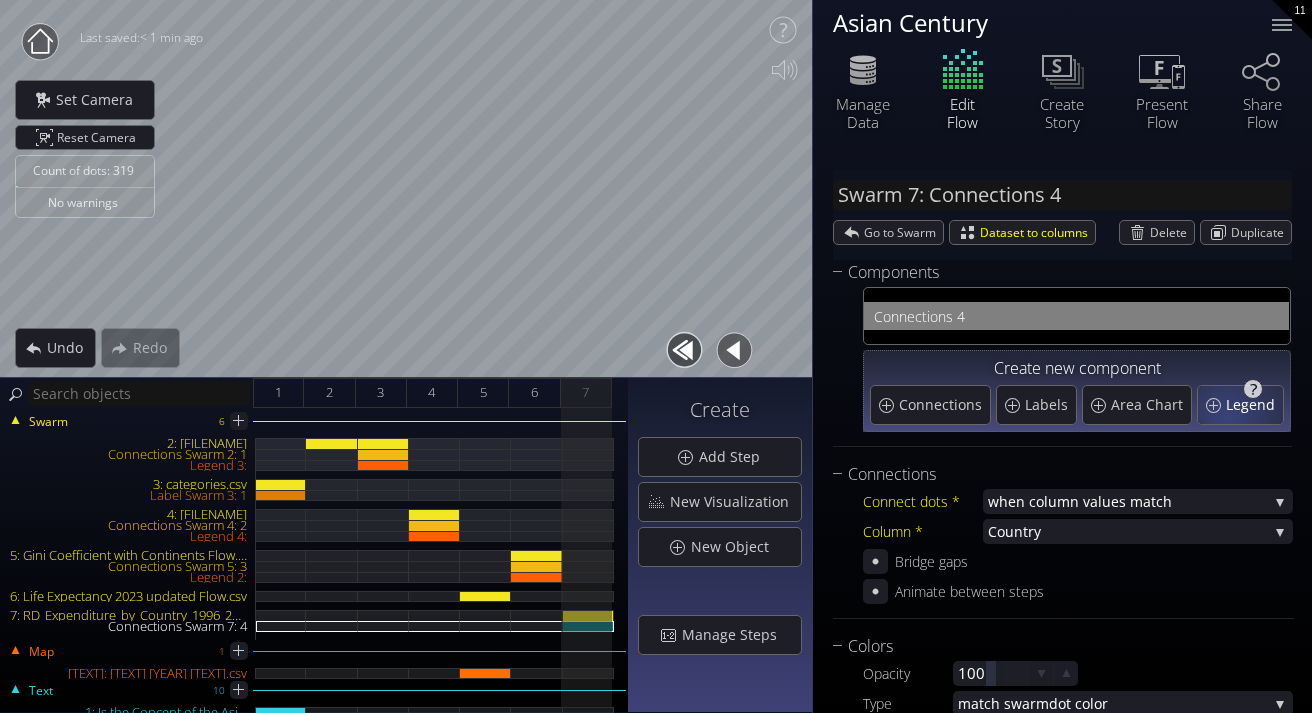 click on "Legend" at bounding box center (1240, 405) 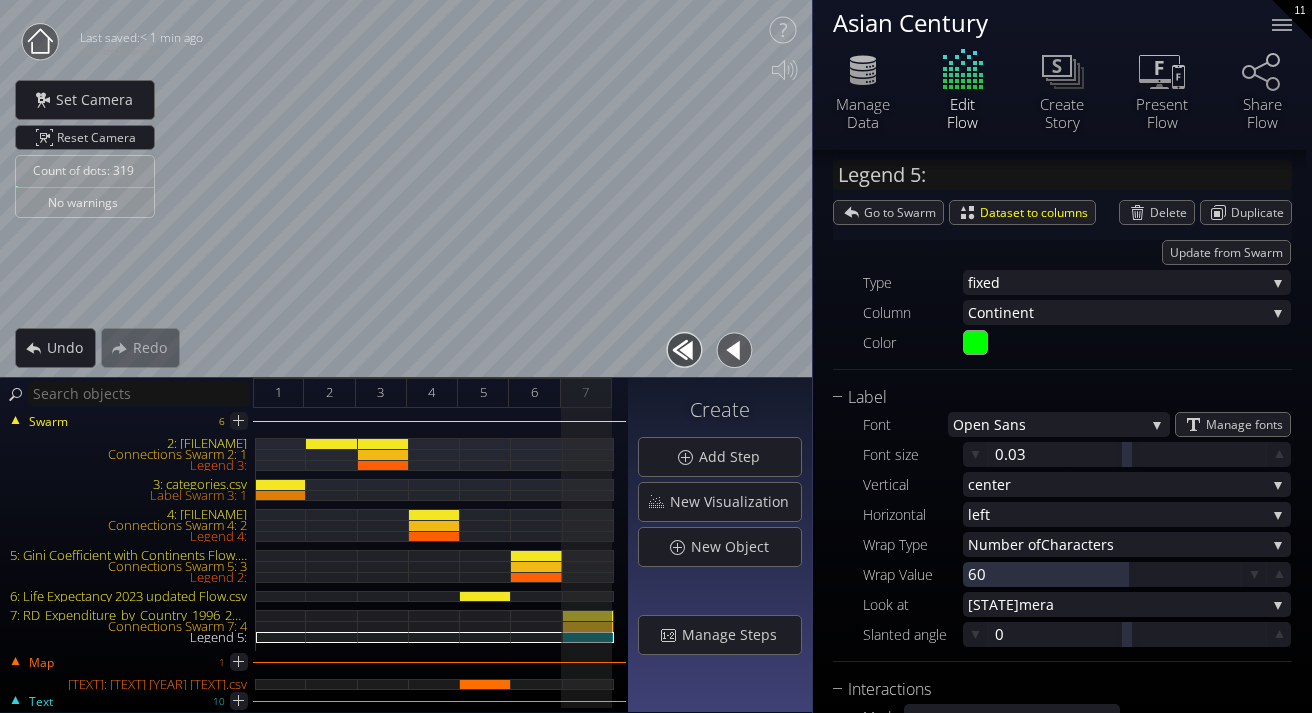 scroll, scrollTop: 384, scrollLeft: 0, axis: vertical 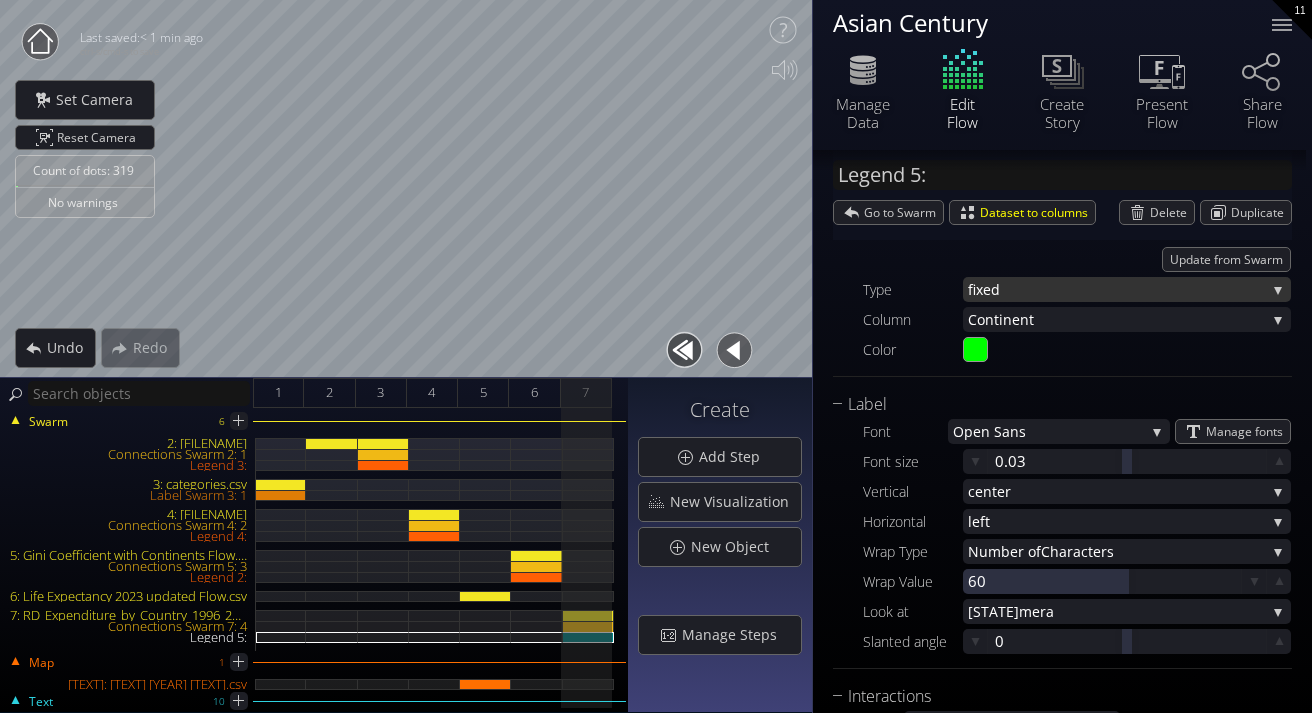 click on "fixed" at bounding box center (1117, 289) 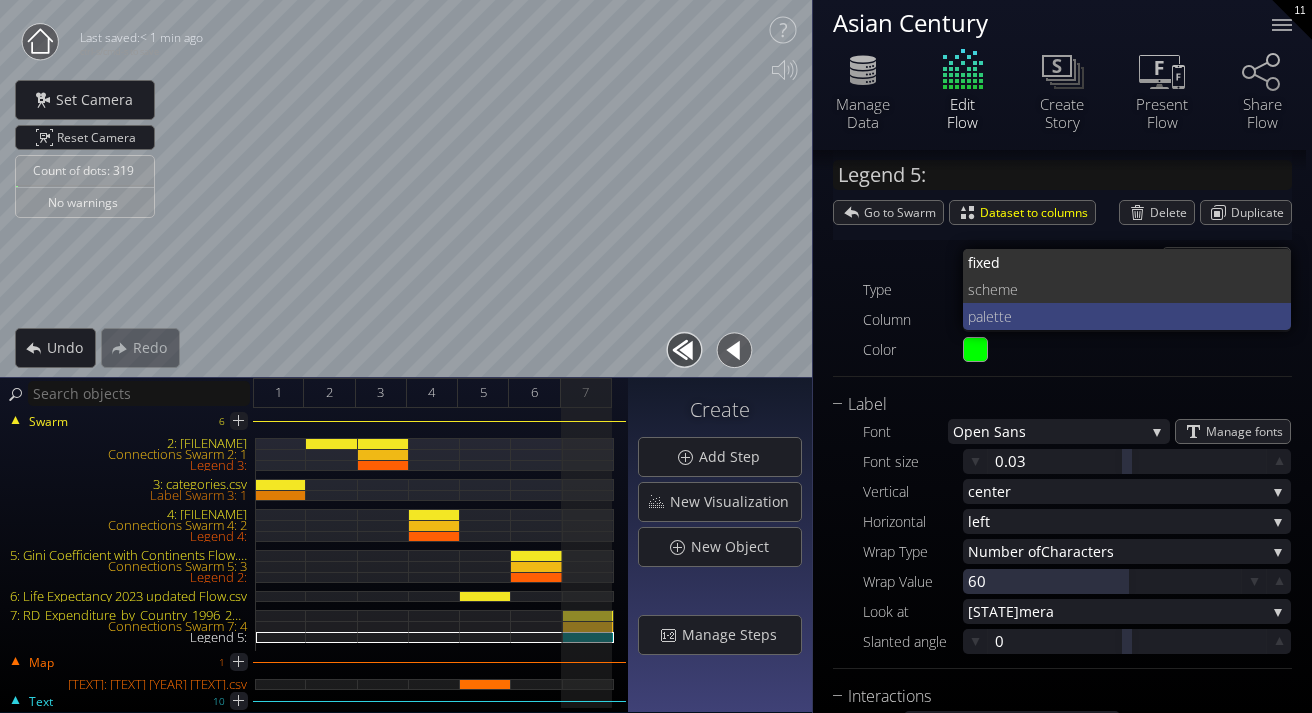 click on "tte" at bounding box center [1135, 316] 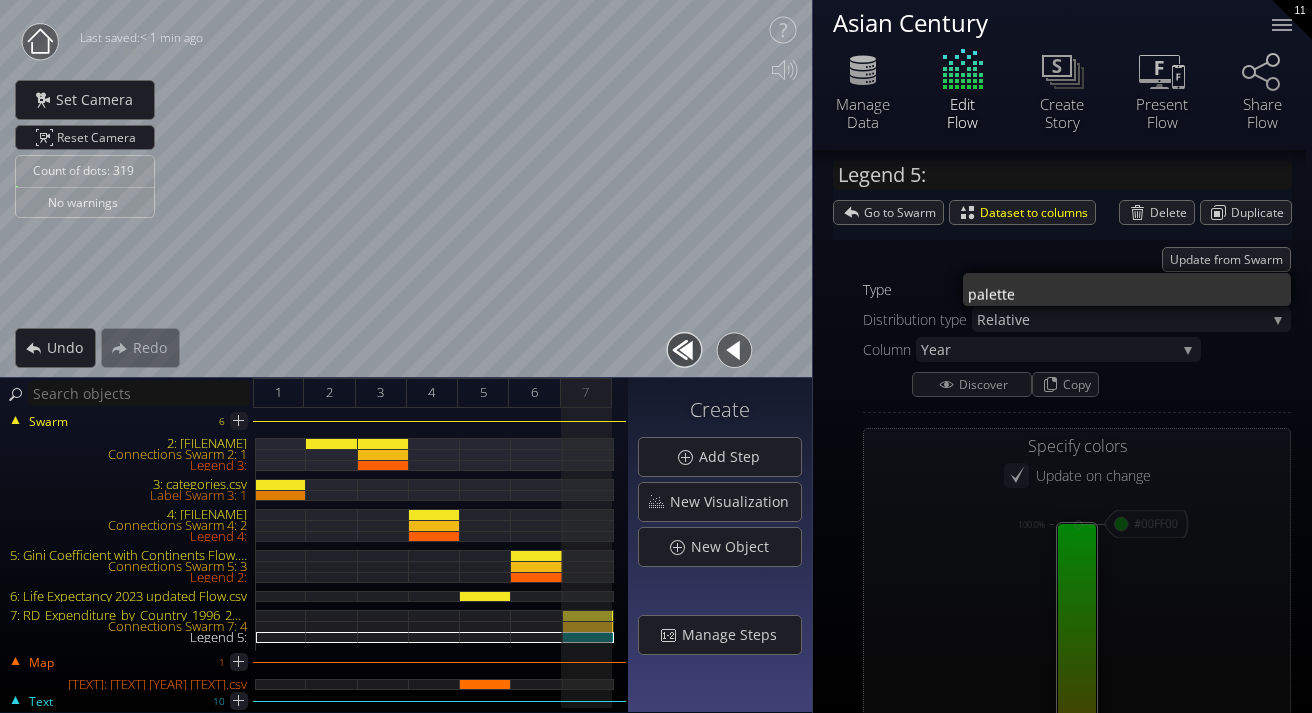 type on "#00ff00" 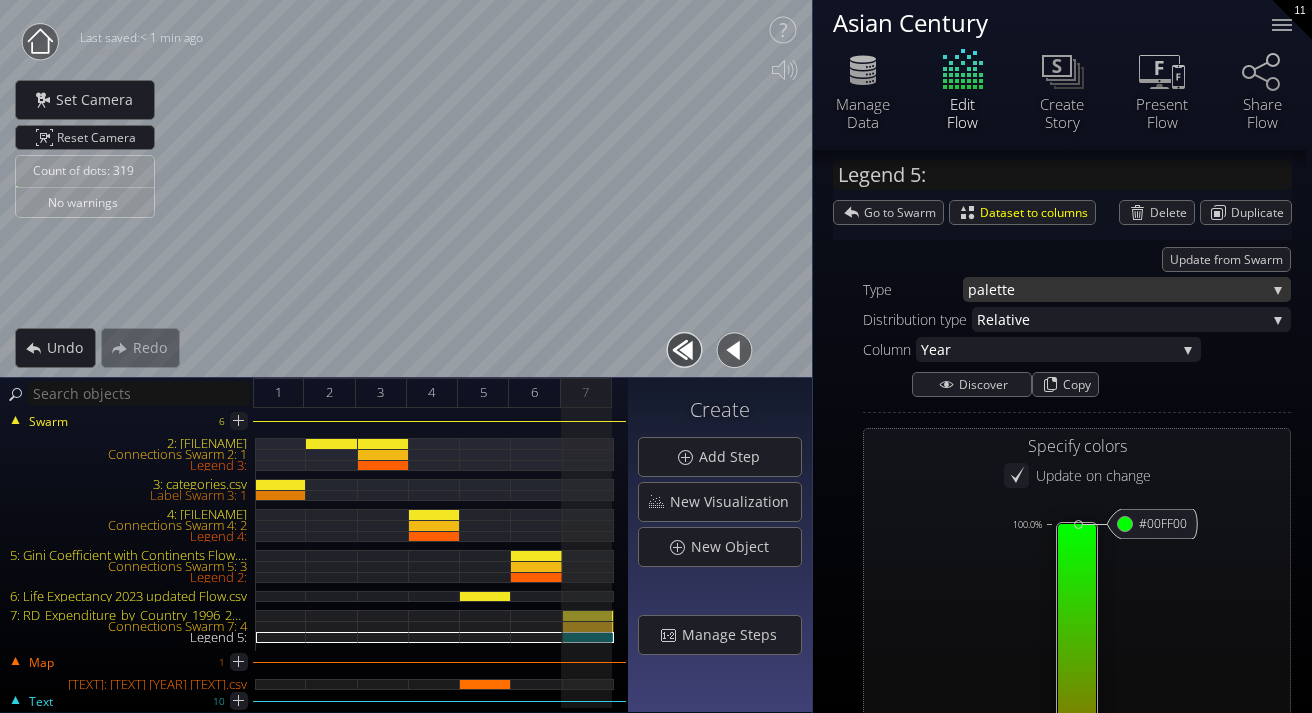 click on "pale" at bounding box center (982, 289) 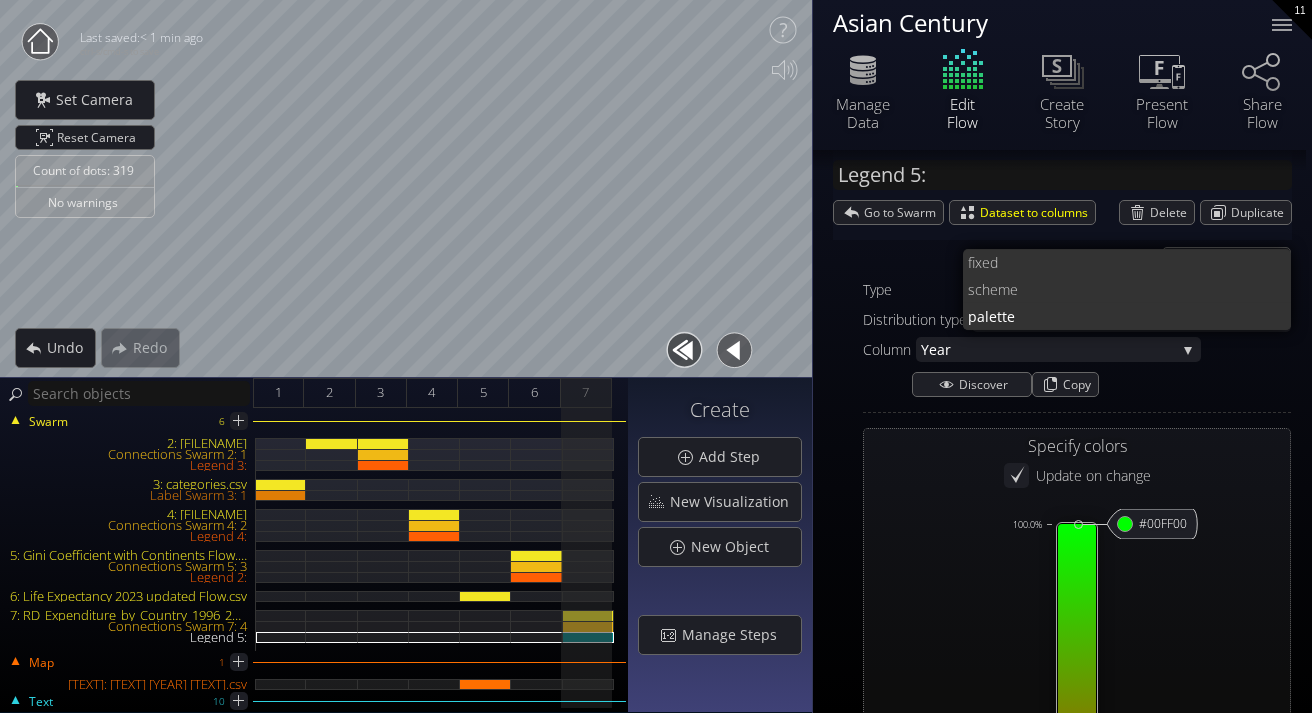 scroll, scrollTop: 0, scrollLeft: 0, axis: both 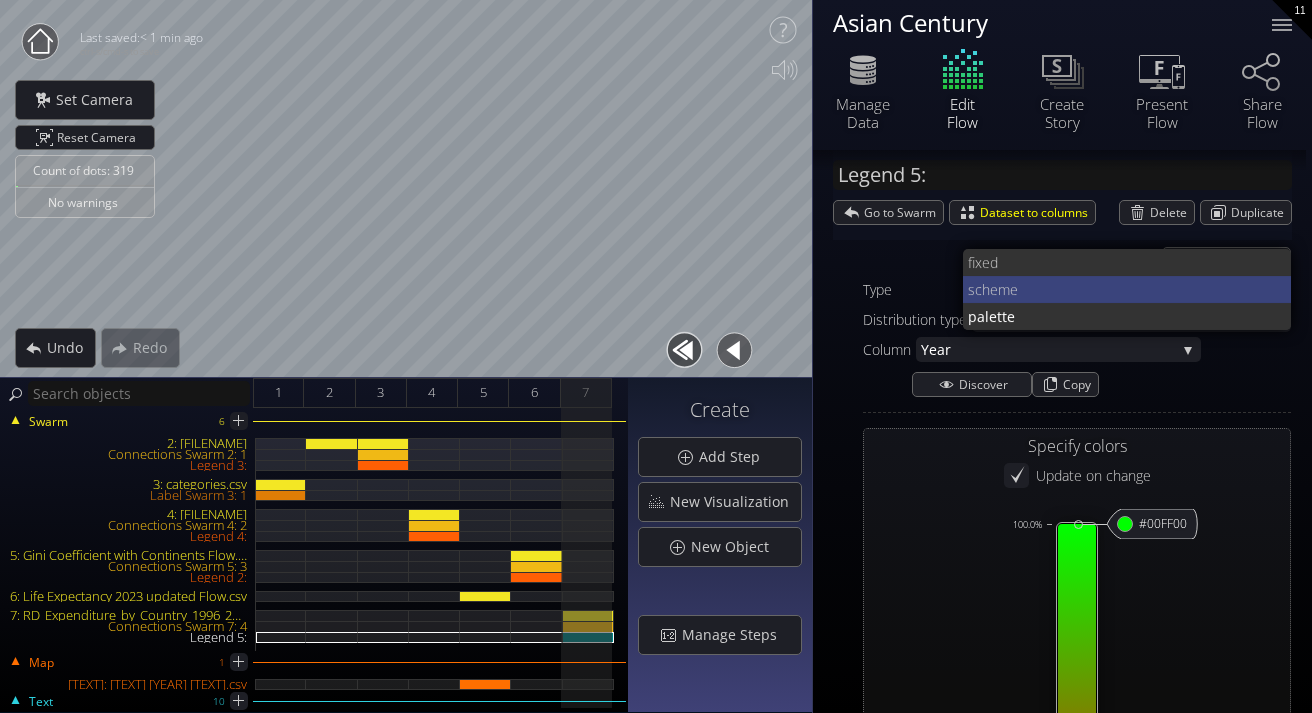 click on "heme" at bounding box center [1129, 289] 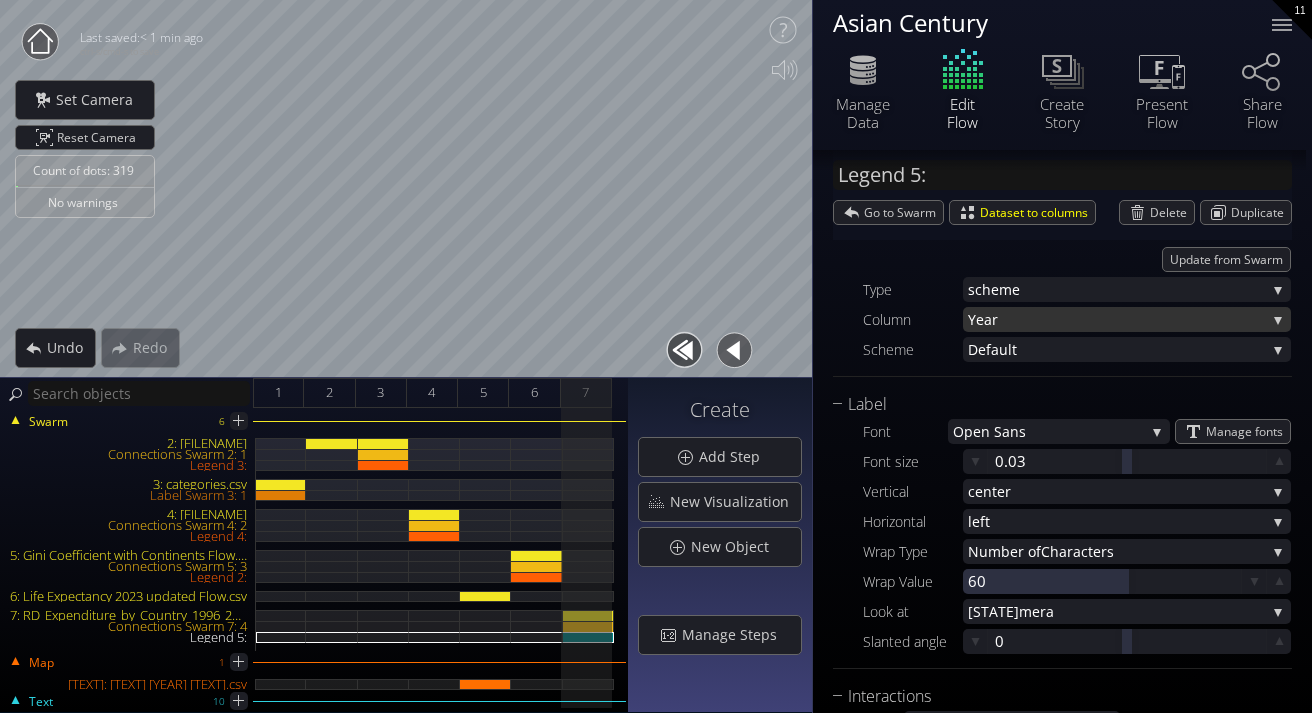 click on "Year" at bounding box center (1117, 319) 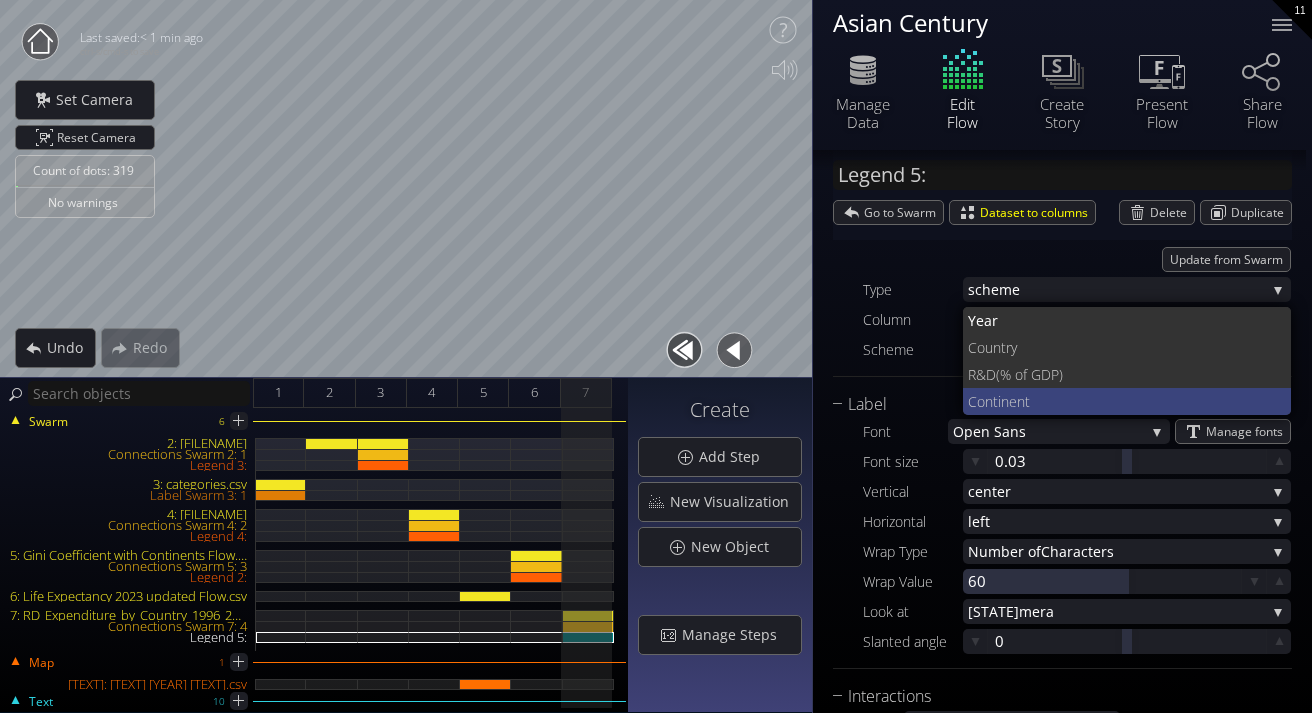 click on "Continen" at bounding box center [996, 401] 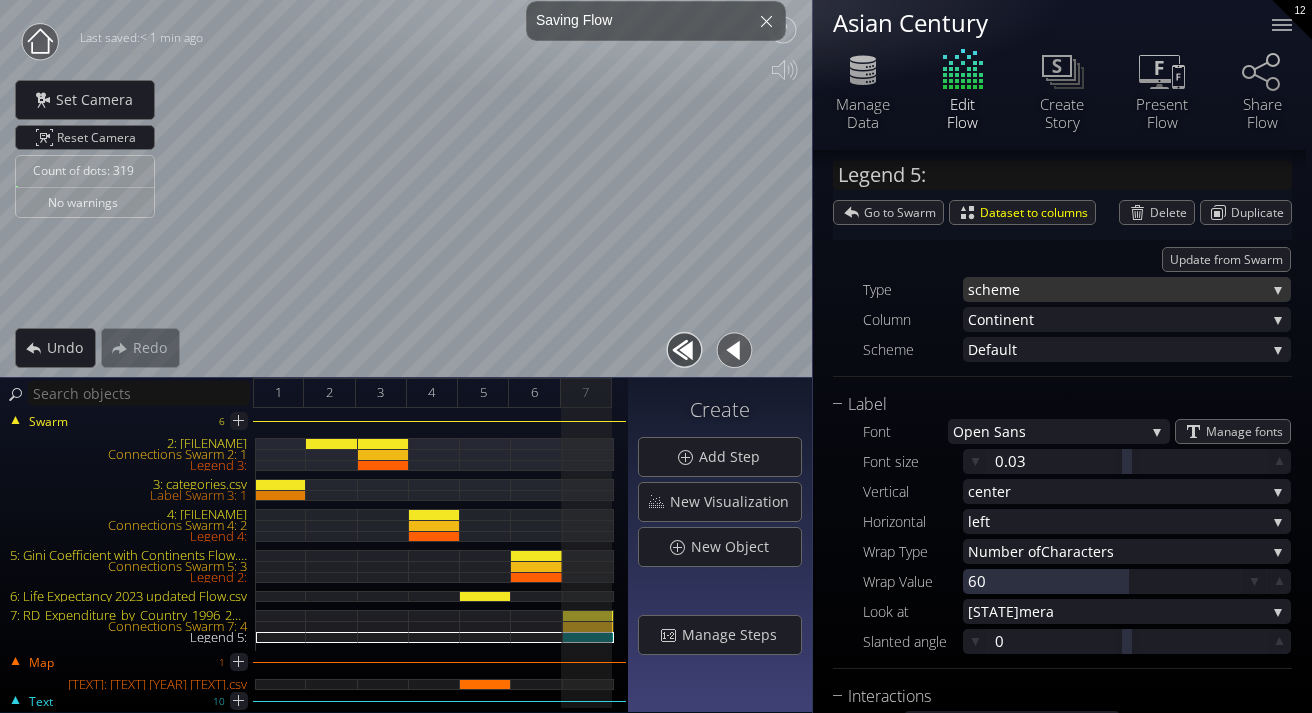 click on "heme" at bounding box center (1124, 289) 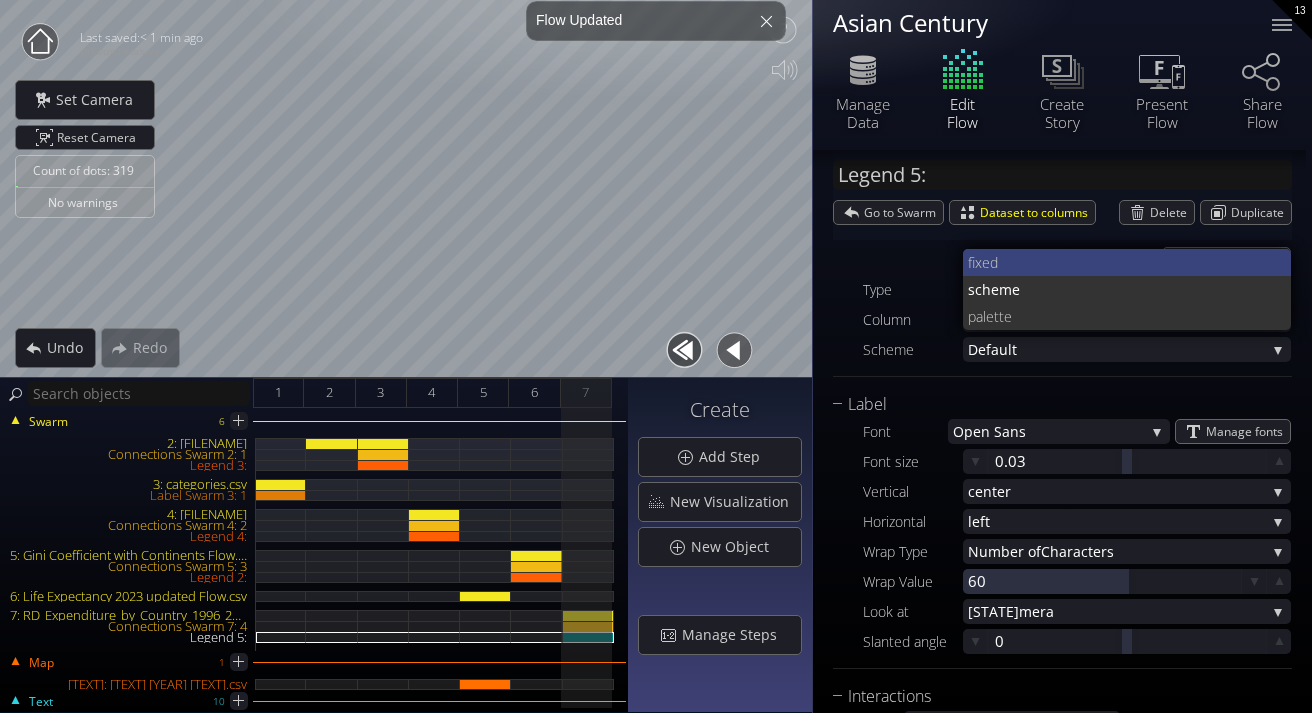 click on "fixed" at bounding box center (1122, 262) 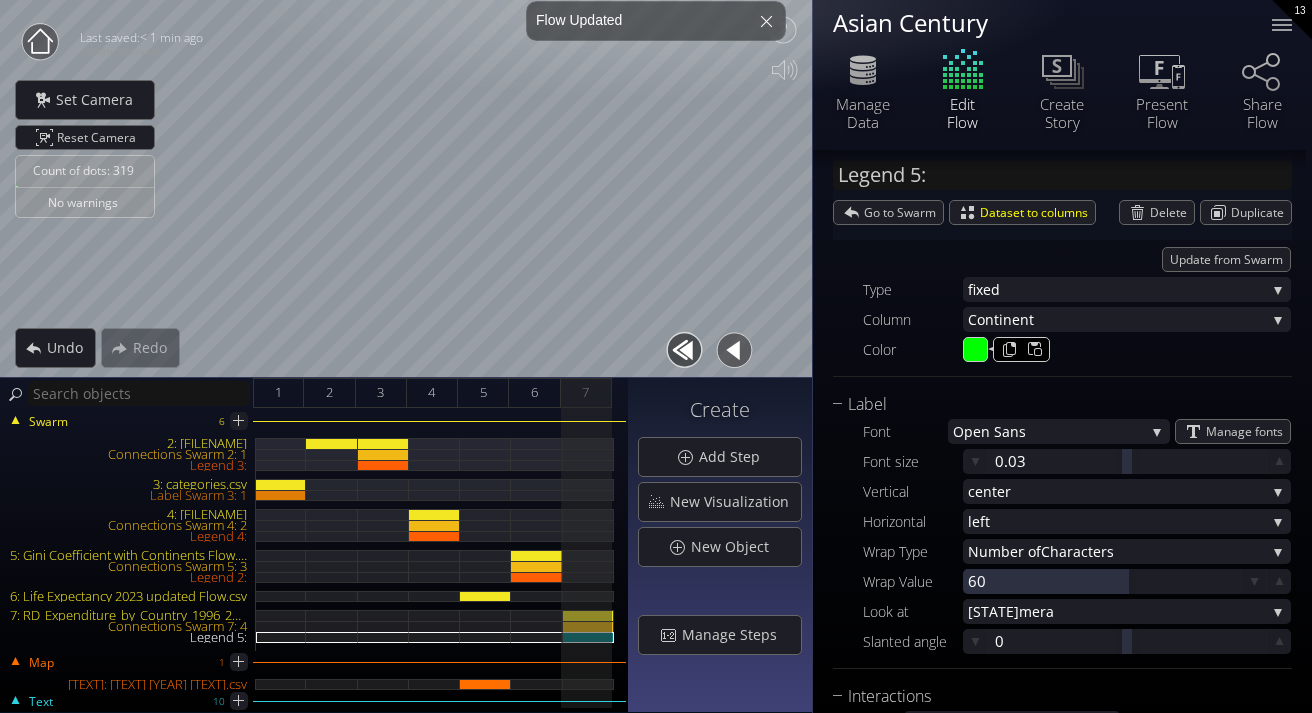 click on "#00ff00" at bounding box center (976, 350) 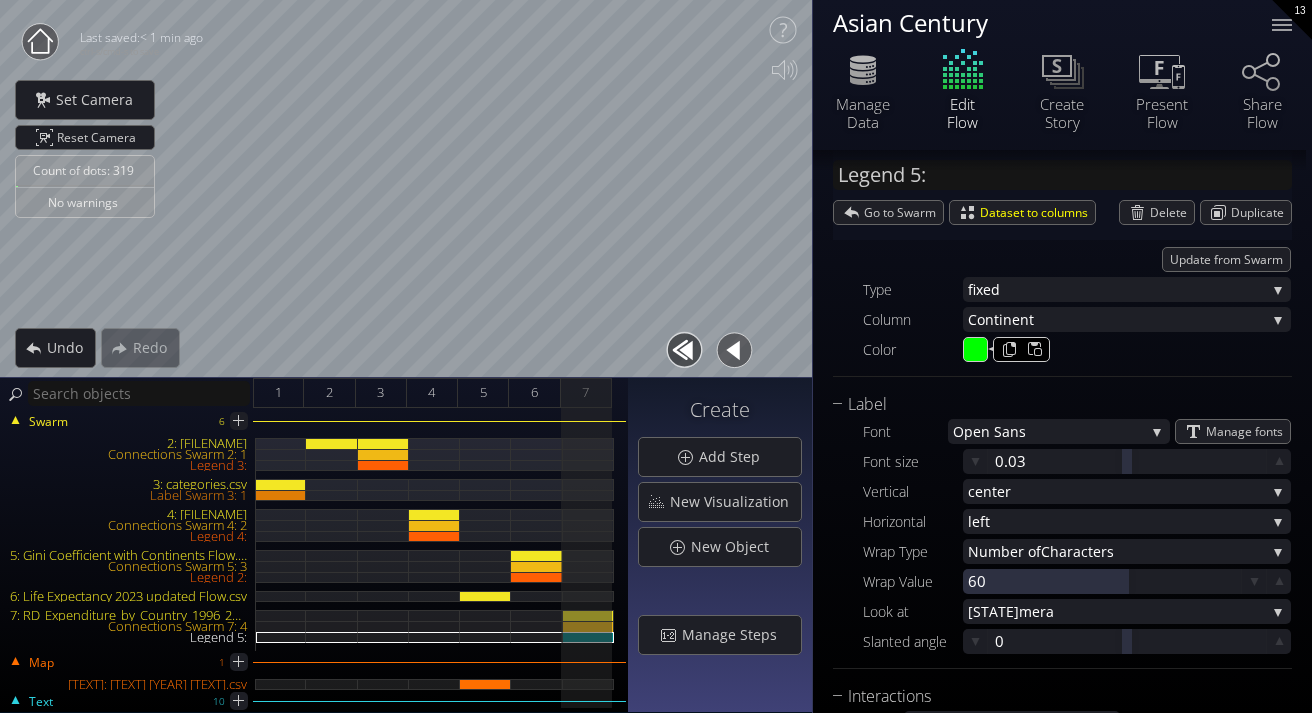 click on "Color
#00ff00" at bounding box center (1077, 349) 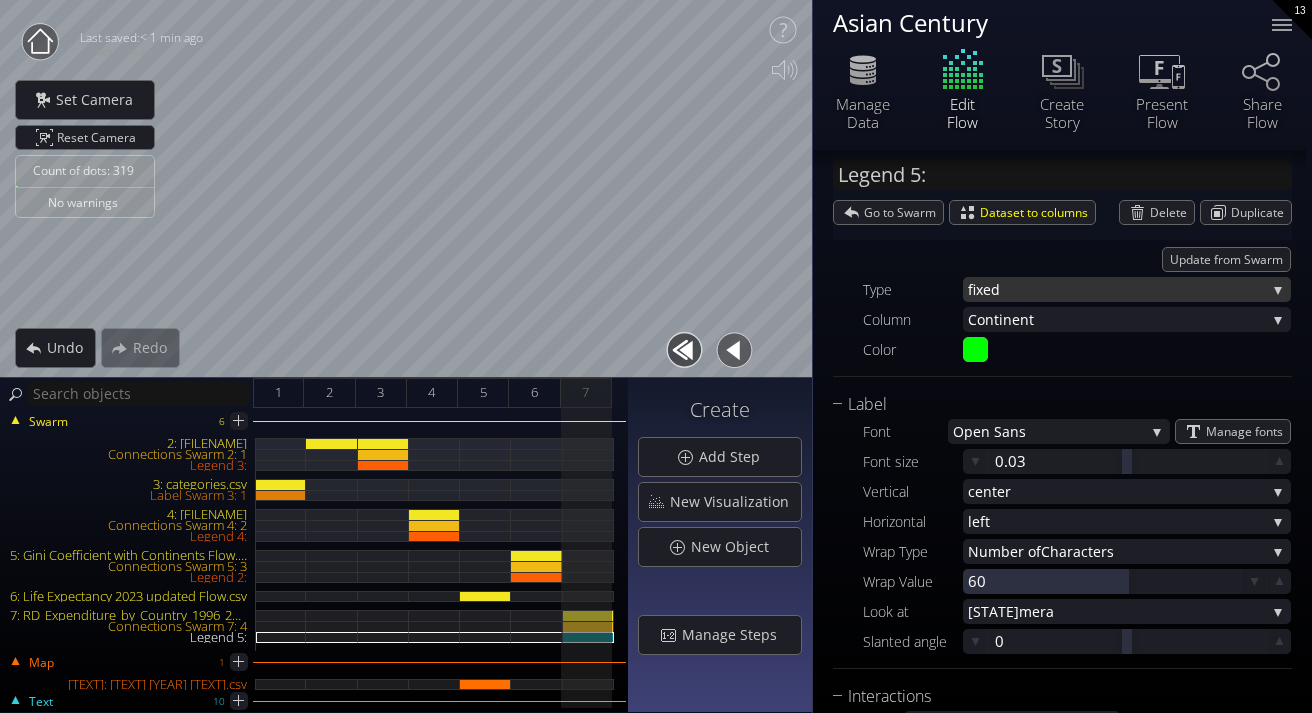 click on "fixed" at bounding box center [1117, 289] 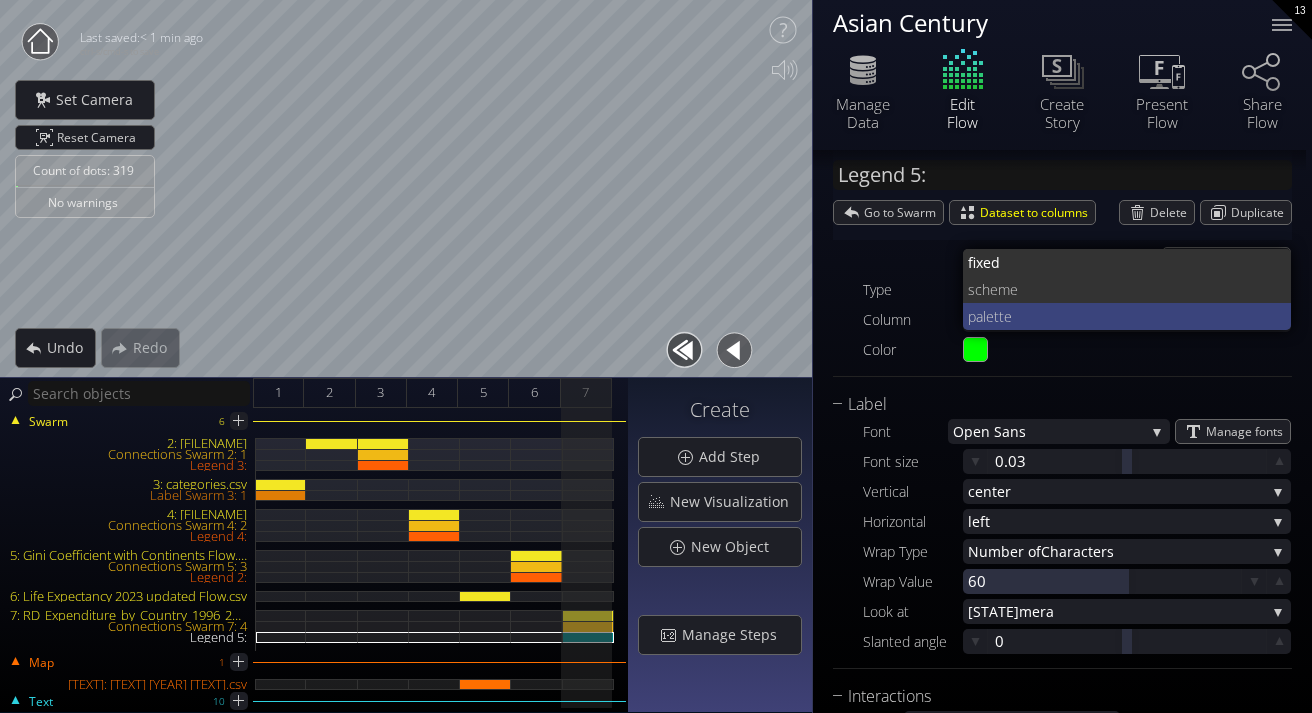 click on "tte" at bounding box center (1135, 316) 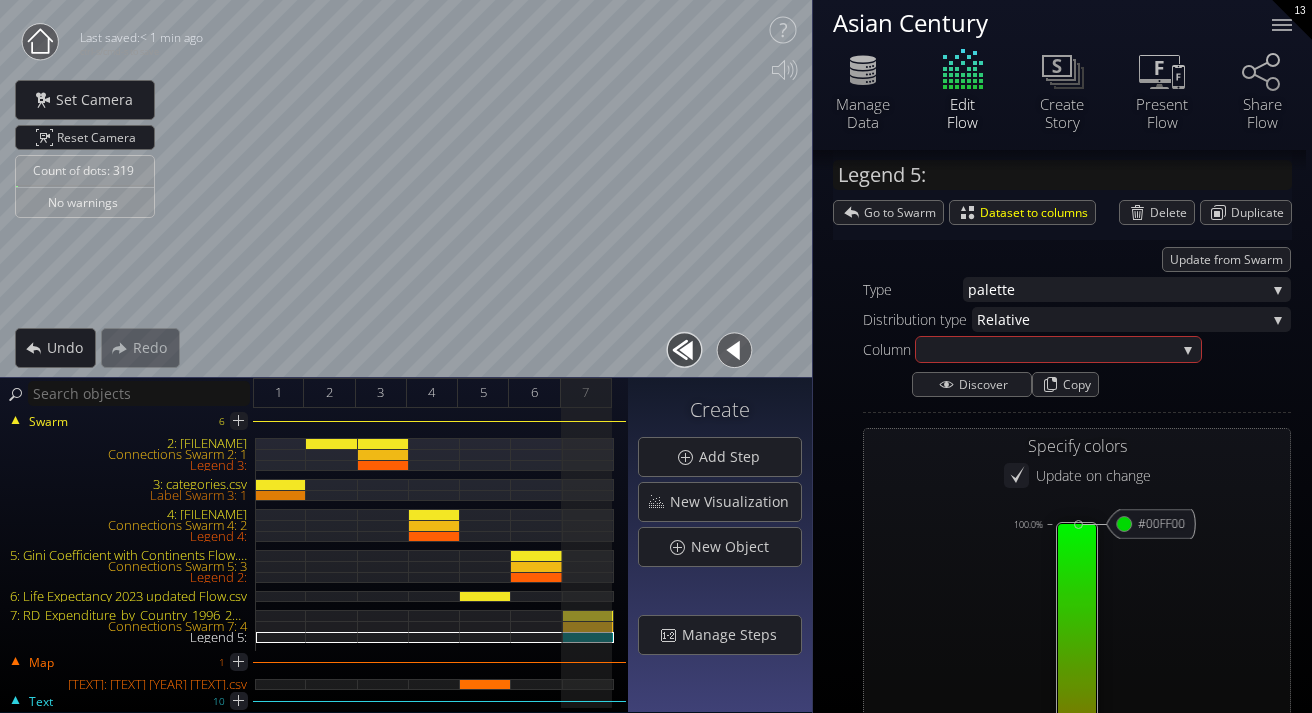 type on "#00ff00" 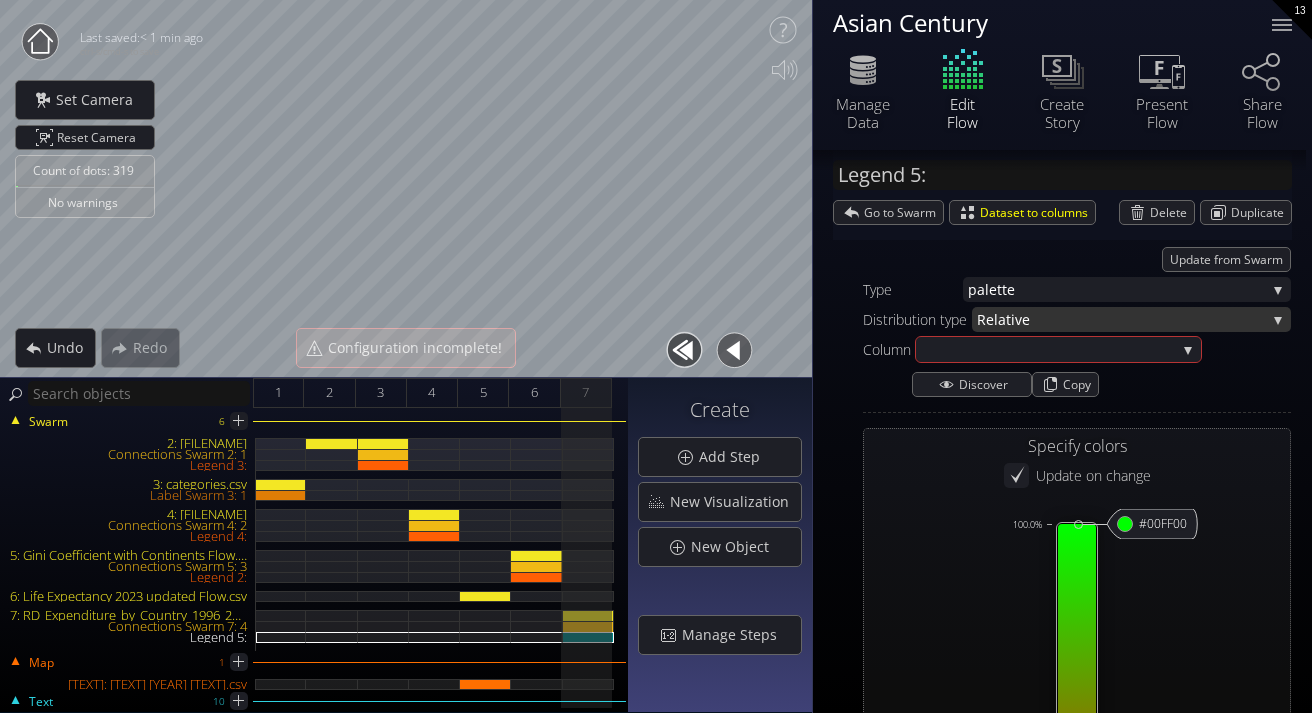 click on "ve" at bounding box center (1140, 319) 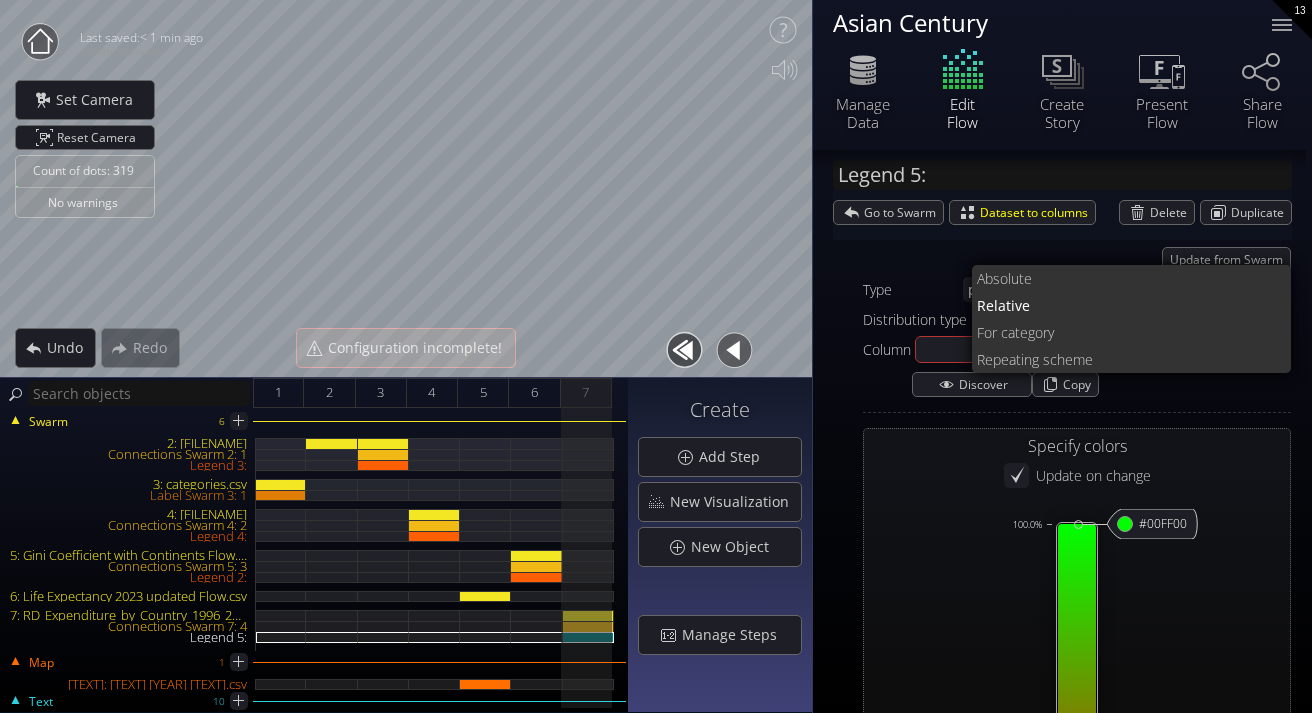 click on "Update from Swarm" at bounding box center [1077, 259] 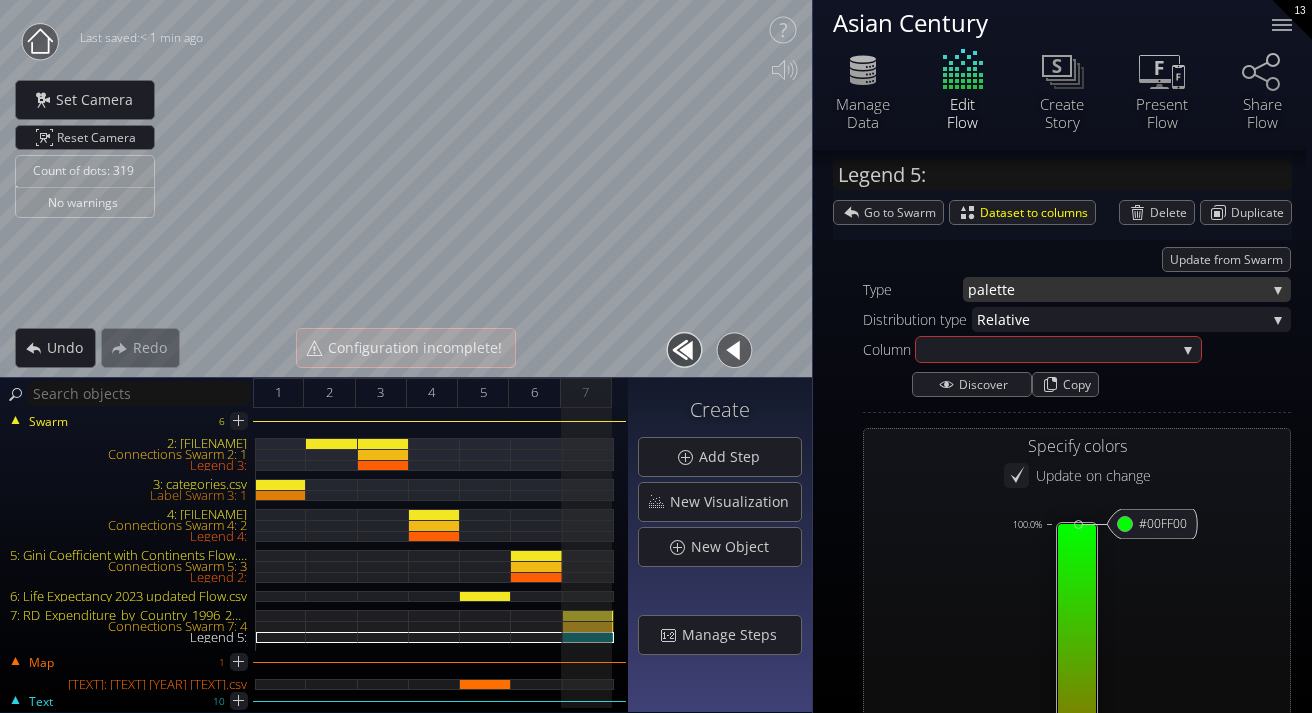 click on "pale" at bounding box center [982, 289] 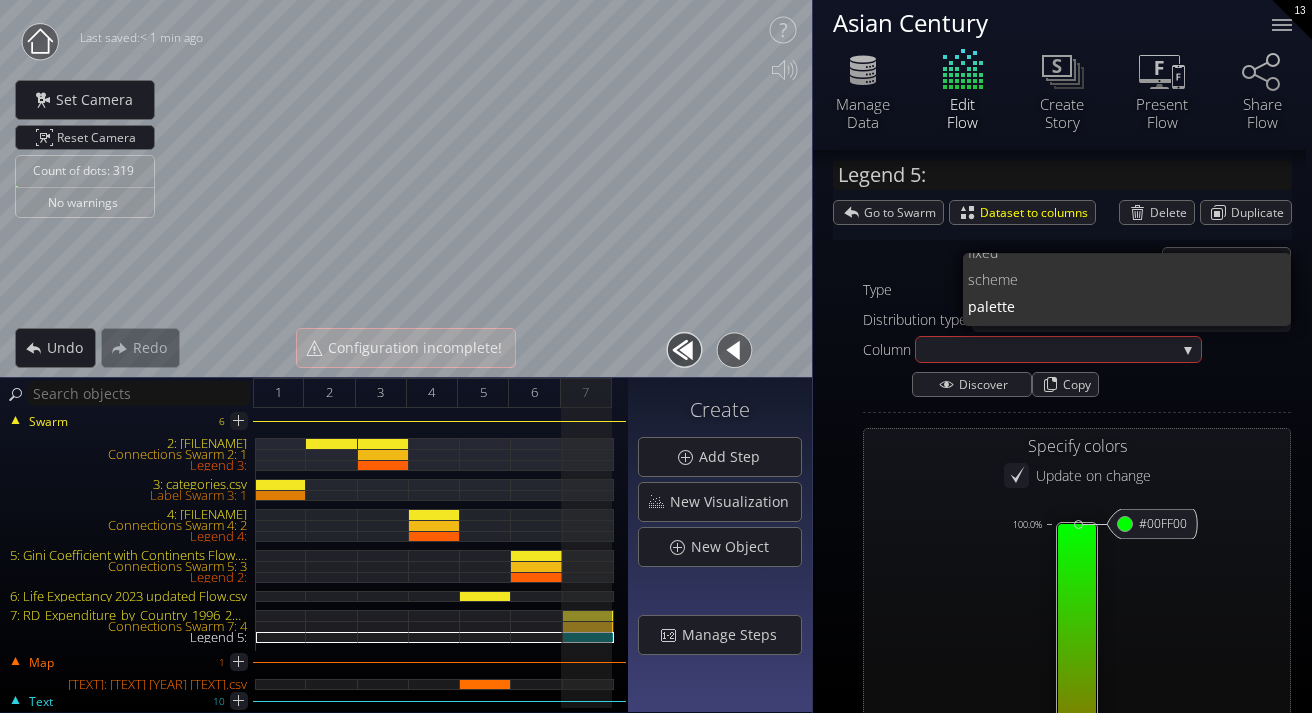 scroll, scrollTop: 0, scrollLeft: 0, axis: both 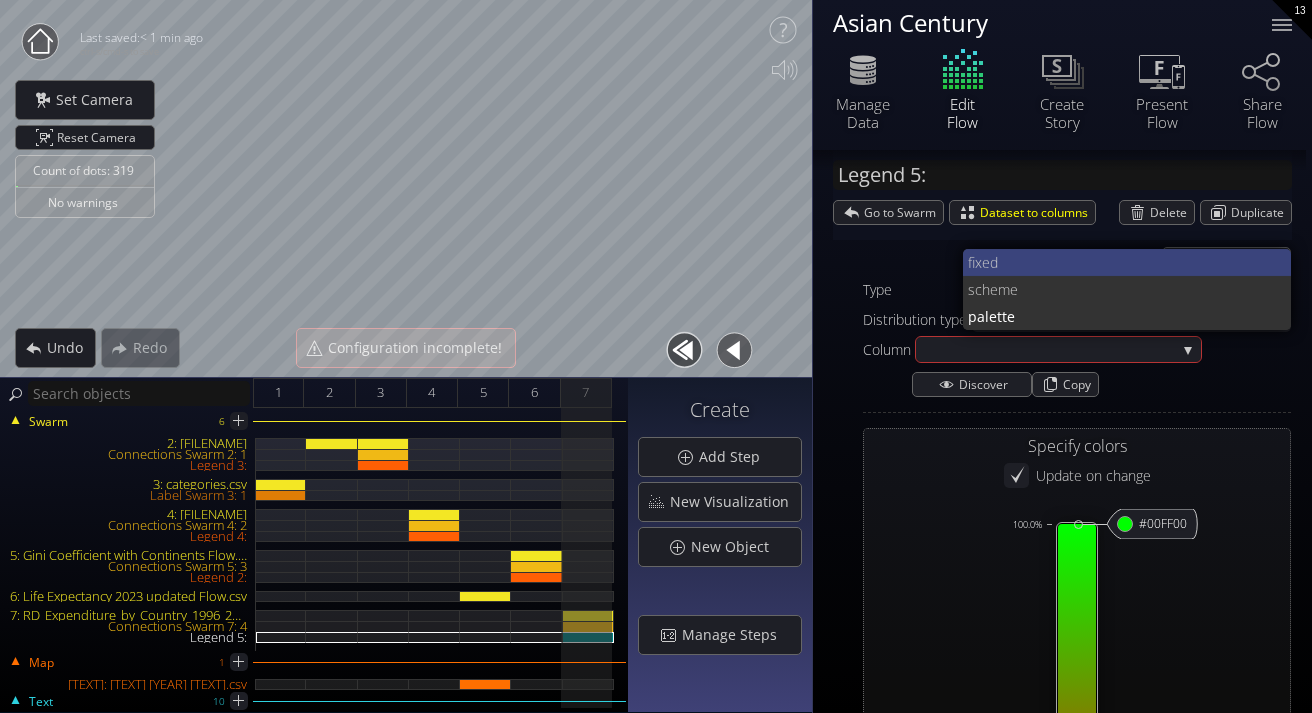 click on "fixed" at bounding box center (1122, 262) 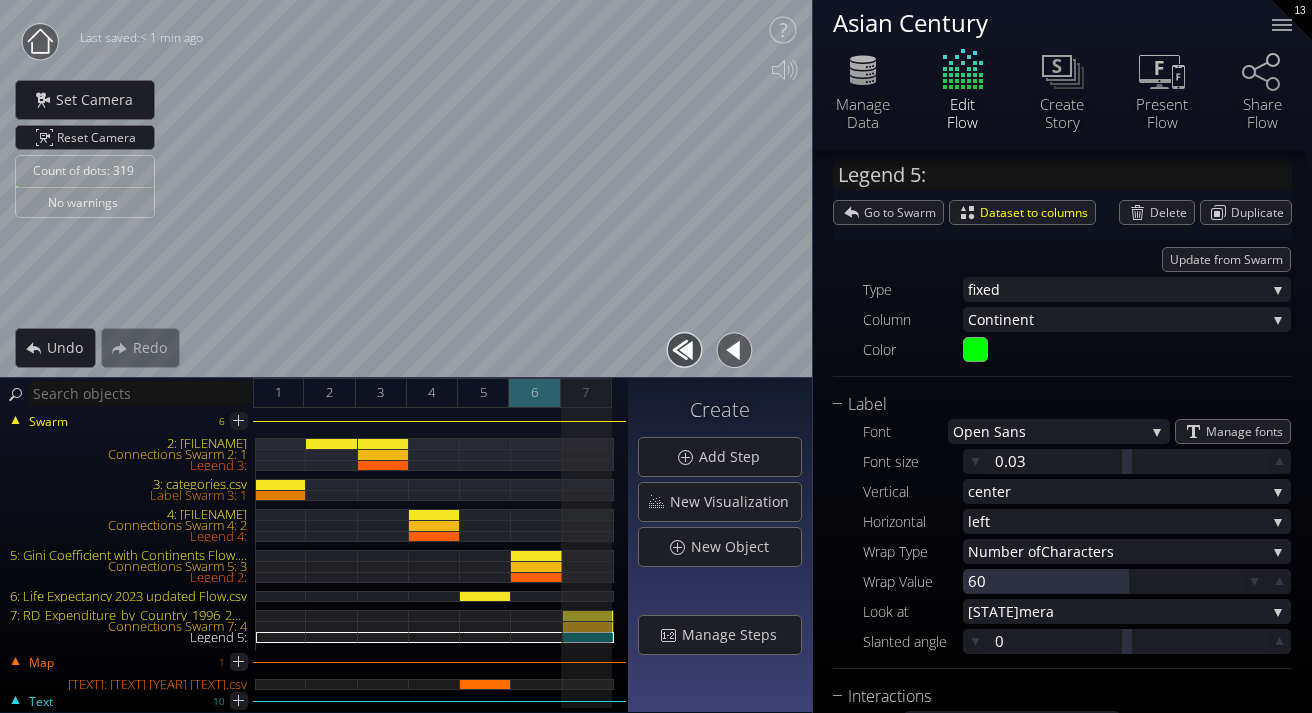 click on "6" at bounding box center [534, 393] 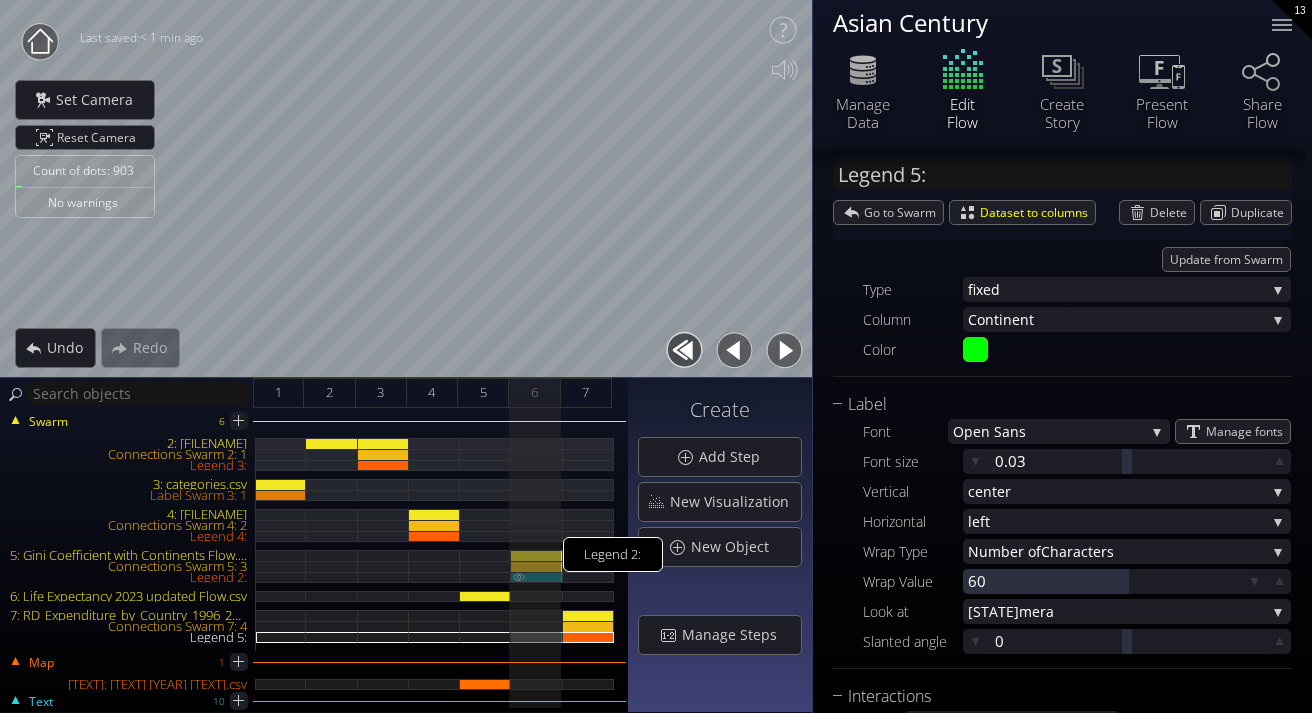 click on "Legend  2:" at bounding box center (536, 577) 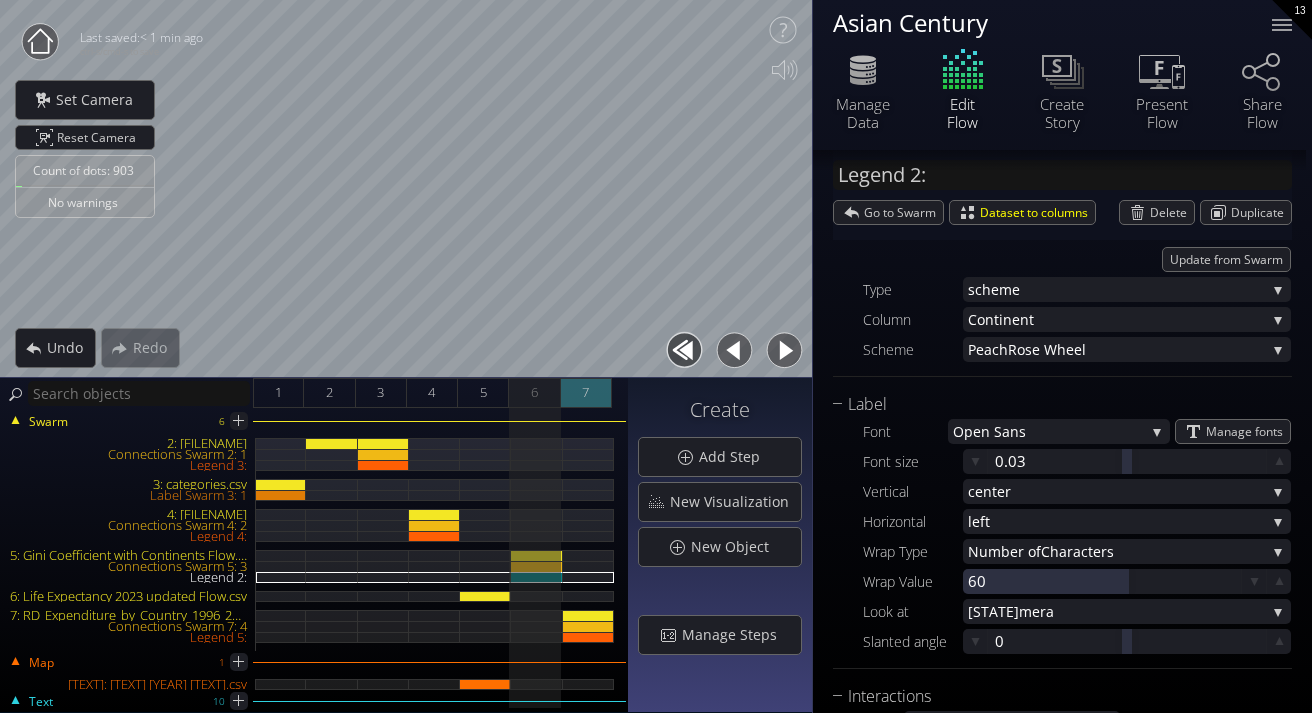 click on "7" at bounding box center [586, 393] 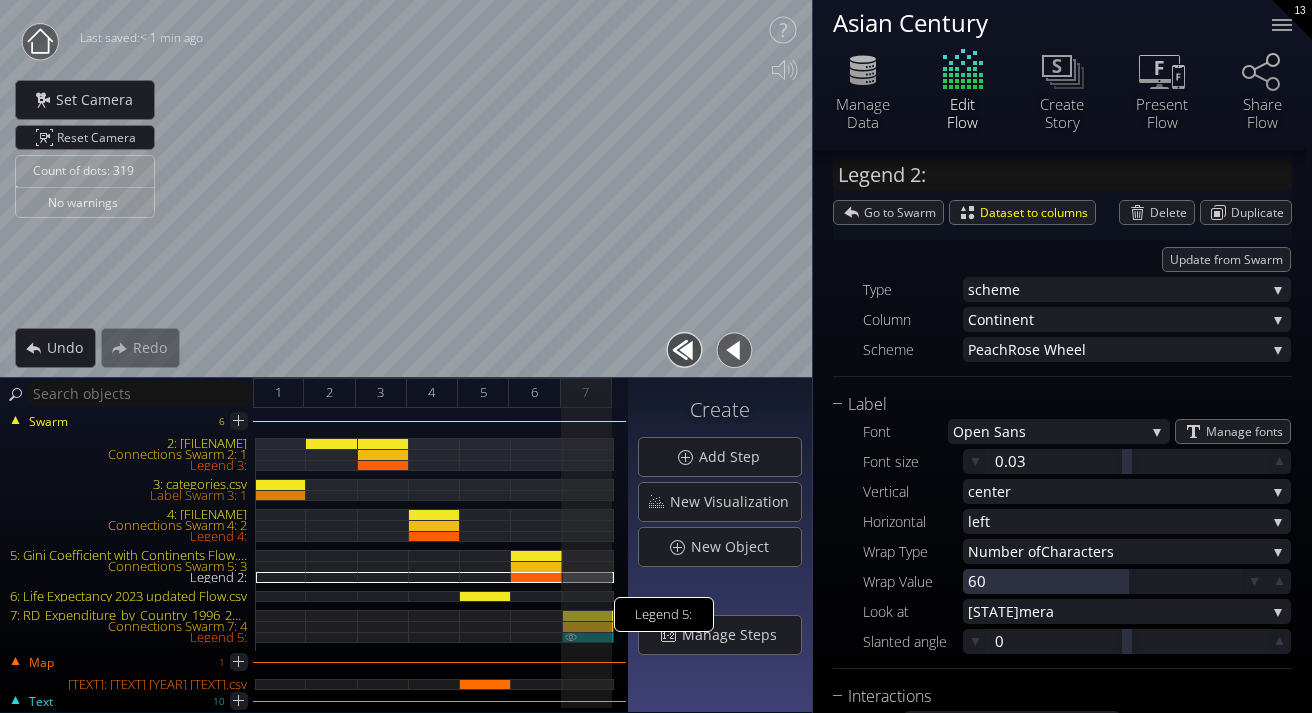 click on "Legend  5:" at bounding box center [588, 637] 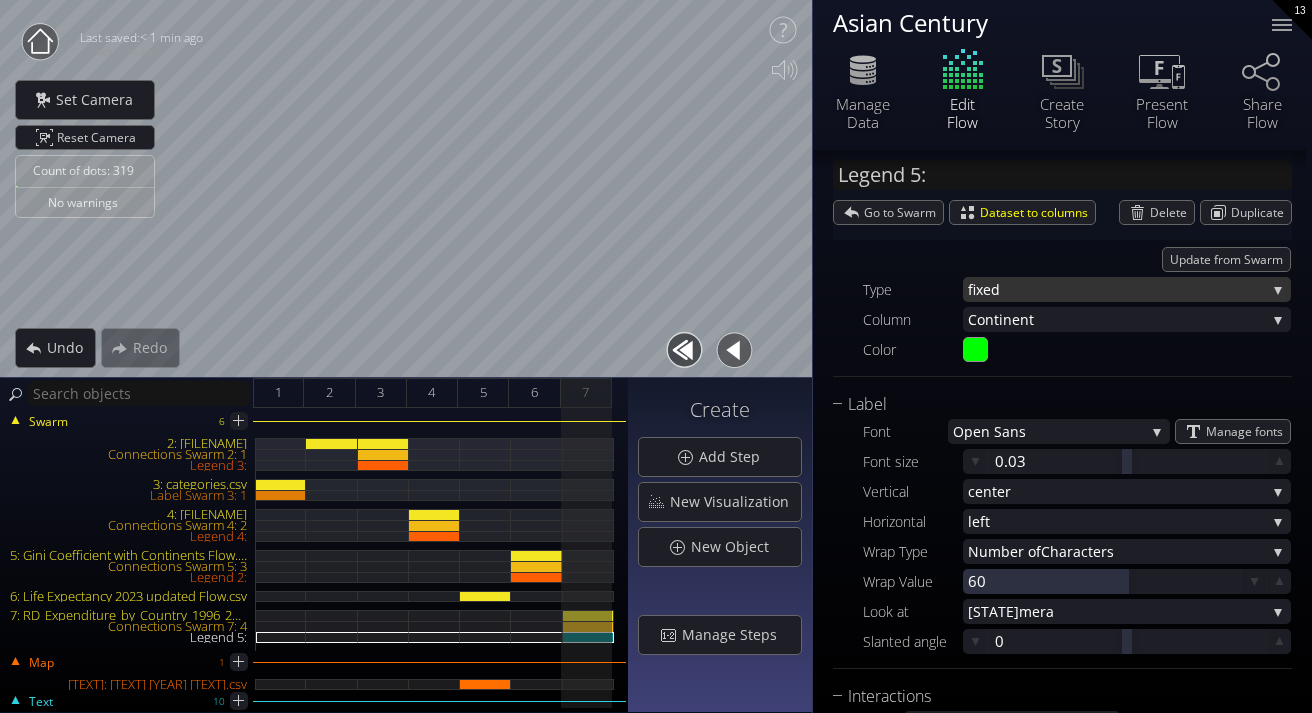 click on "fixed" at bounding box center [1117, 289] 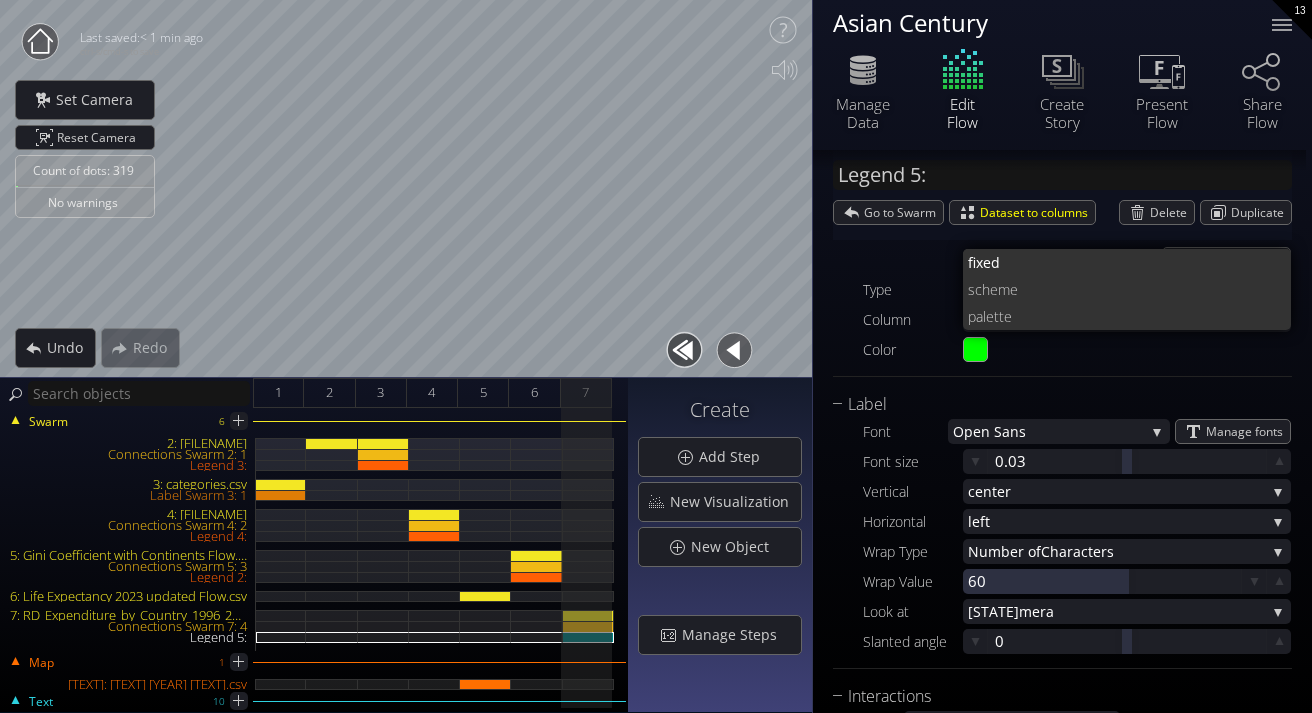 click on "heme" at bounding box center [1129, 289] 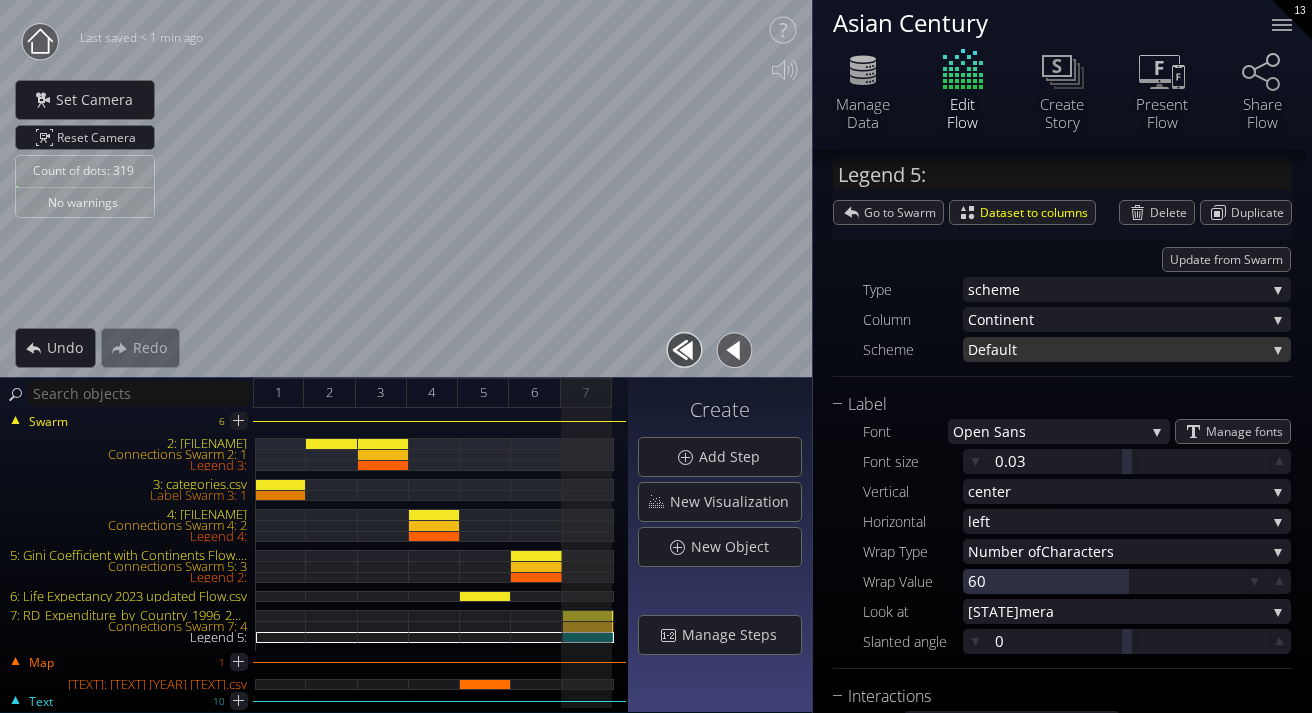 click on "ult" at bounding box center [1132, 349] 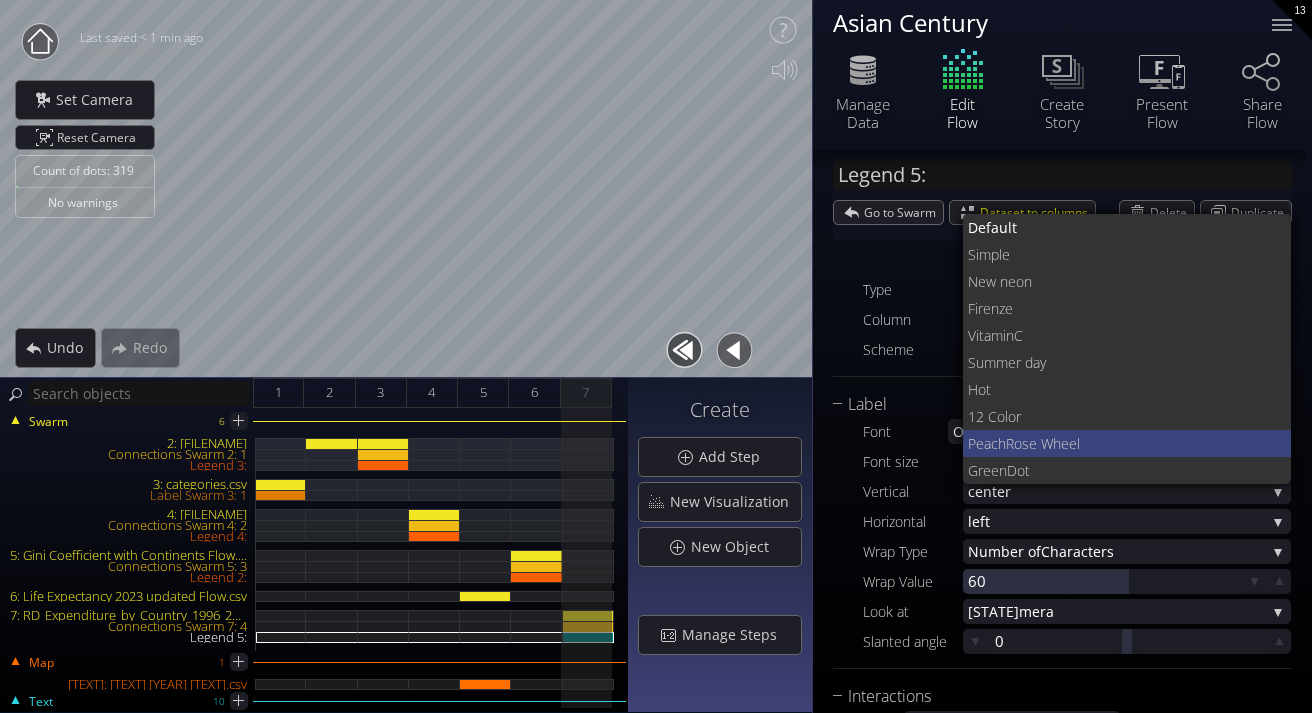 click on "Rose Wheel" at bounding box center (1141, 443) 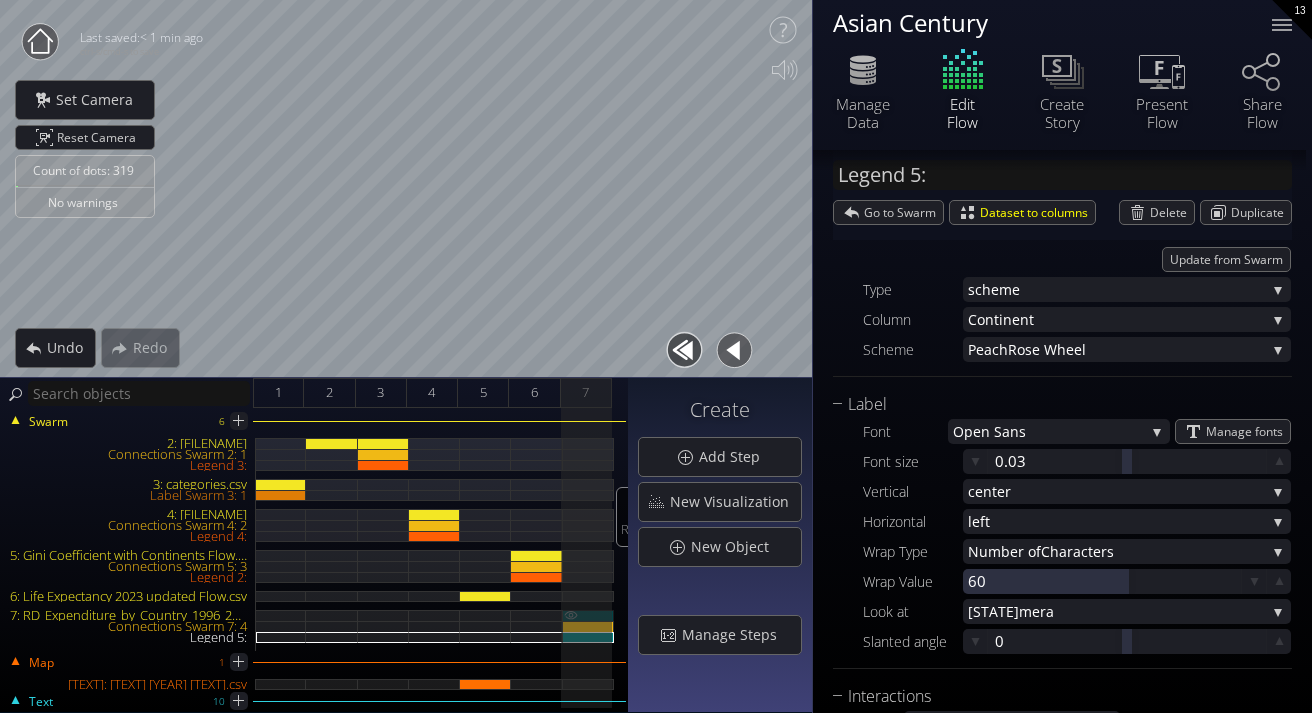 click on "7: RD_Expenditure_by_Country_1996_2023_LongFormat_With_Continent.csv" at bounding box center [588, 615] 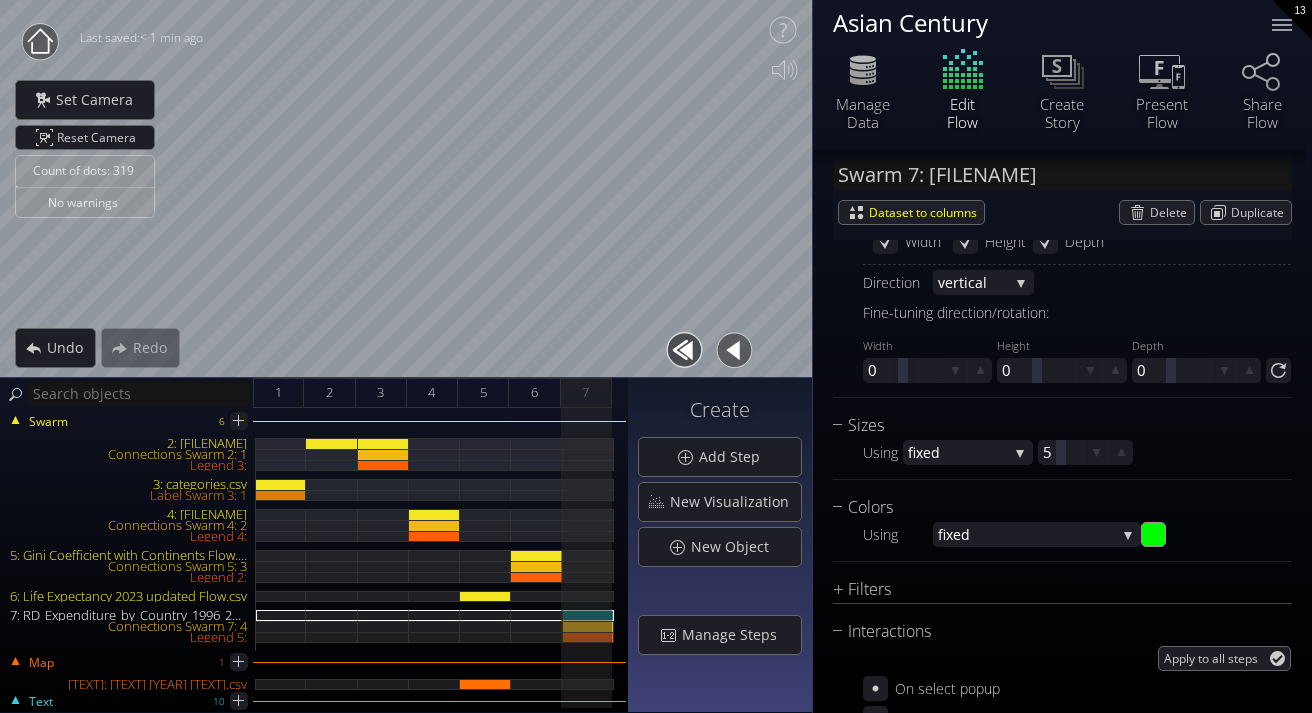 scroll, scrollTop: 1551, scrollLeft: 0, axis: vertical 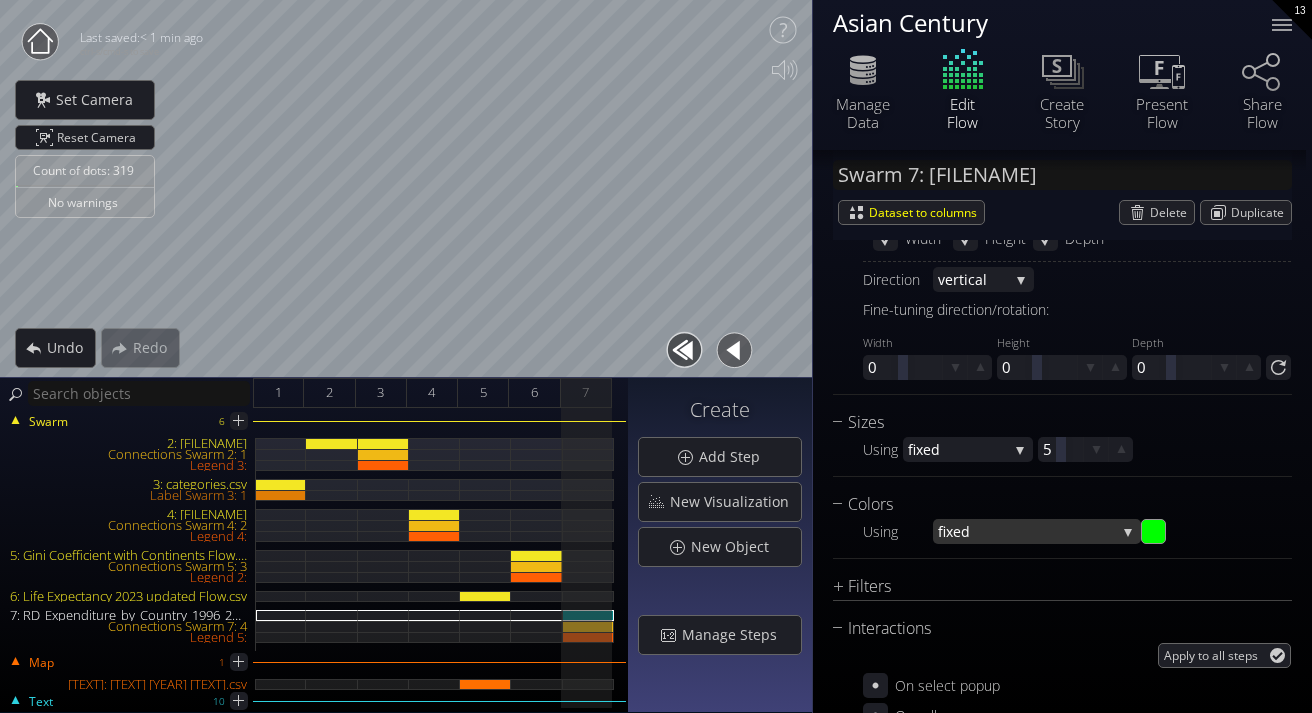 click on "fixed" at bounding box center (1027, 531) 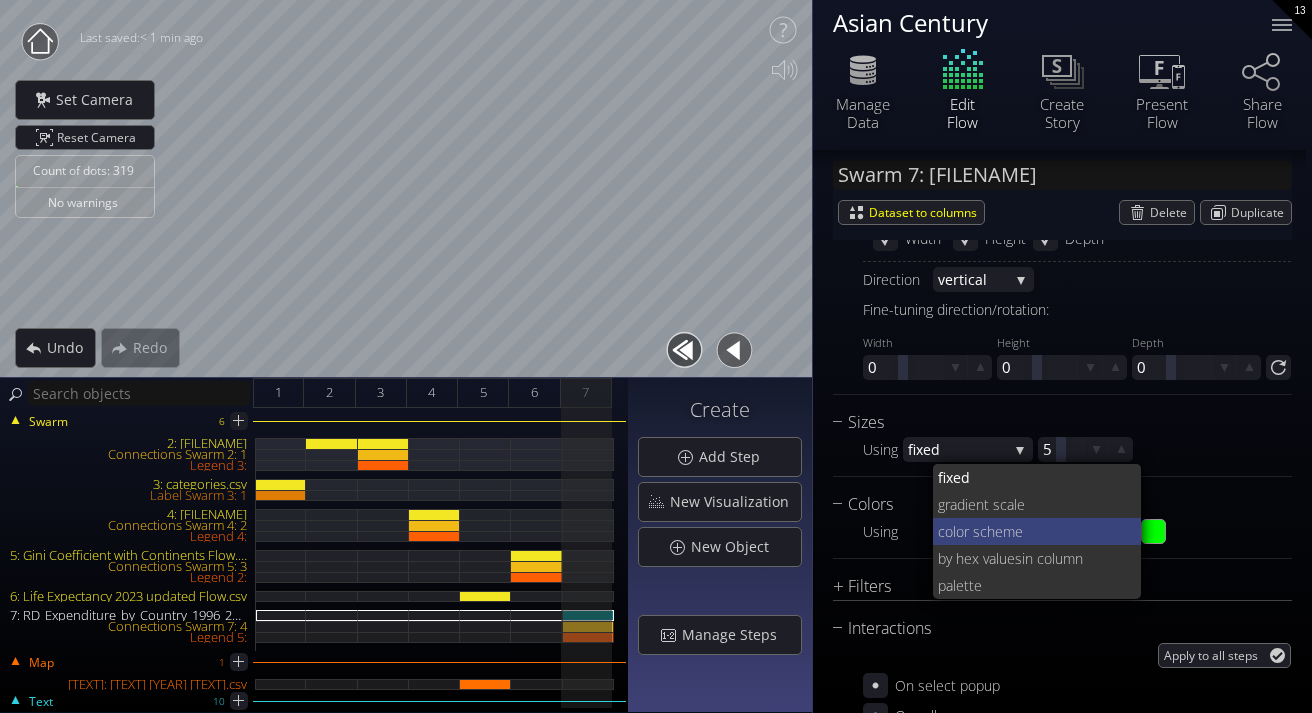 click on "lor scheme" at bounding box center (1039, 531) 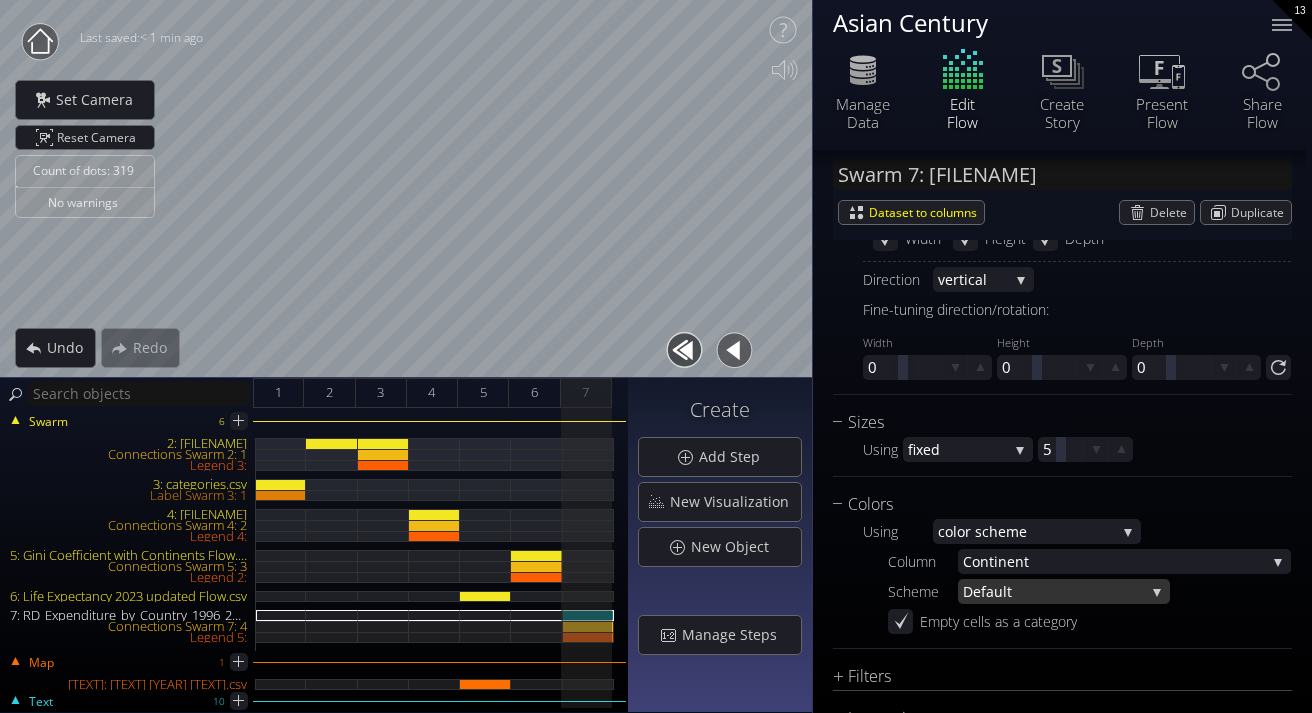 click on "Defa" at bounding box center [978, 591] 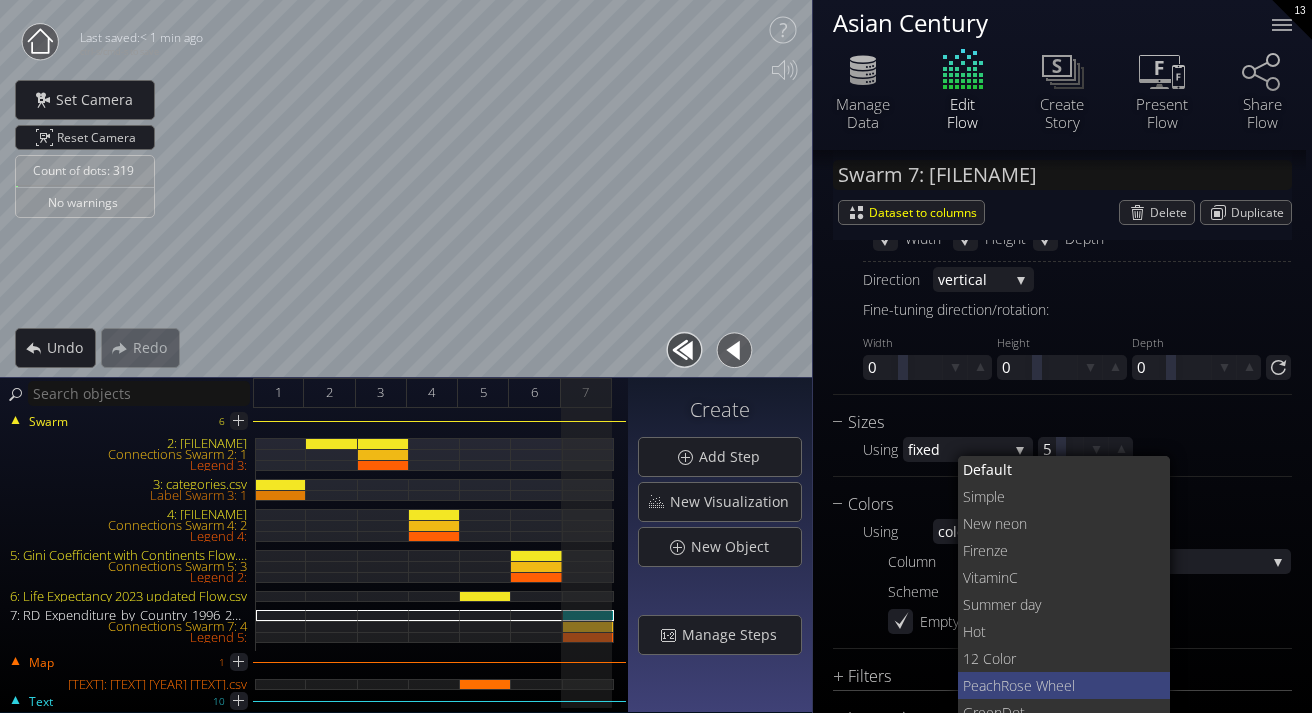 click on "Peach" at bounding box center [982, 685] 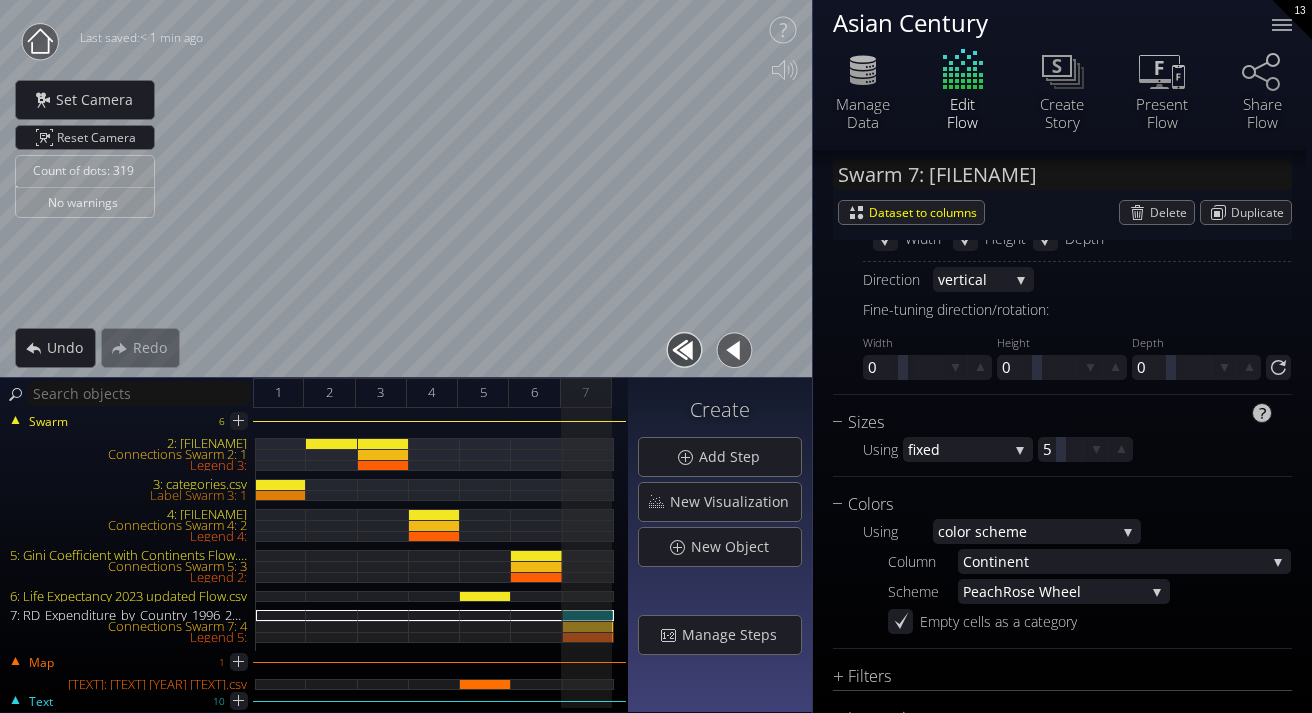 click on "Sizes
Using
fixed       fixed   sc   ale values     area scale   colu   mn in data
5" at bounding box center (1062, 443) 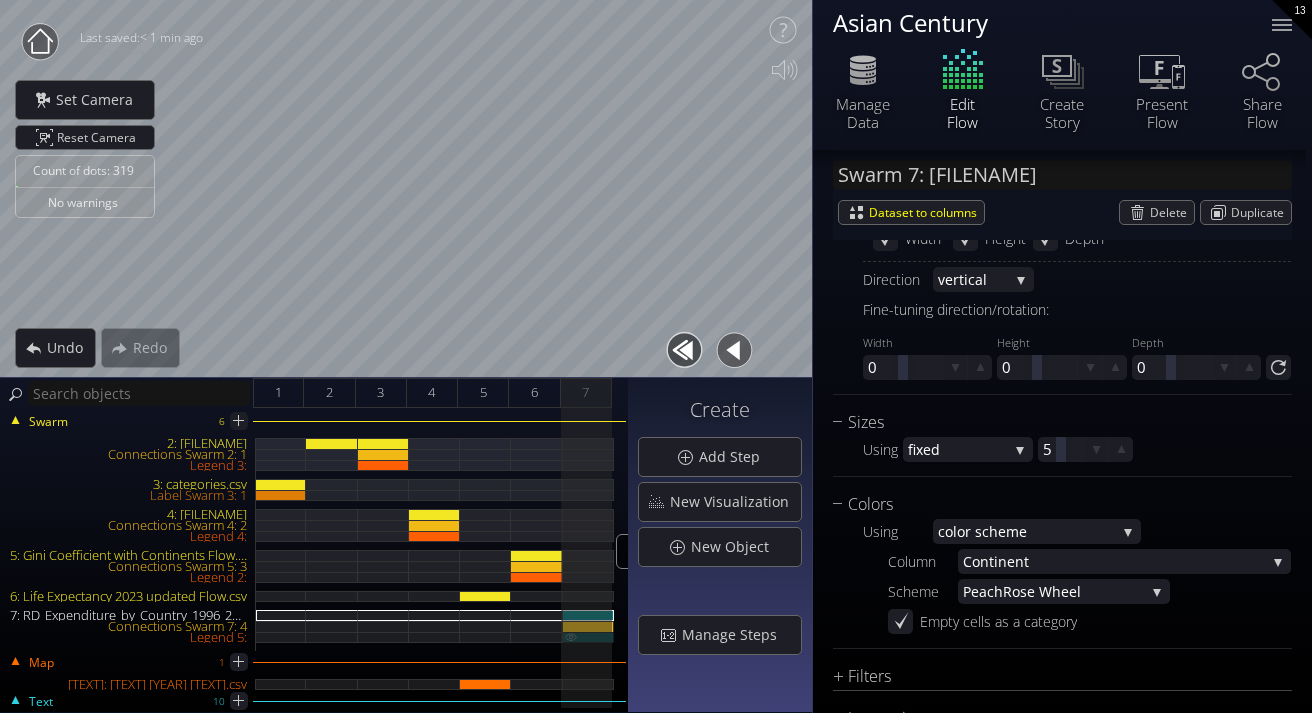 click on "Legend  5:" at bounding box center [588, 637] 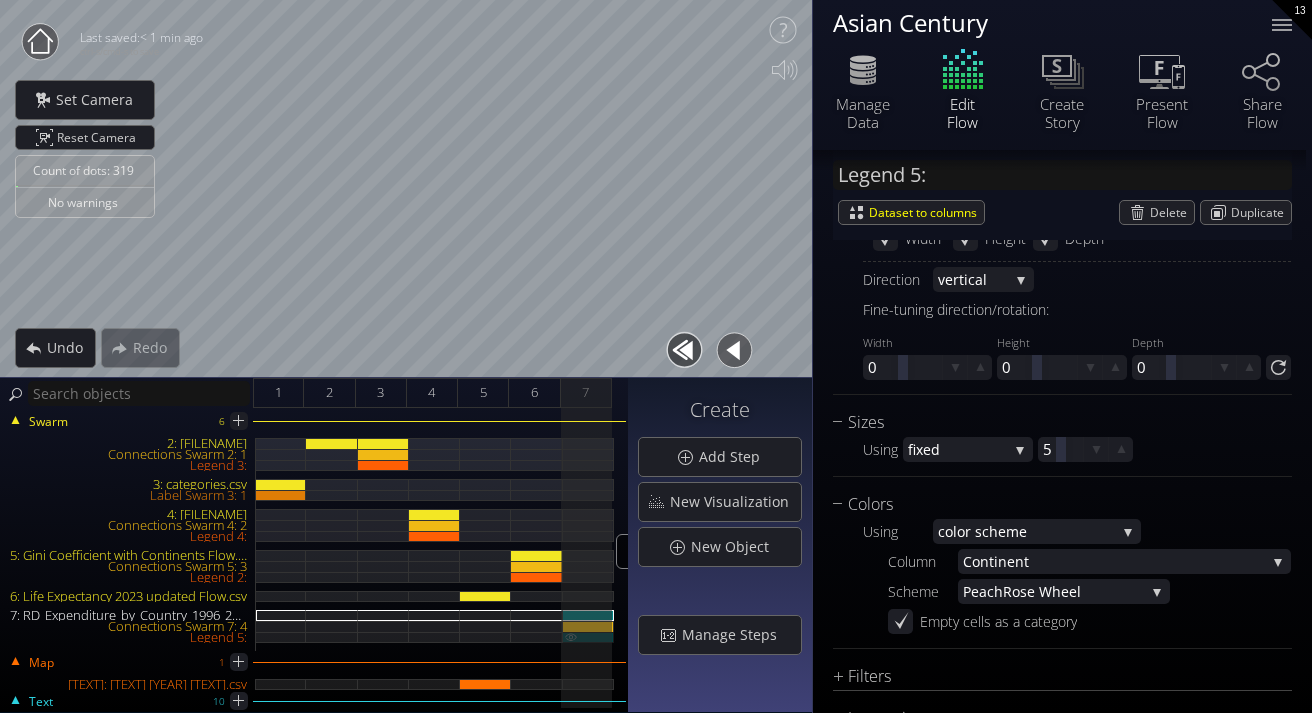 scroll, scrollTop: 499, scrollLeft: 0, axis: vertical 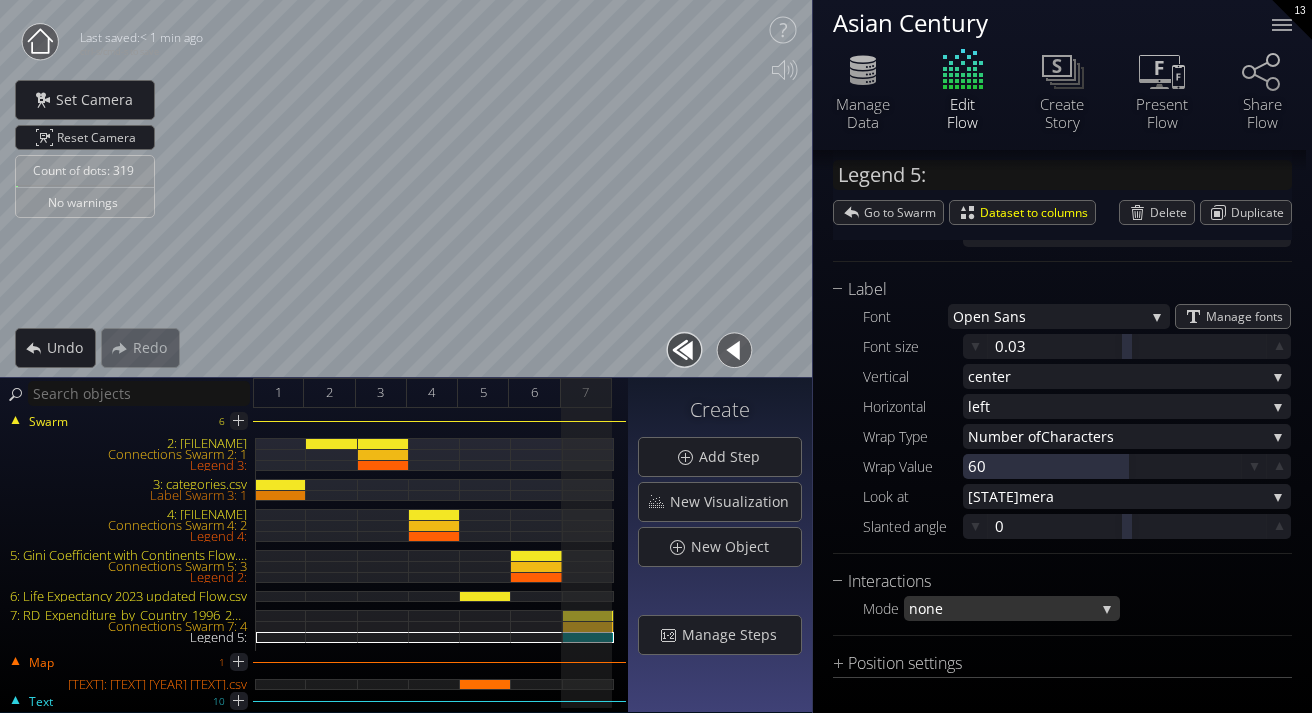 click on "none" at bounding box center (1002, 608) 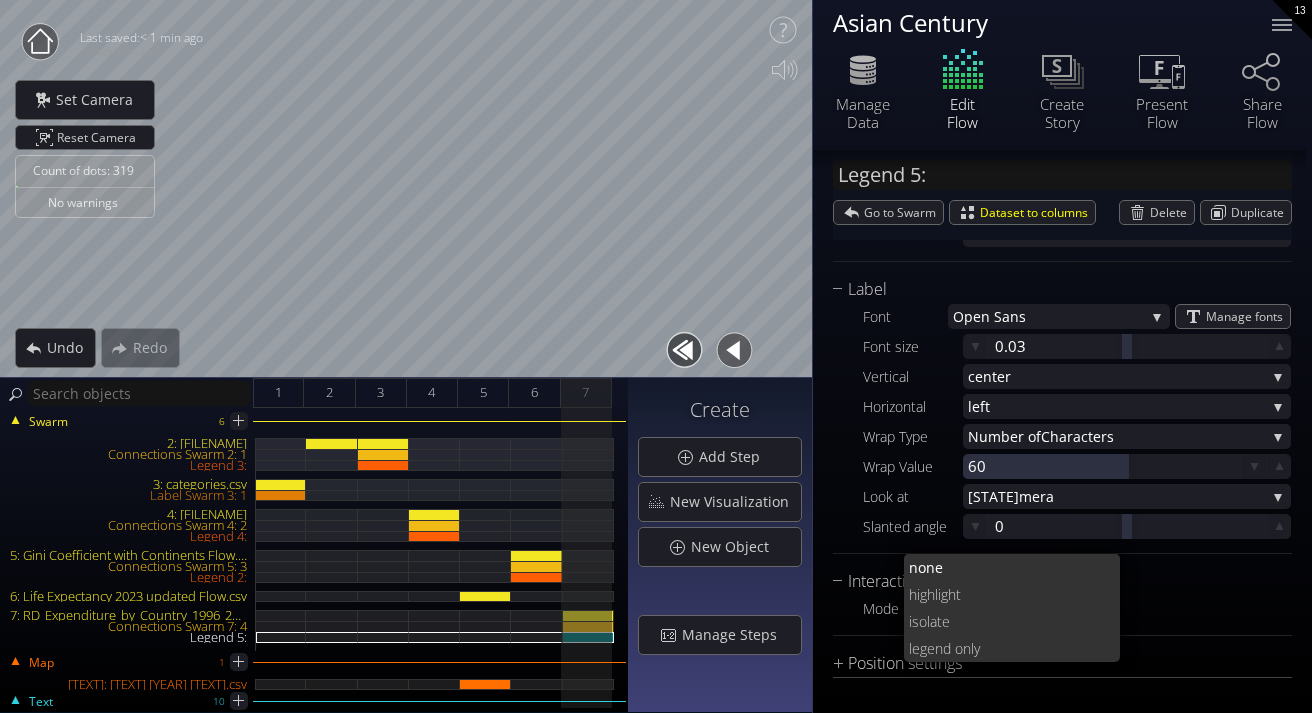 click on "ate" at bounding box center (1017, 621) 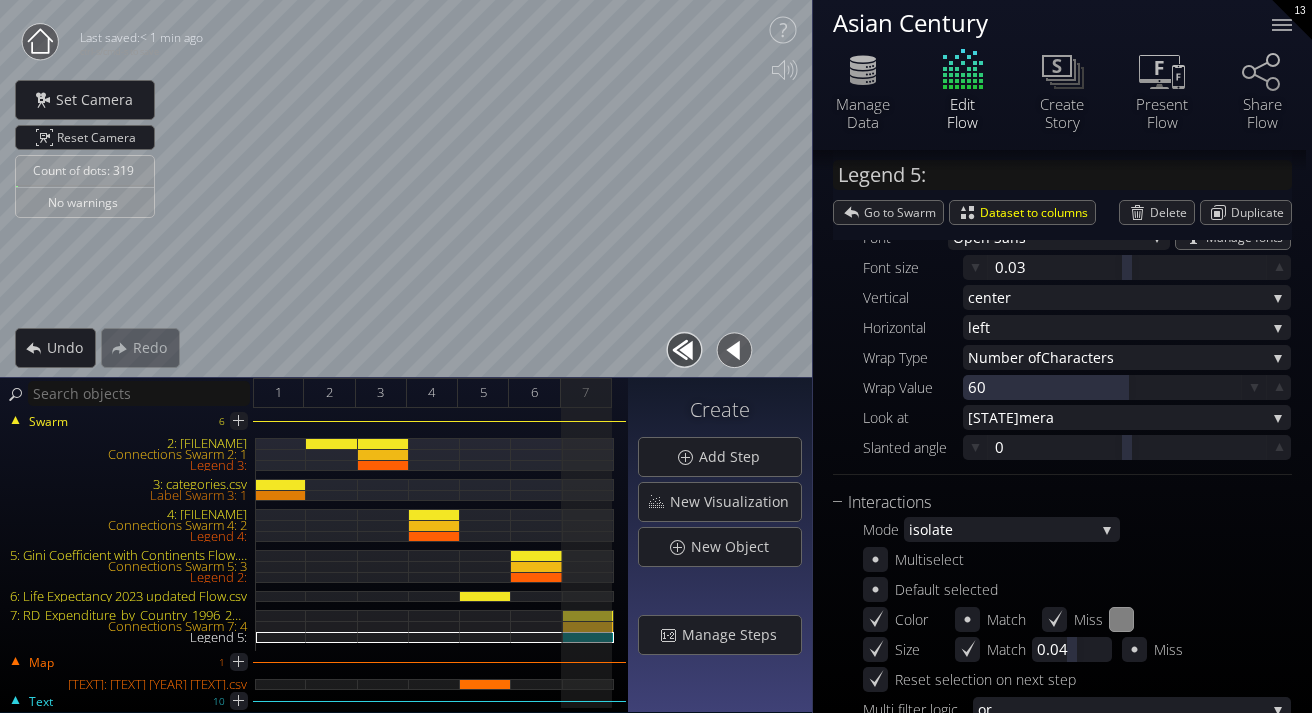 scroll, scrollTop: 580, scrollLeft: 0, axis: vertical 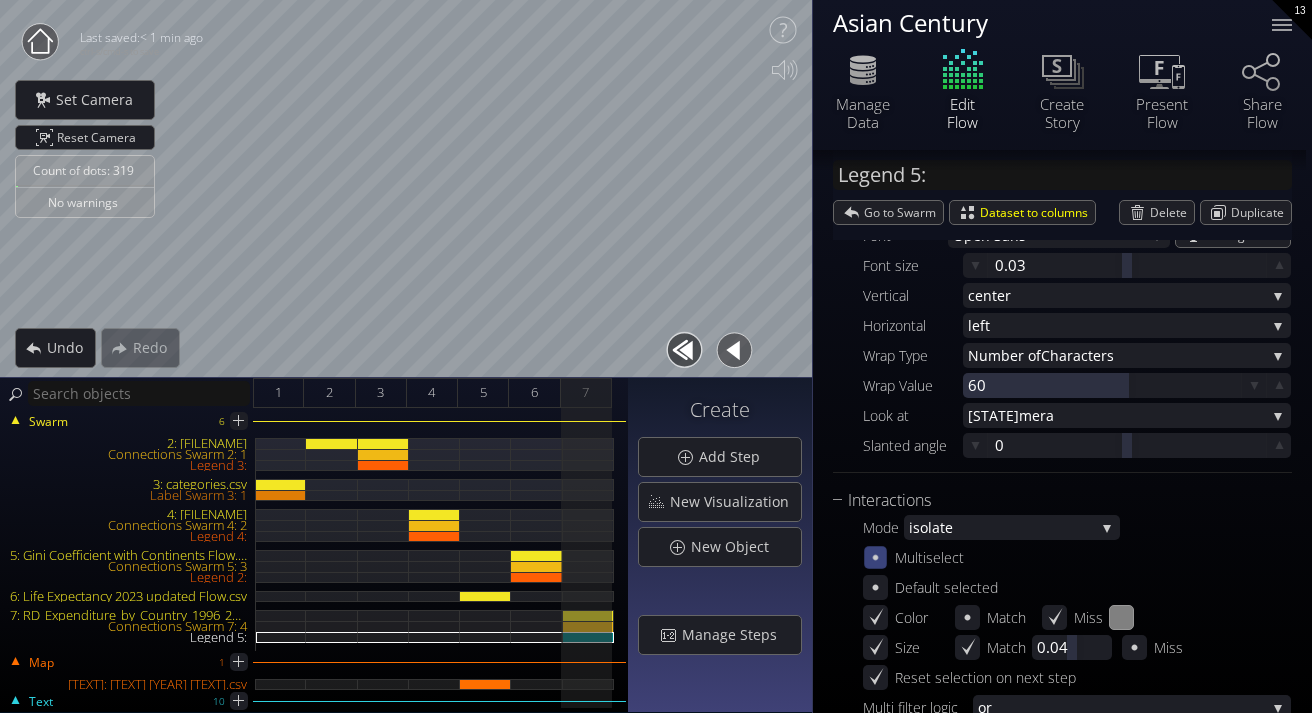 click 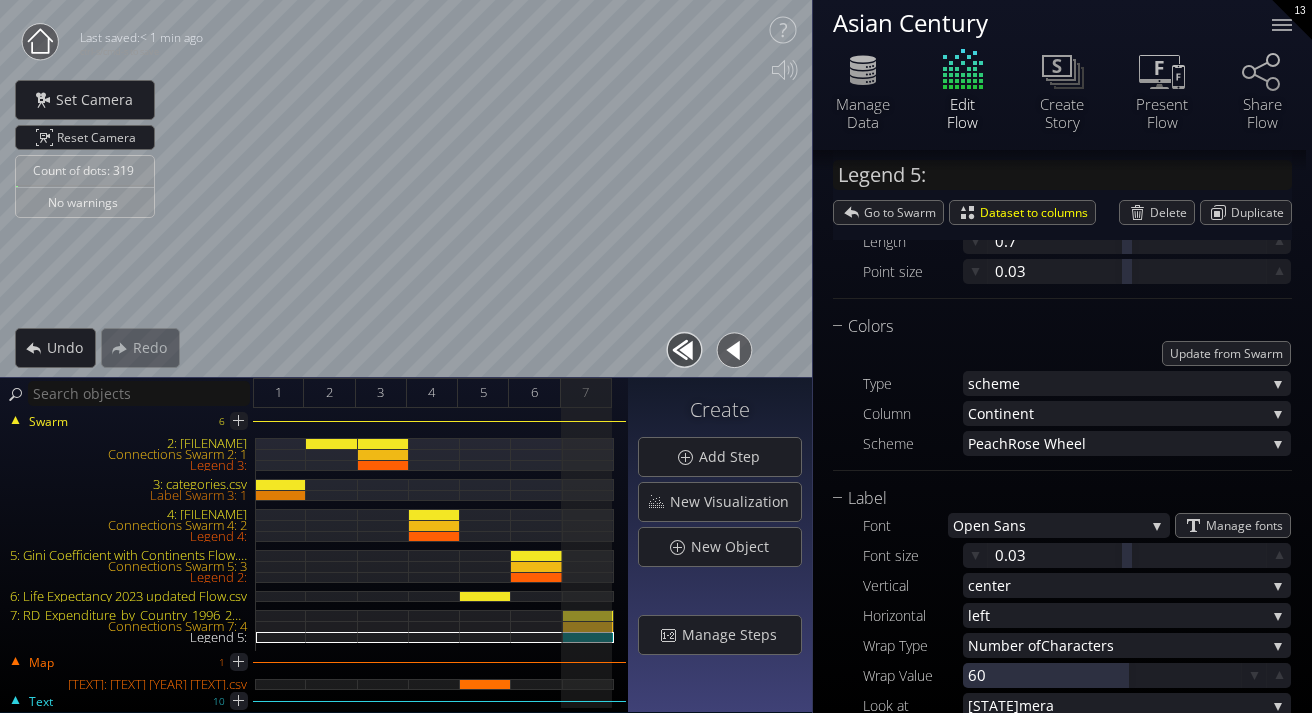 scroll, scrollTop: 46, scrollLeft: 0, axis: vertical 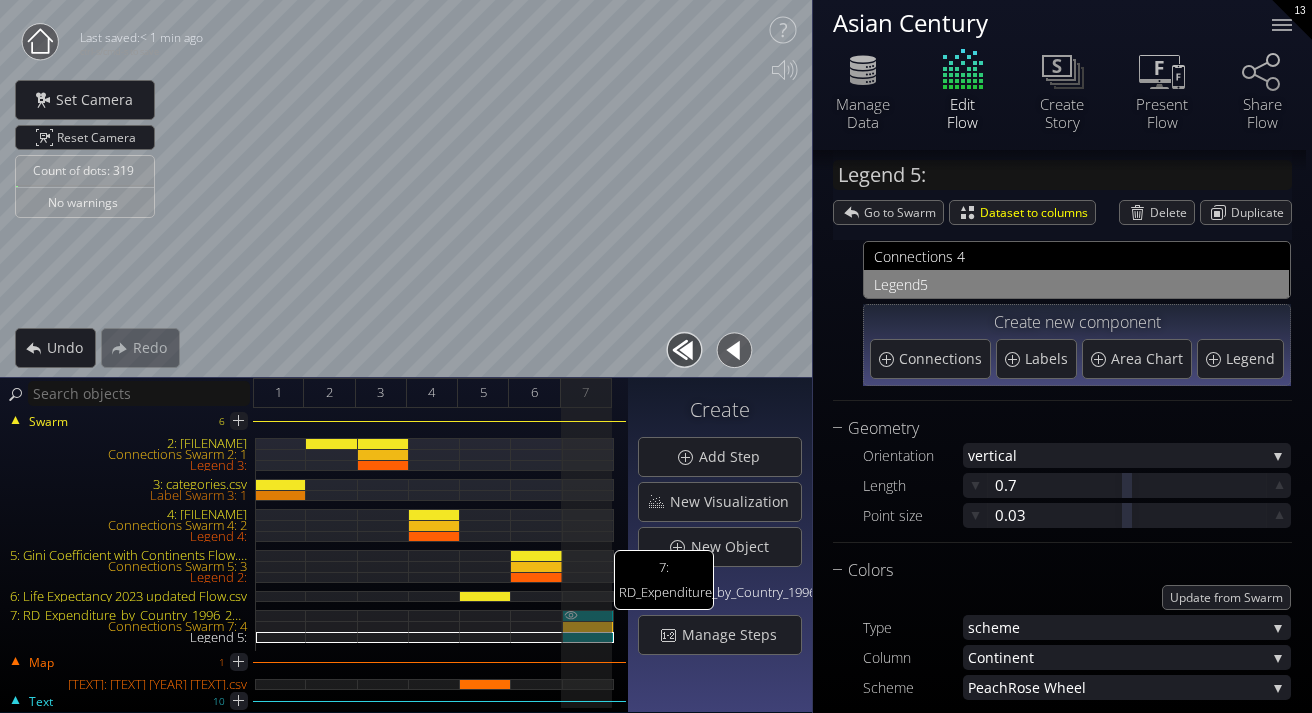 click on "7: RD_Expenditure_by_Country_1996_2023_LongFormat_With_Continent.csv" at bounding box center (588, 615) 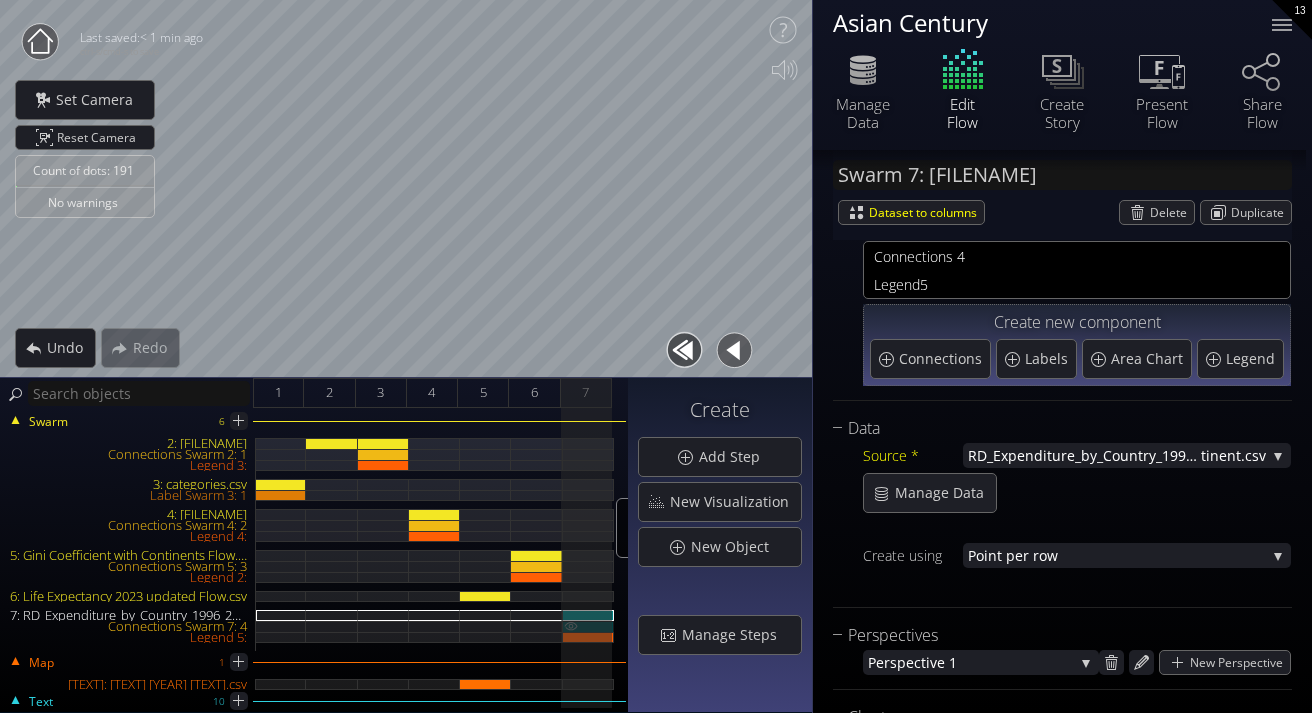 click on "Connections Swarm 7:  4" at bounding box center [588, 626] 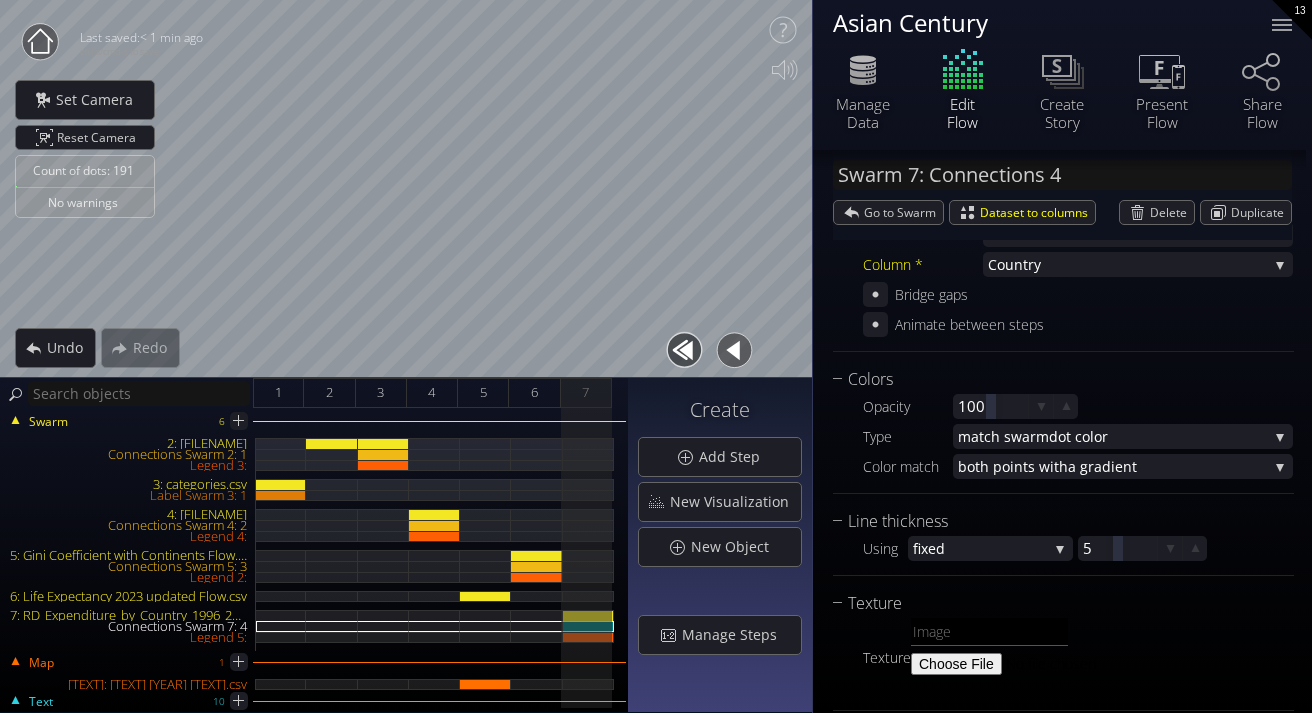 scroll, scrollTop: 0, scrollLeft: 0, axis: both 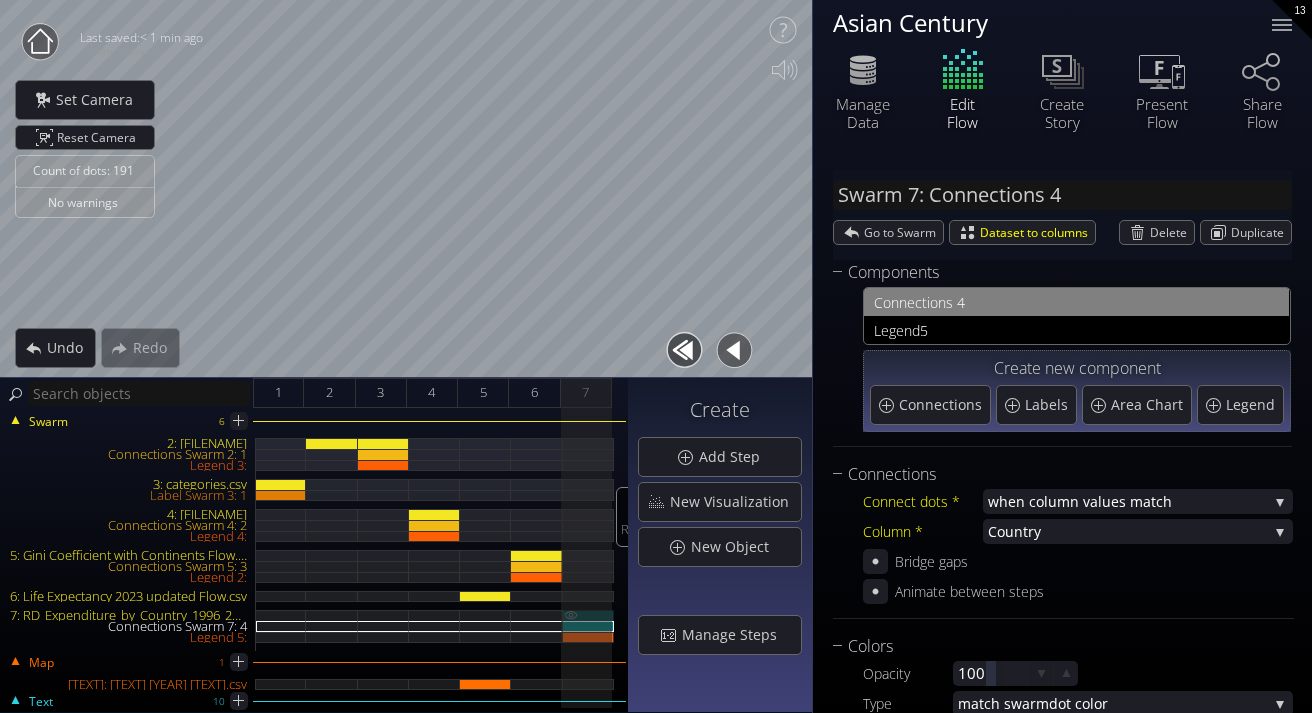 click on "7: RD_Expenditure_by_Country_1996_2023_LongFormat_With_Continent.csv" at bounding box center (588, 615) 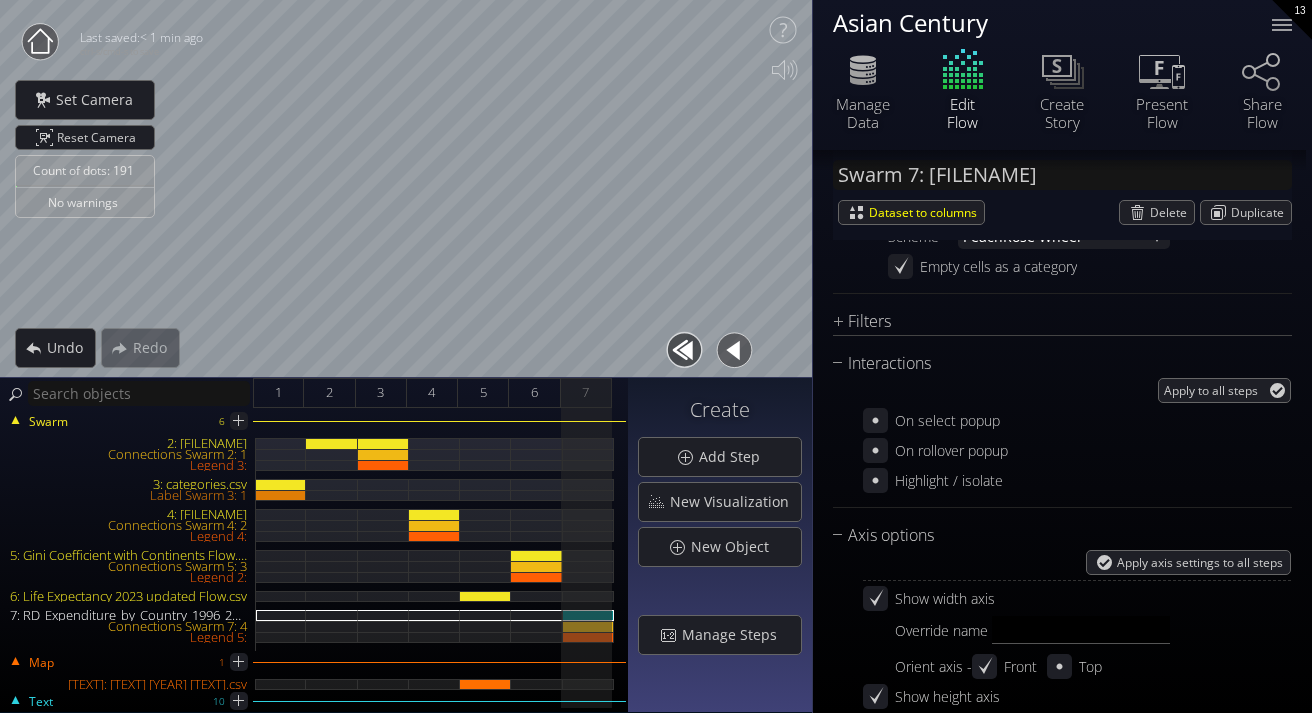 scroll, scrollTop: 1905, scrollLeft: 0, axis: vertical 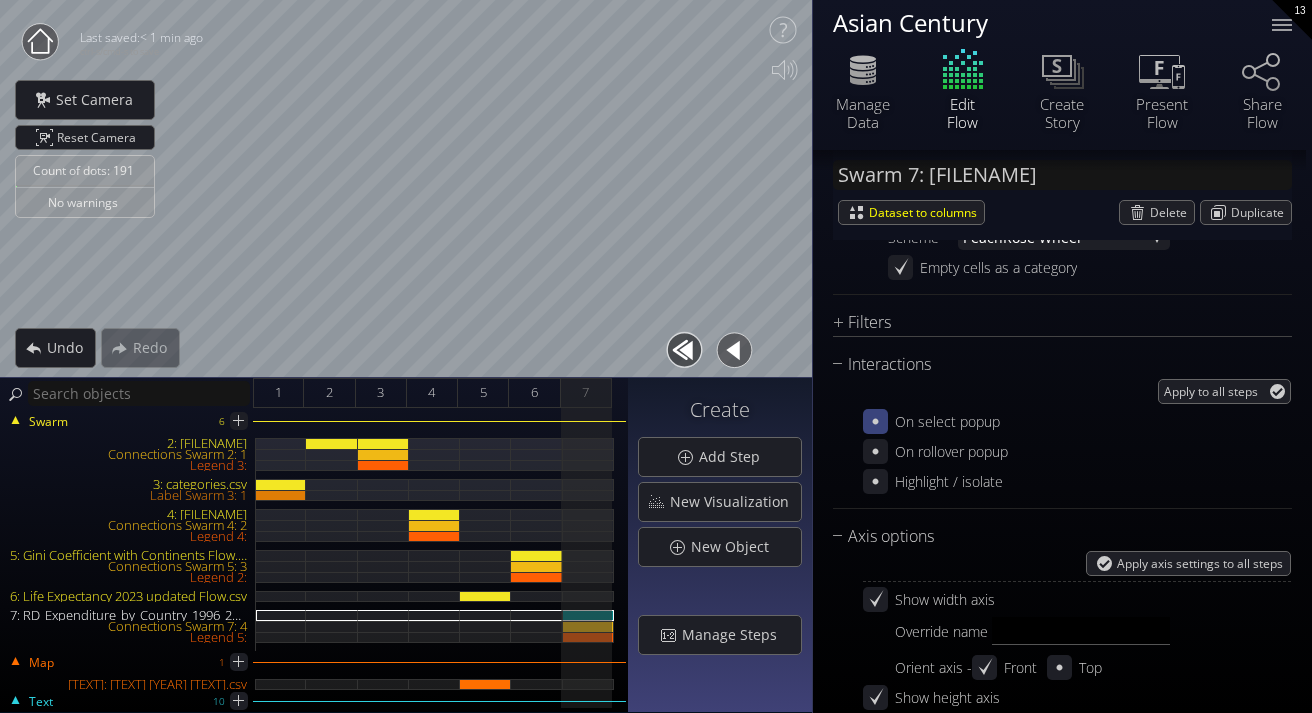 click 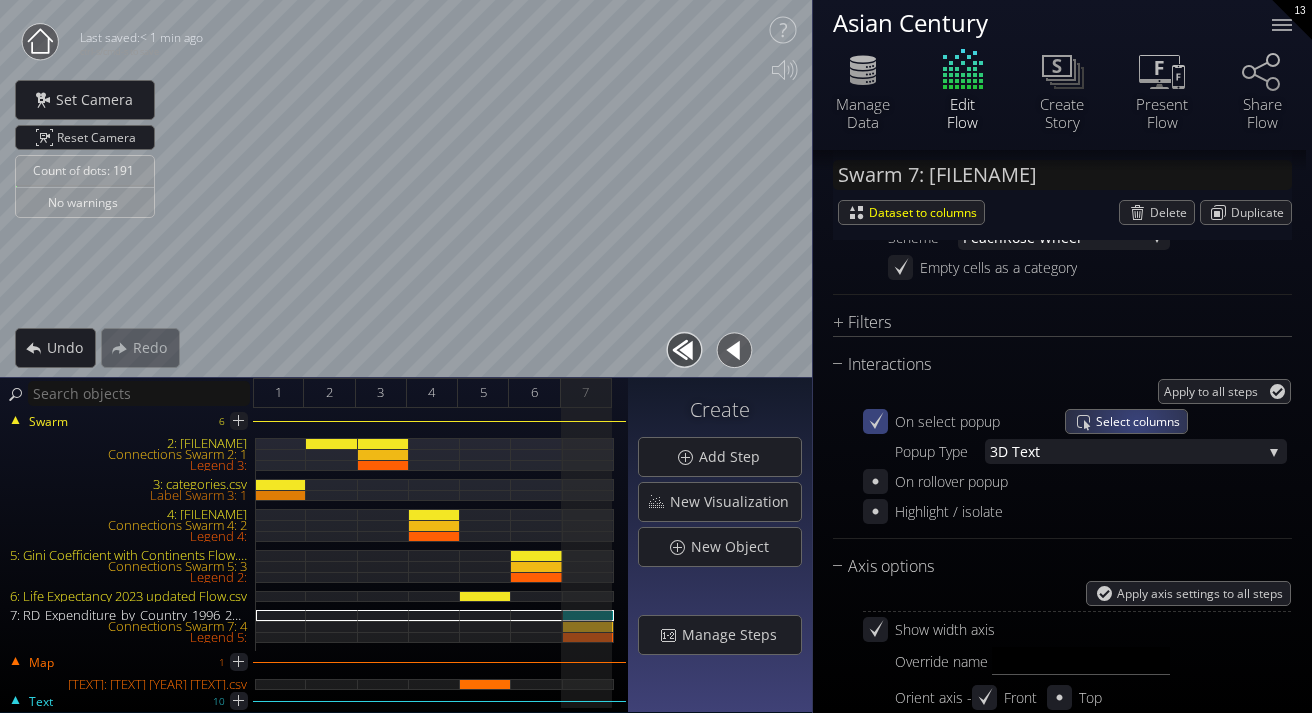 click on "Select columns" at bounding box center [1141, 421] 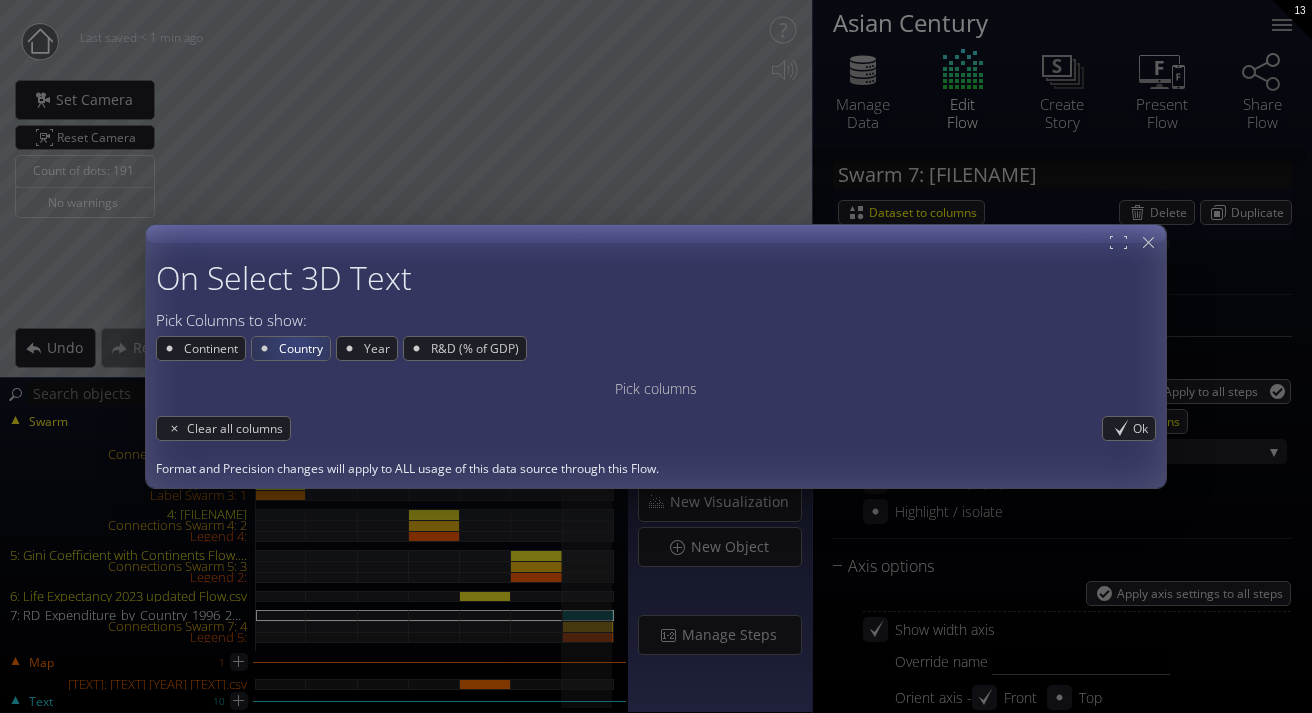click on "Country" at bounding box center [303, 348] 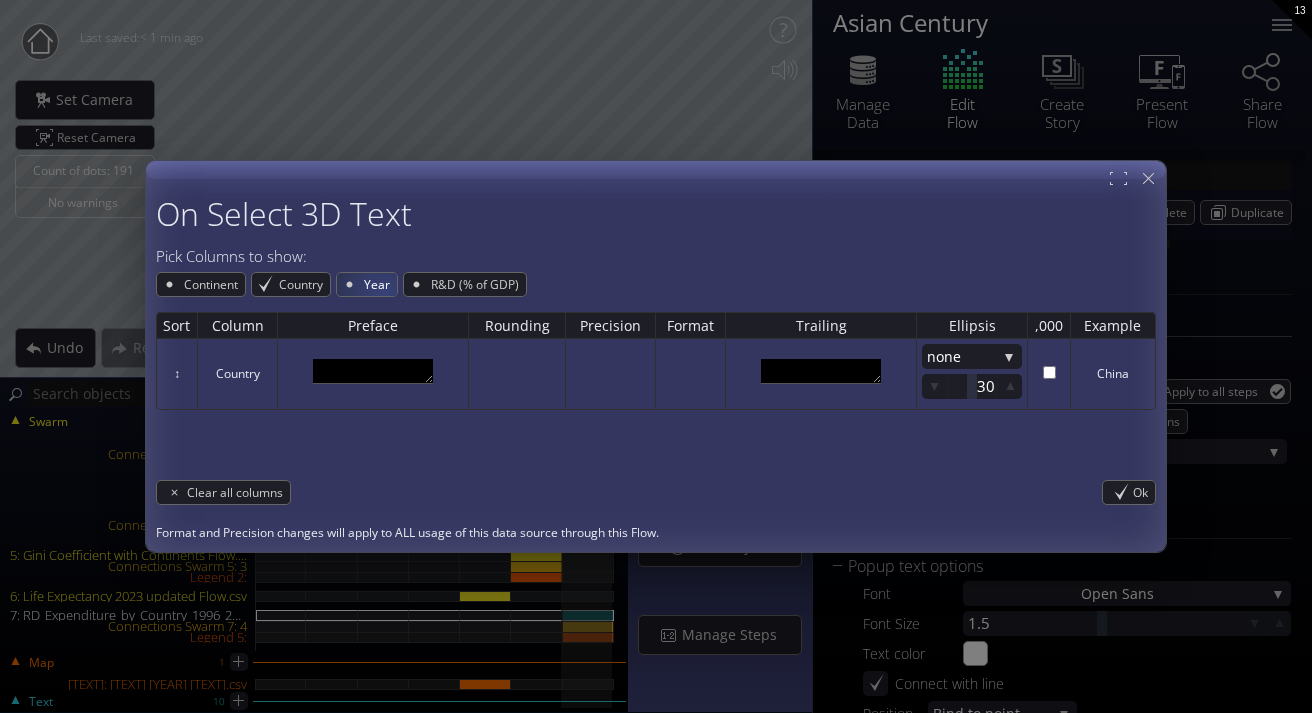 click on "Year" at bounding box center (379, 284) 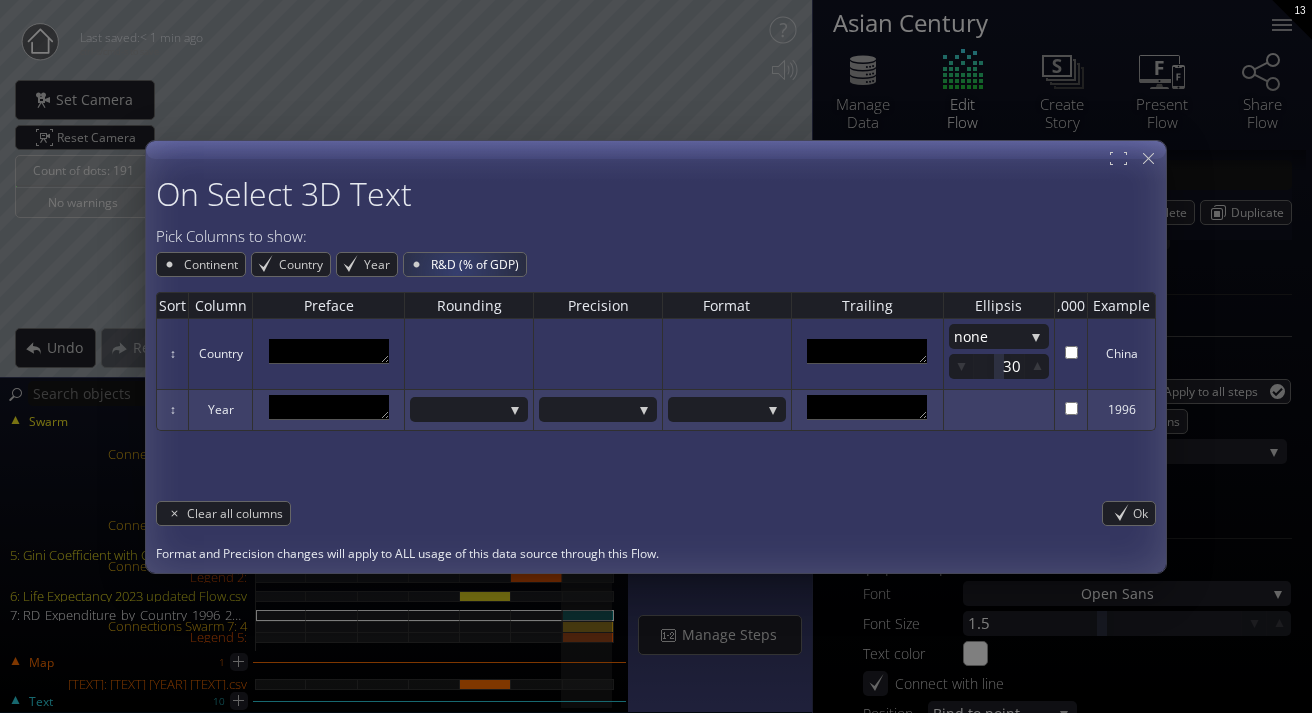 click on "R&D (% of GDP)" at bounding box center [477, 264] 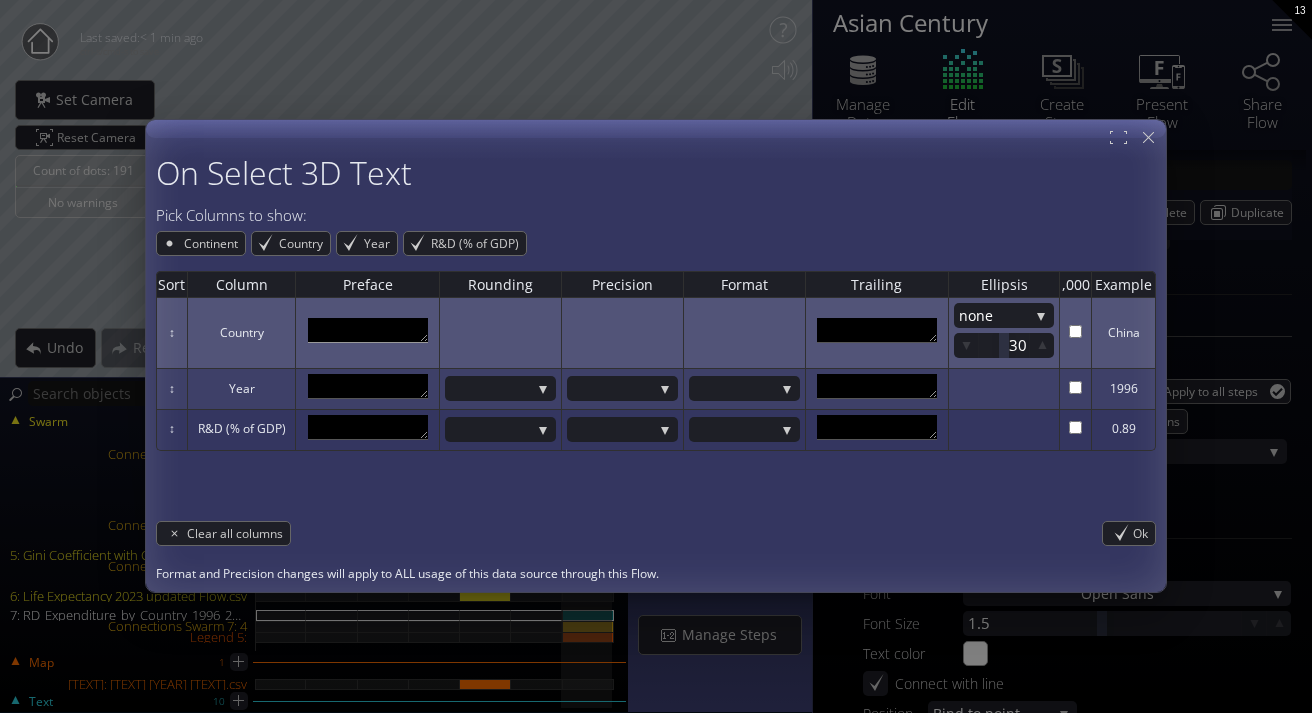 click at bounding box center (368, 330) 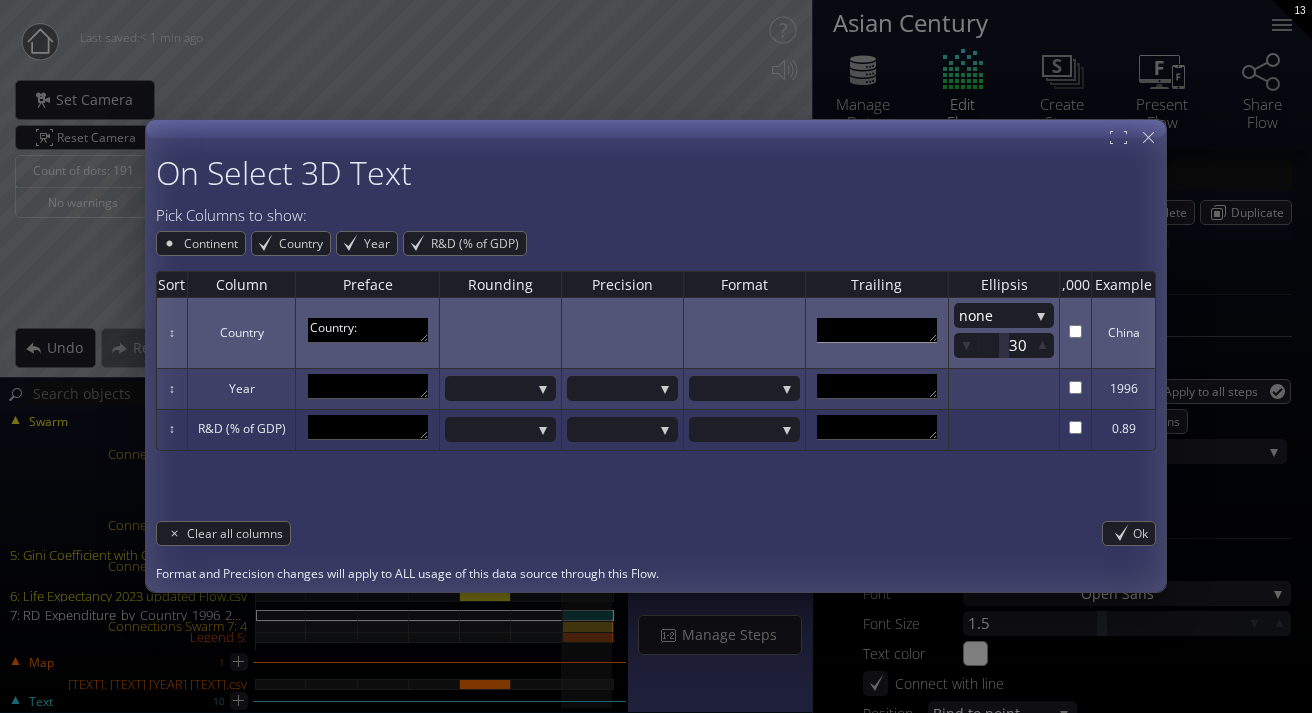 type on "Country:" 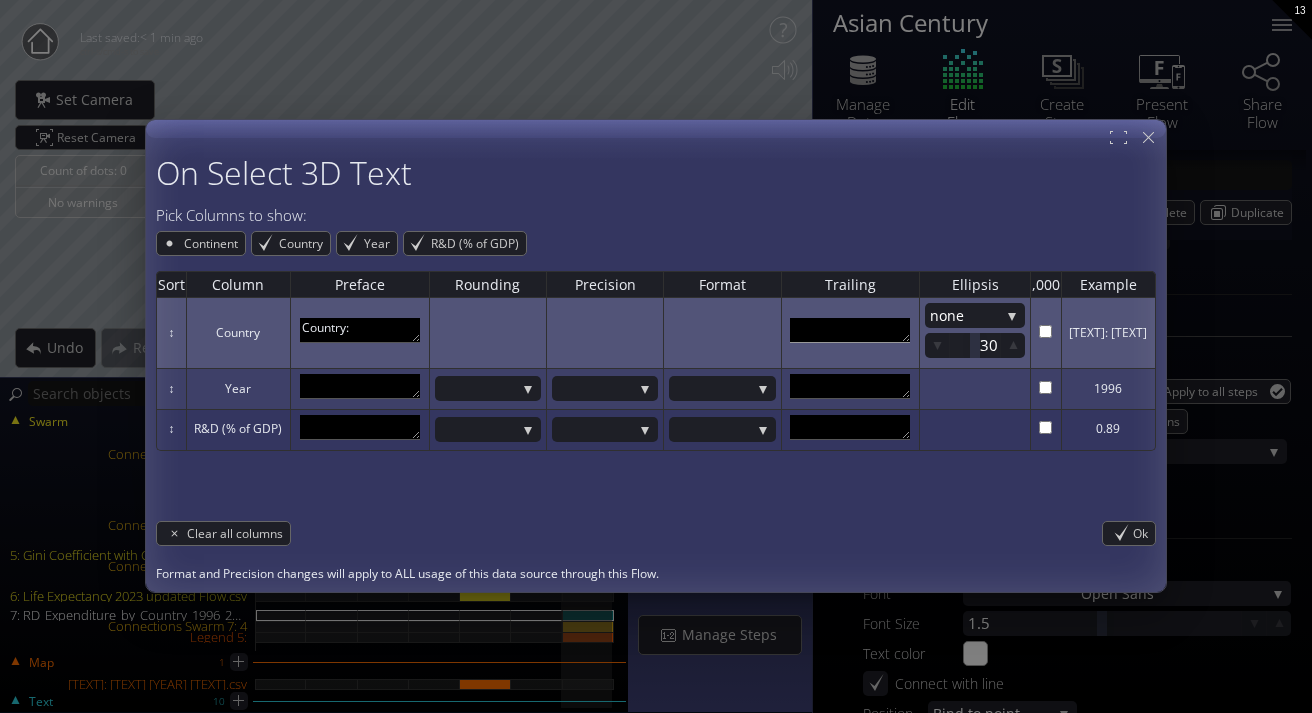 scroll, scrollTop: 11, scrollLeft: 0, axis: vertical 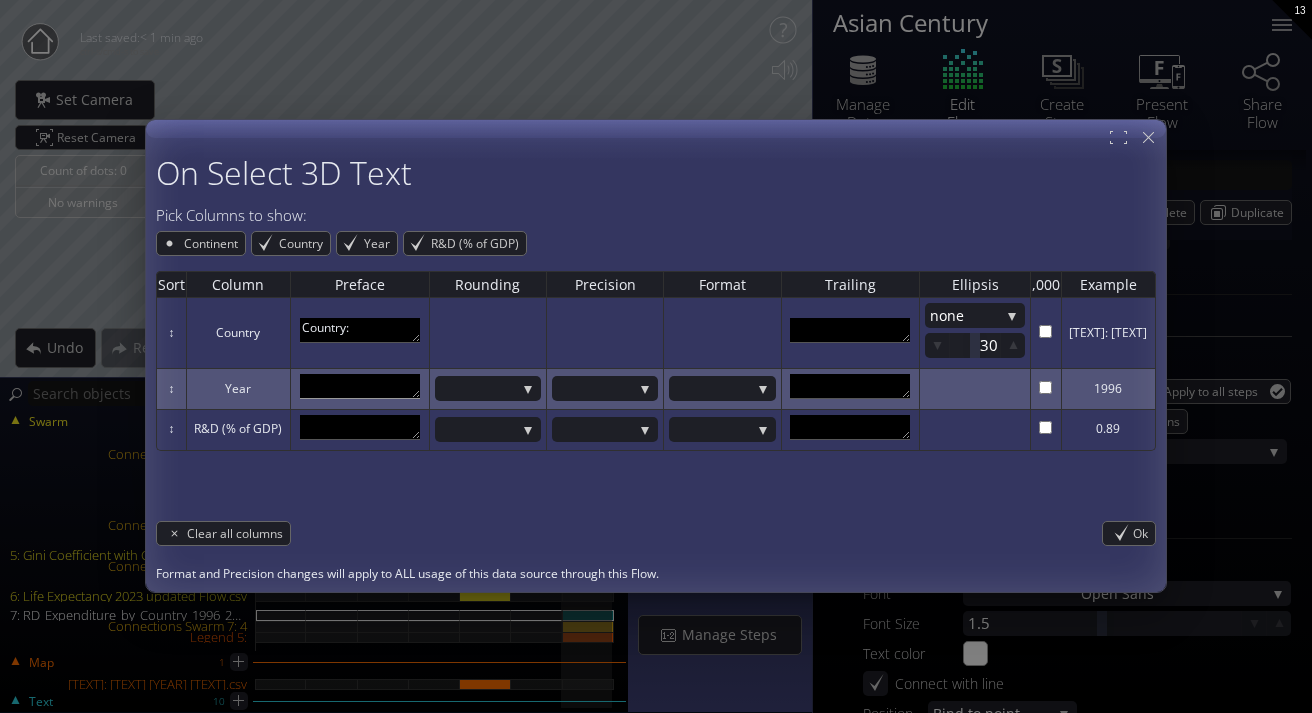 type 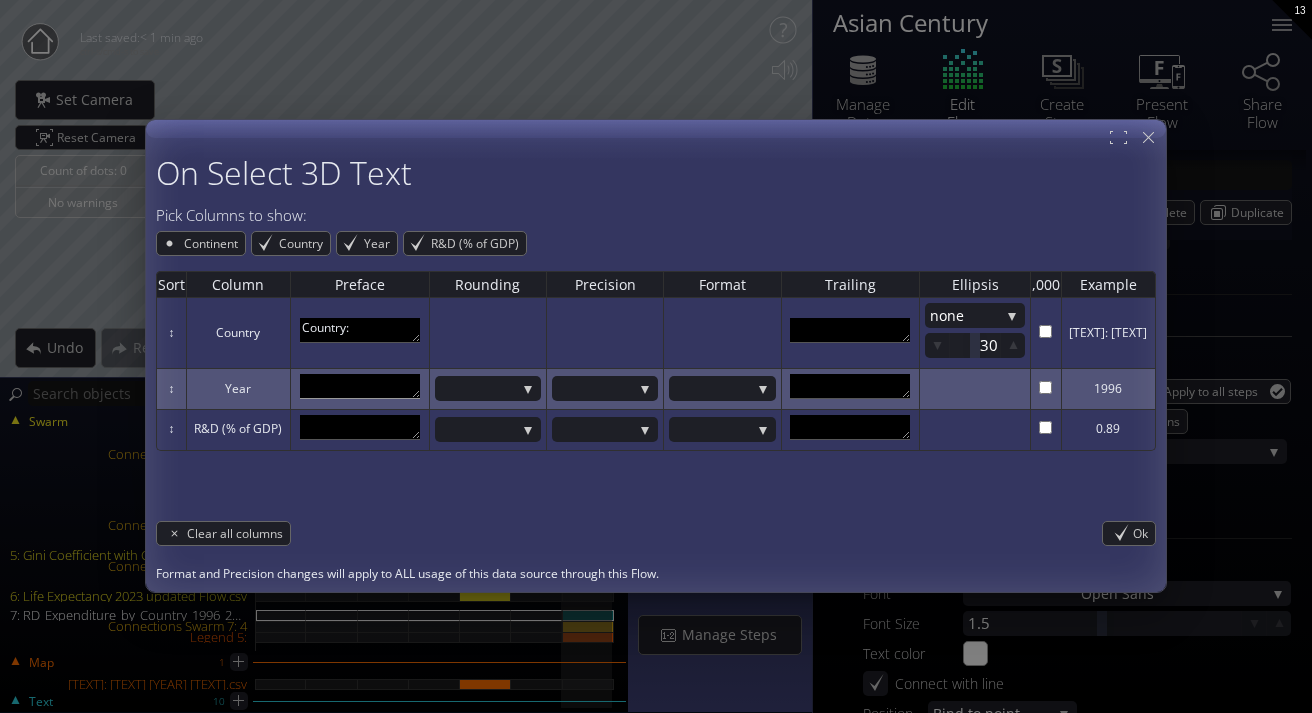 click at bounding box center (360, 386) 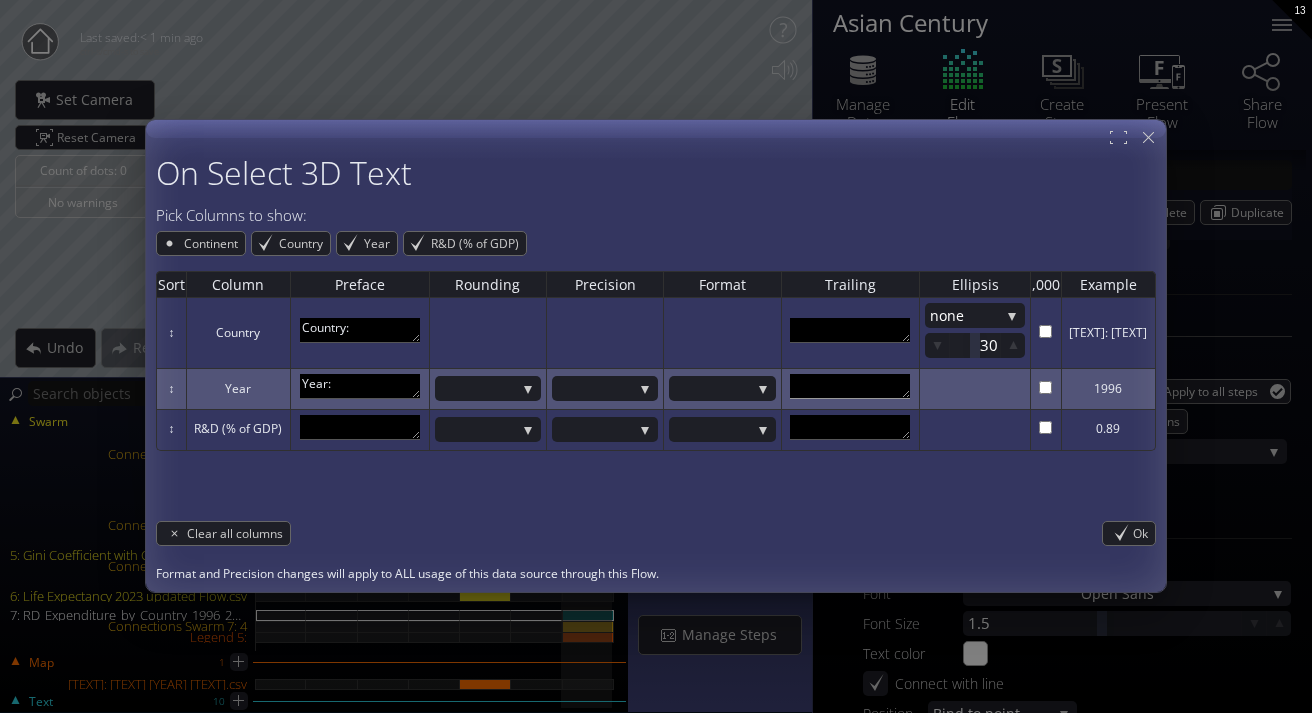 type on "Year:" 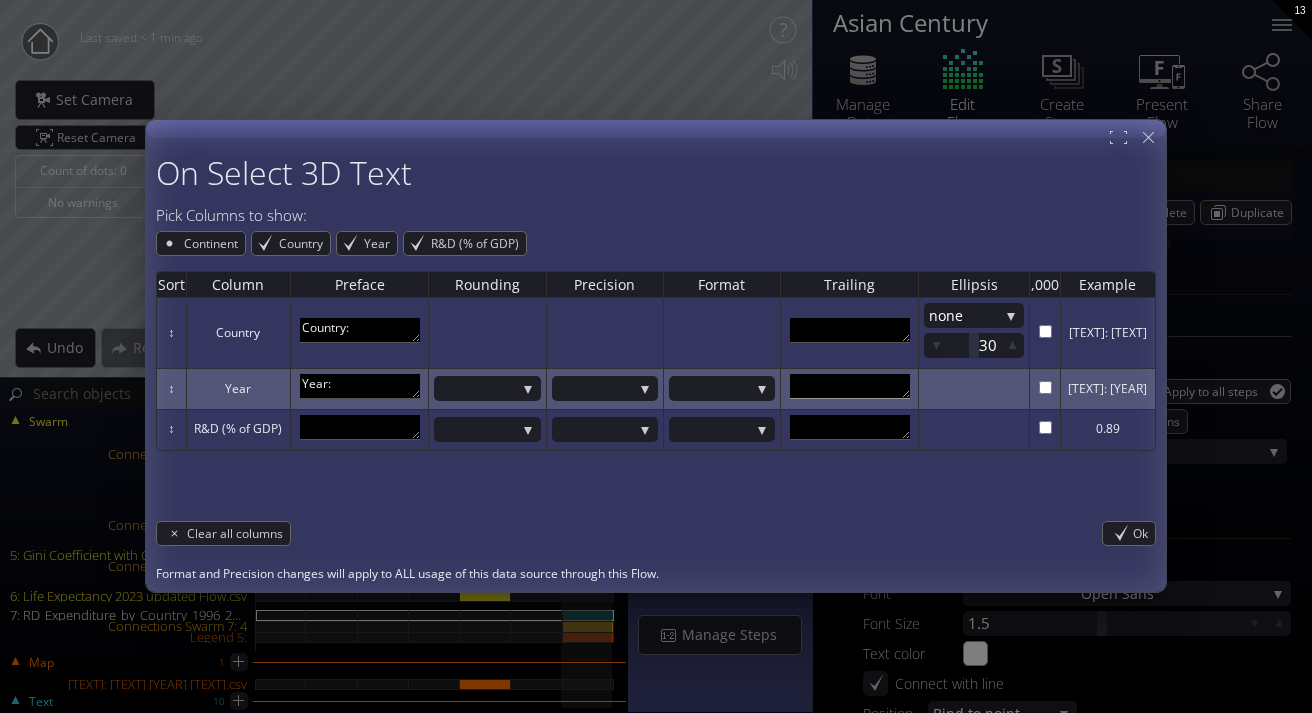 scroll, scrollTop: 11, scrollLeft: 0, axis: vertical 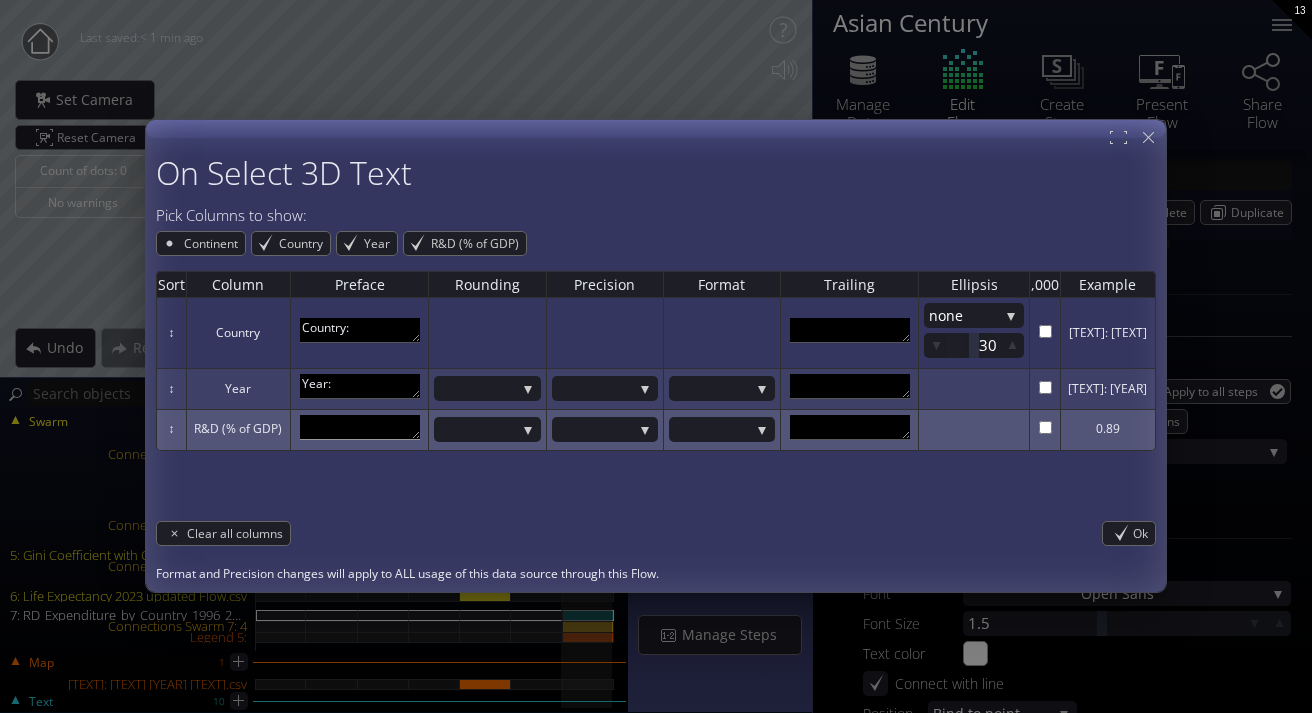 type 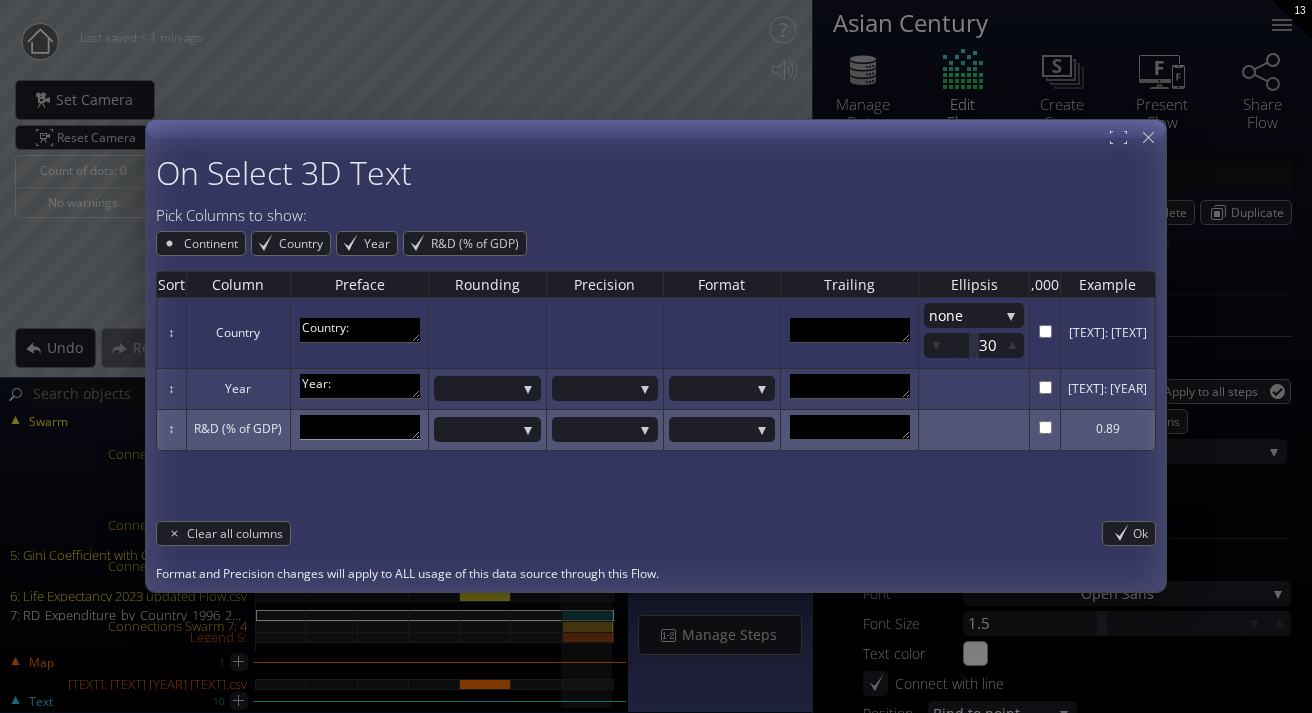 click at bounding box center [360, 427] 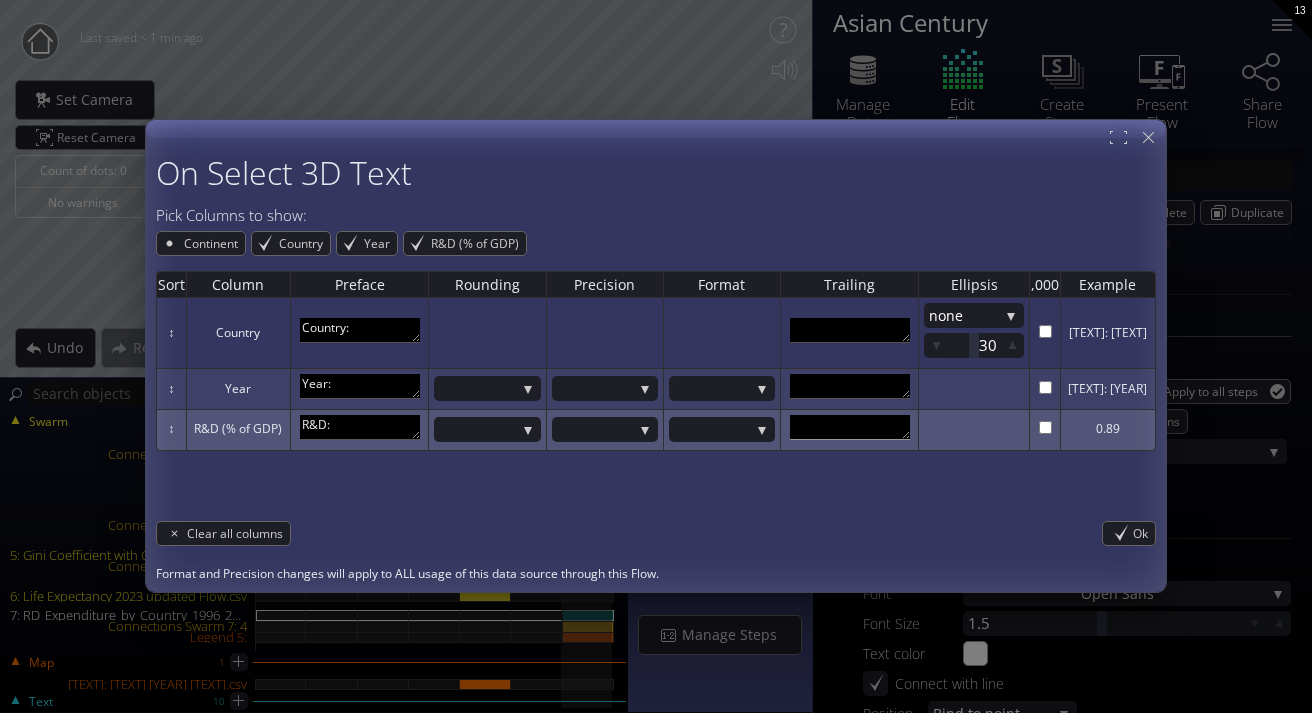 type on "R&D:" 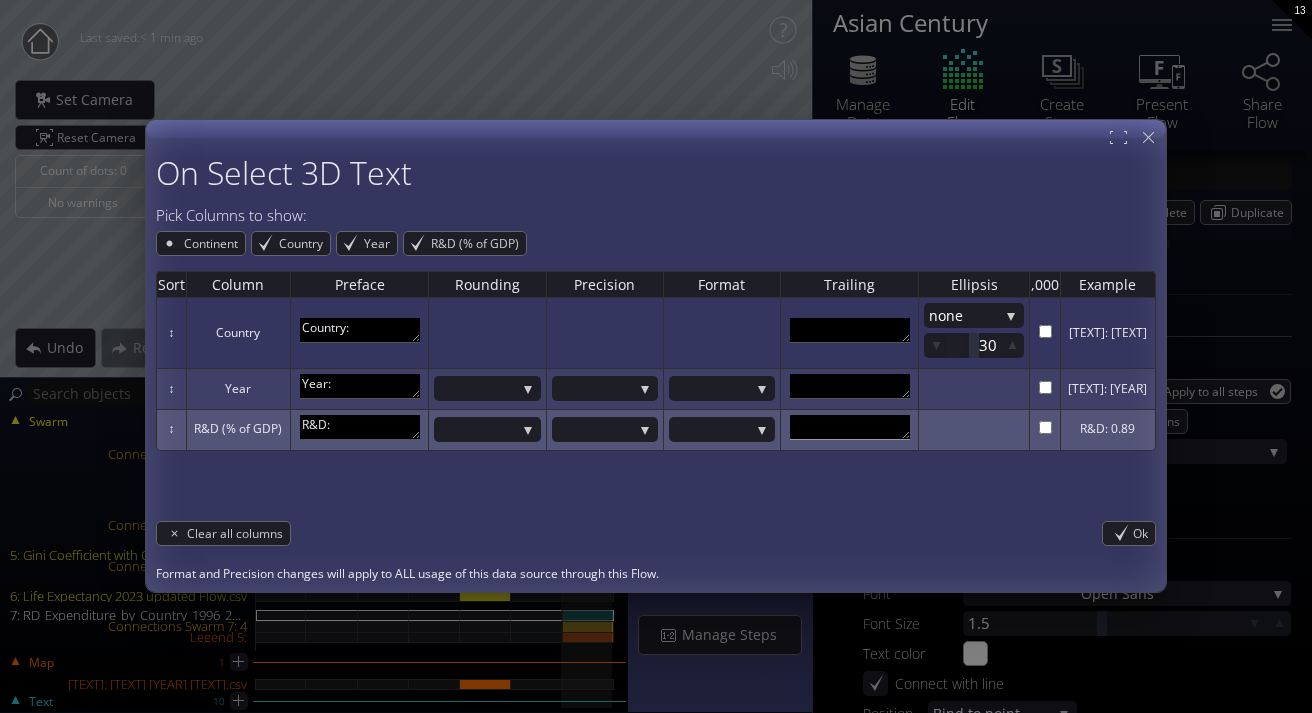 click at bounding box center (850, 427) 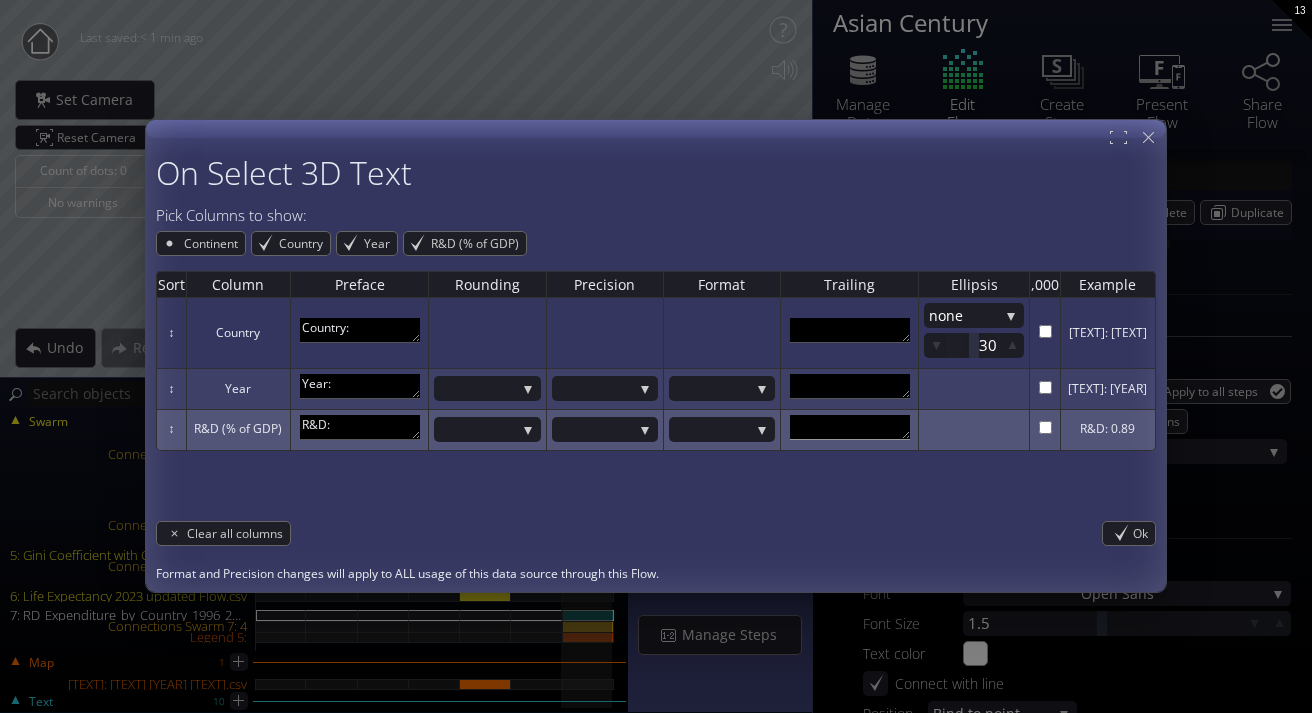 scroll, scrollTop: 11, scrollLeft: 0, axis: vertical 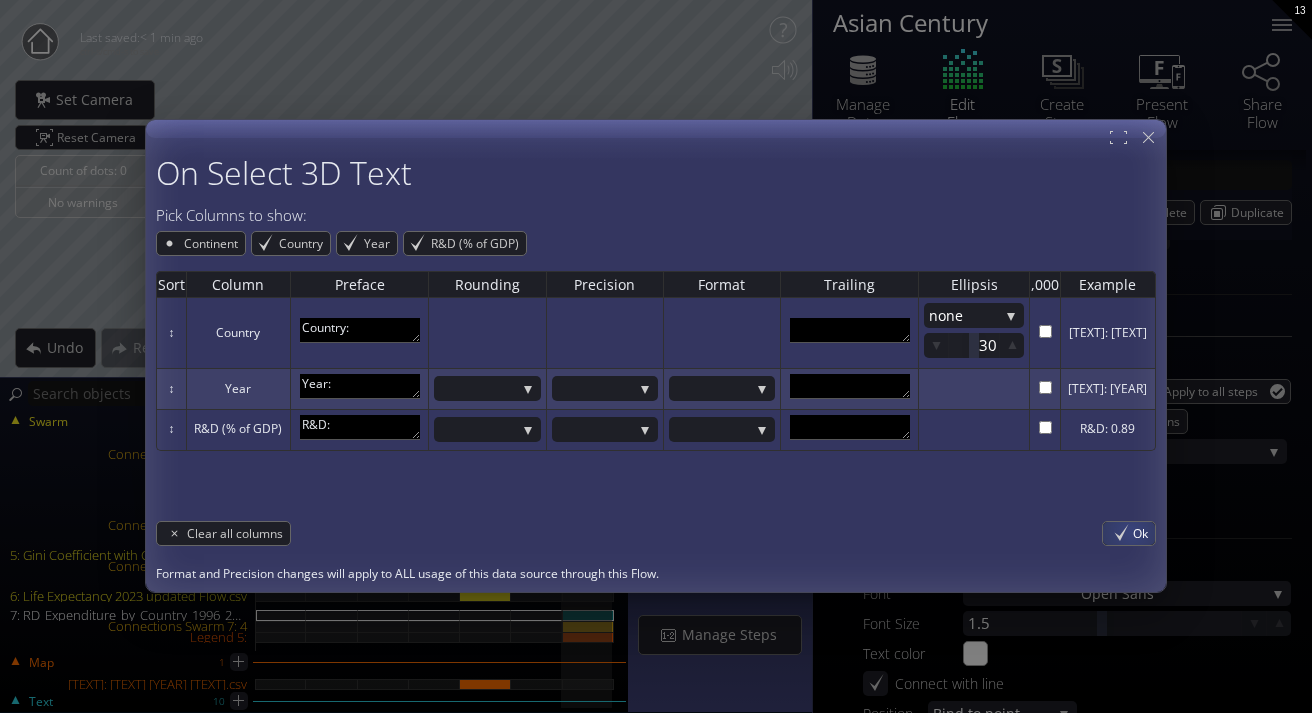 type 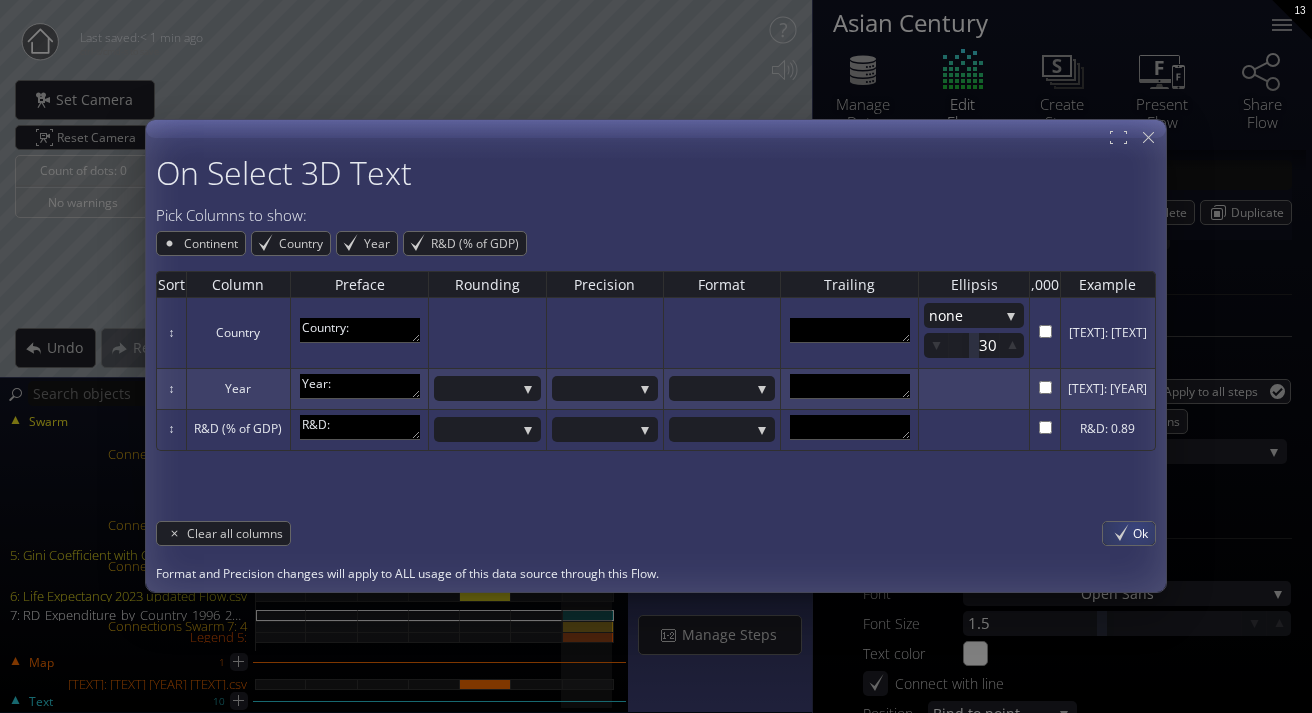click on "Ok" at bounding box center (1144, 533) 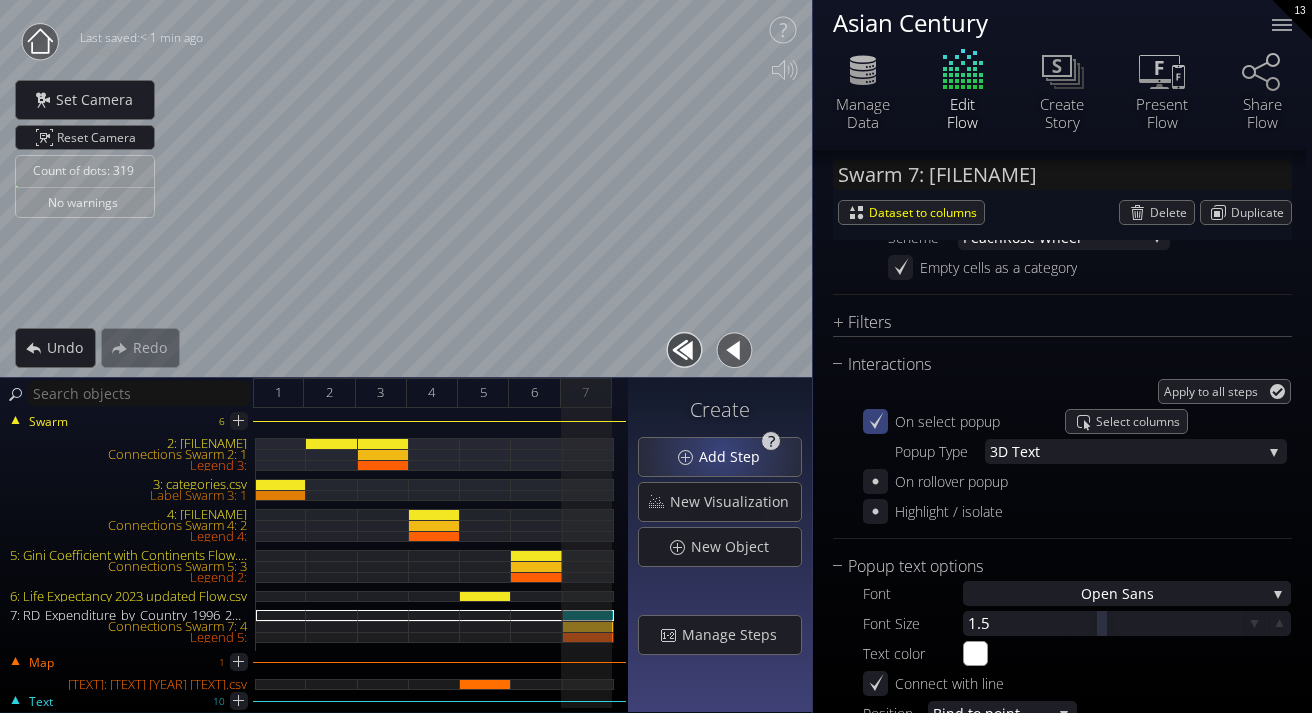 click on "Add Step" at bounding box center [735, 457] 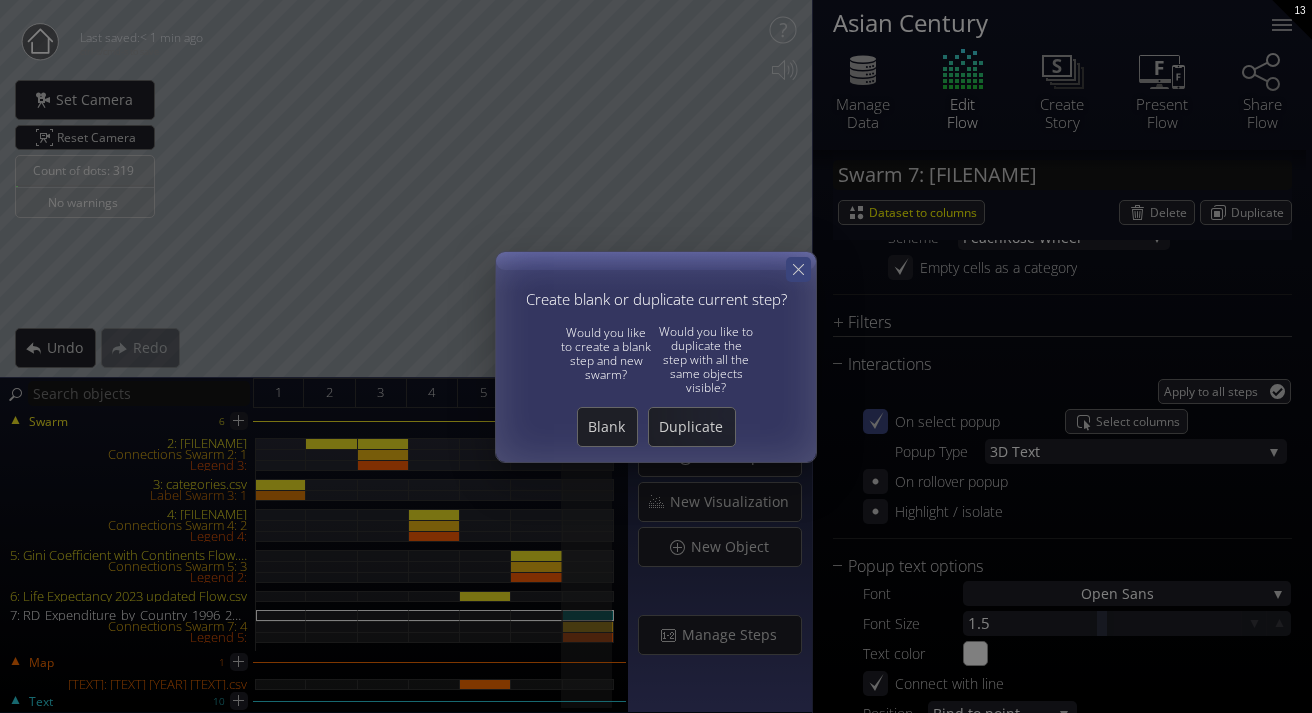 click 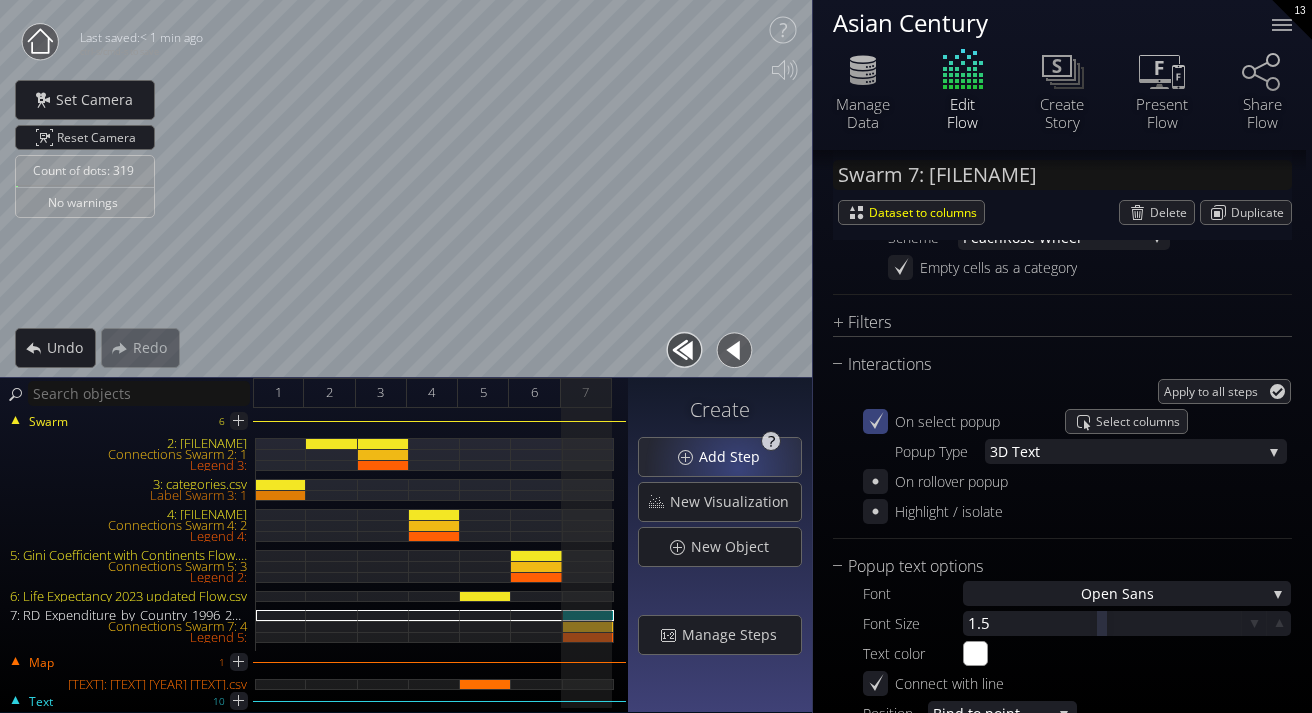 click on "Add Step" at bounding box center (720, 457) 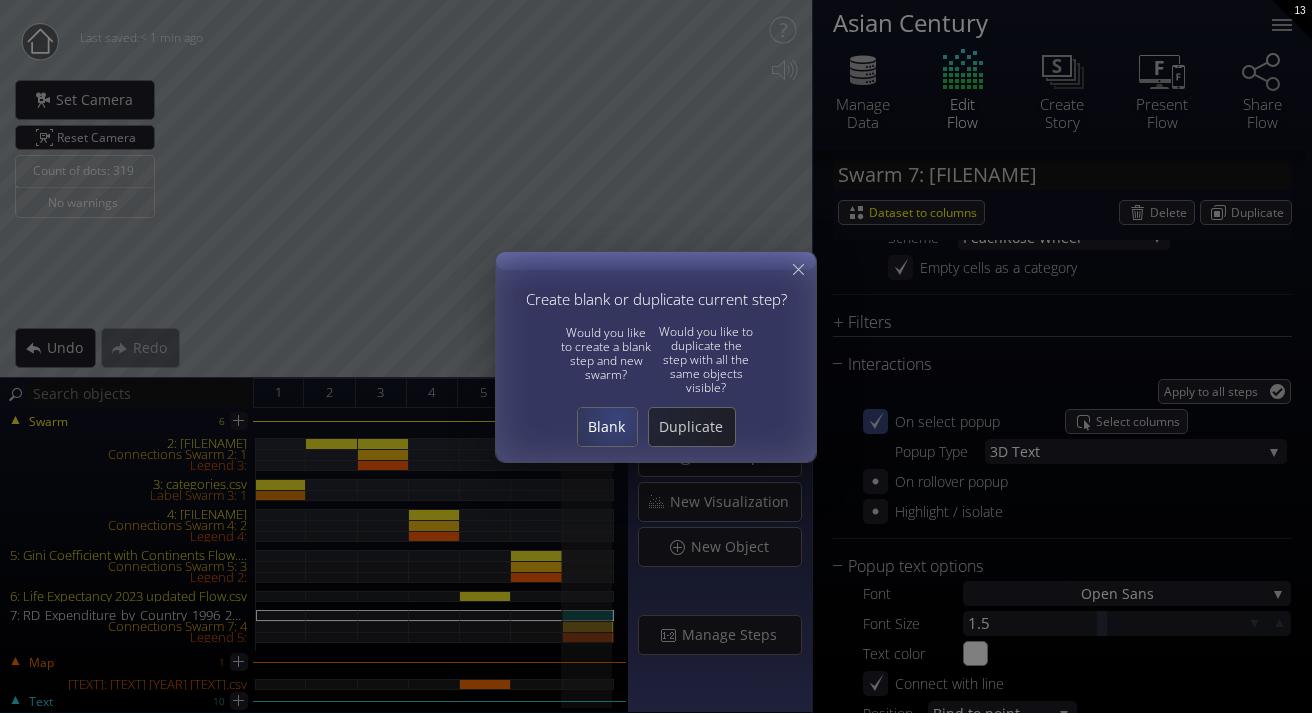 click on "Blank" at bounding box center (607, 427) 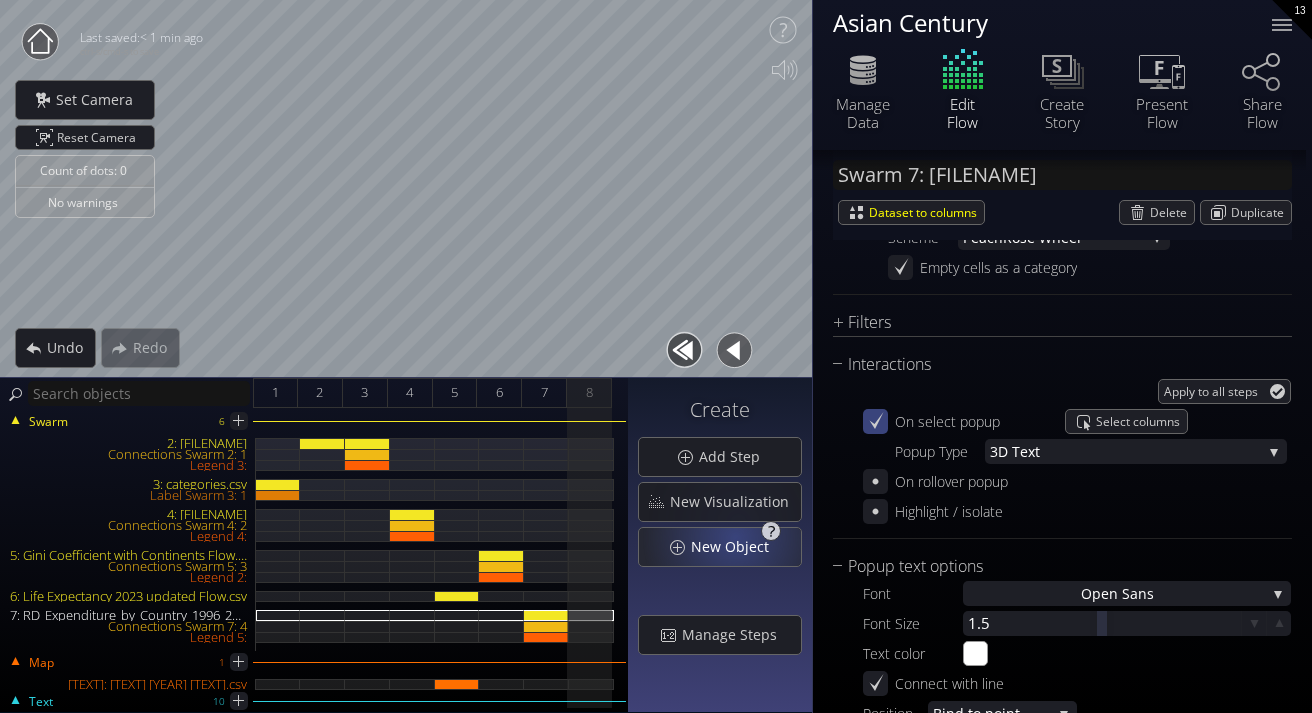 click on "New Object" at bounding box center [735, 547] 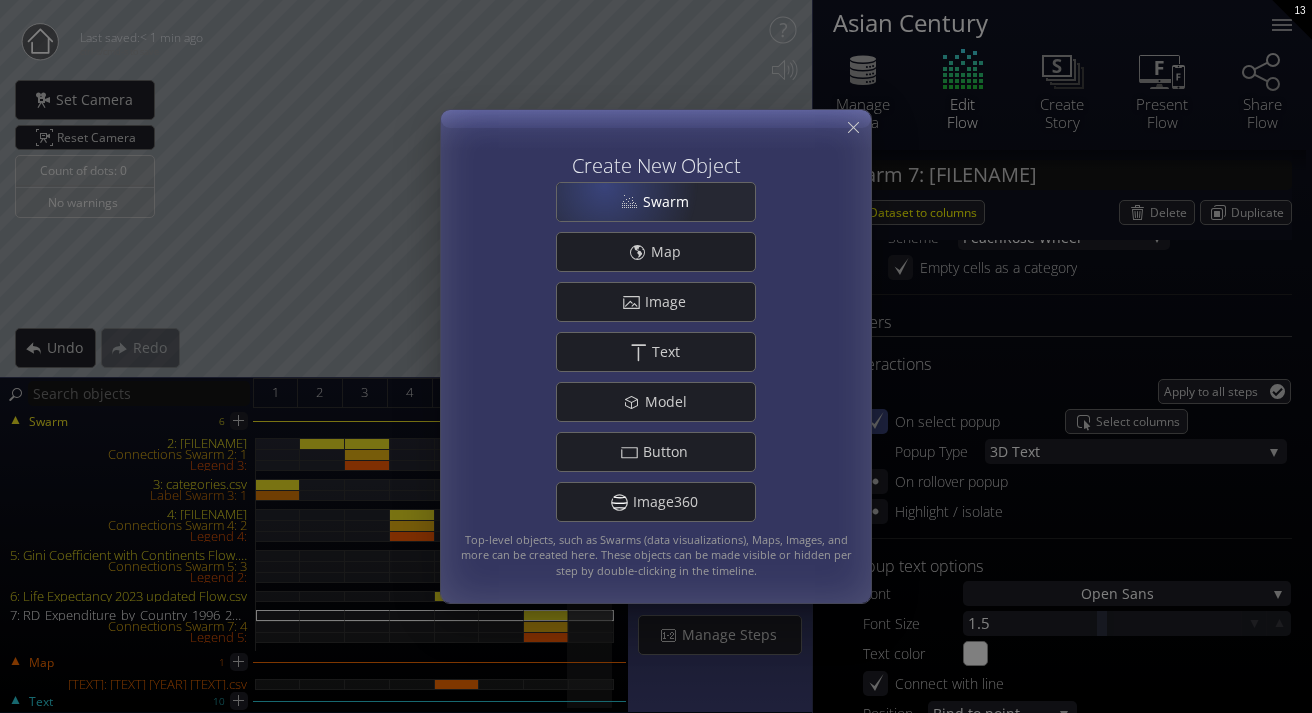 click on "Swarm" at bounding box center [656, 202] 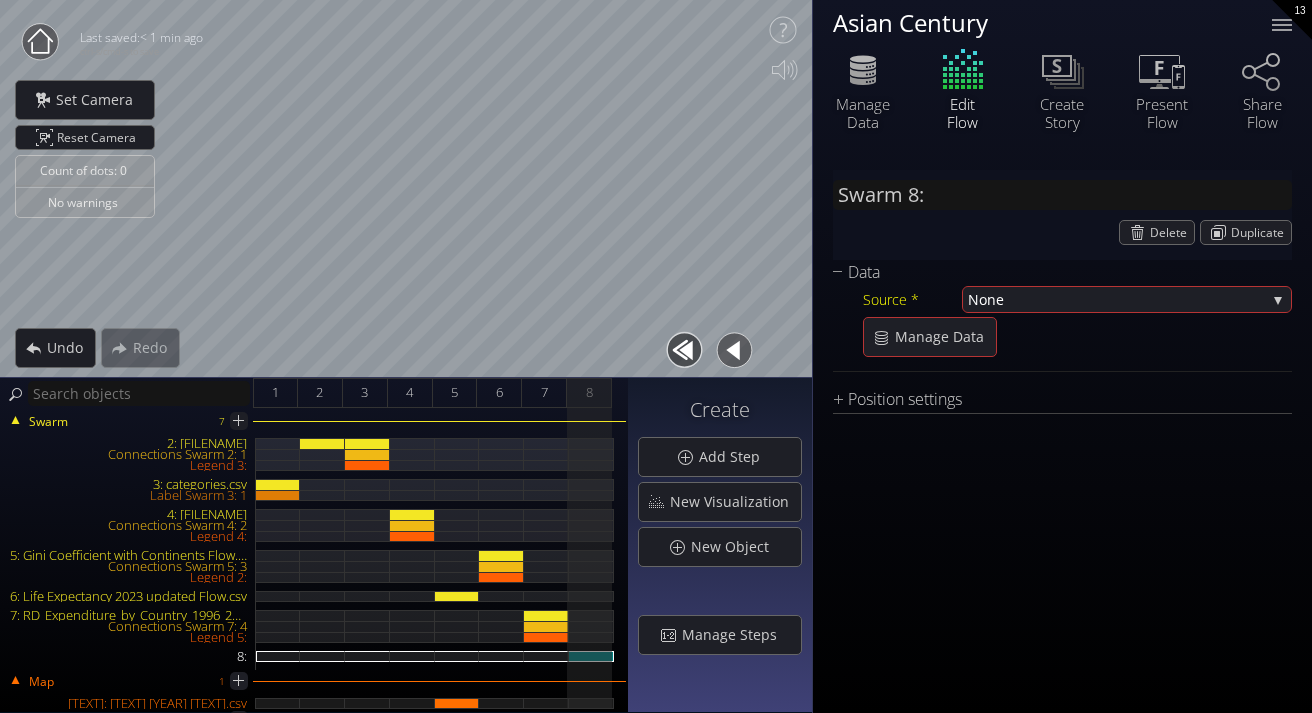 scroll, scrollTop: 0, scrollLeft: 0, axis: both 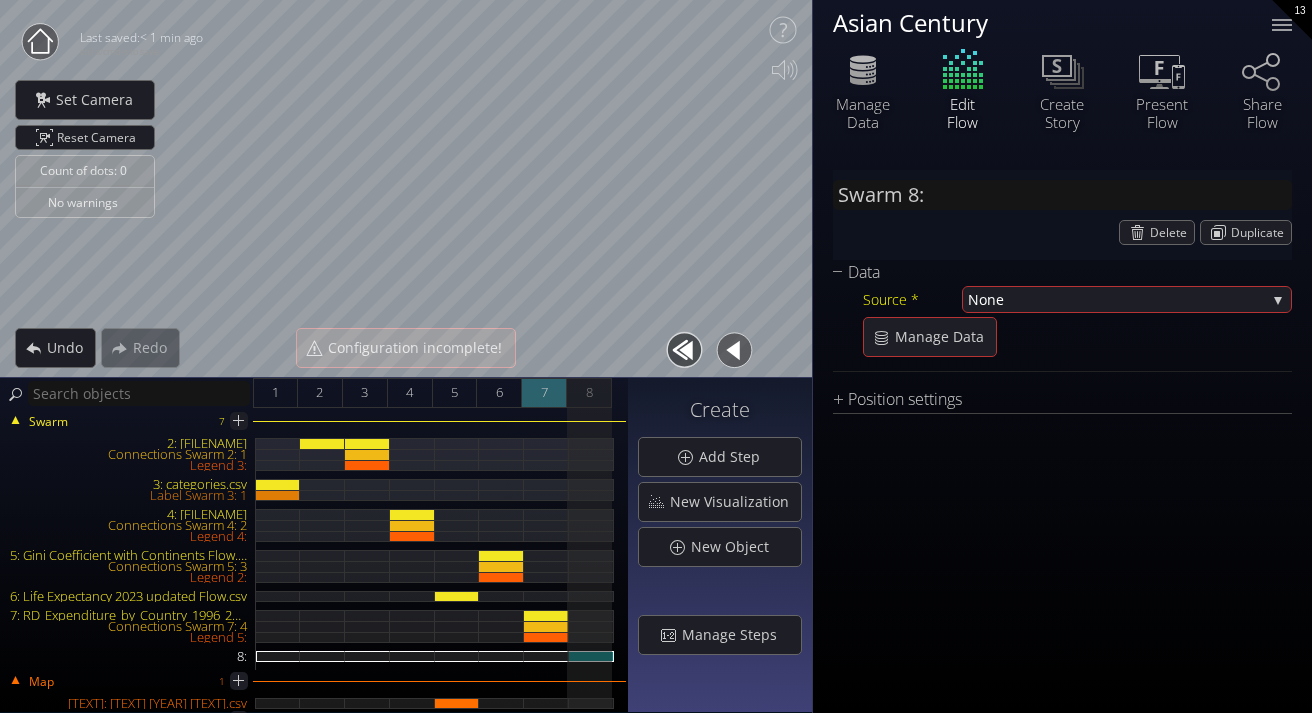 click on "7" at bounding box center [544, 392] 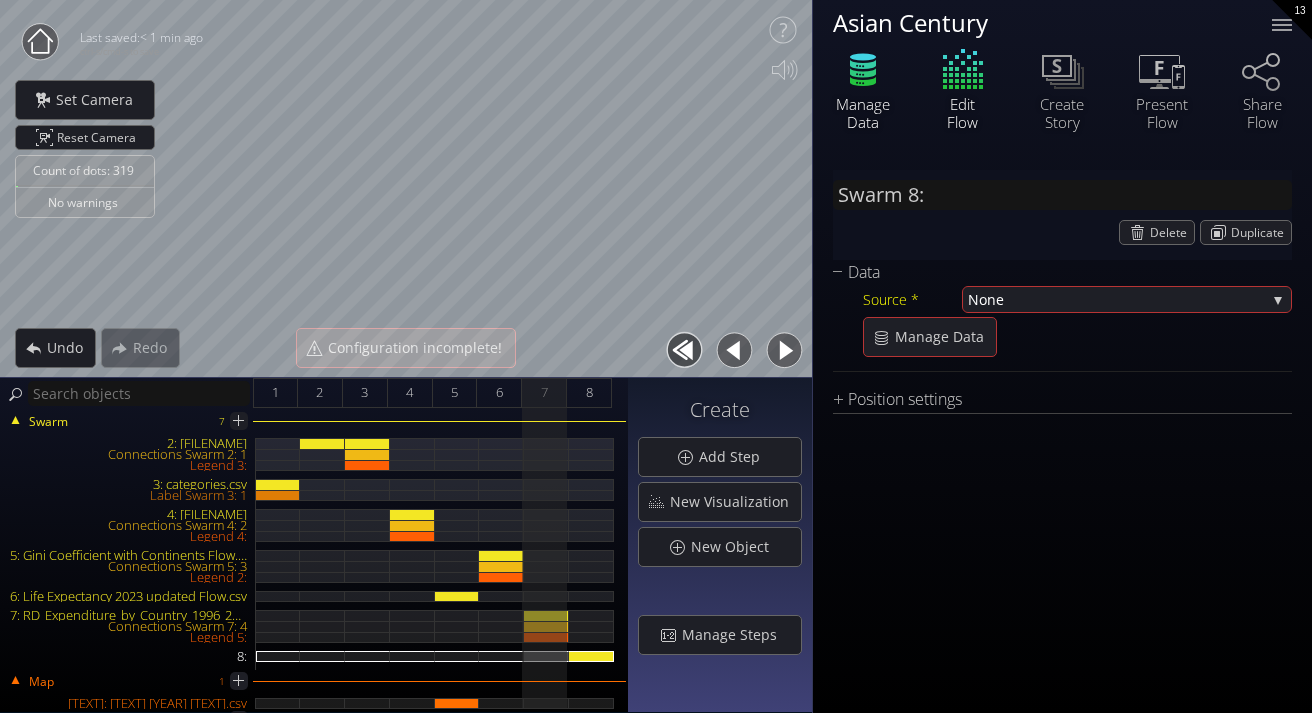 click on "Manage
Data" at bounding box center (863, 113) 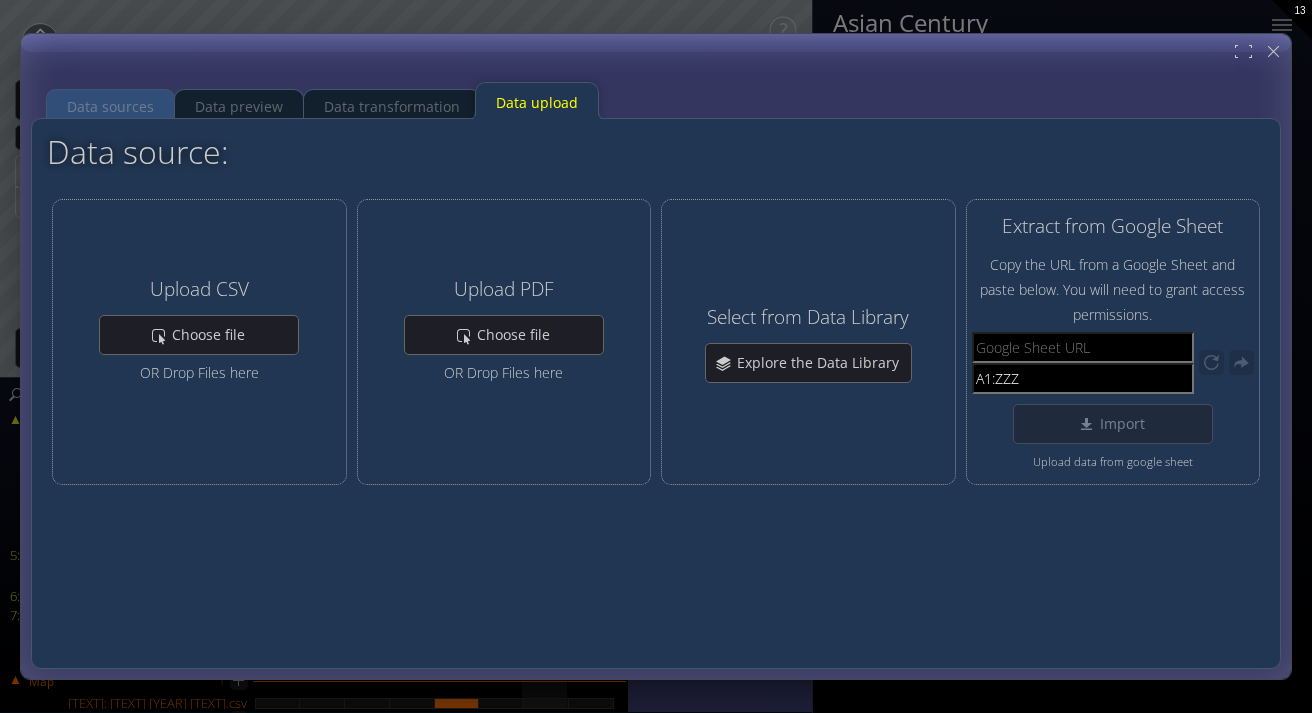 click on "Data sources" at bounding box center [110, 107] 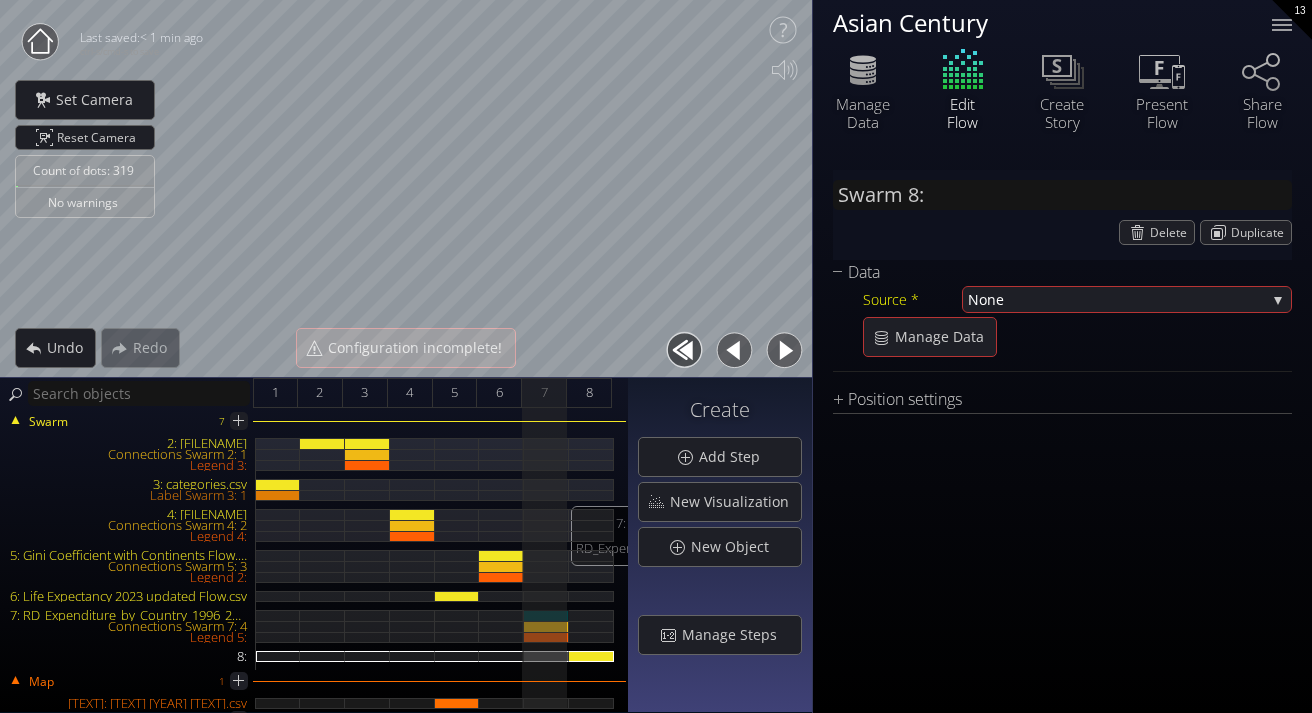 click on "7: RD_Expenditure_by_Country_1996_2023_LongFormat_With_Continent.csv" at bounding box center (546, 615) 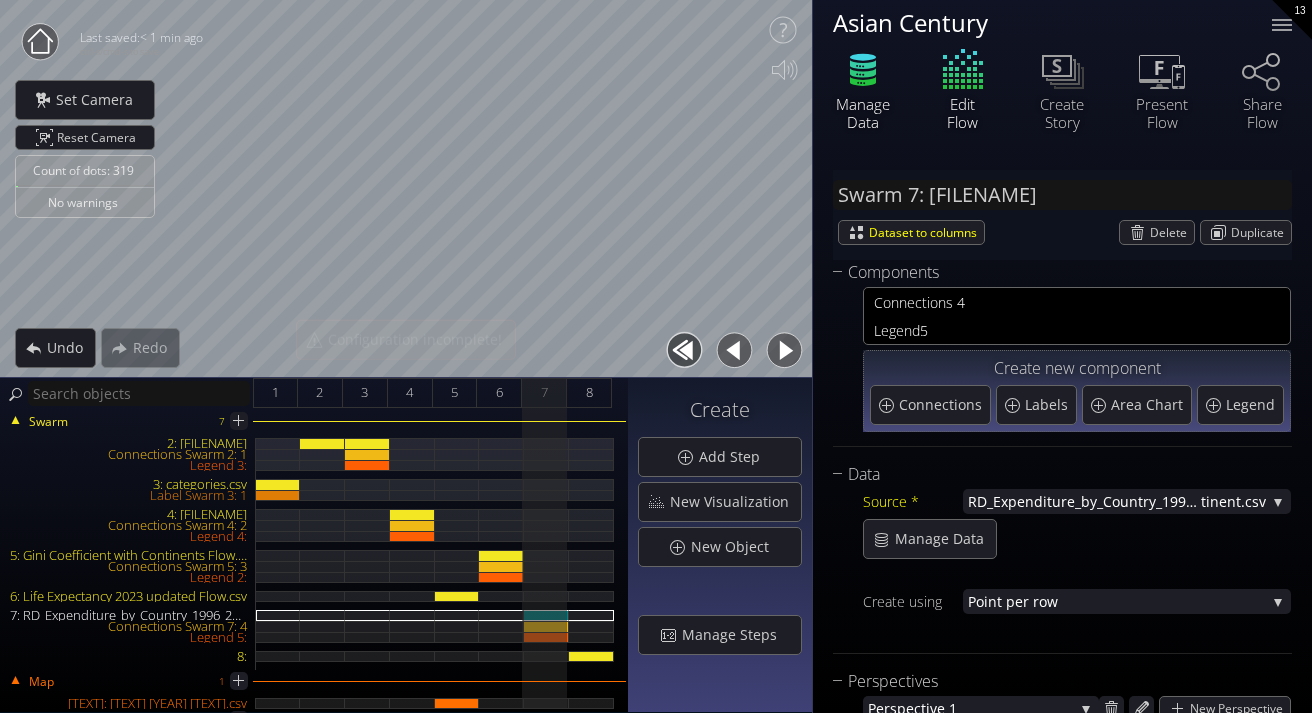 click on "Manage
Data" at bounding box center (863, 113) 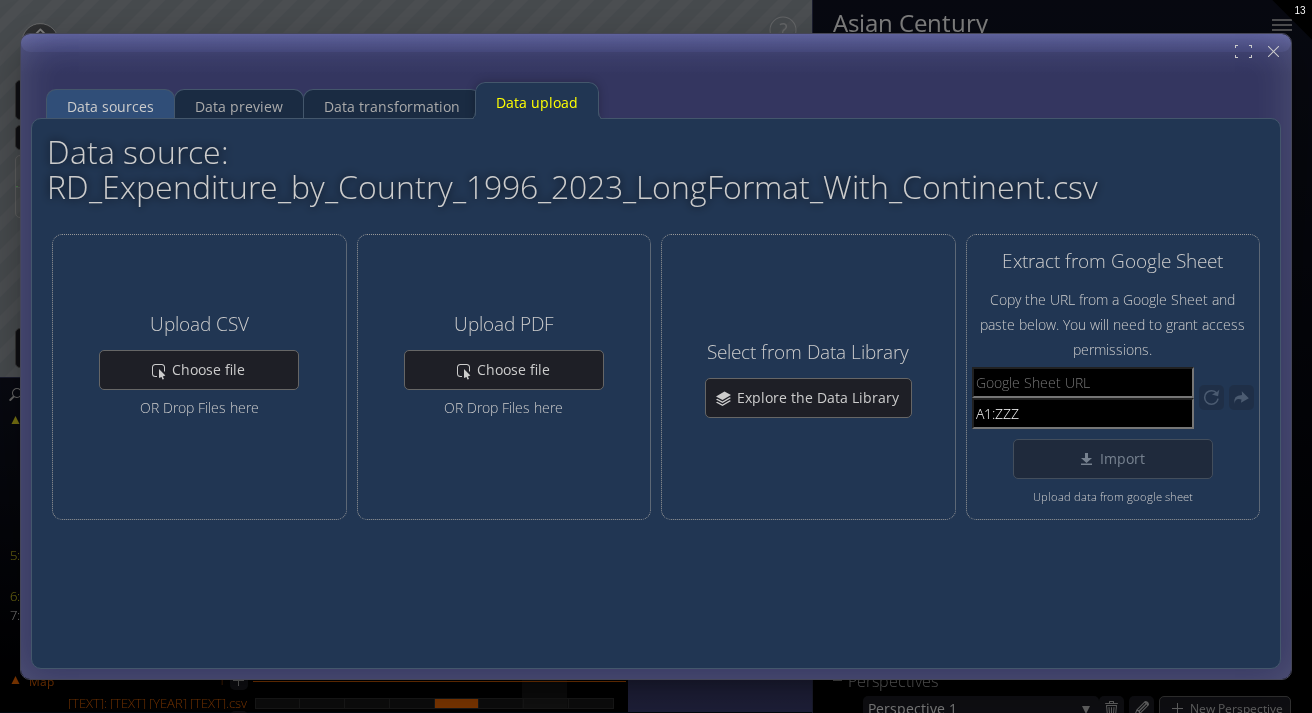 click on "Data sources" at bounding box center (110, 107) 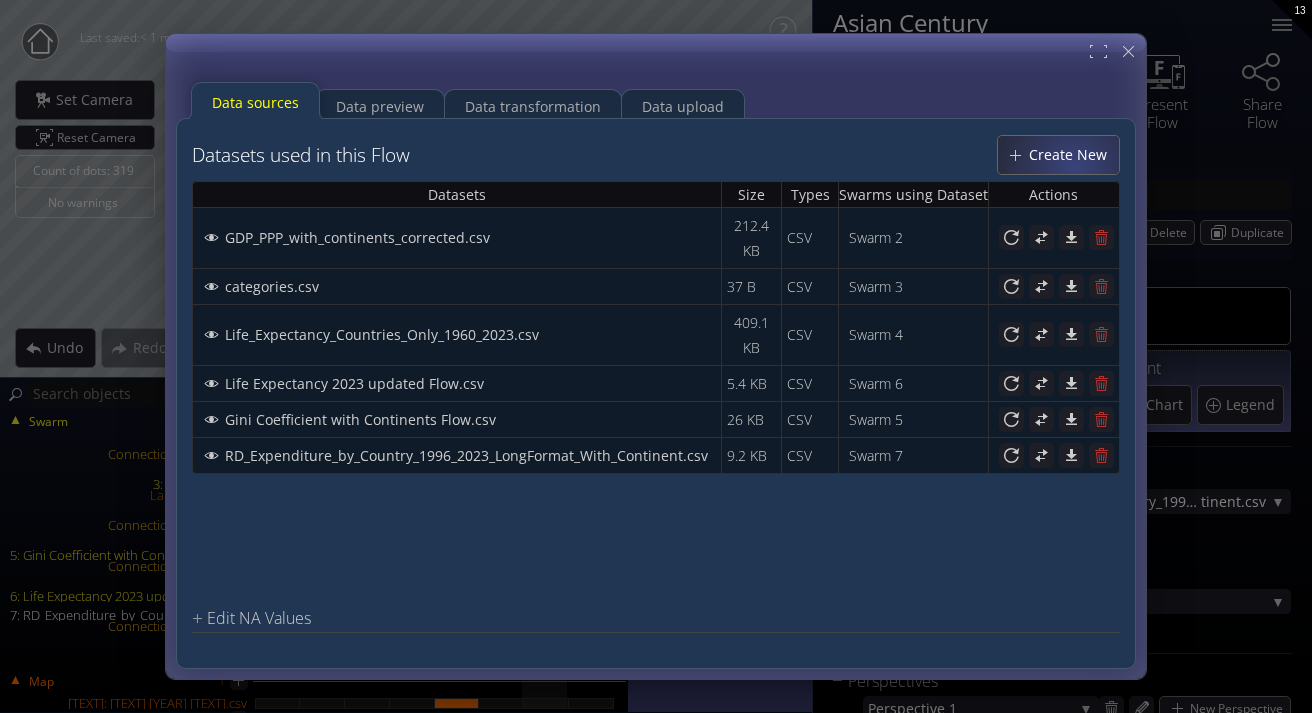 click on "Create New" at bounding box center [1073, 155] 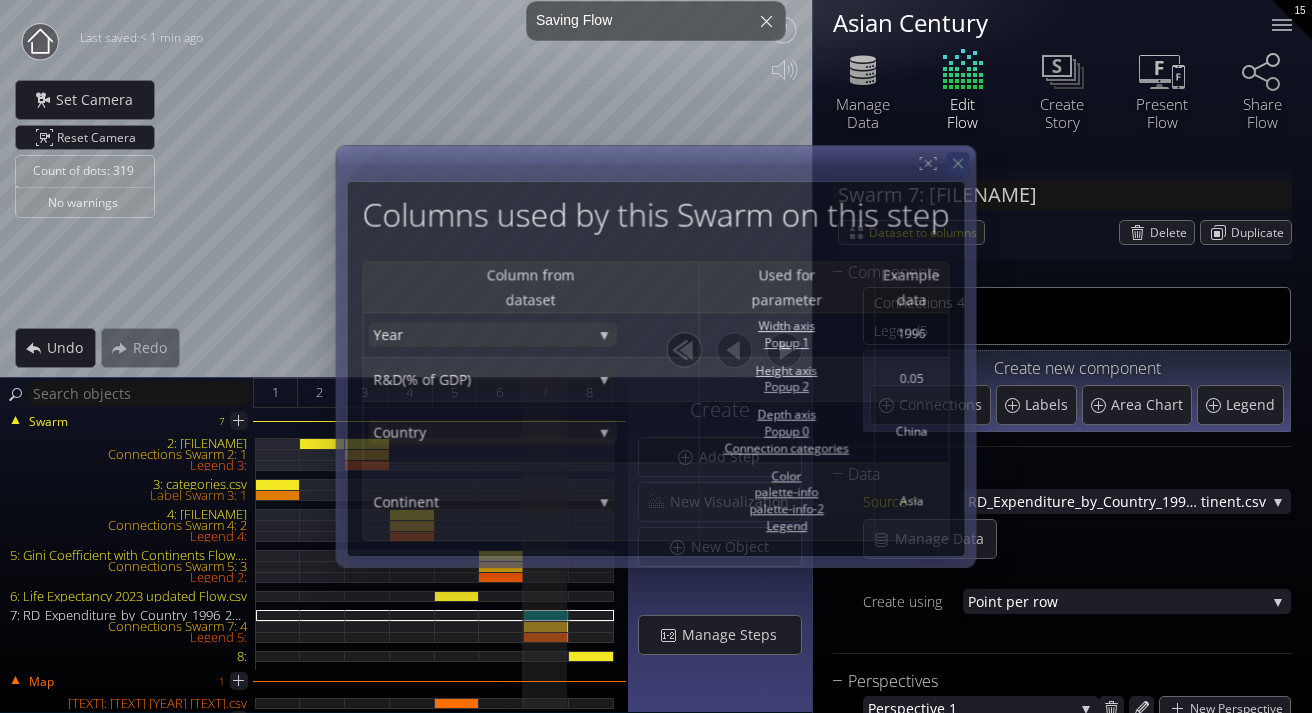 click 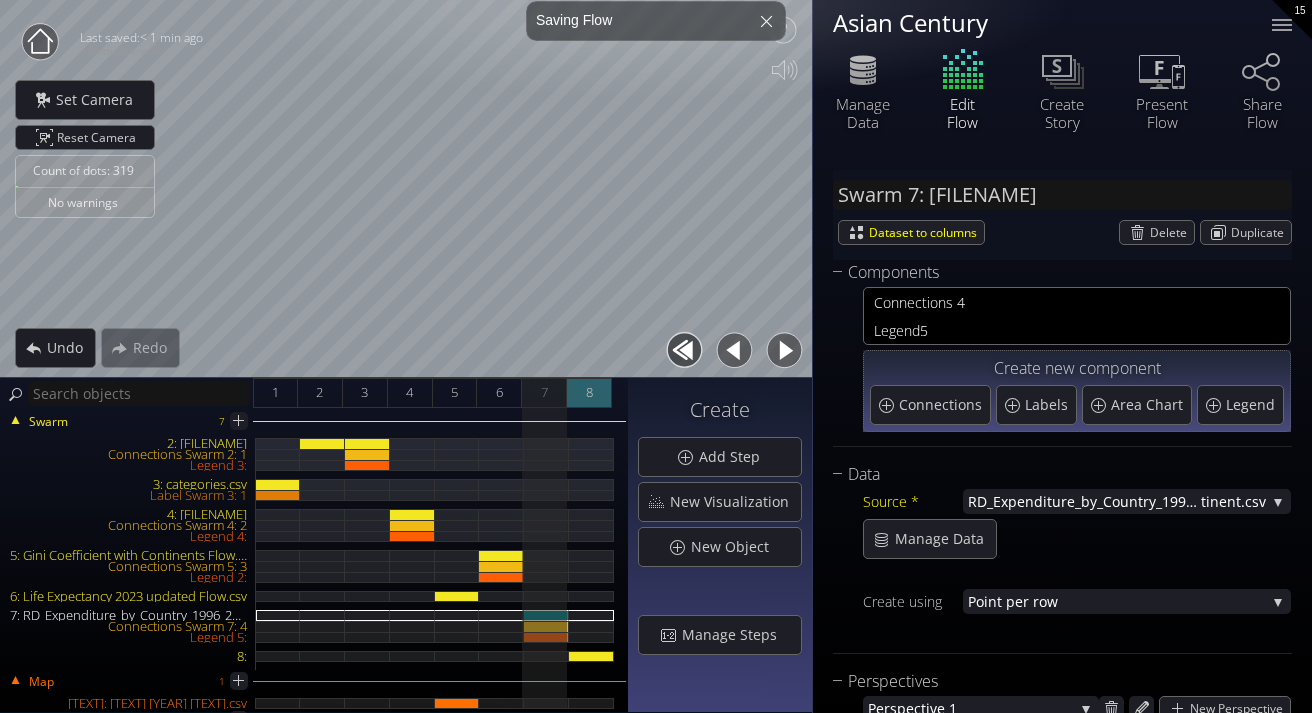 click on "8" at bounding box center [589, 393] 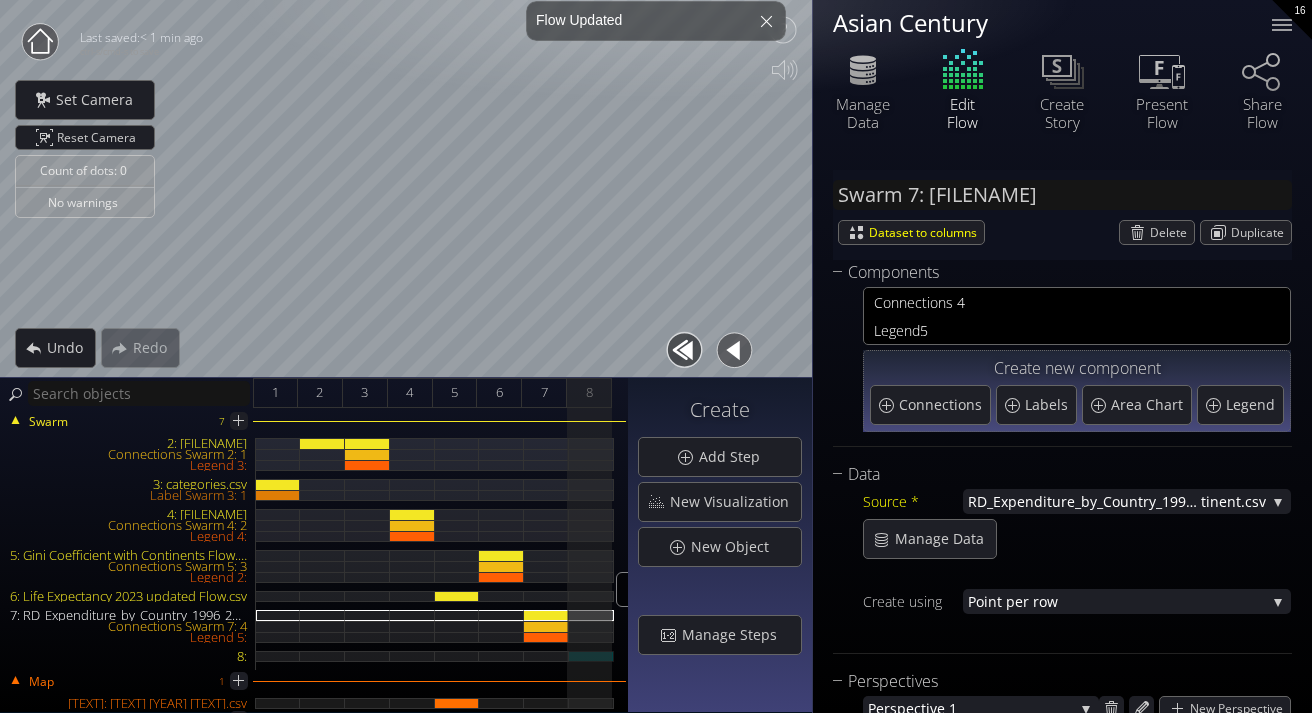 click on "8:" at bounding box center [591, 656] 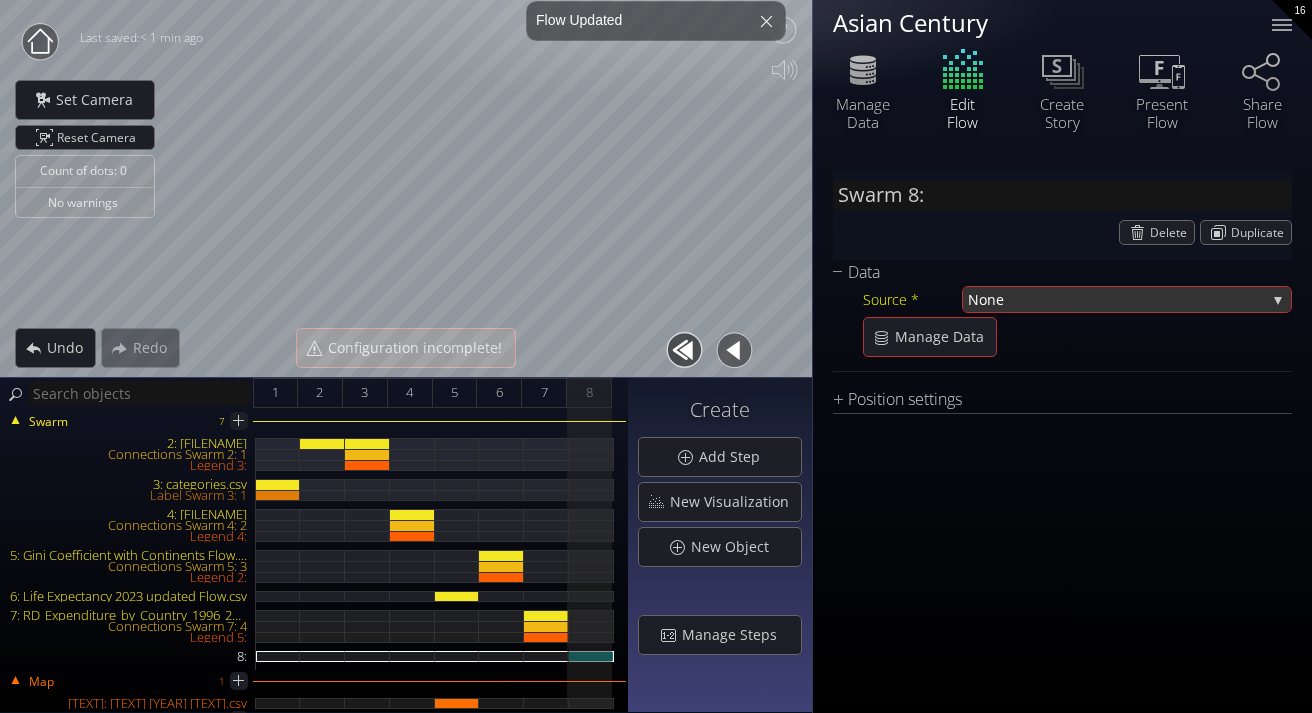 click on "None" at bounding box center (1117, 299) 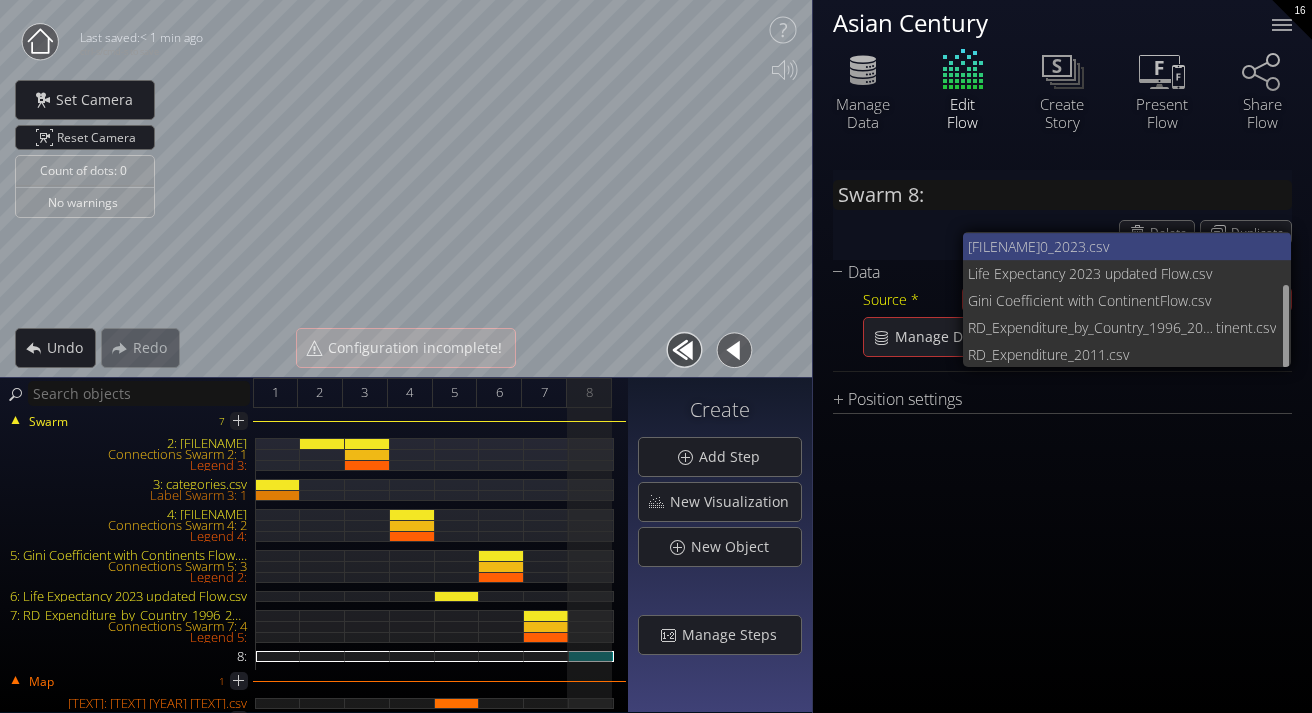 scroll, scrollTop: 82, scrollLeft: 0, axis: vertical 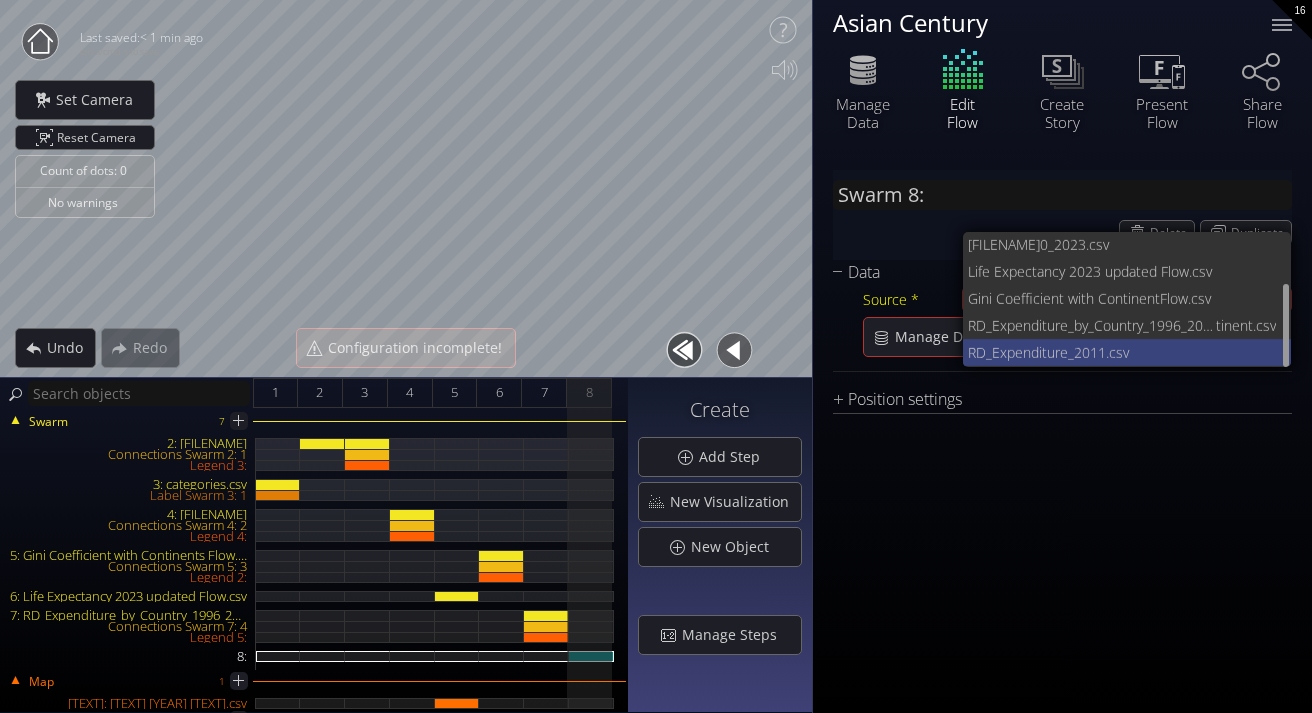 click on "e_2011.csv" at bounding box center (1168, 352) 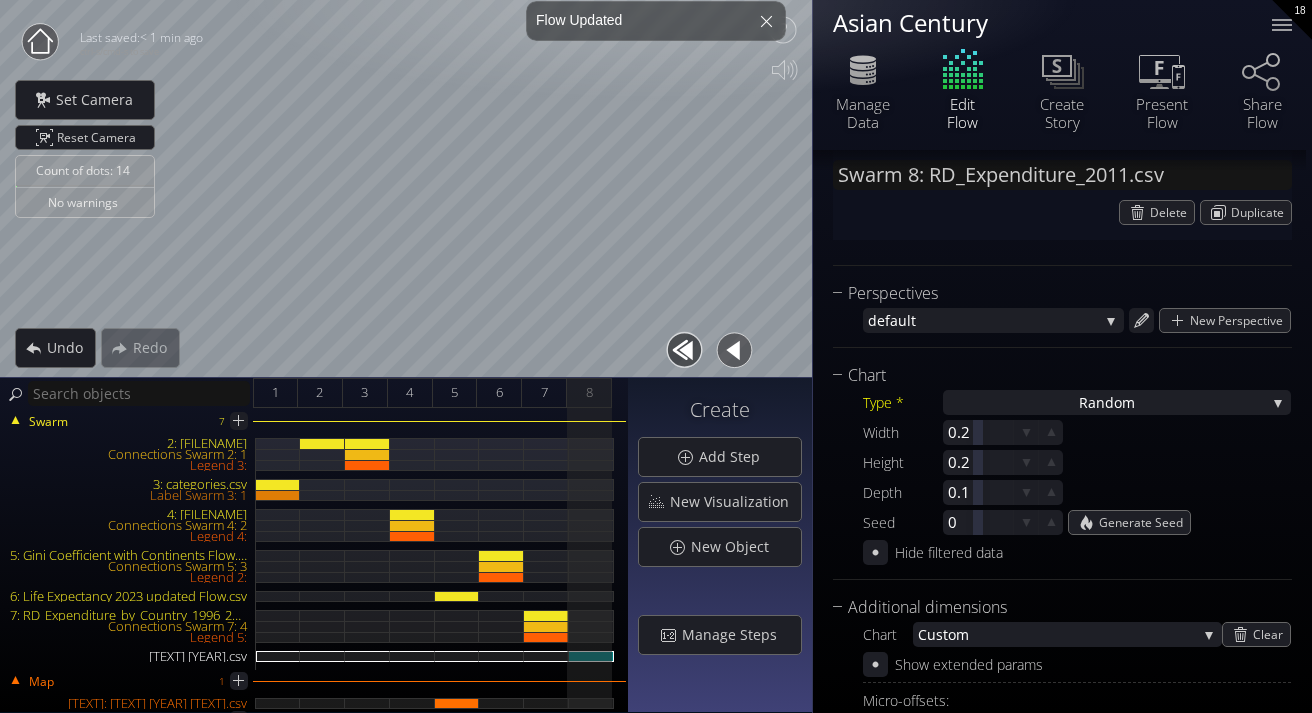 scroll, scrollTop: 403, scrollLeft: 0, axis: vertical 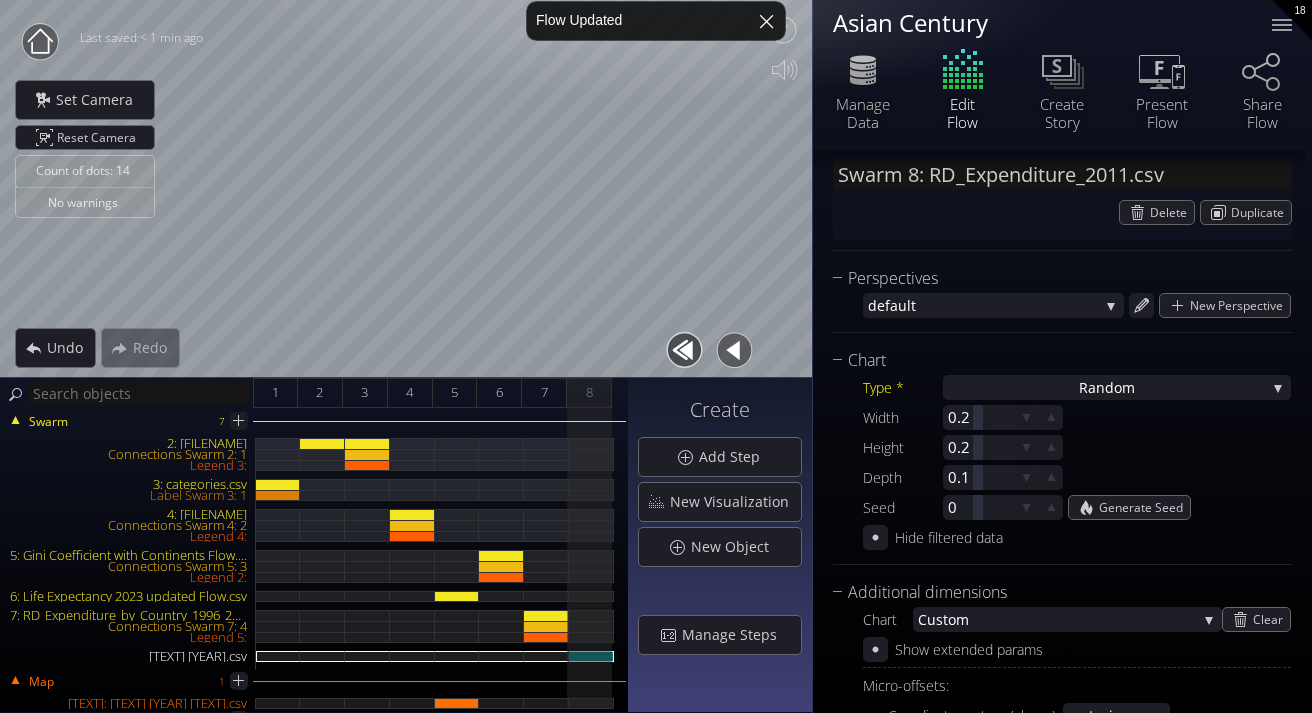 click on "Loading may take a while. Please  wait Give us a bit more time. Maybe this Flow has a lot of data, or the internet connection is slow. Hmmm, this is taking a while. Maybe refresh your browser? Or, please  let us know. Error occurred while loading Flow. Refresh your browser or  let us know. Alpha version: for testing purposes only 2025-07-31.2010
Count of dots: 14
No warnings
Close
Calibrate to floor or table
Close
Tap anywhere to place content
Close
Unable to find a plane. Tap to fallback or go back to exit AR.
Undo
Redo
Configuration incomplete!
Drag here to set row groups Drag here to set column labels" at bounding box center (656, 356) 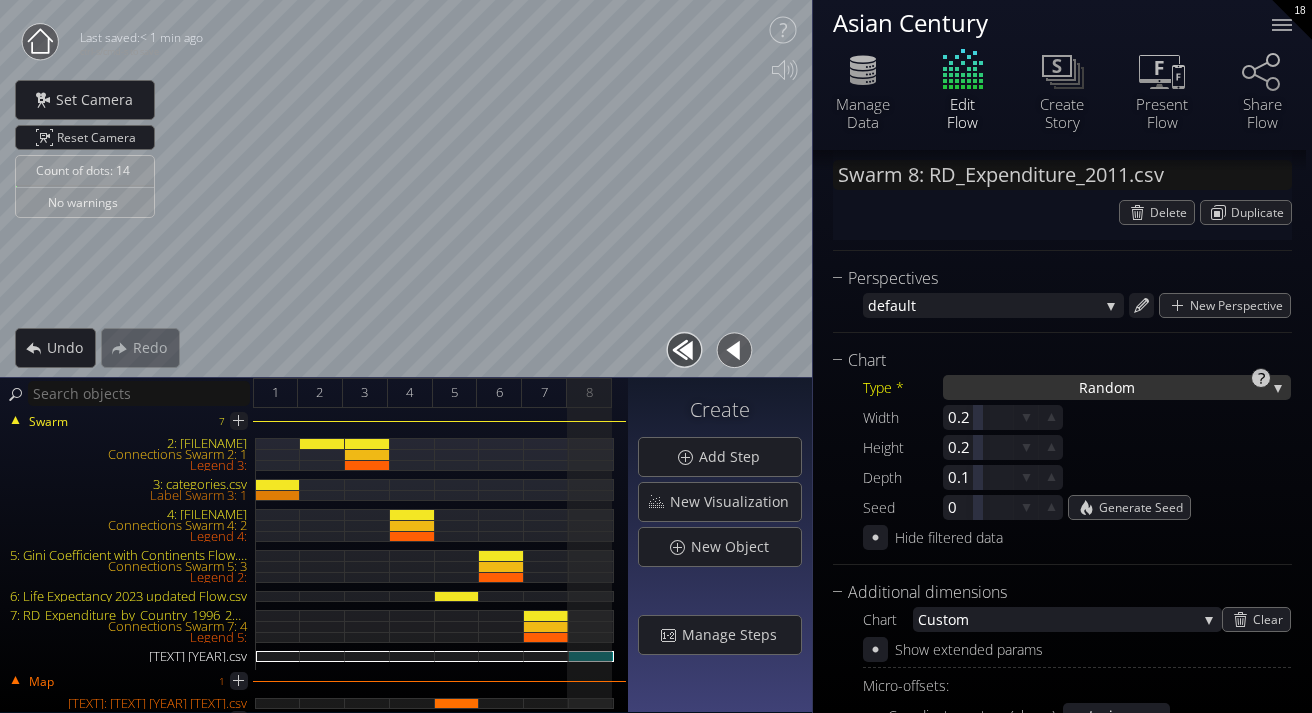 click on "Ra   ndom" at bounding box center (1117, 387) 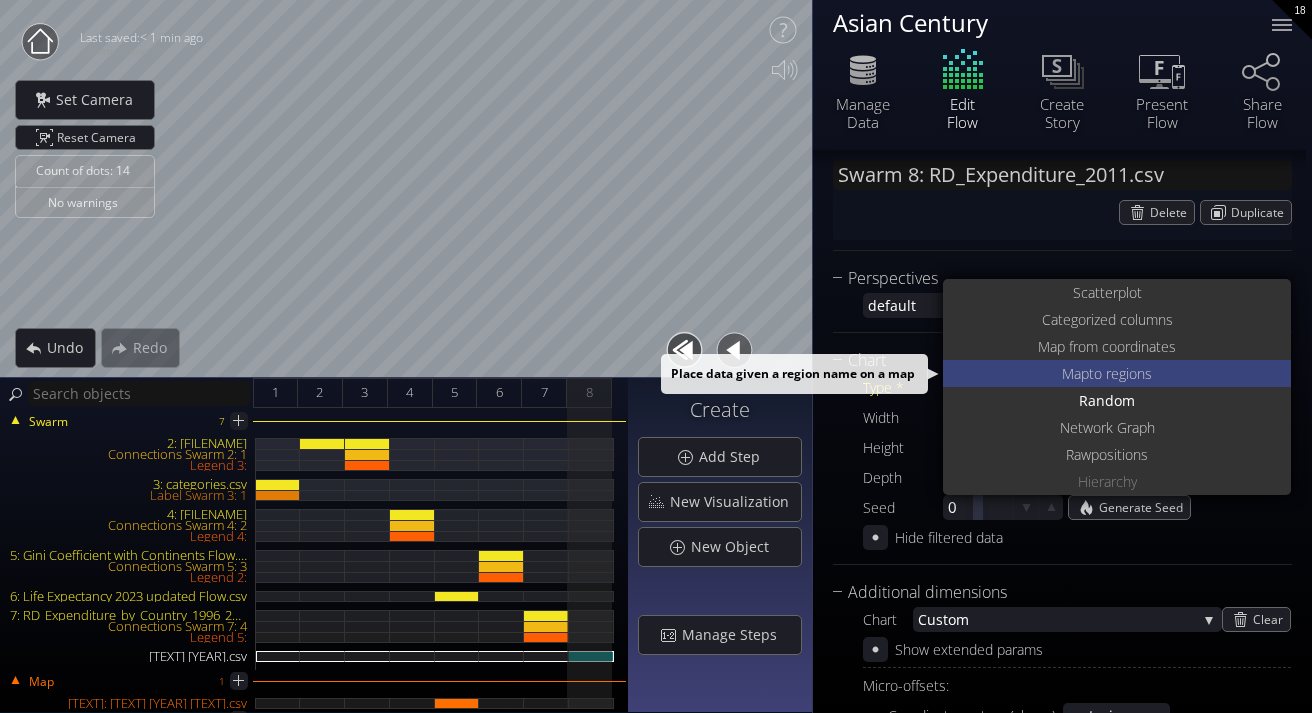 click on "Map to regions" at bounding box center (1119, 373) 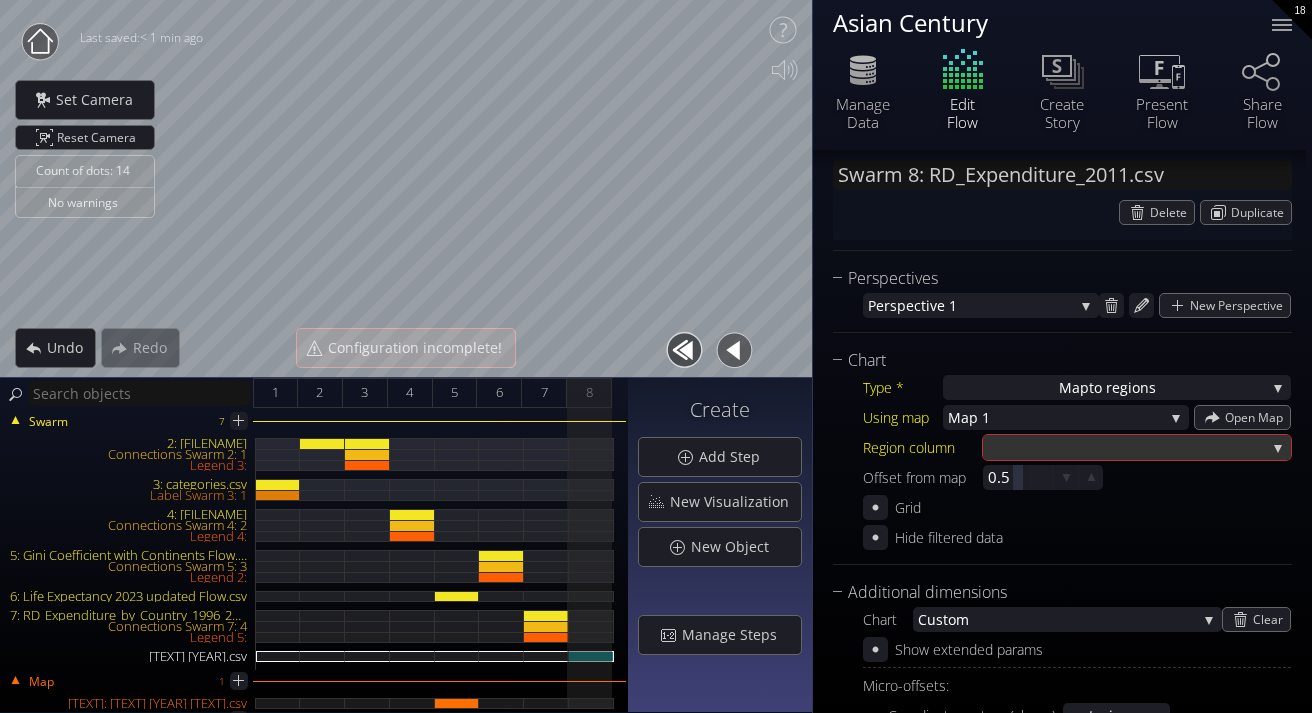click at bounding box center [1127, 447] 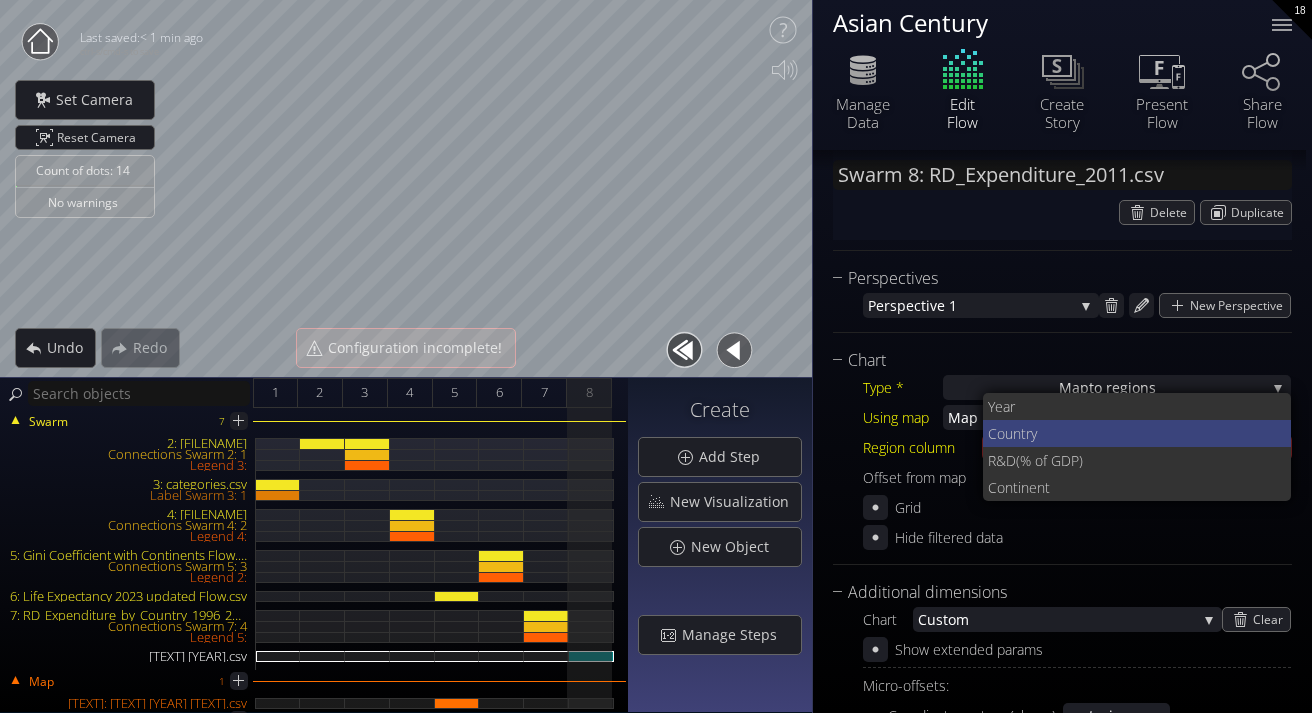 click on "Coun" at bounding box center [1004, 433] 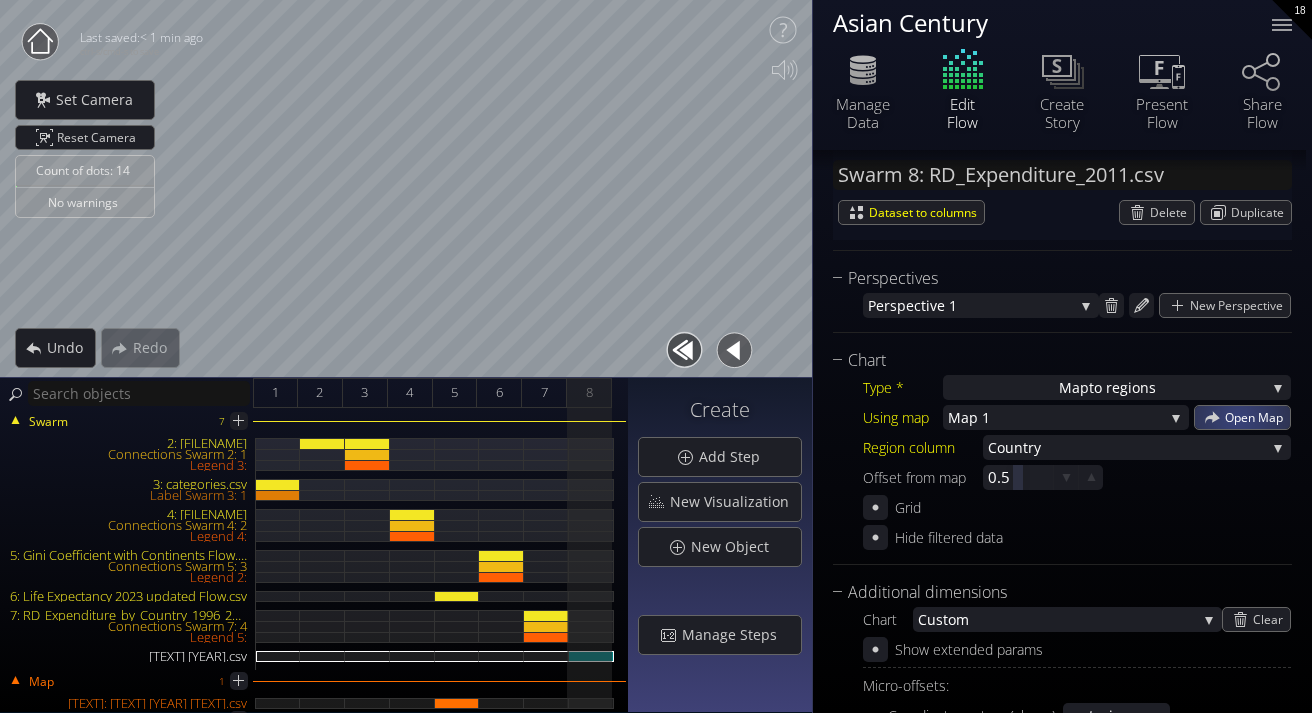 click on "Open Map" at bounding box center (1257, 417) 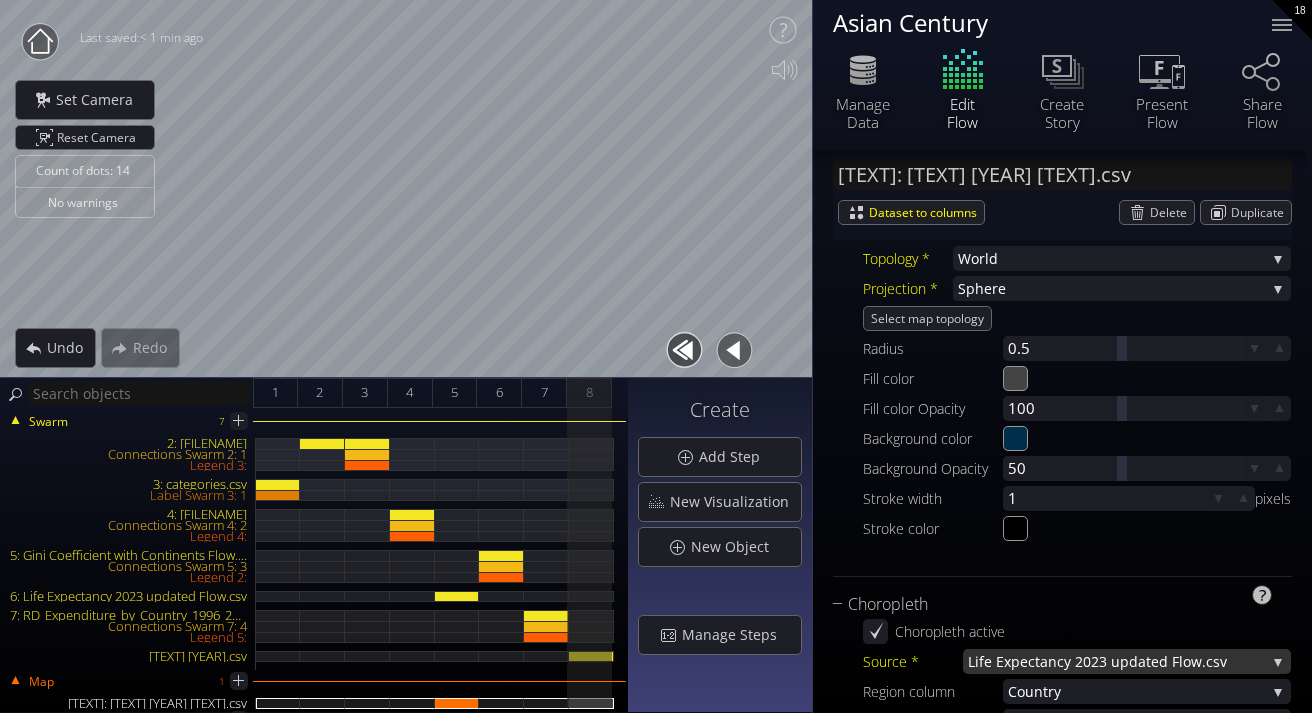 scroll, scrollTop: 0, scrollLeft: 0, axis: both 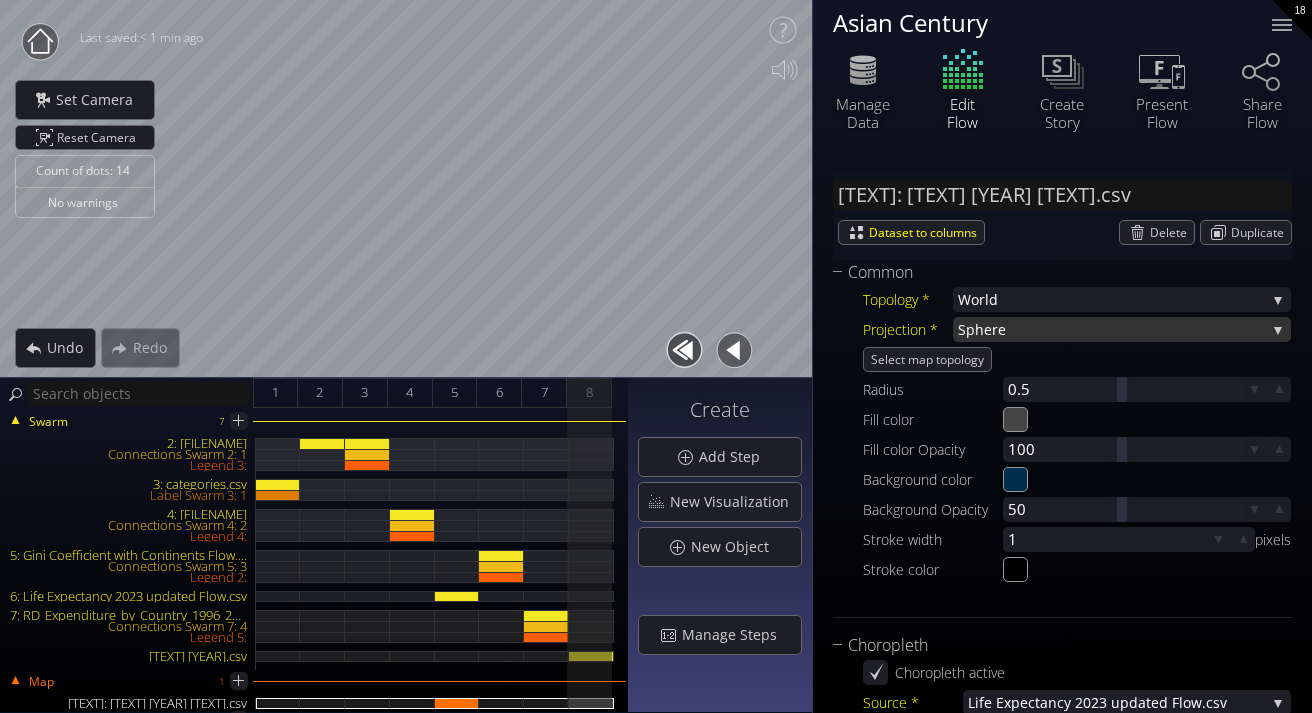 click on "here" at bounding box center [1120, 329] 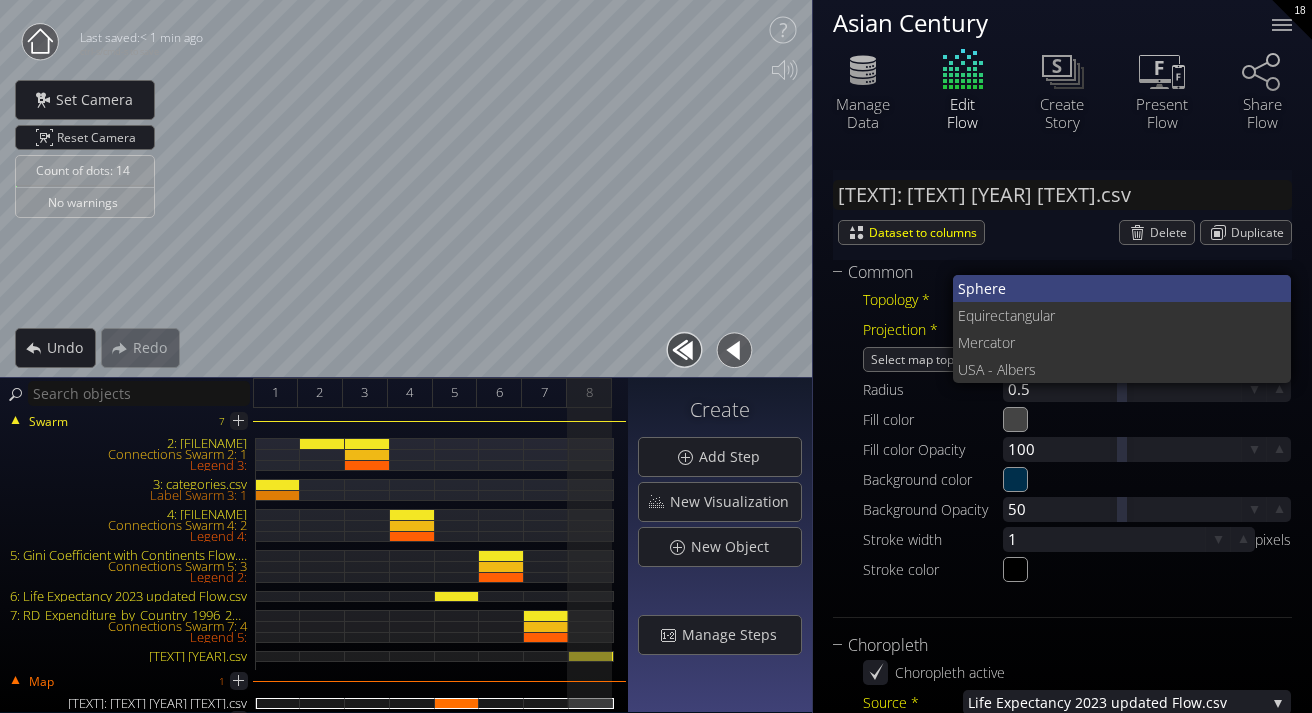 click on "Sp" at bounding box center [966, 288] 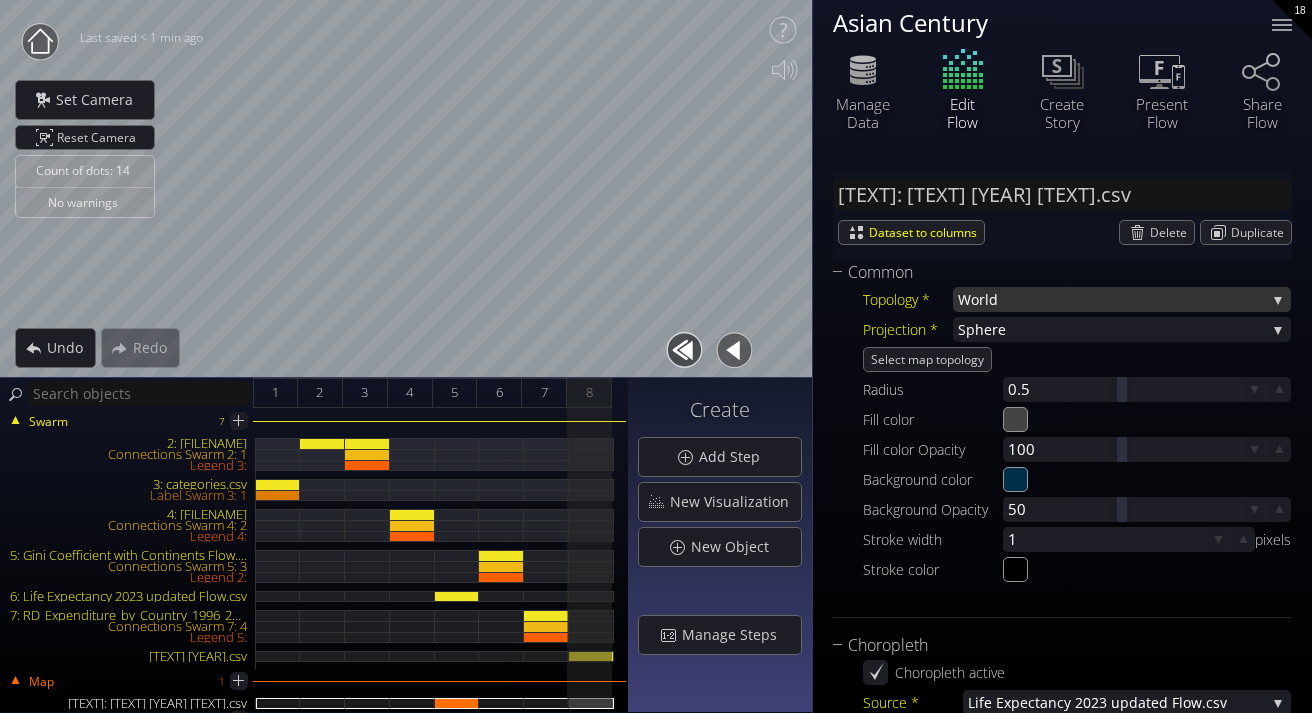click on "World" at bounding box center [1112, 299] 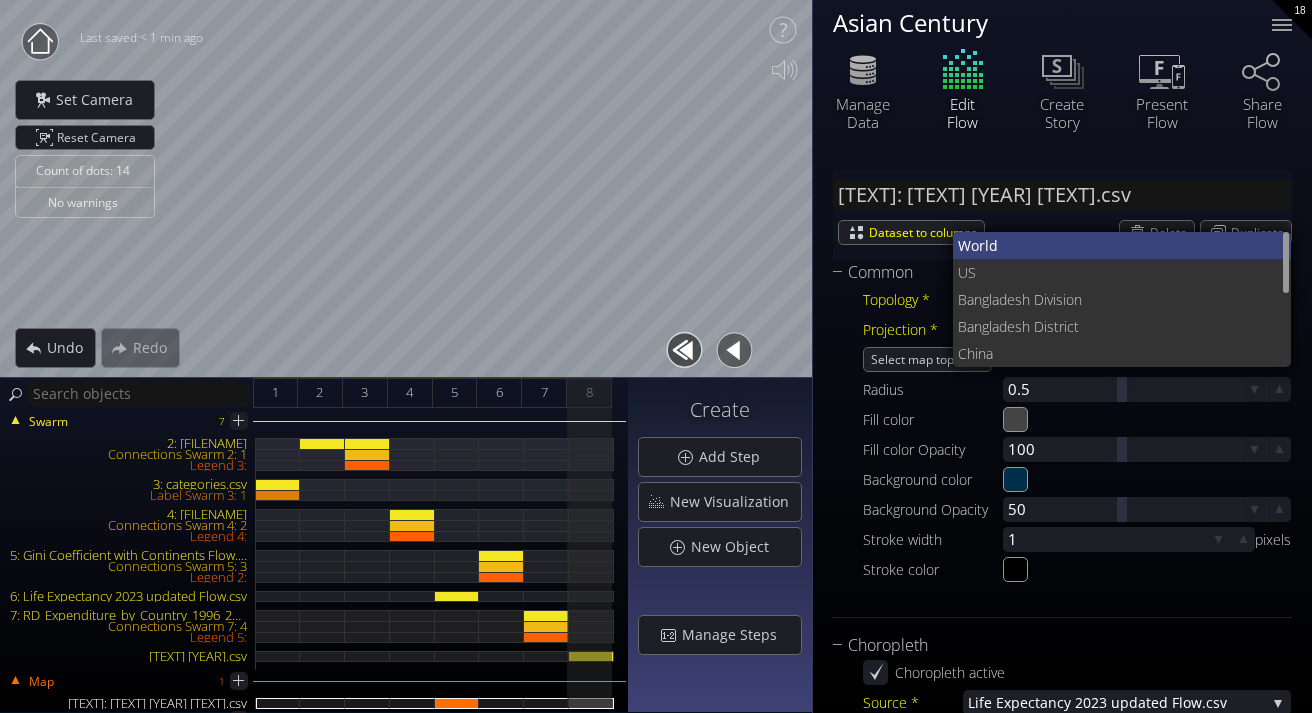 click on "World" at bounding box center (1117, 245) 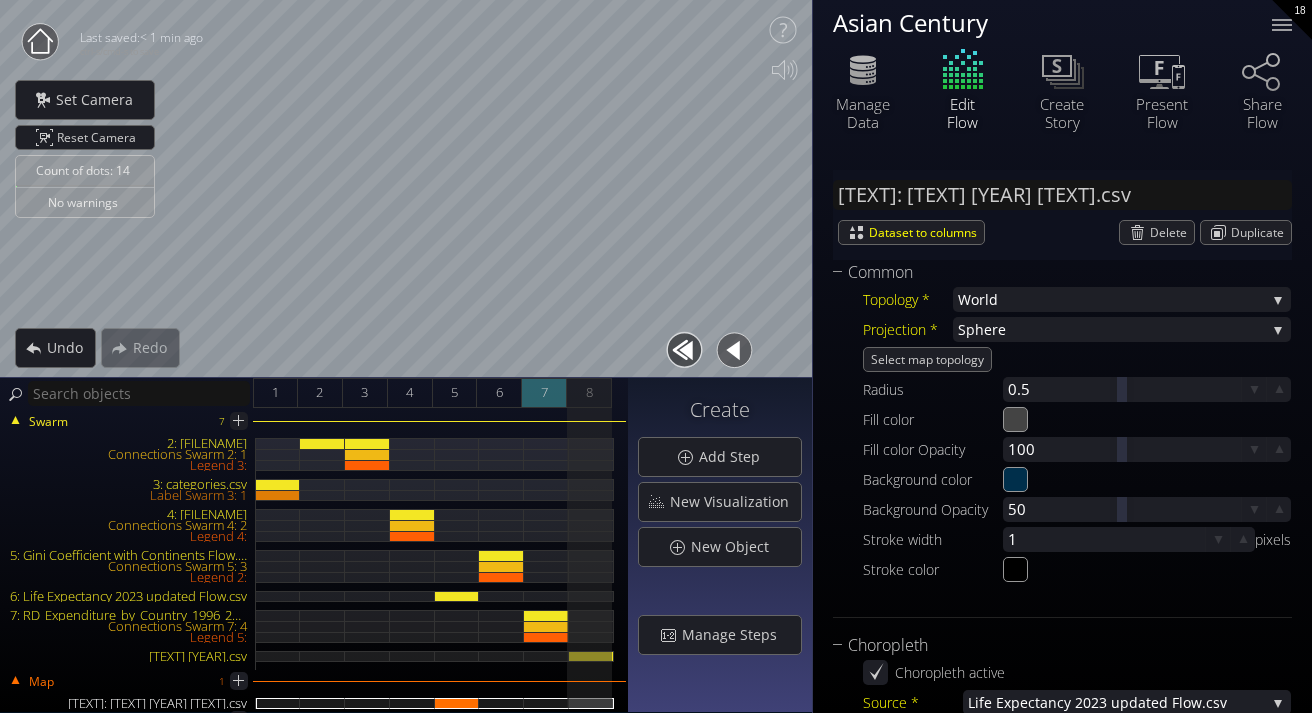 click on "7" at bounding box center [544, 393] 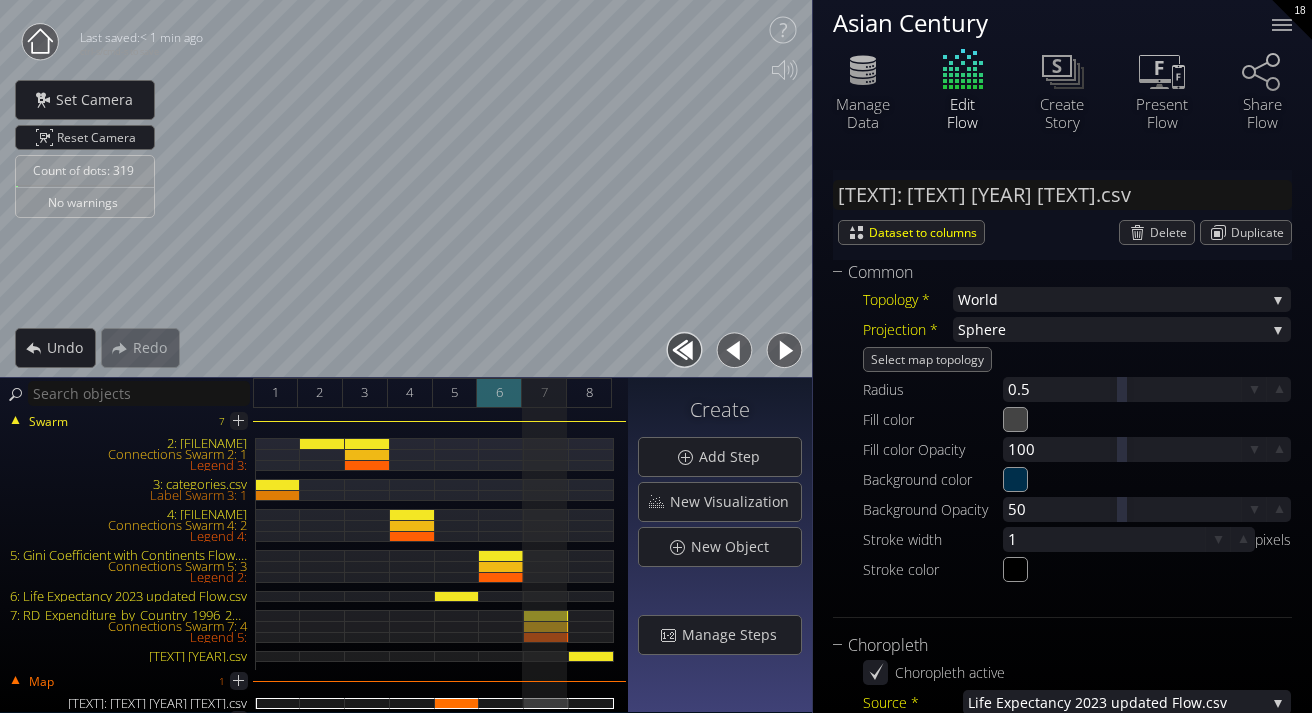 click on "6" at bounding box center (499, 392) 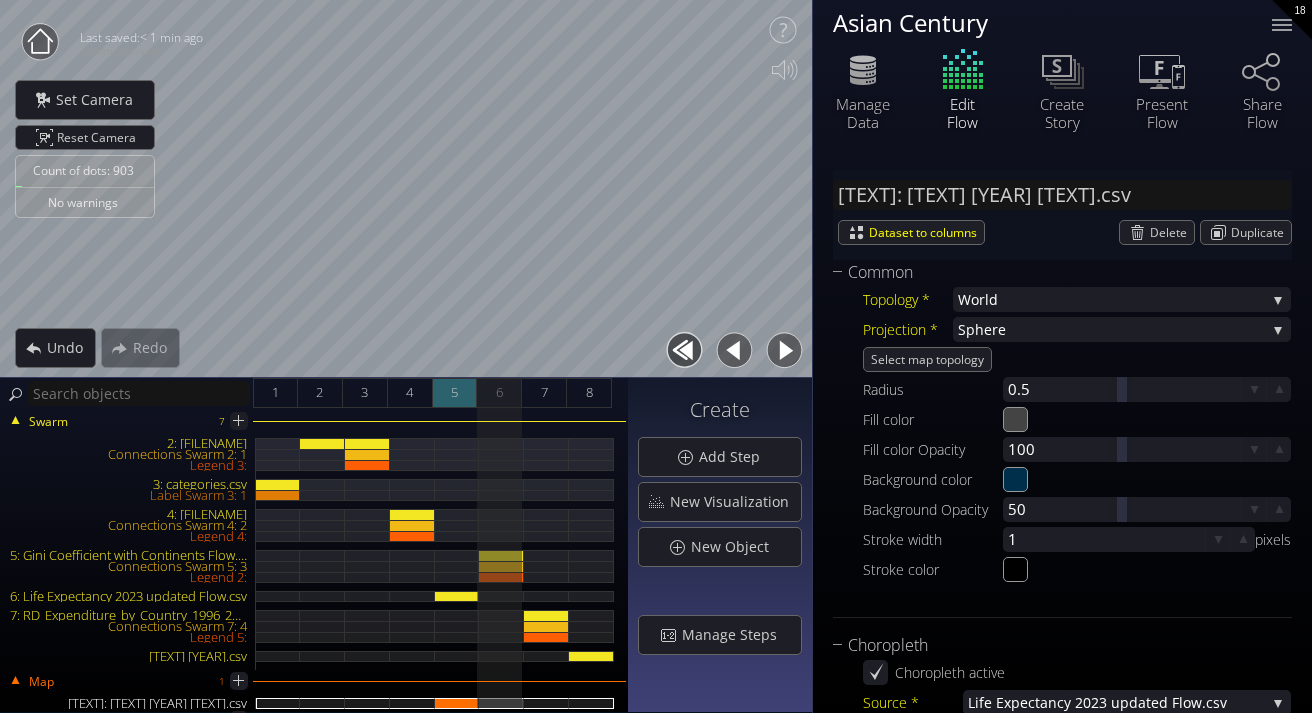 click on "5" at bounding box center (454, 392) 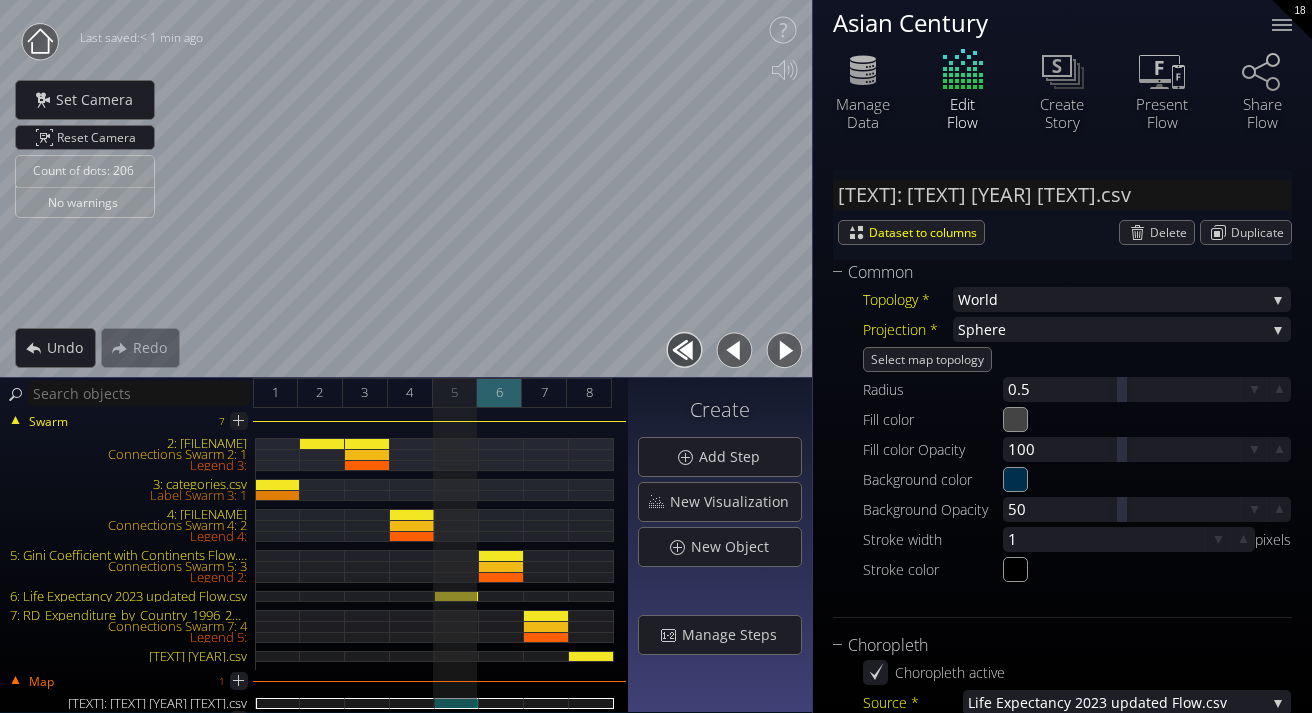 click on "6" at bounding box center [499, 393] 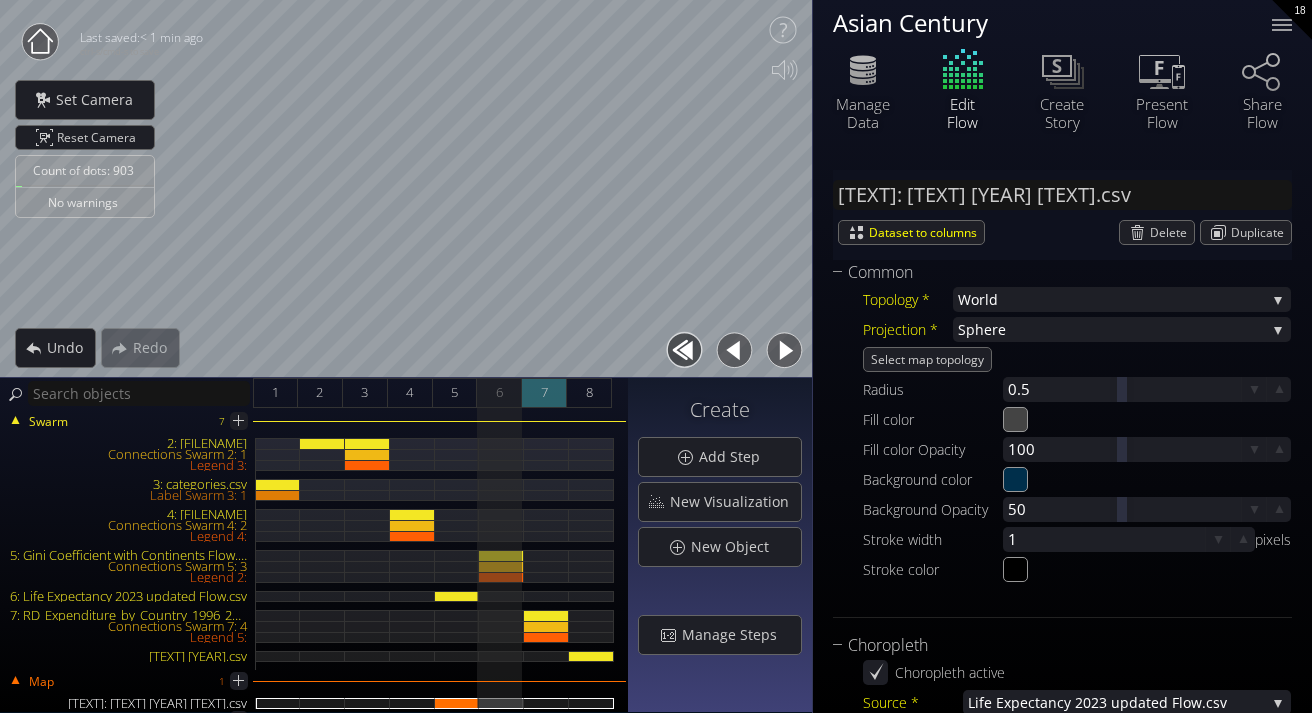 click on "7" at bounding box center [544, 392] 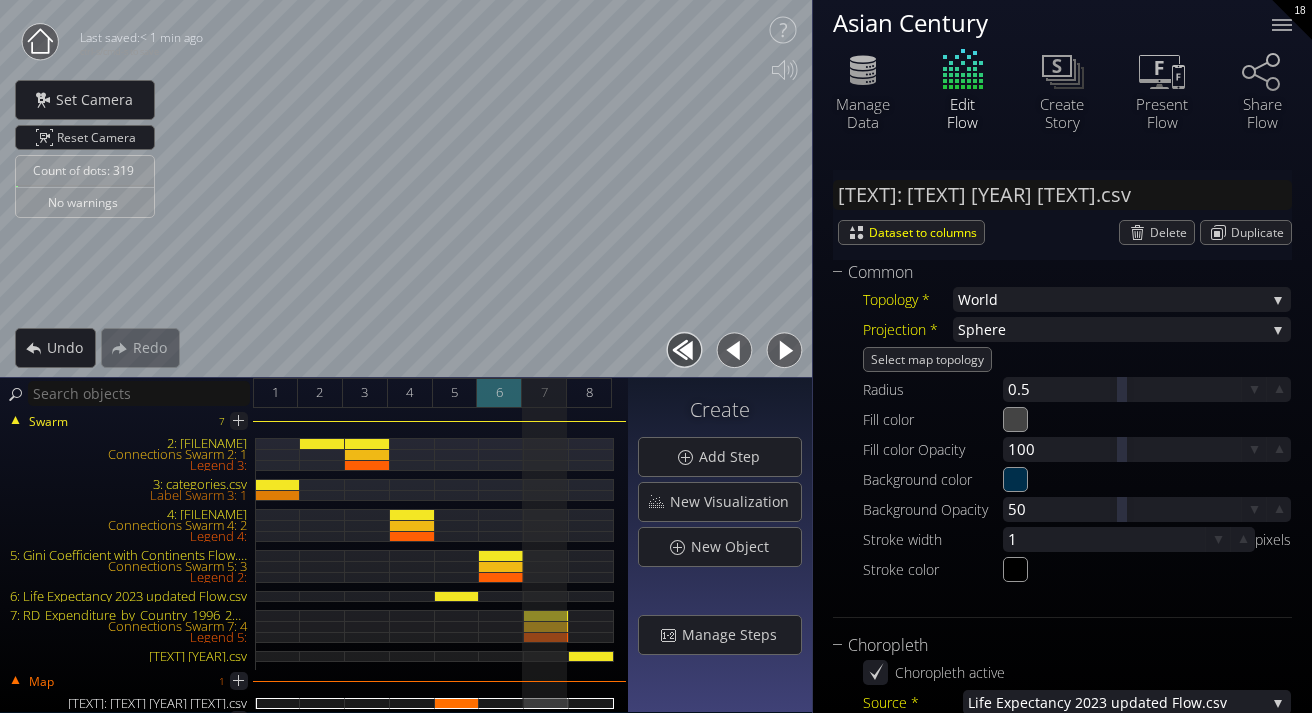 click on "6" at bounding box center (499, 393) 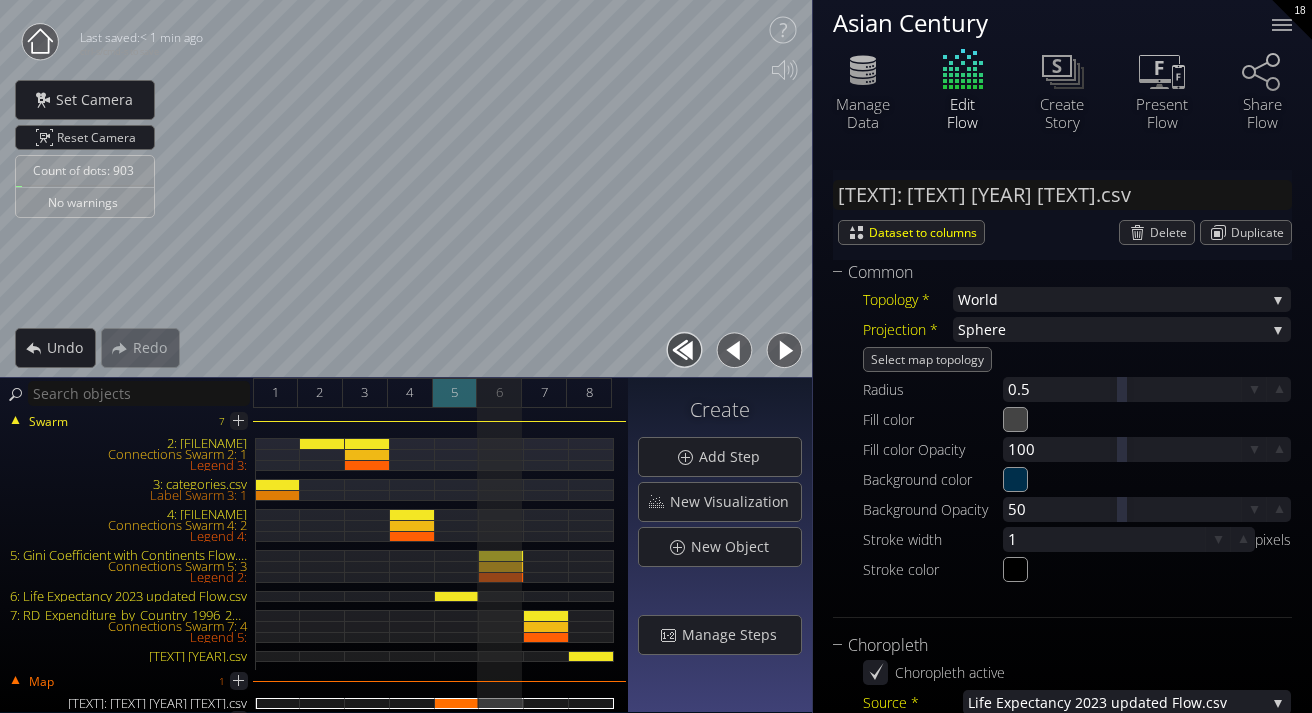 click on "5" at bounding box center [455, 393] 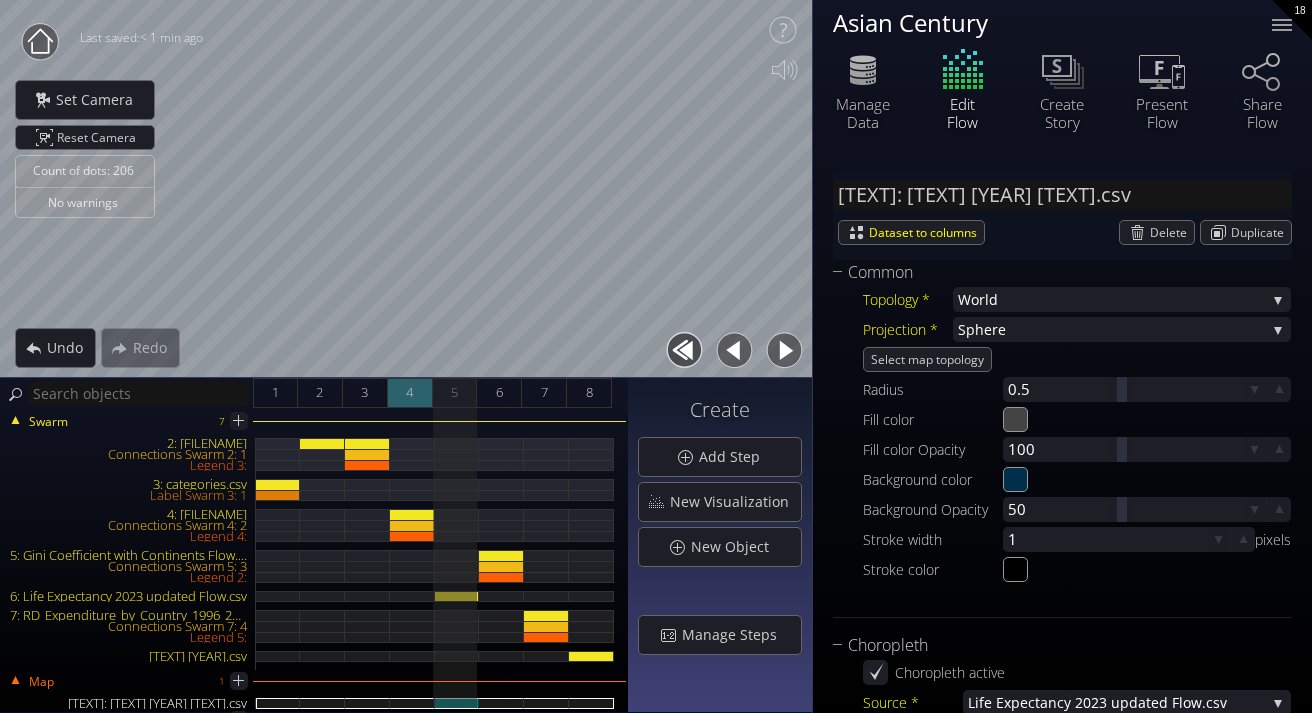 click on "4" at bounding box center (410, 393) 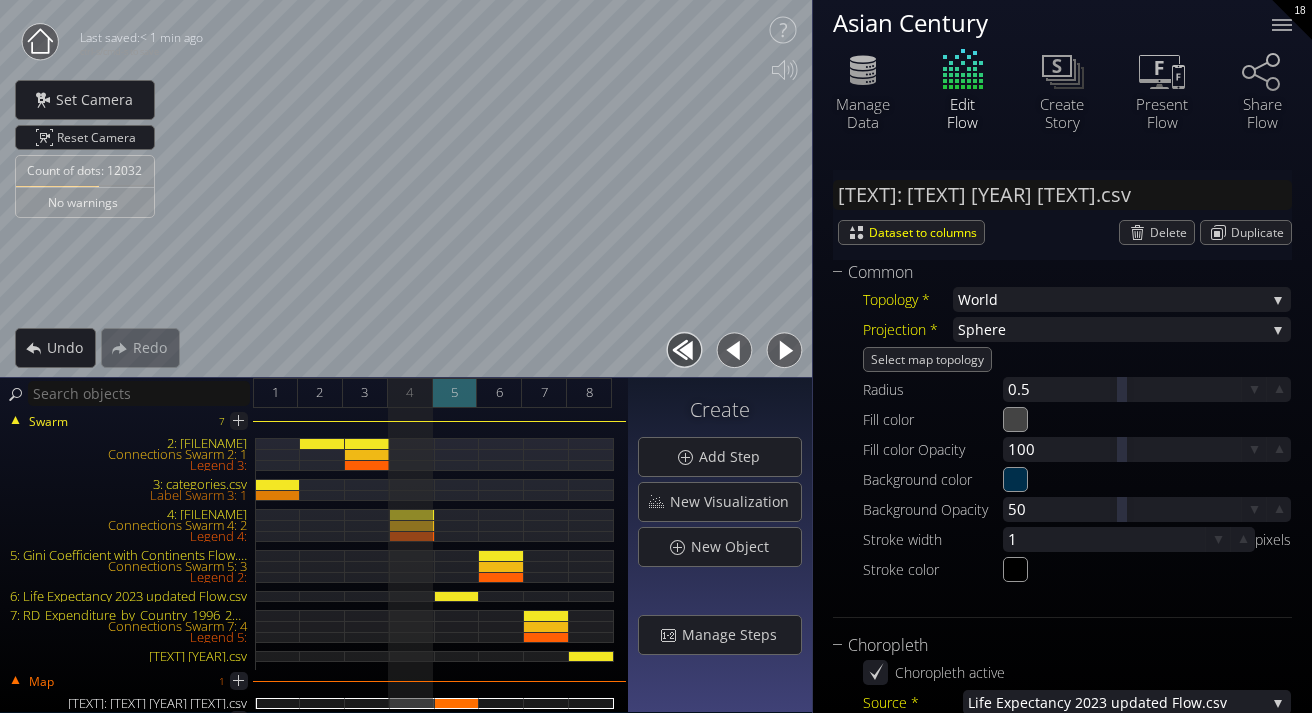 click on "5" at bounding box center [455, 393] 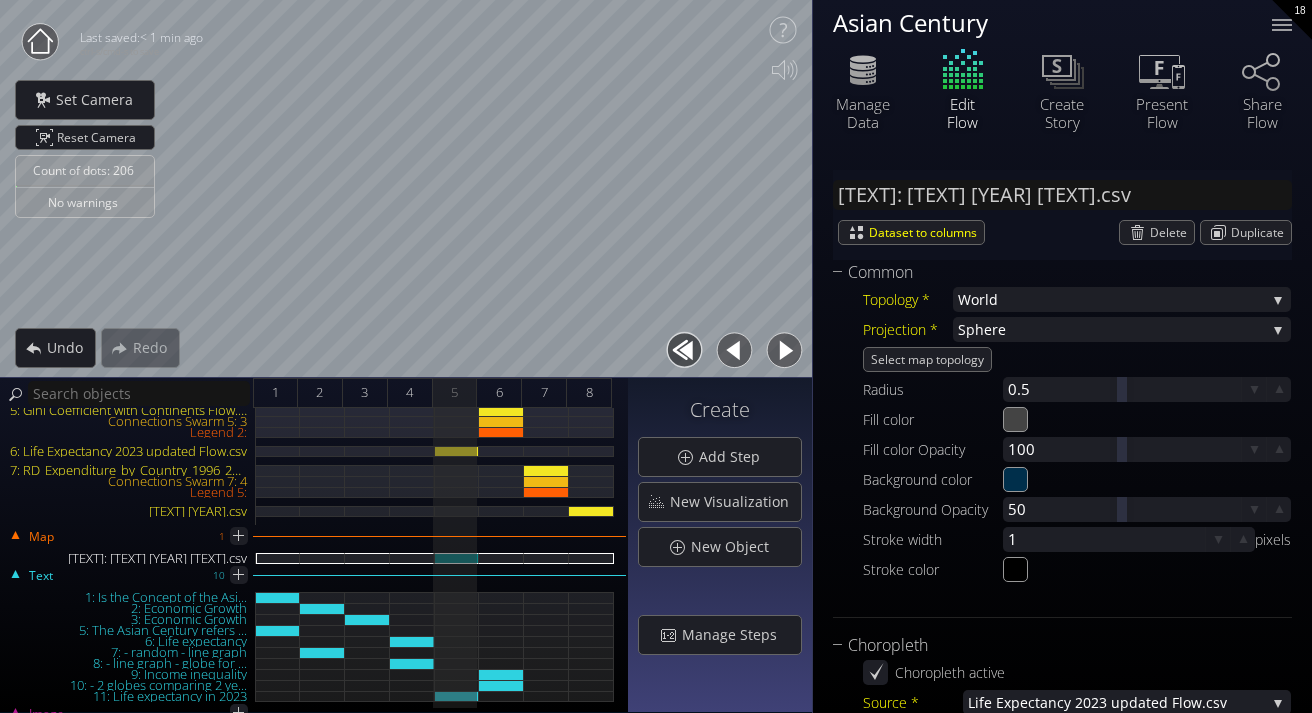 scroll, scrollTop: 143, scrollLeft: 0, axis: vertical 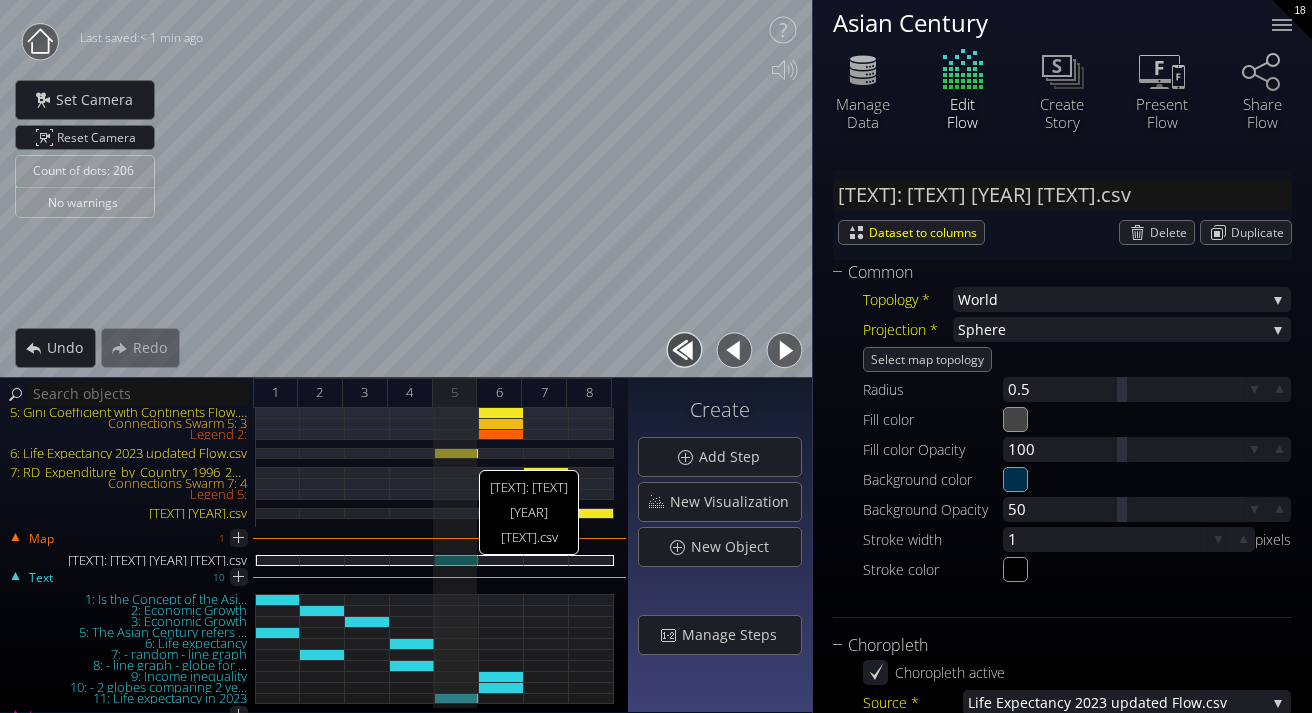 click on "[TEXT]: [TEXT] [YEAR] [TEXT].csv" at bounding box center (457, 560) 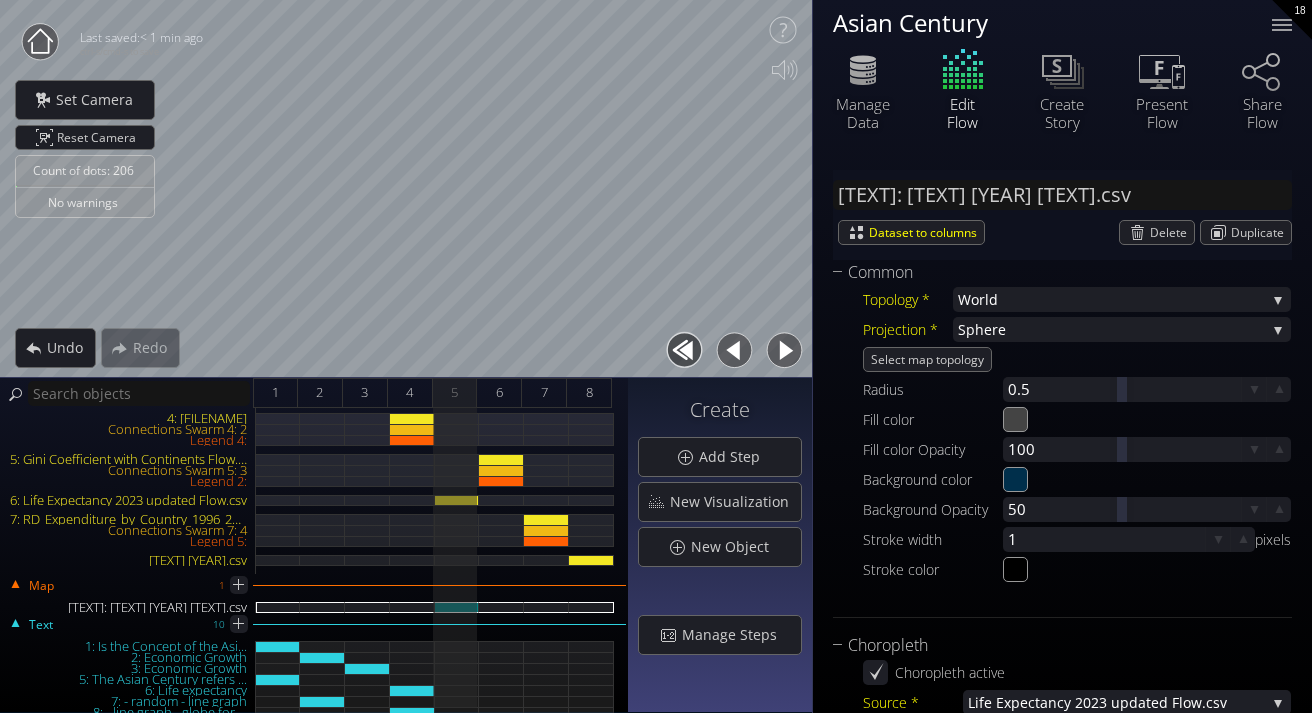 scroll, scrollTop: 88, scrollLeft: 0, axis: vertical 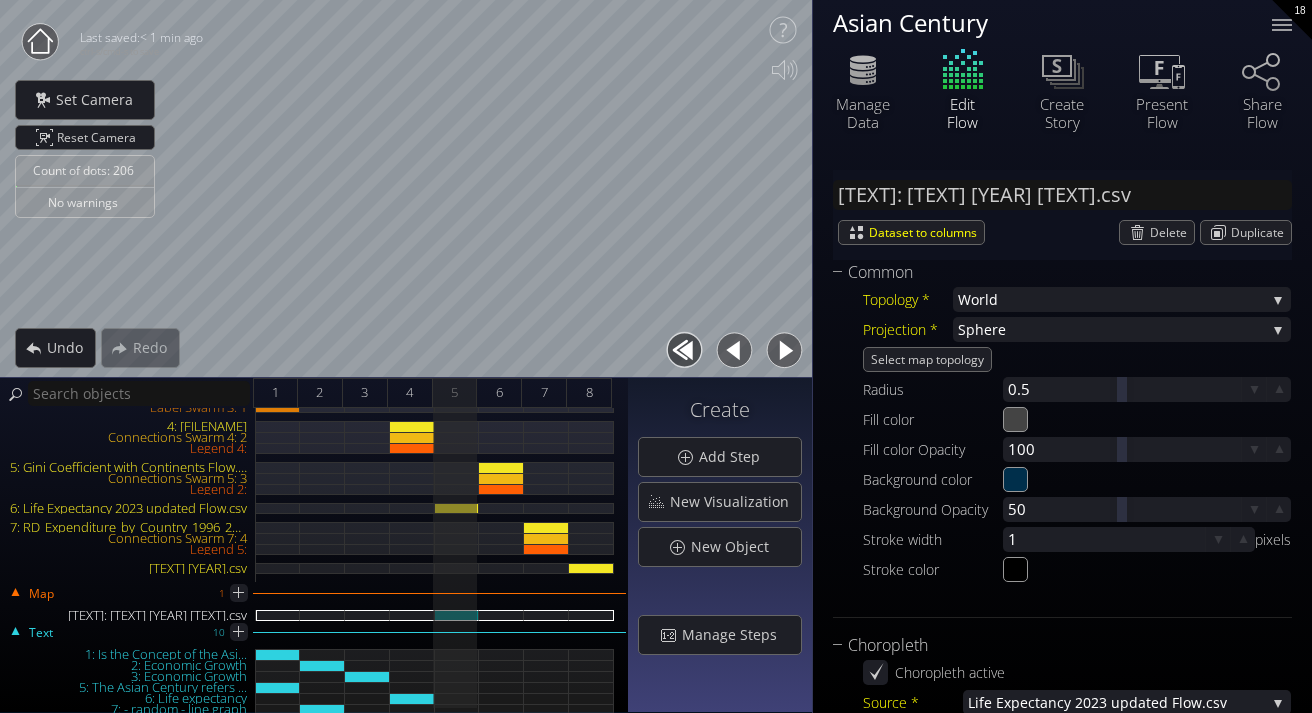 click at bounding box center (457, 466) 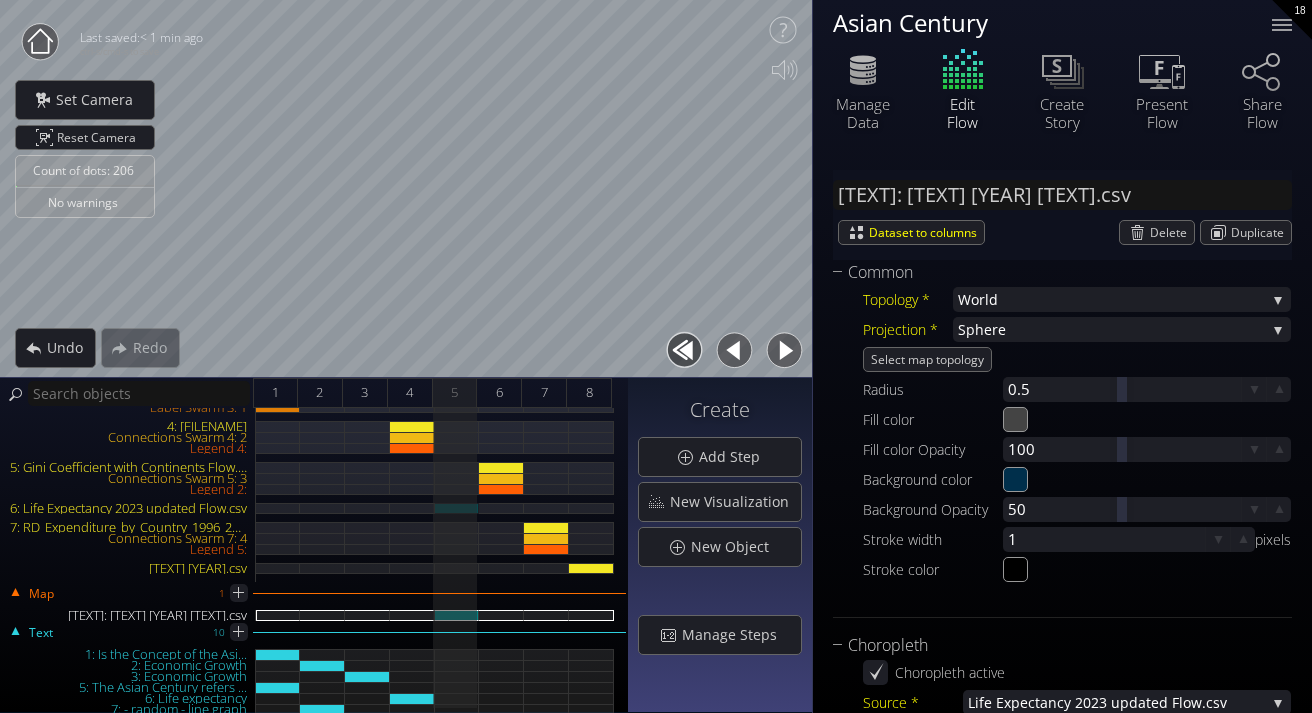 click on "6: Life Expectancy 2023 updated Flow.csv" at bounding box center [457, 508] 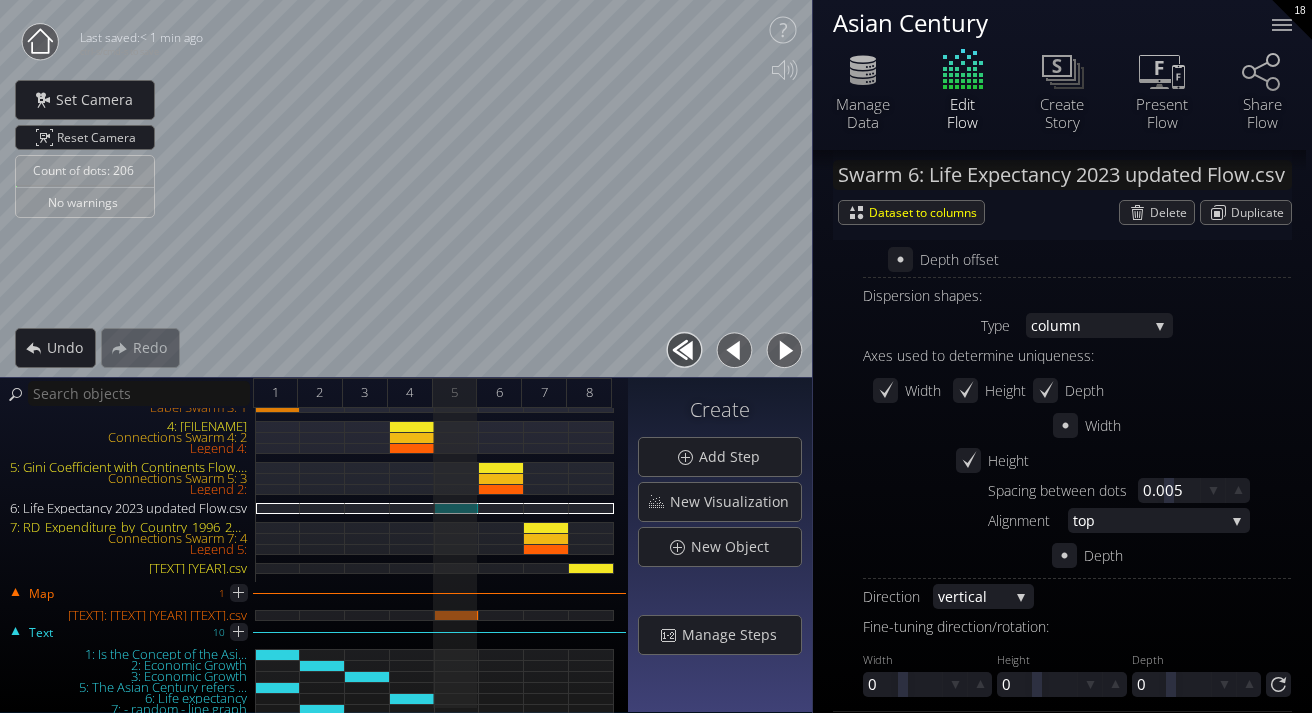 scroll, scrollTop: 1073, scrollLeft: 0, axis: vertical 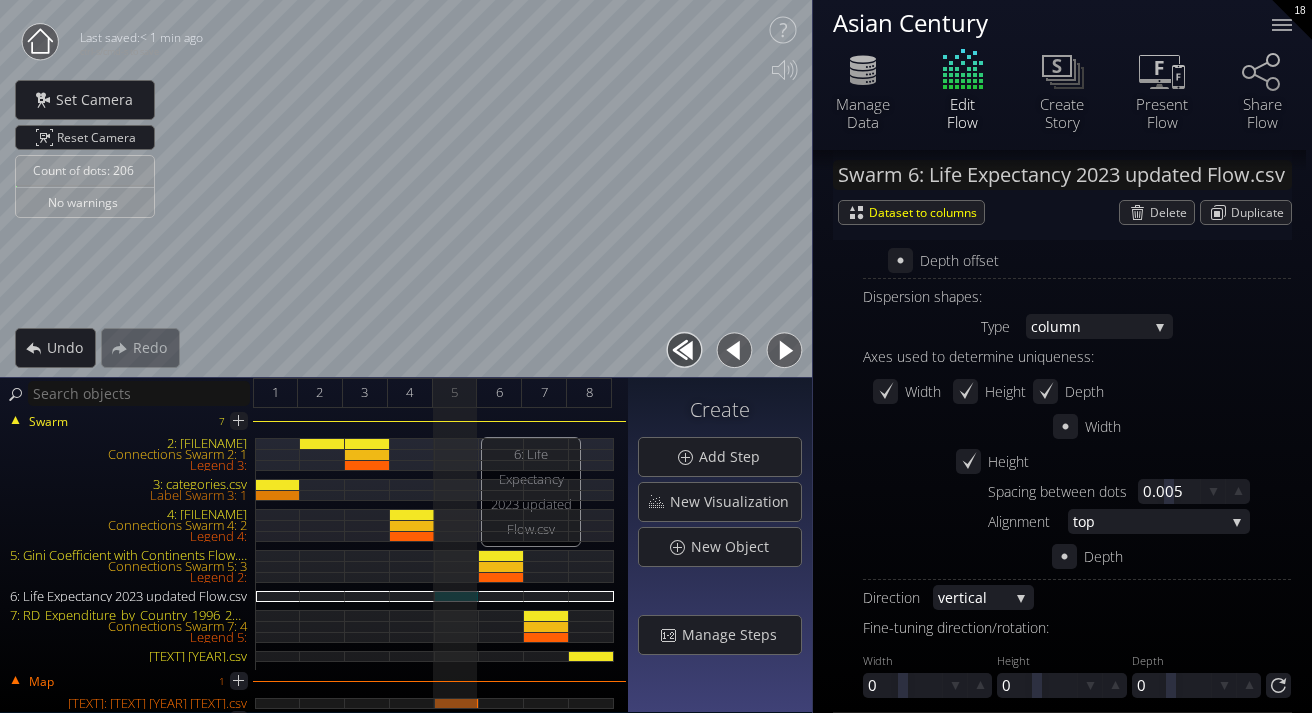 click on "6: Life Expectancy 2023 updated Flow.csv" at bounding box center (457, 596) 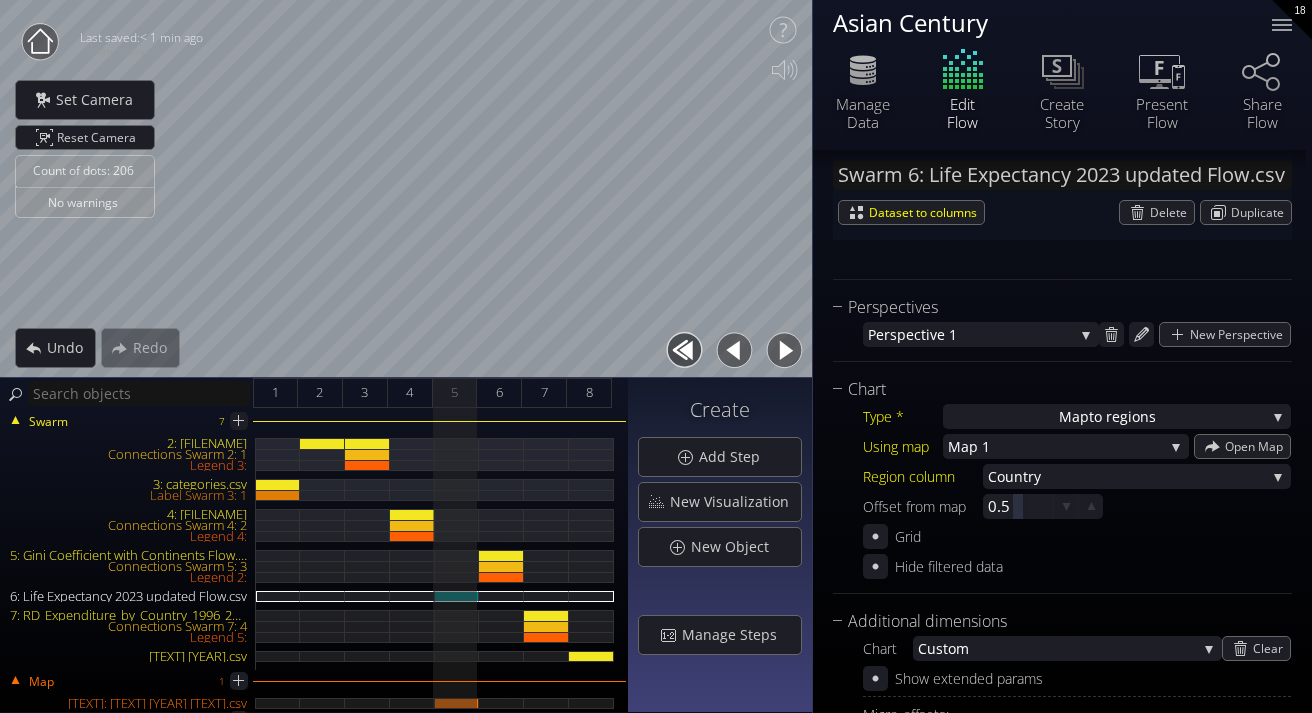 scroll, scrollTop: 390, scrollLeft: 0, axis: vertical 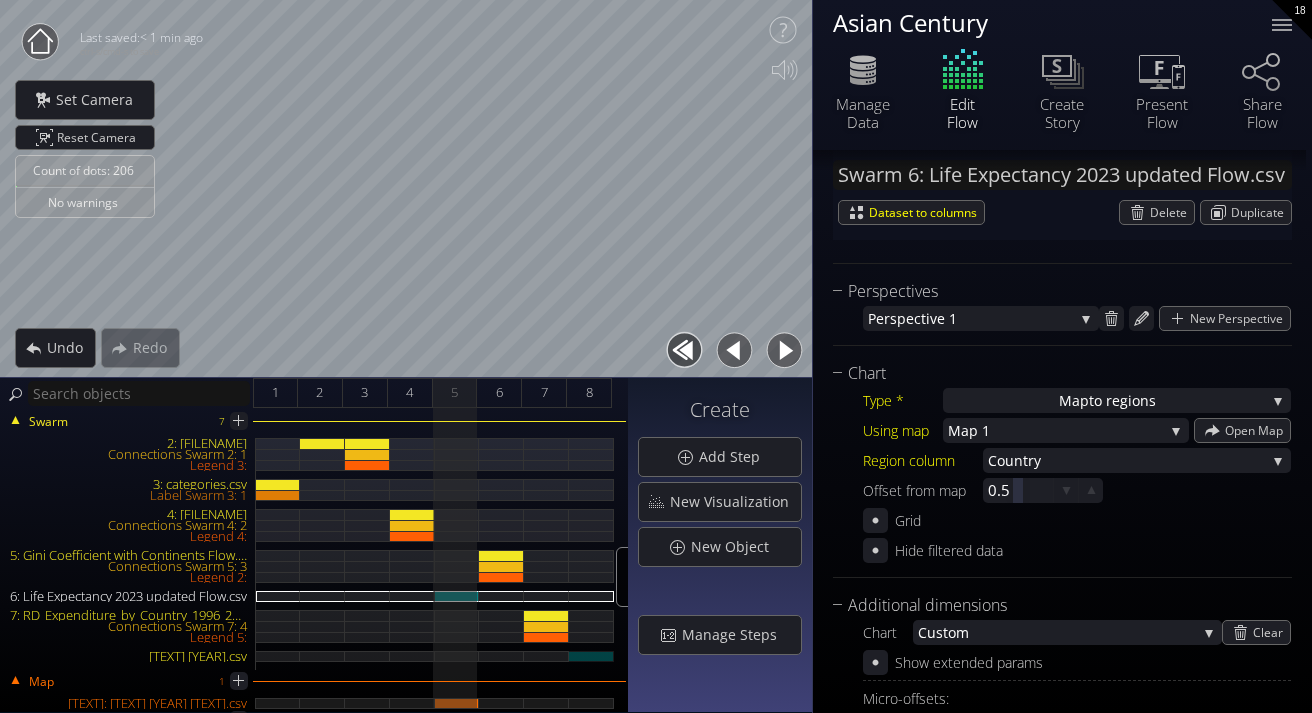 click on "[TEXT] [YEAR].csv" at bounding box center (591, 656) 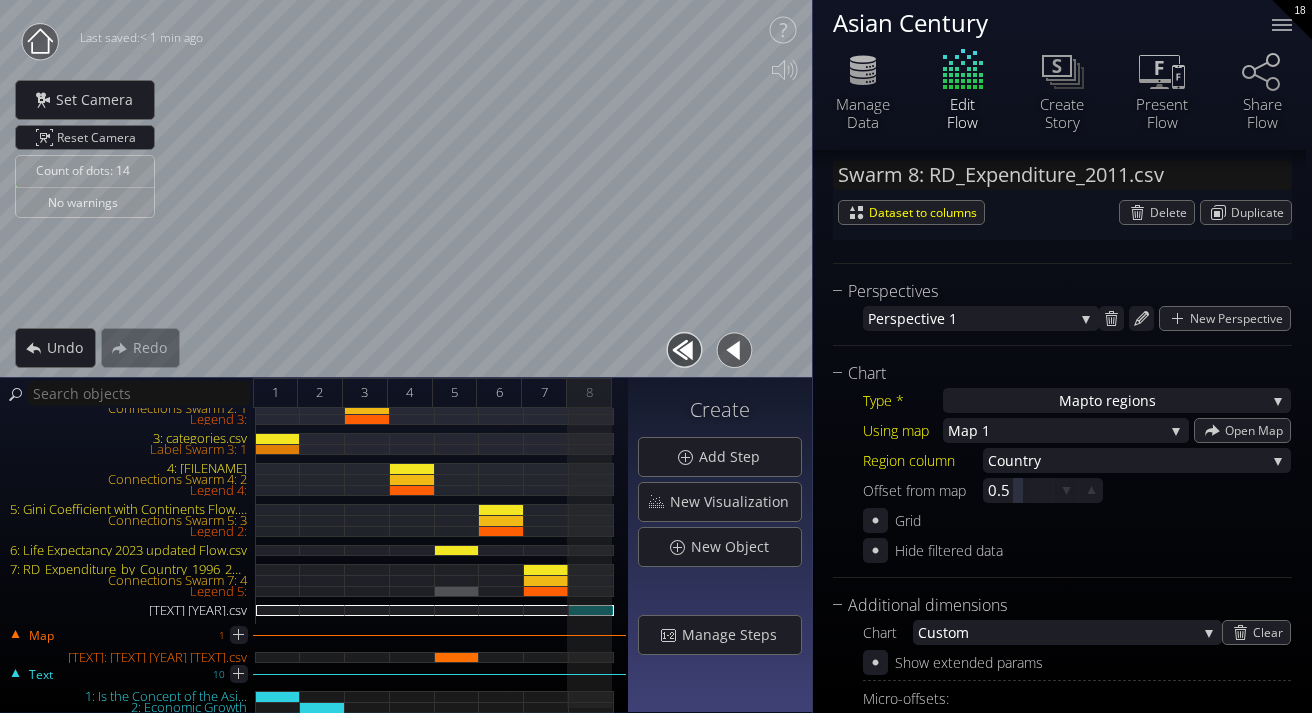 scroll, scrollTop: 28, scrollLeft: 0, axis: vertical 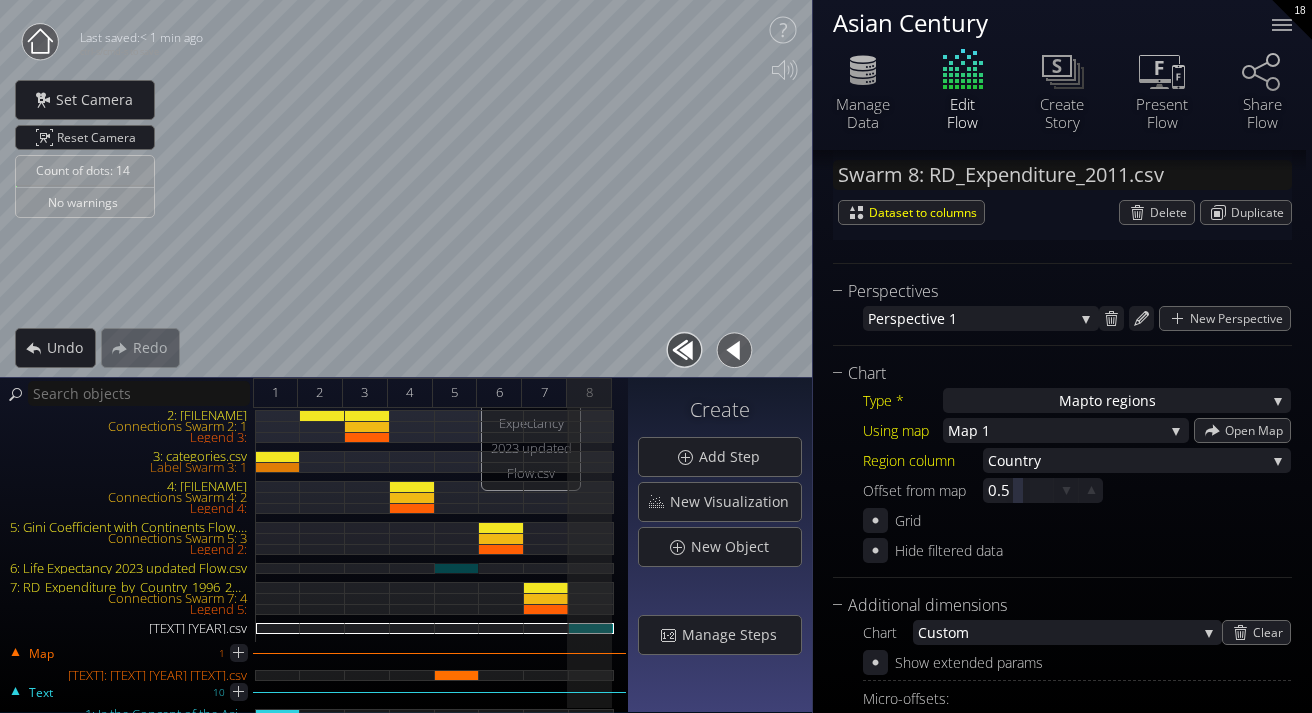 click on "6: Life Expectancy 2023 updated Flow.csv" at bounding box center [457, 568] 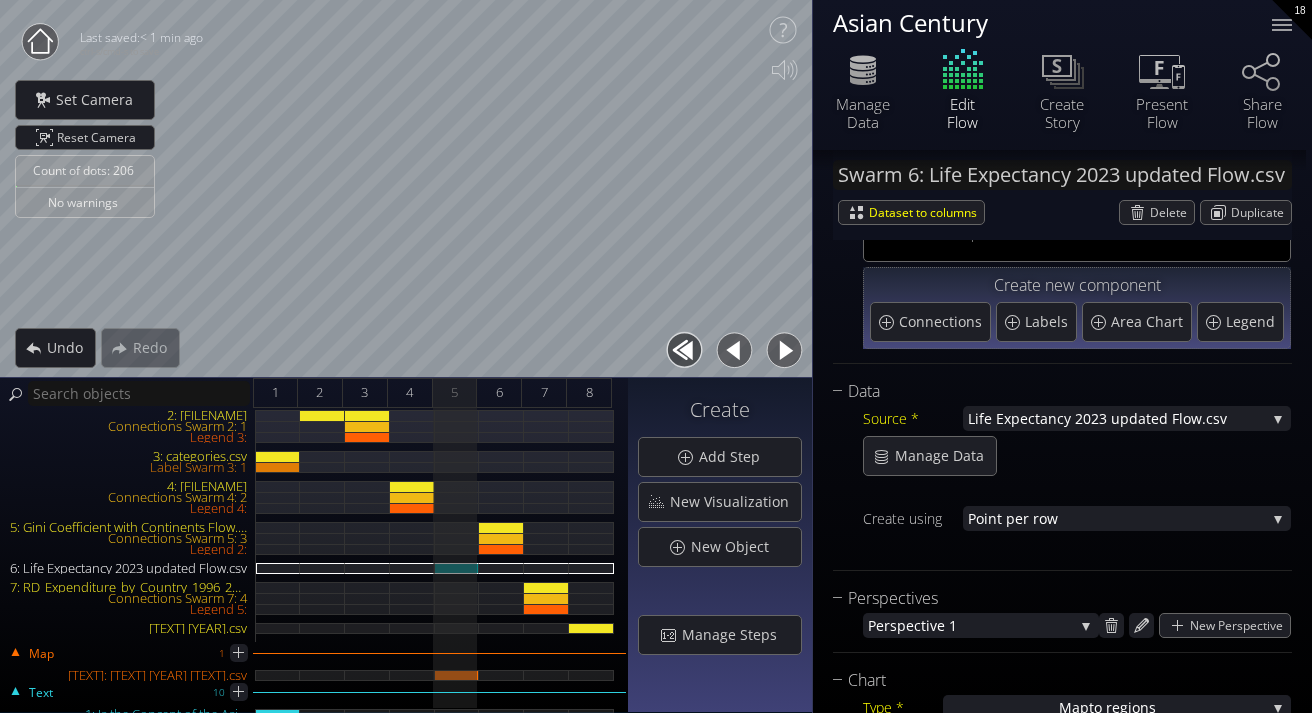 scroll, scrollTop: 93, scrollLeft: 0, axis: vertical 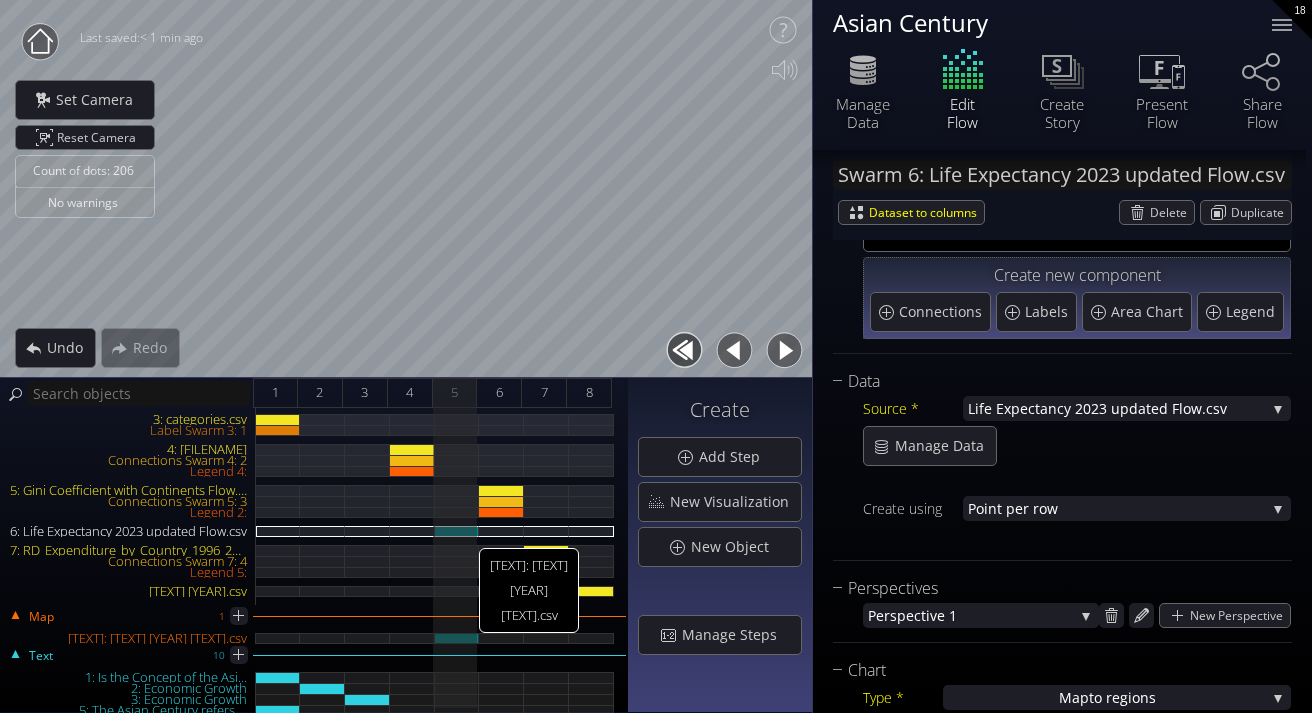 click on "[TEXT]: [TEXT] [YEAR] [TEXT].csv" at bounding box center (457, 638) 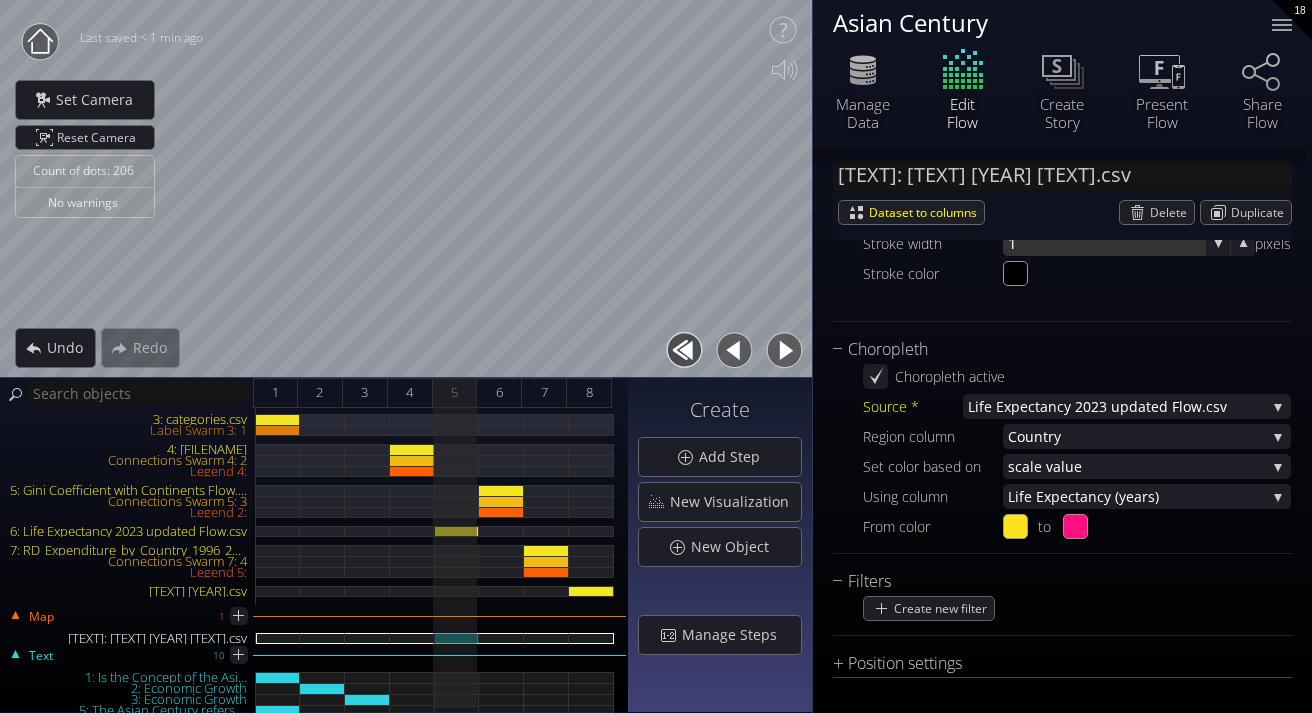 scroll, scrollTop: 0, scrollLeft: 0, axis: both 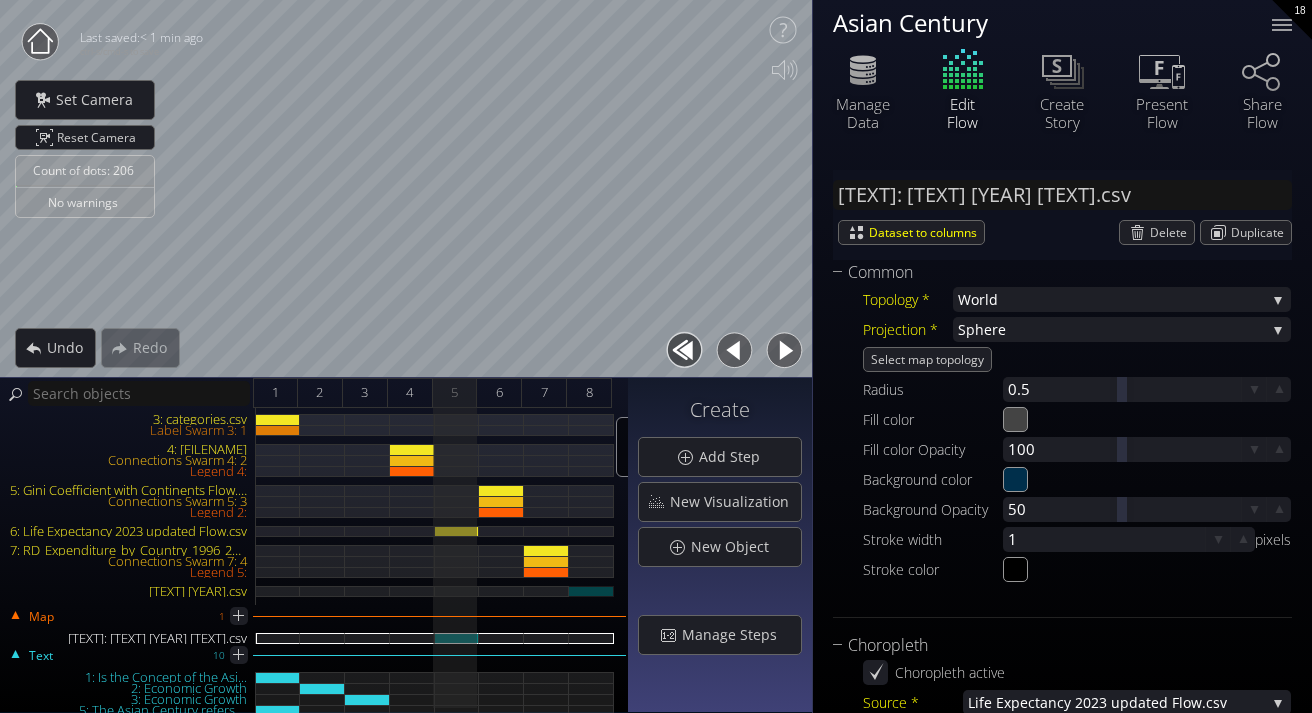 click on "[TEXT] [YEAR].csv" at bounding box center (591, 591) 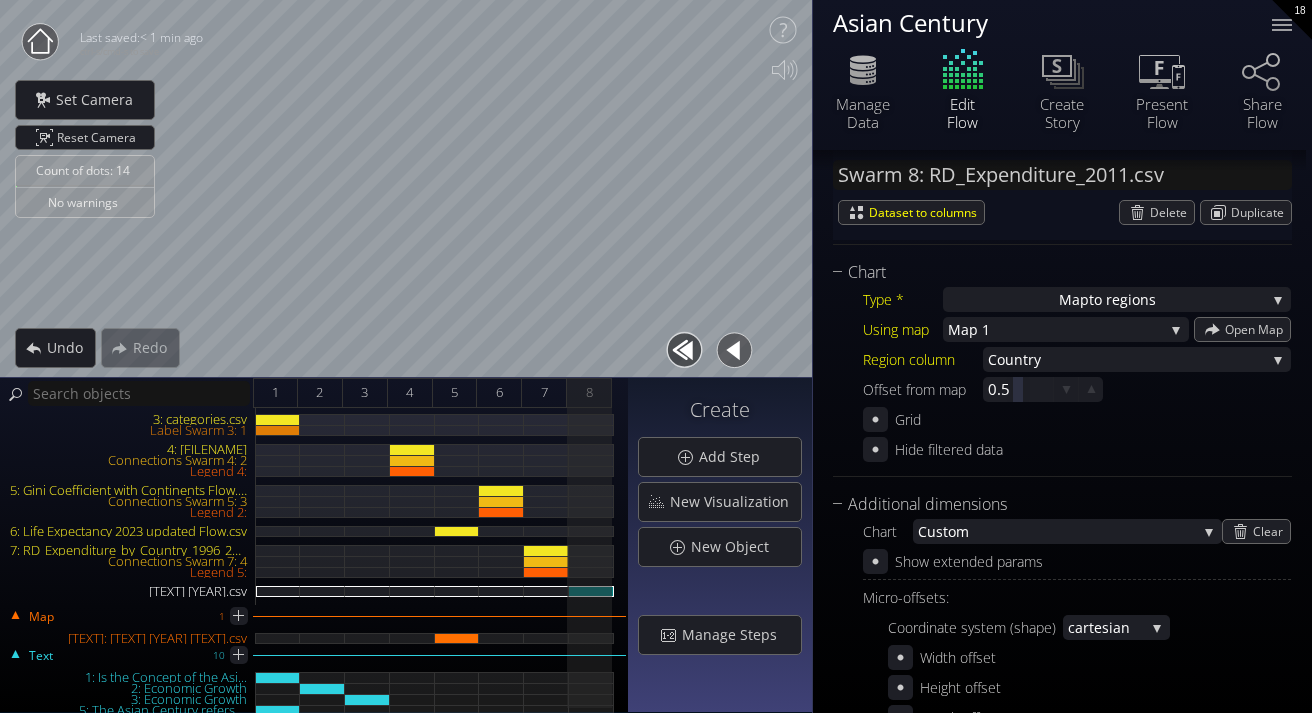 scroll, scrollTop: 434, scrollLeft: 0, axis: vertical 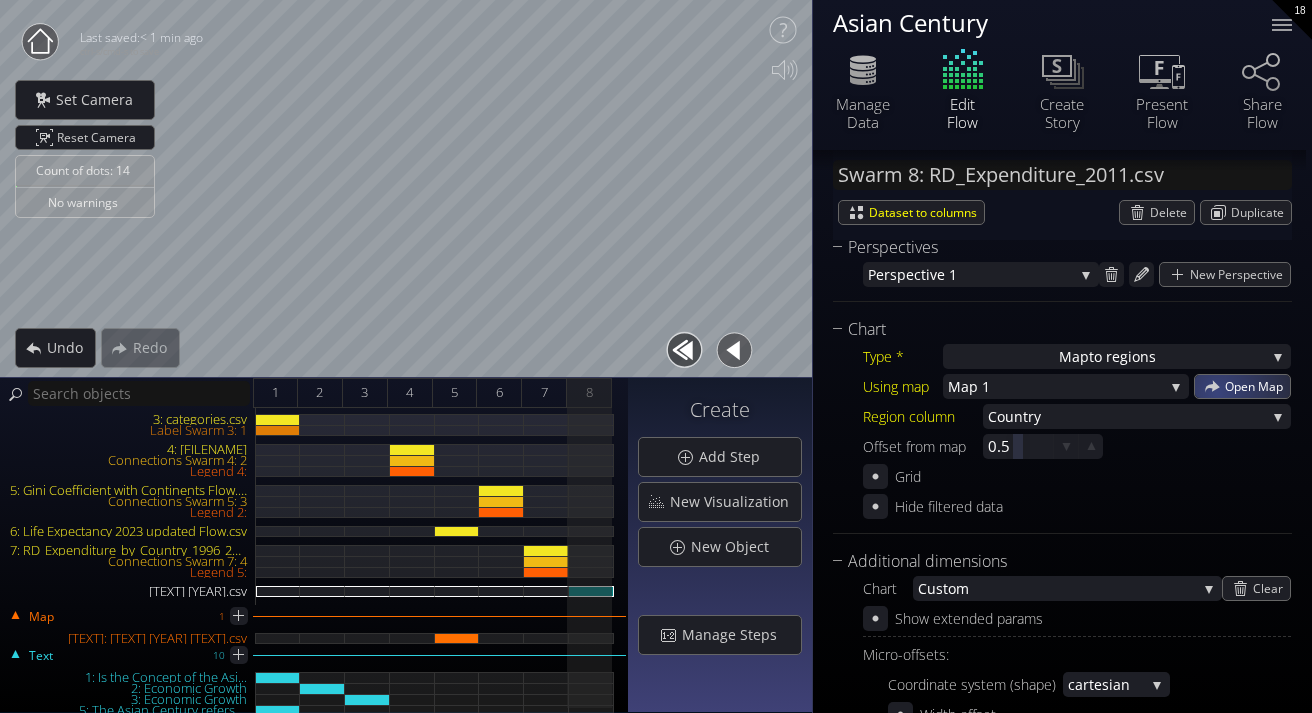 click on "Open Map" at bounding box center (1242, 386) 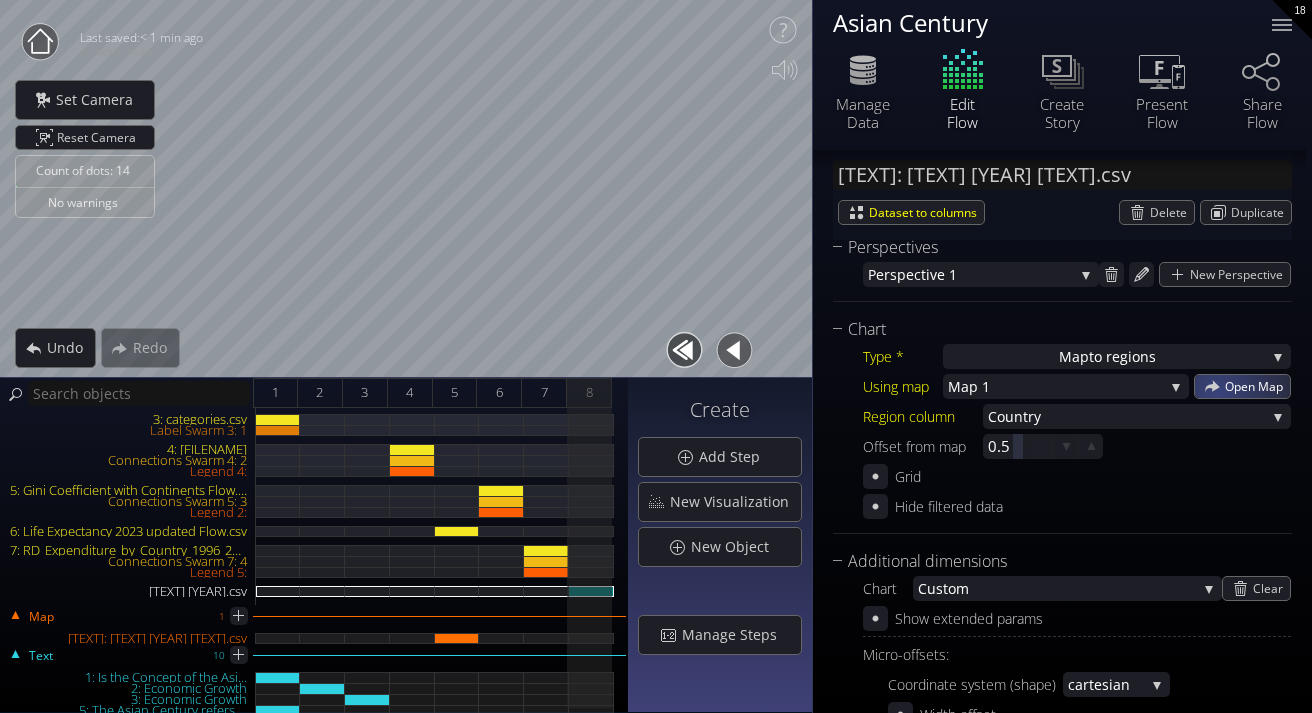 scroll, scrollTop: 296, scrollLeft: 0, axis: vertical 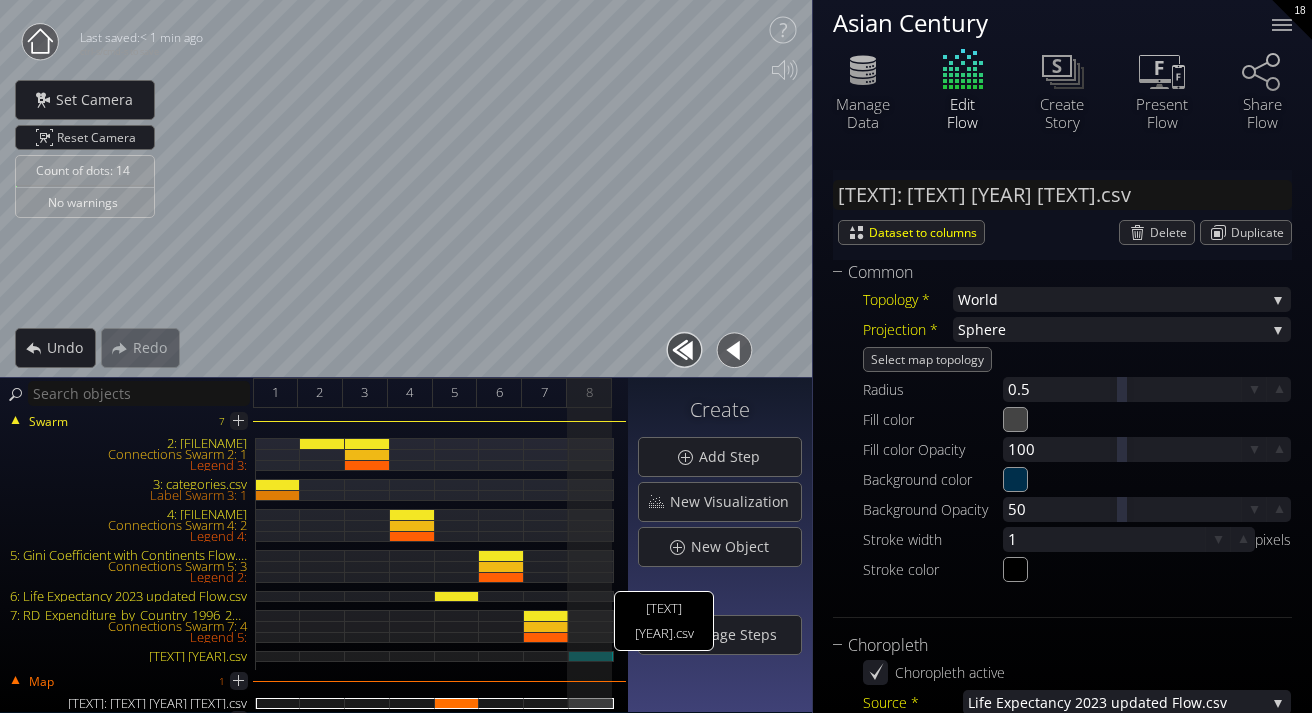 click on "[TEXT] [YEAR].csv" at bounding box center [591, 656] 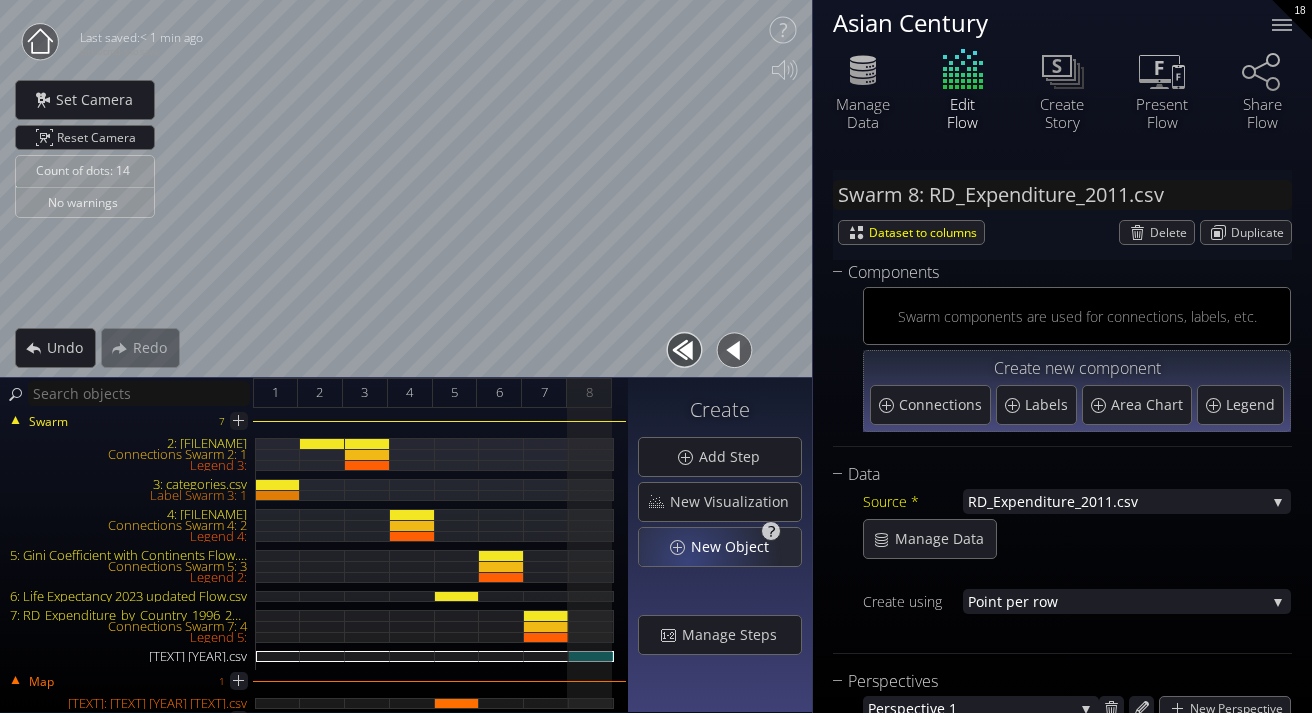 click on "New Object" at bounding box center (720, 547) 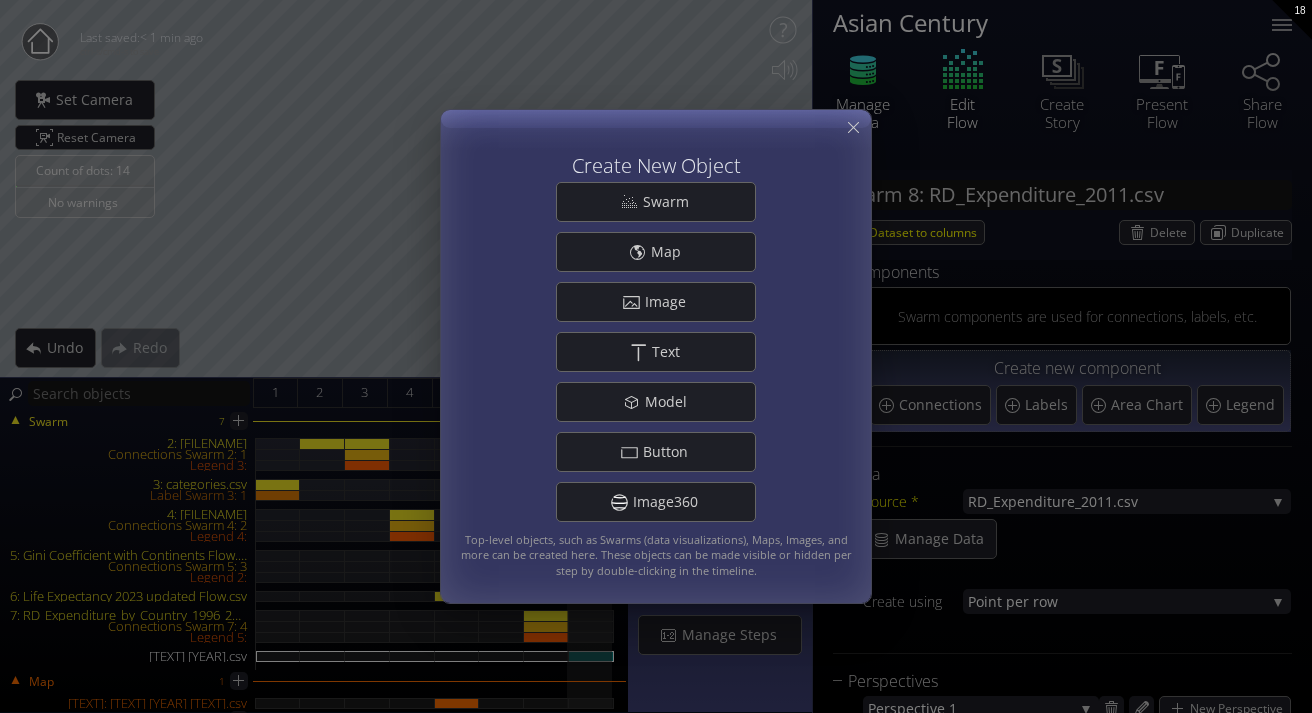 click at bounding box center (853, 127) 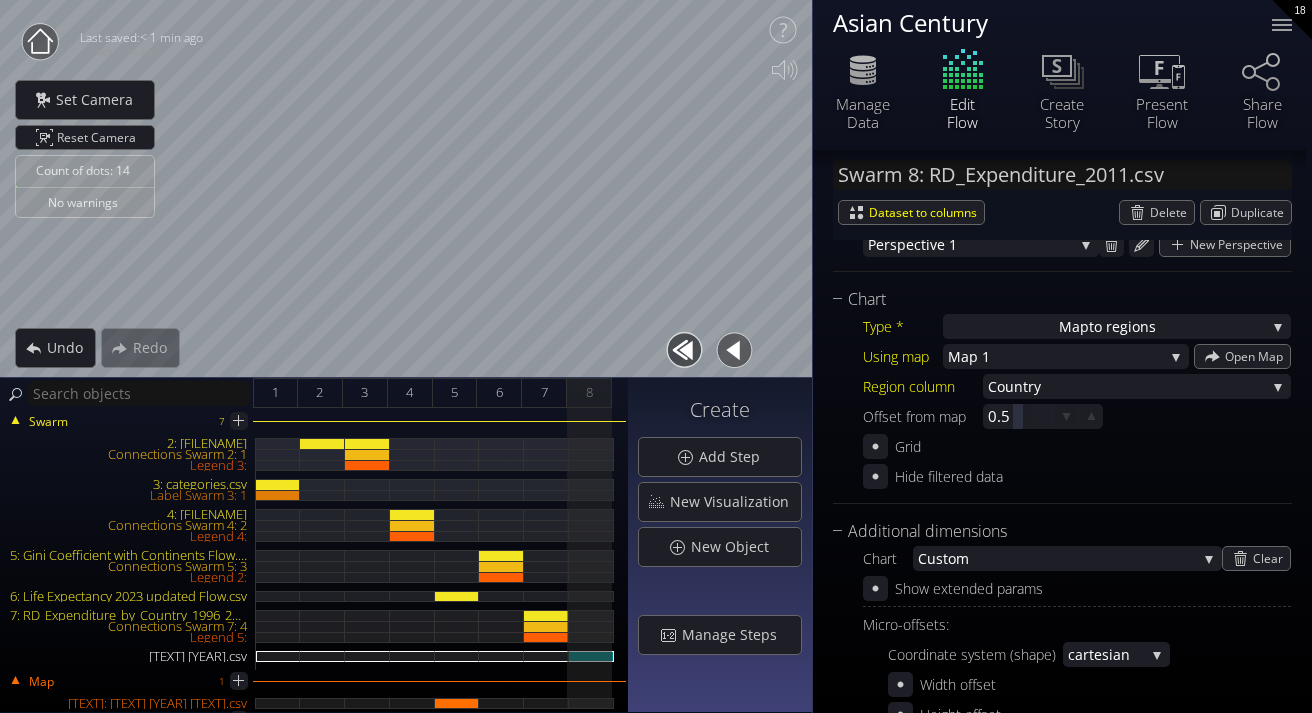 scroll, scrollTop: 465, scrollLeft: 0, axis: vertical 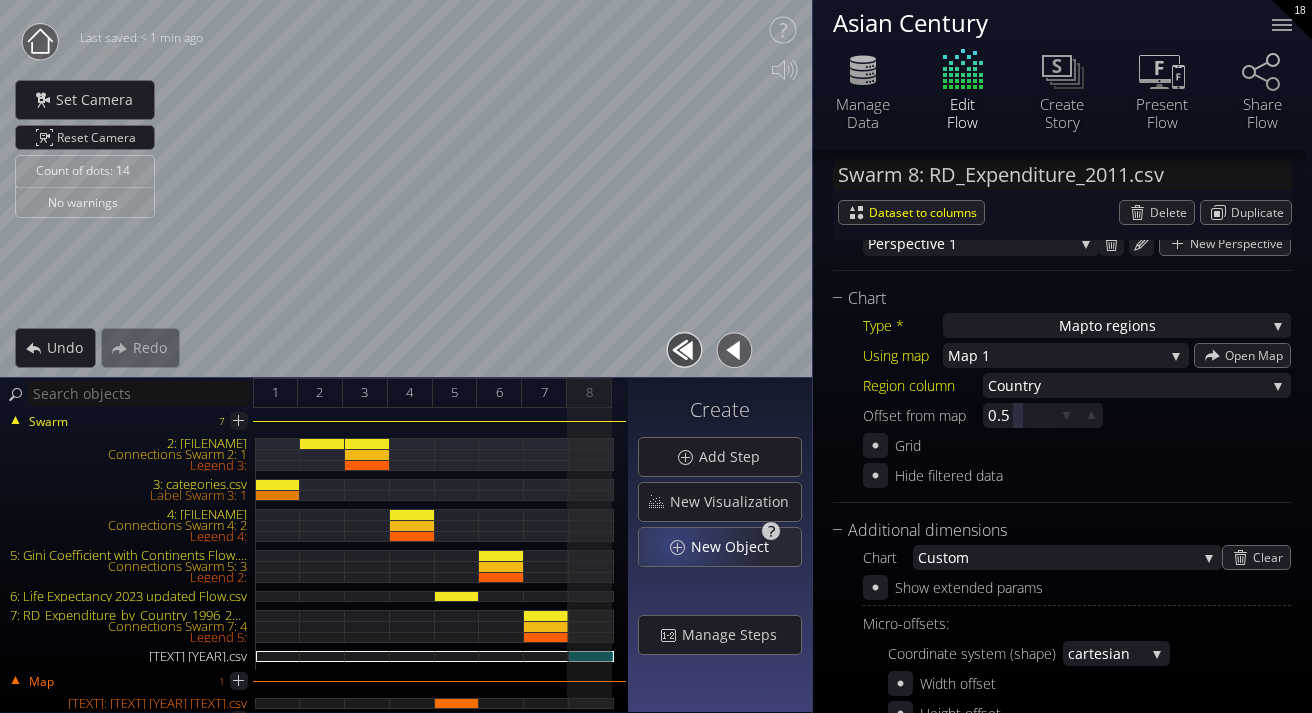 click on "New Object" at bounding box center (720, 547) 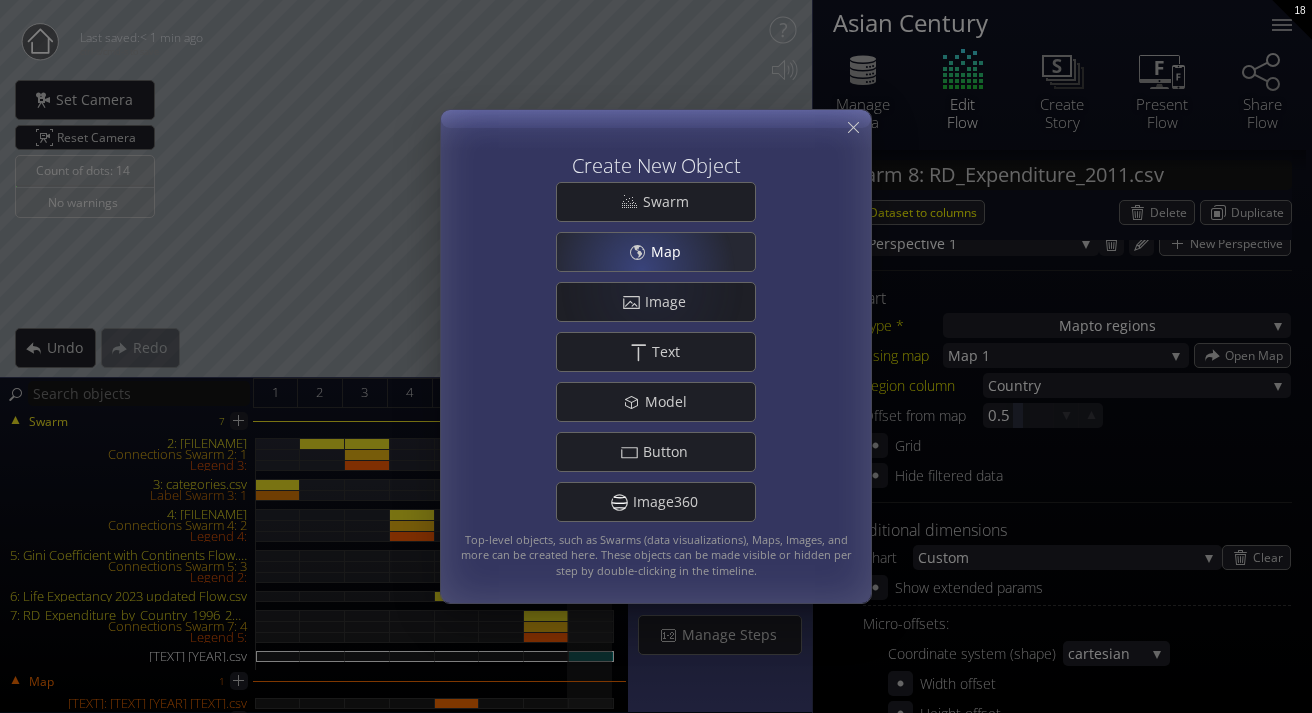 click on "Map" at bounding box center (656, 252) 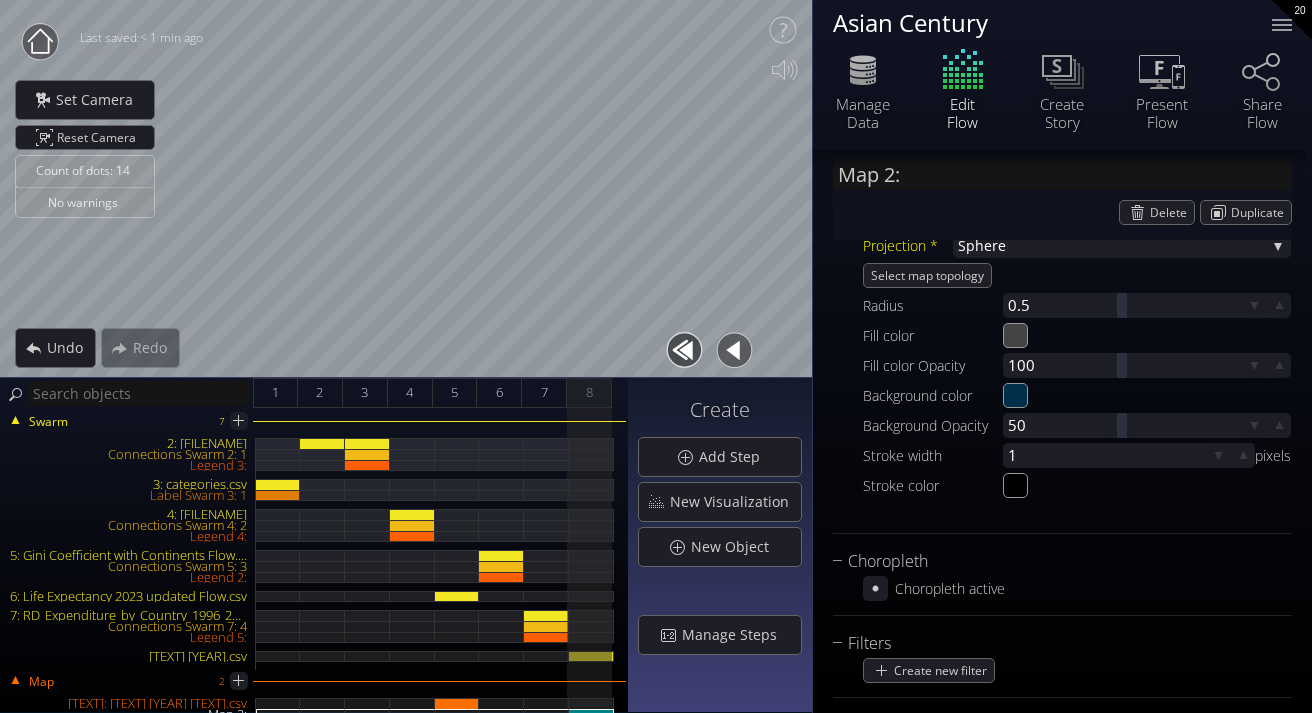 scroll, scrollTop: 0, scrollLeft: 0, axis: both 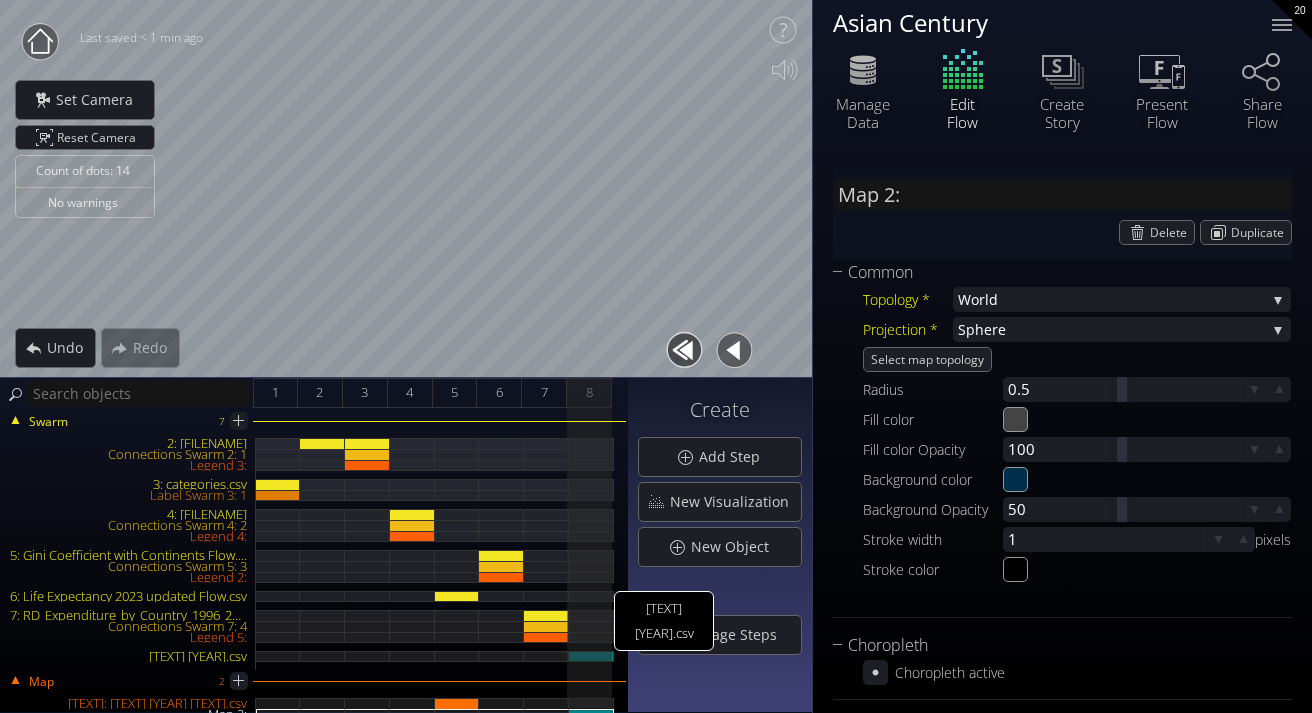 click on "[TEXT] [YEAR].csv" at bounding box center (591, 656) 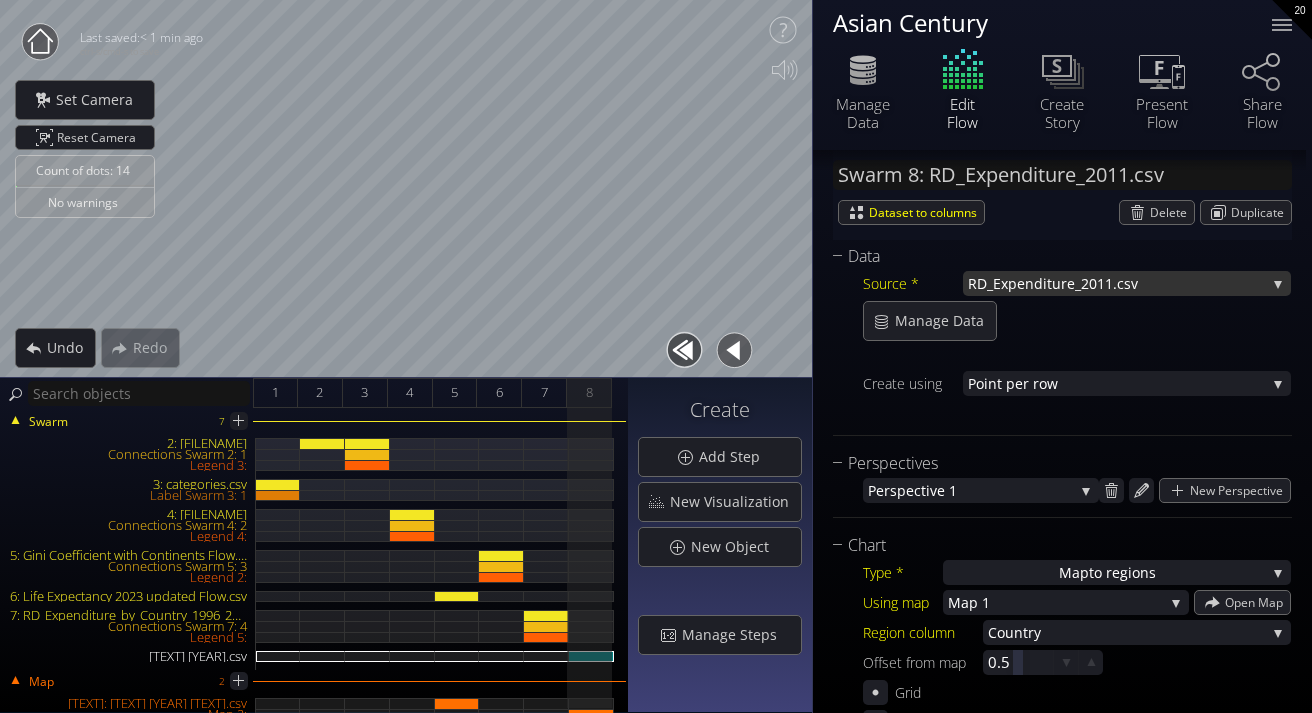 scroll, scrollTop: 185, scrollLeft: 0, axis: vertical 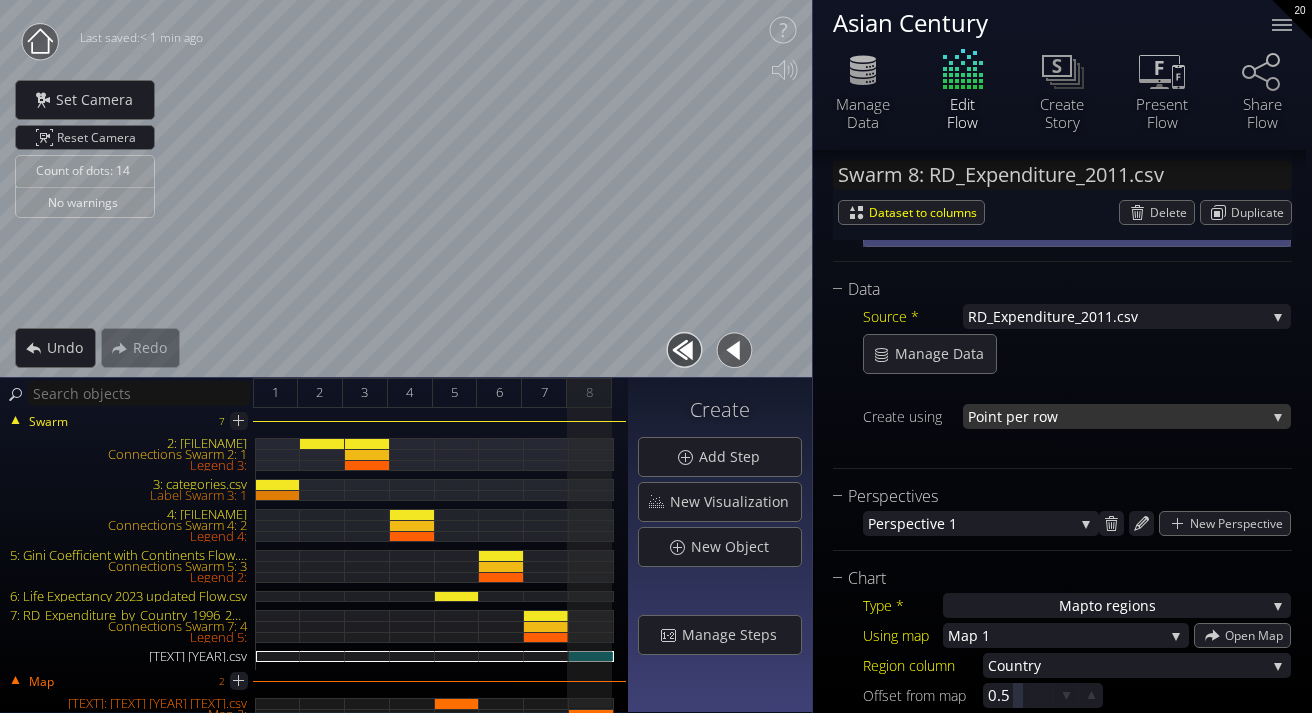 click on "nt per row" at bounding box center [1127, 416] 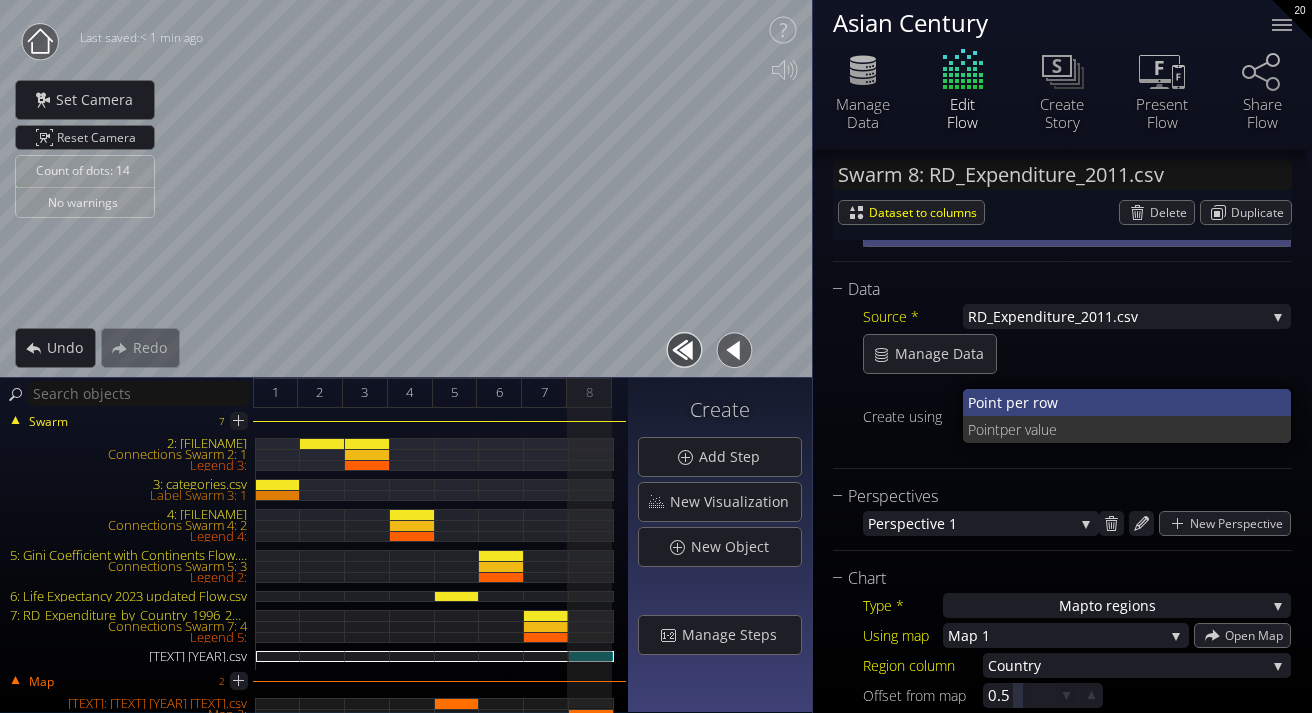 click on "nt per row" at bounding box center [1132, 402] 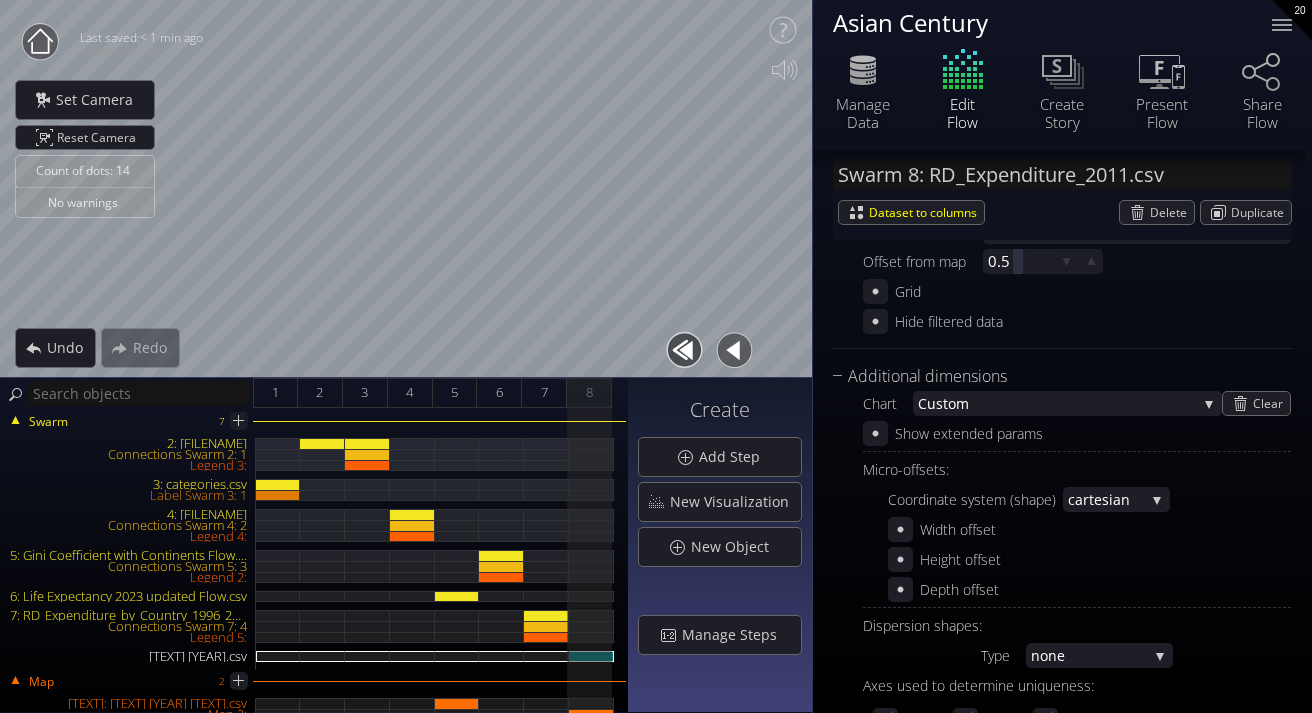 scroll, scrollTop: 632, scrollLeft: 0, axis: vertical 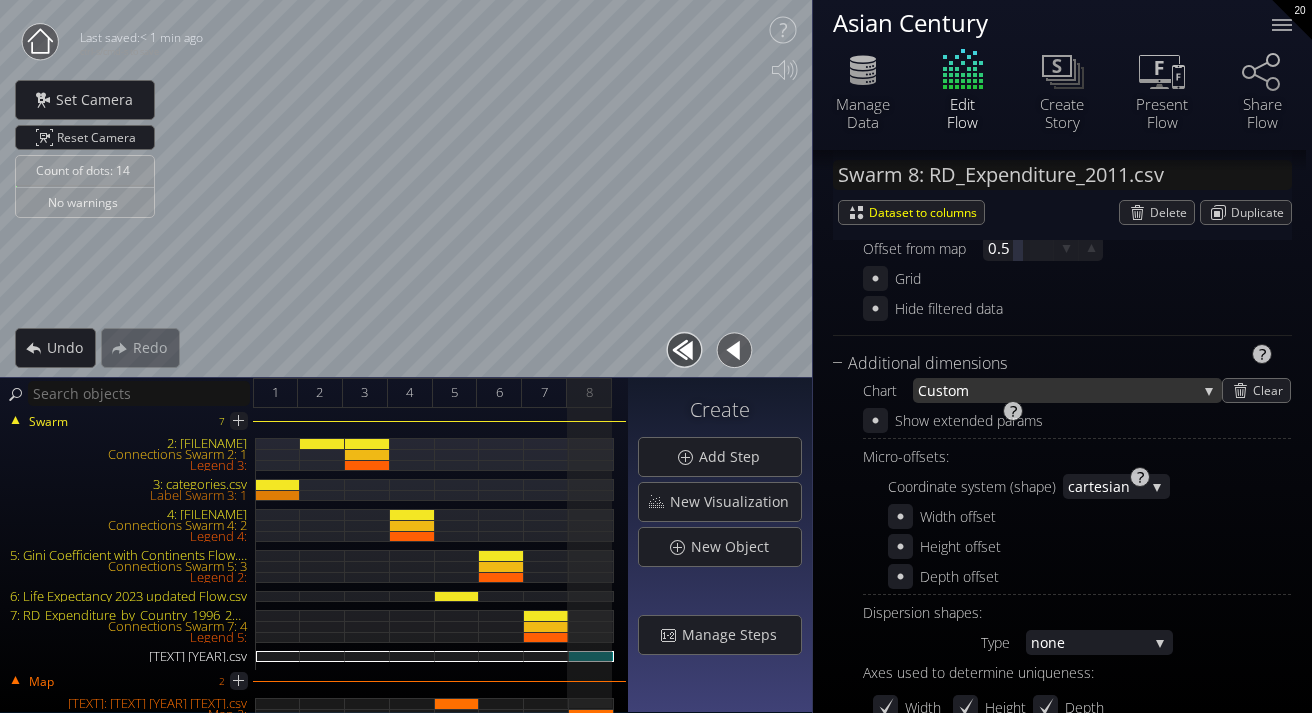 click on "stom" at bounding box center [1066, 390] 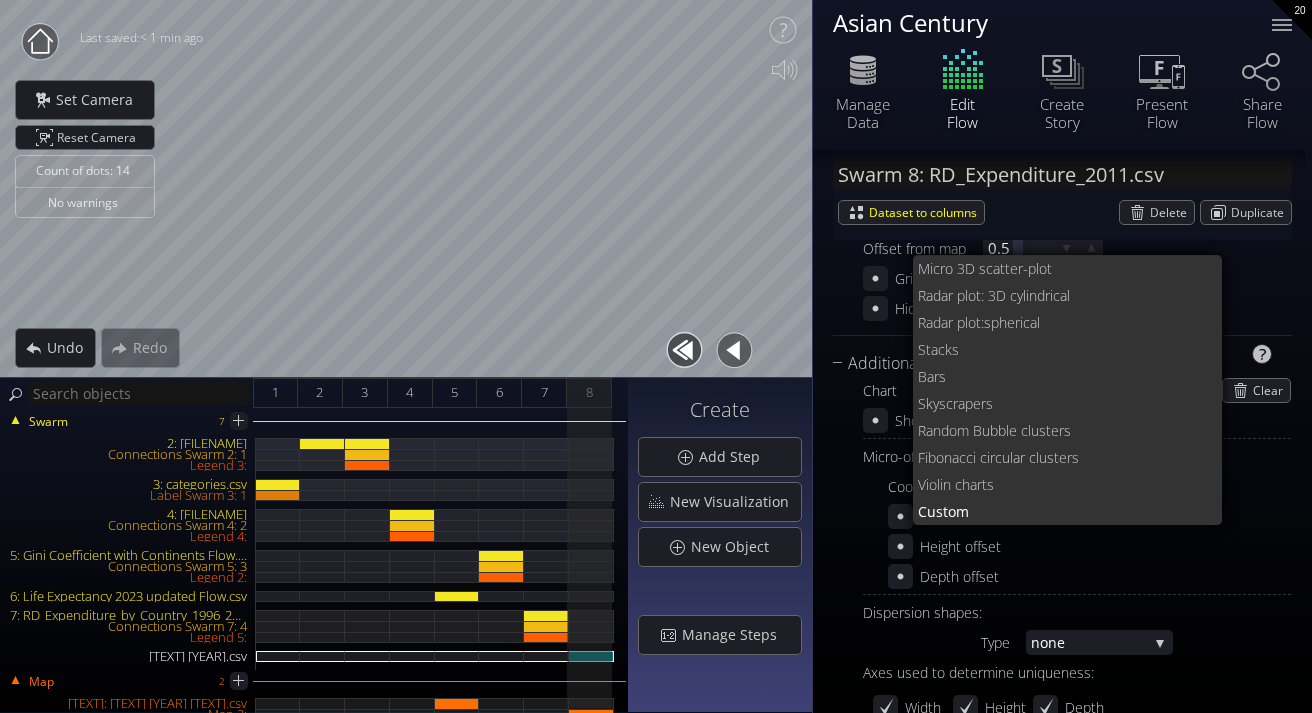 scroll, scrollTop: 0, scrollLeft: 0, axis: both 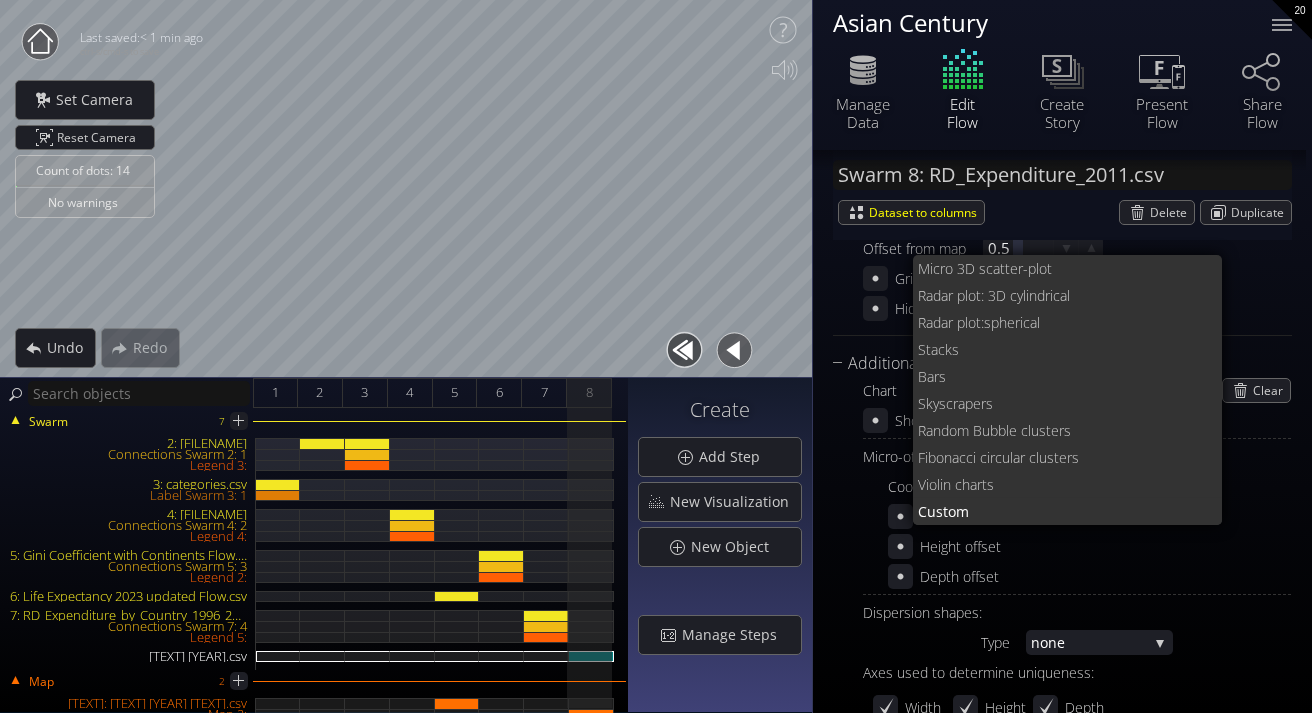 click on "Perspectives
Per   spective 1     defa   ult   Per   spective 1
New Perspective
Chart
Type *
Map     to regions     S   catterplot   Categoriz   ed columns   Map from c   oordinates   Map     to regions   Ra   ndom   Net   work Graph   Raw    positions   Hierarch   y
Using map
Map 1       Map 1     Map 2
Open Map
Region column
Coun   try       Year   Coun   try   R&D     (% of GDP)   Continen   t
Offset from map
0.5
Grid
Hide filtered data
Additional dimensions
Chart
Cu   stom     Micro 3D sc   atter-plot   Radar plot: 3D c   ylindrical   Radar plot:    spherical   St   acks     Bars   S   kyscrapers   Random Bubbl   e clusters   Fibonacci circula   r clusters   Vio   lin charts   Cu   stom
Clear
Show extended params" at bounding box center [1062, 689] 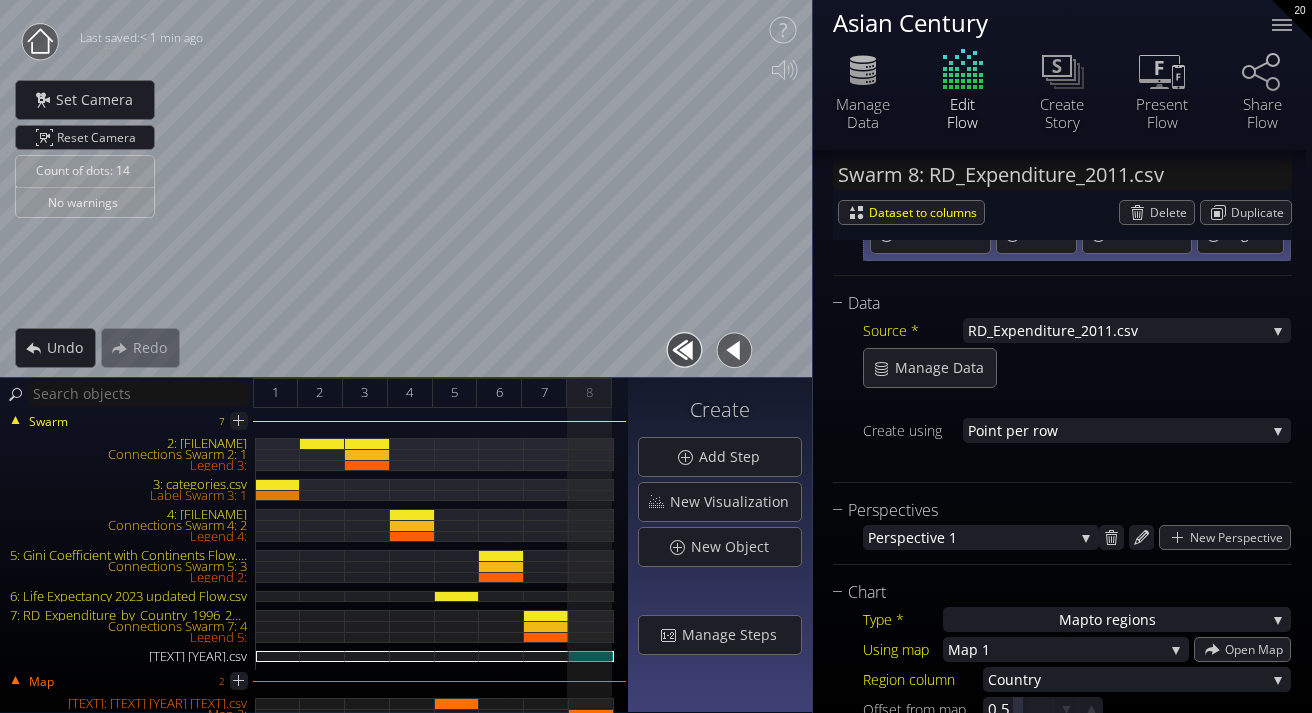 scroll, scrollTop: 0, scrollLeft: 0, axis: both 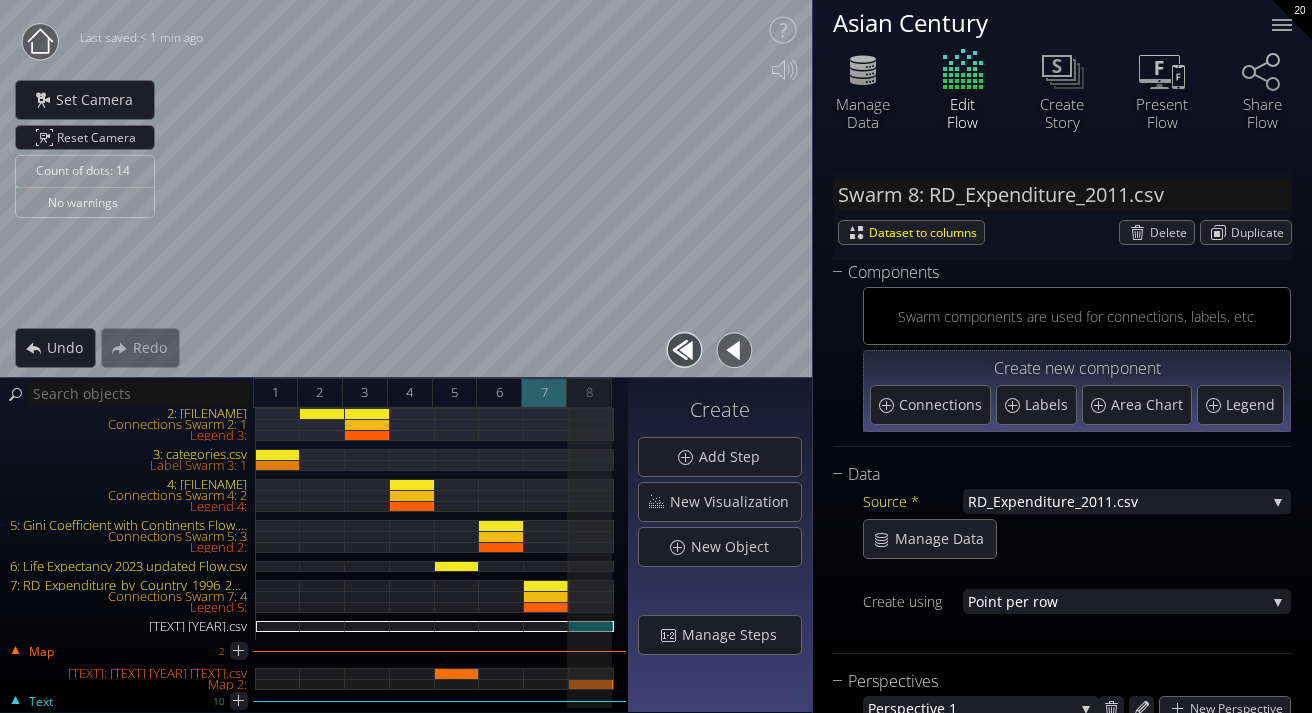 click on "7" at bounding box center [544, 393] 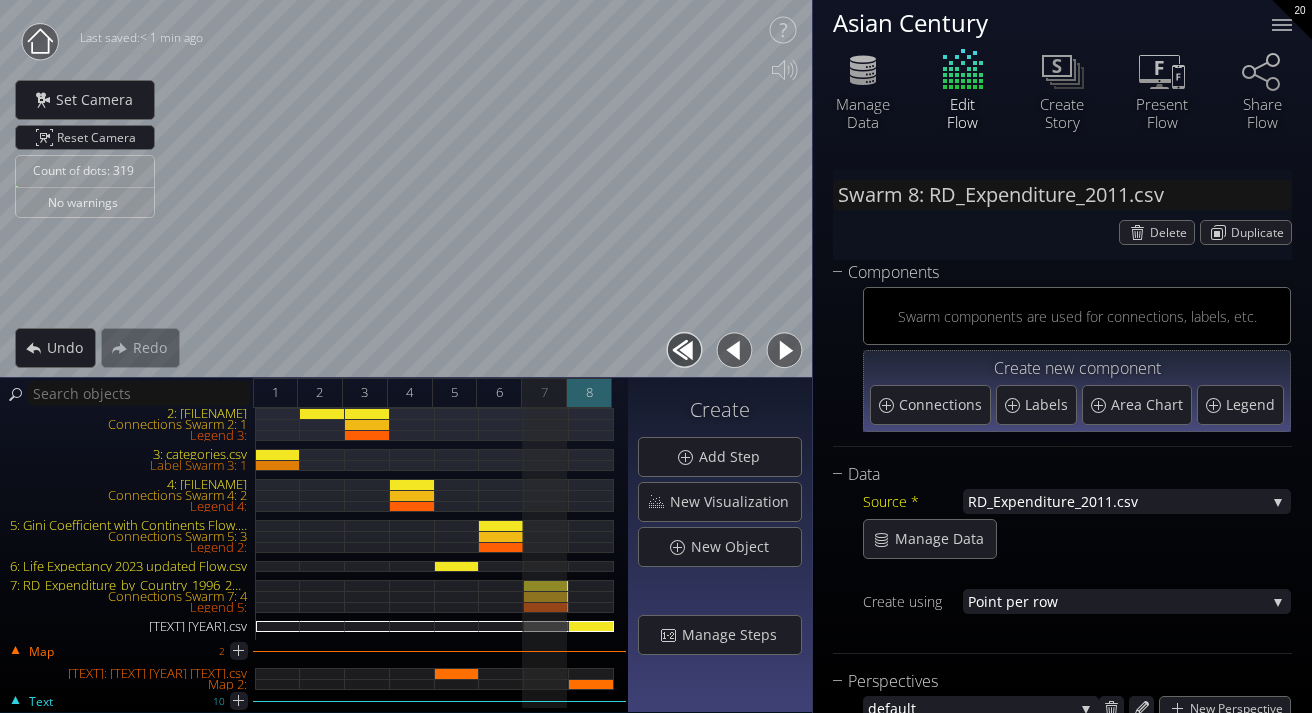 click on "8" at bounding box center [589, 392] 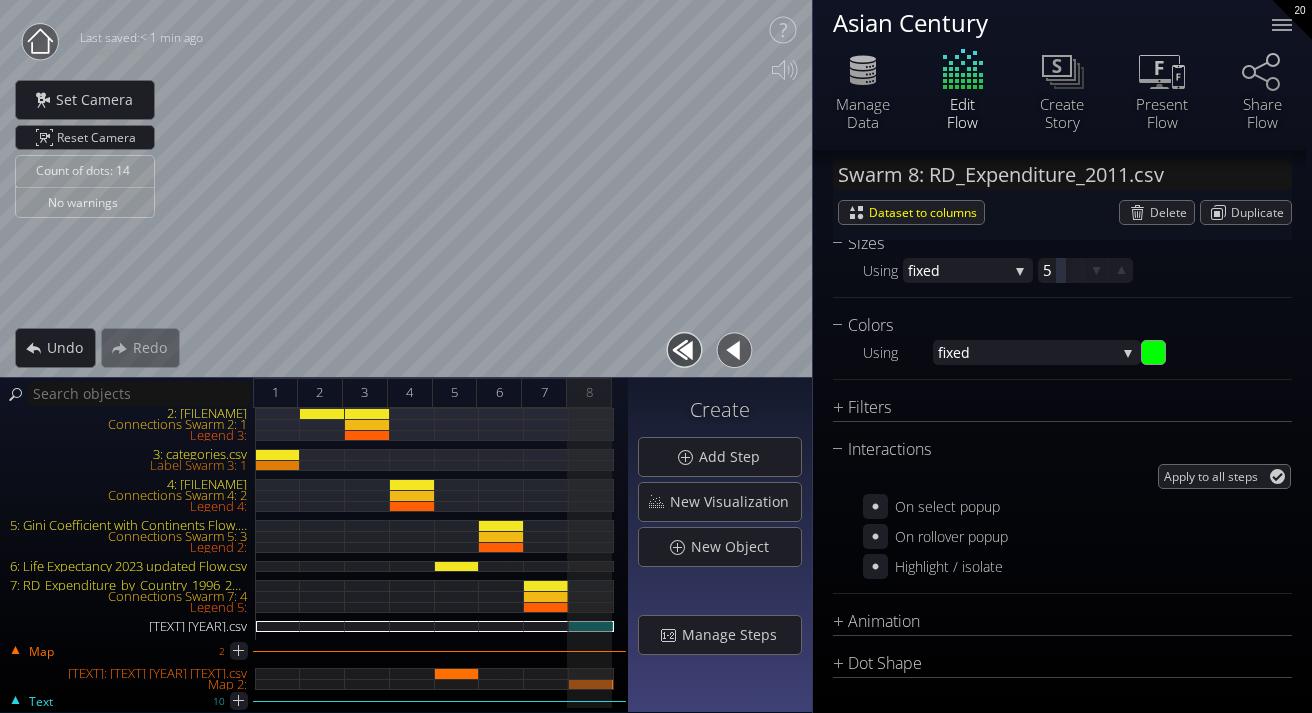 scroll, scrollTop: 1273, scrollLeft: 0, axis: vertical 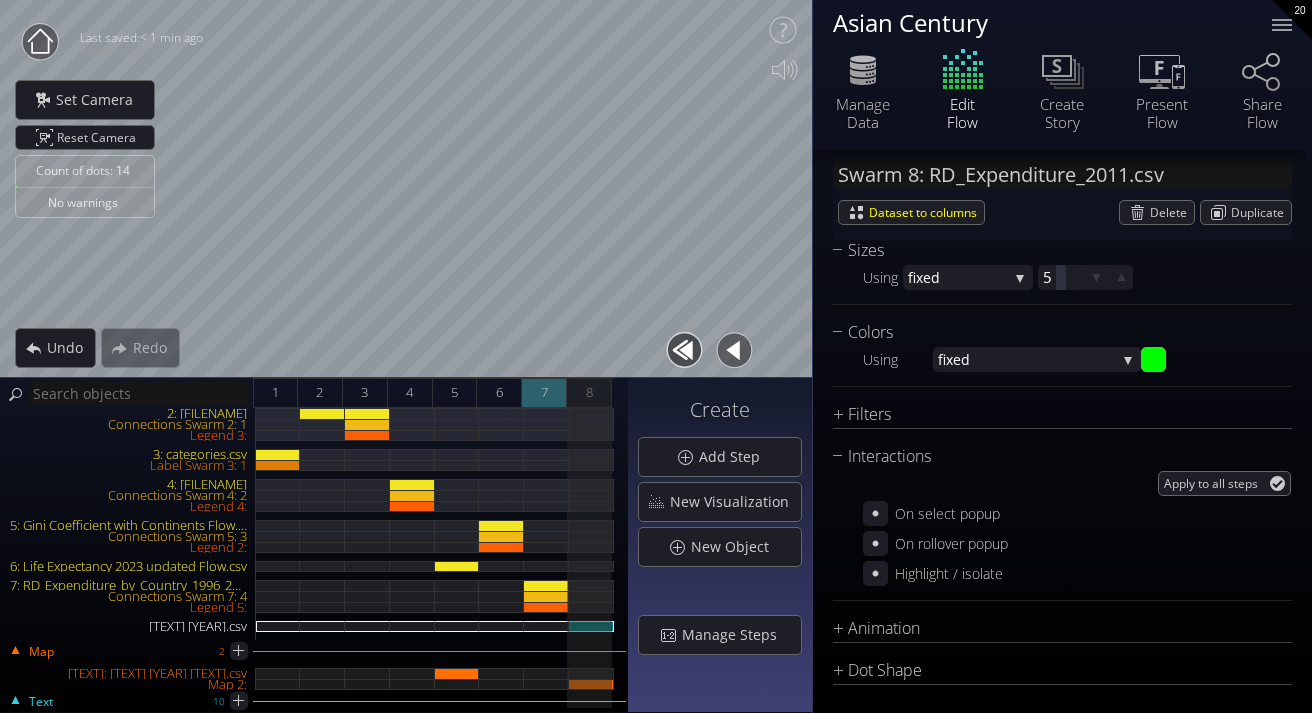 click on "7" at bounding box center [544, 393] 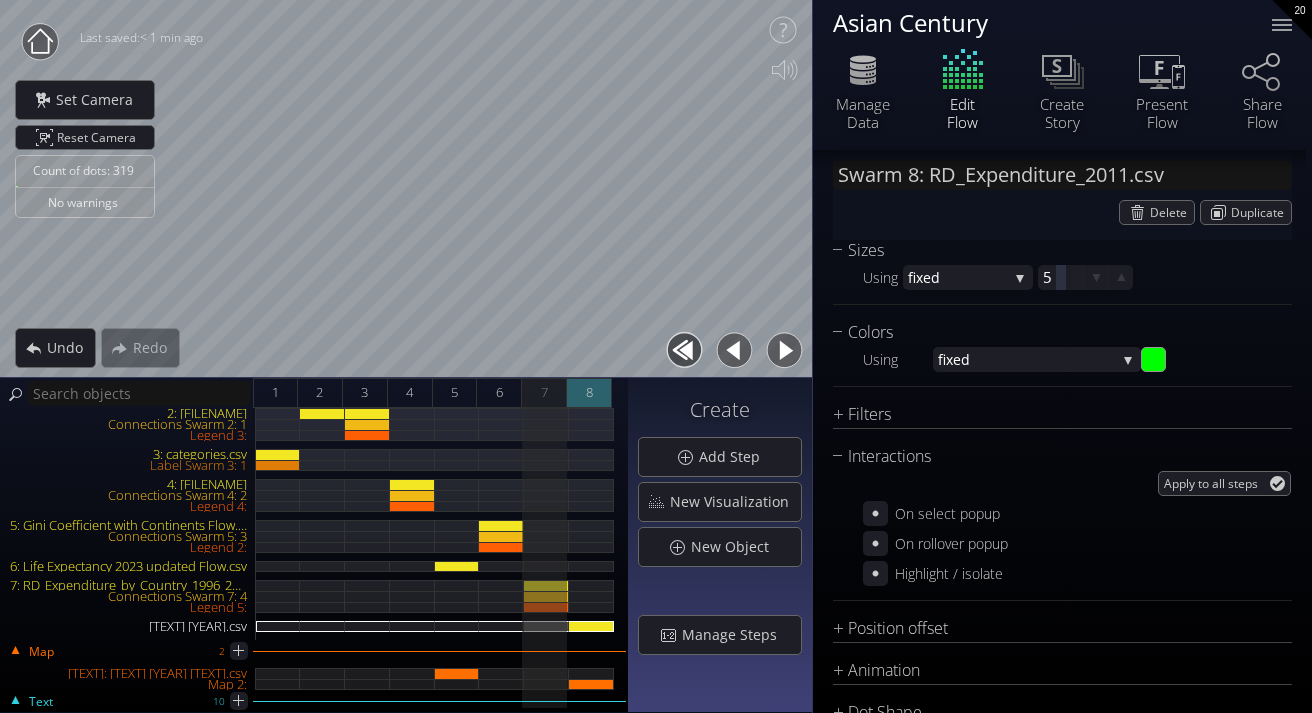 click on "8" at bounding box center (589, 392) 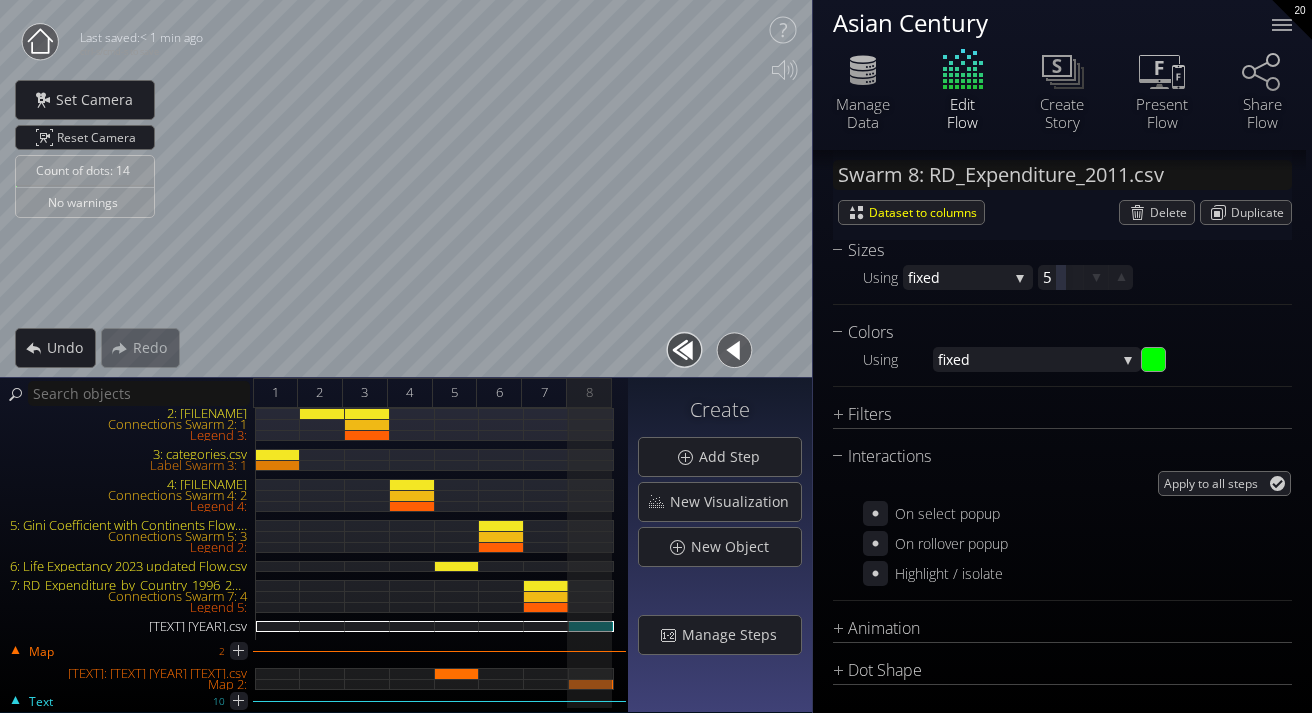 click at bounding box center (591, 524) 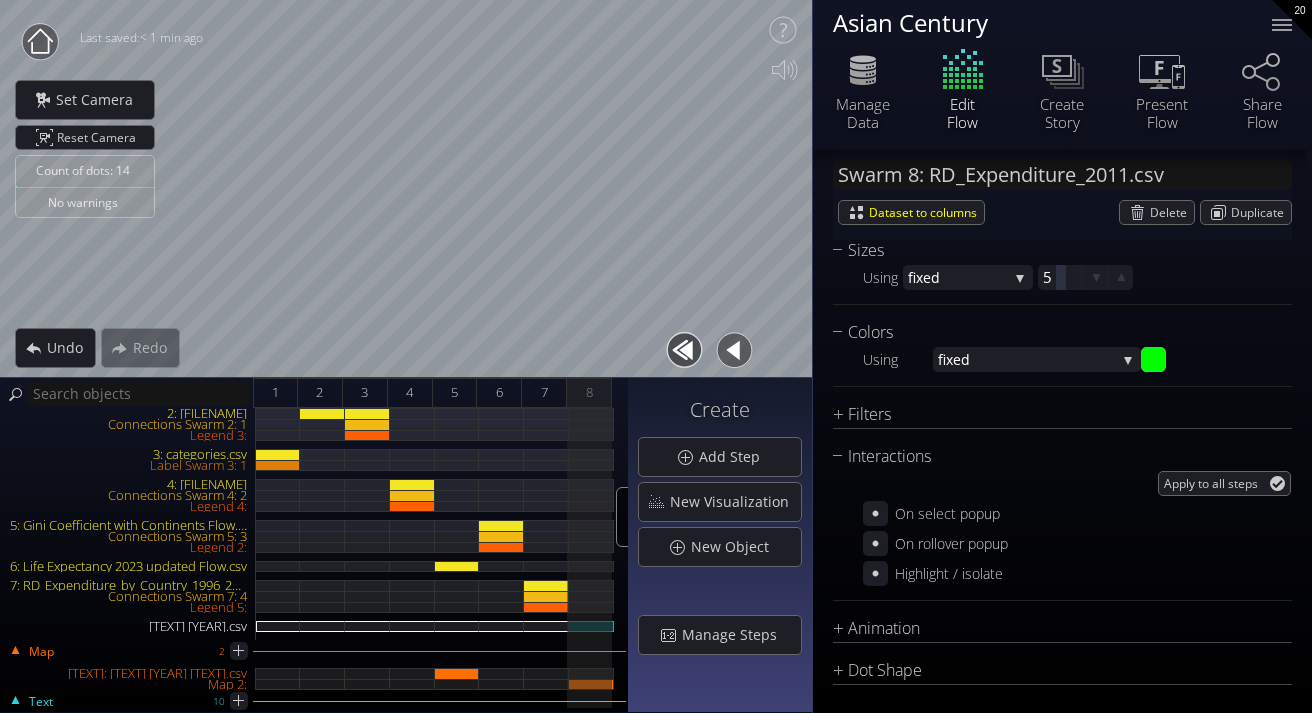 click on "[TEXT] [YEAR].csv" at bounding box center (591, 626) 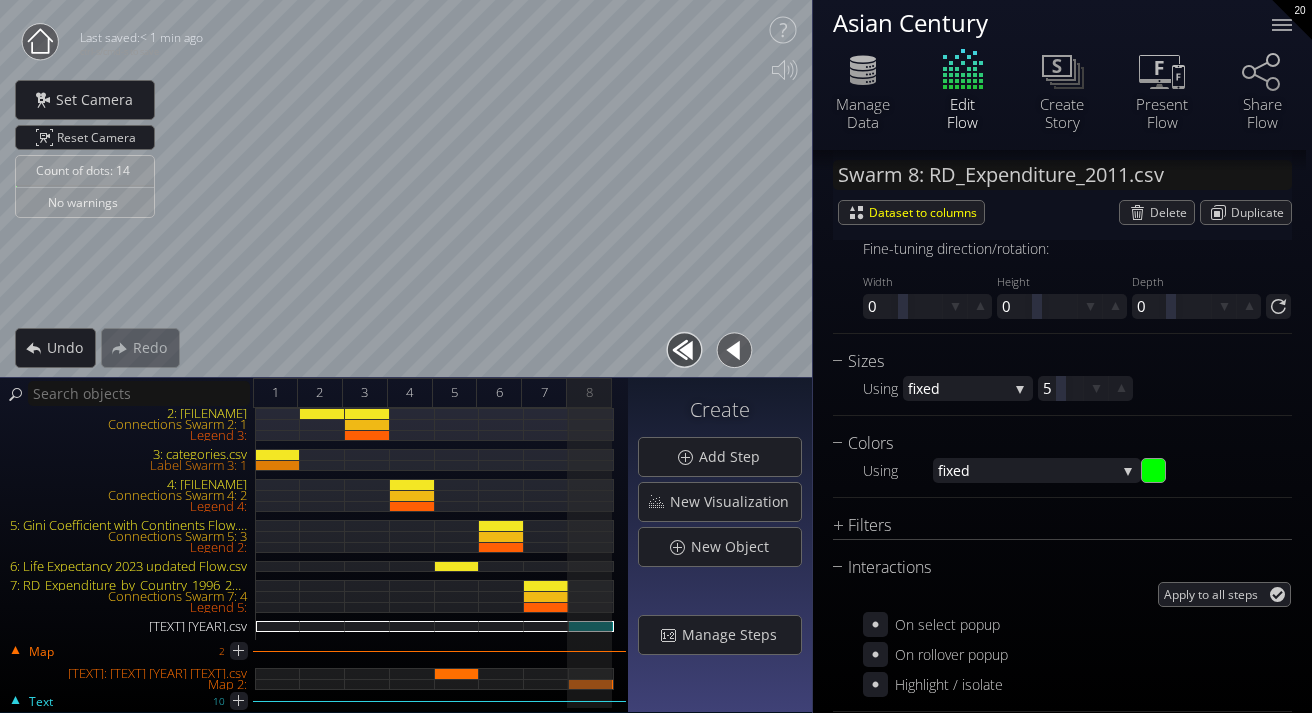 scroll, scrollTop: 1271, scrollLeft: 0, axis: vertical 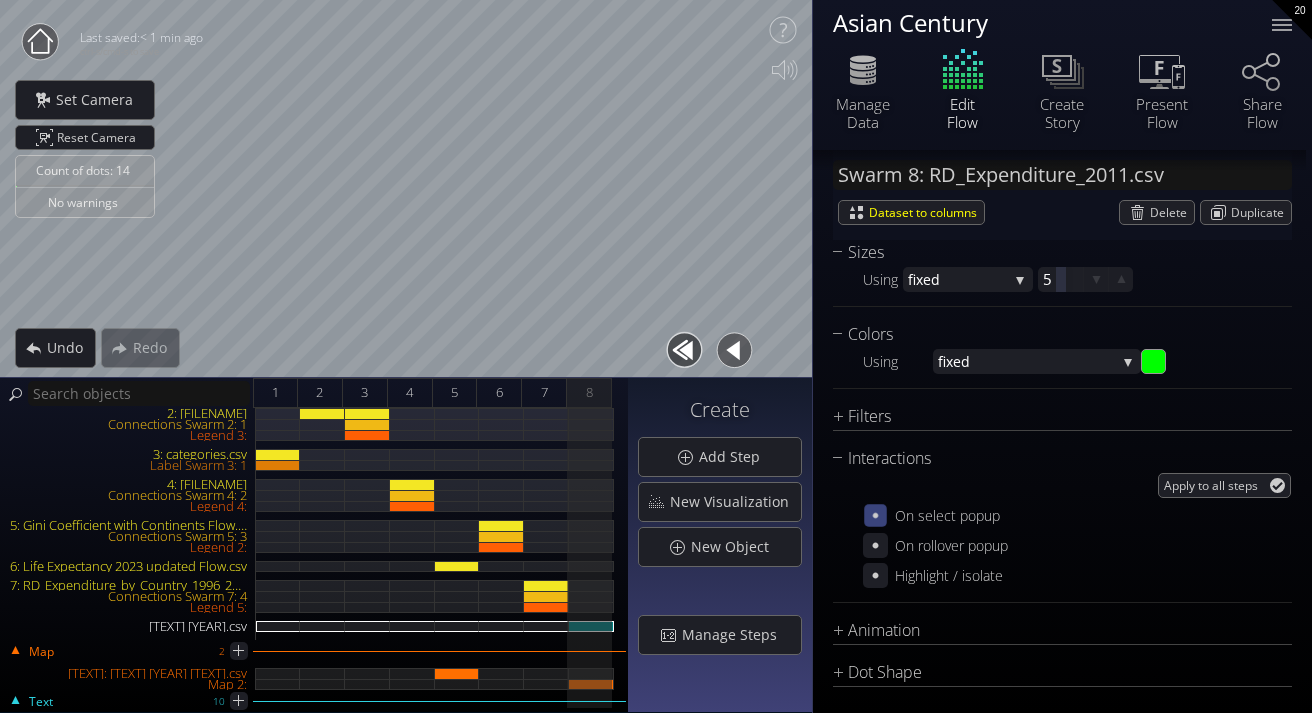 click 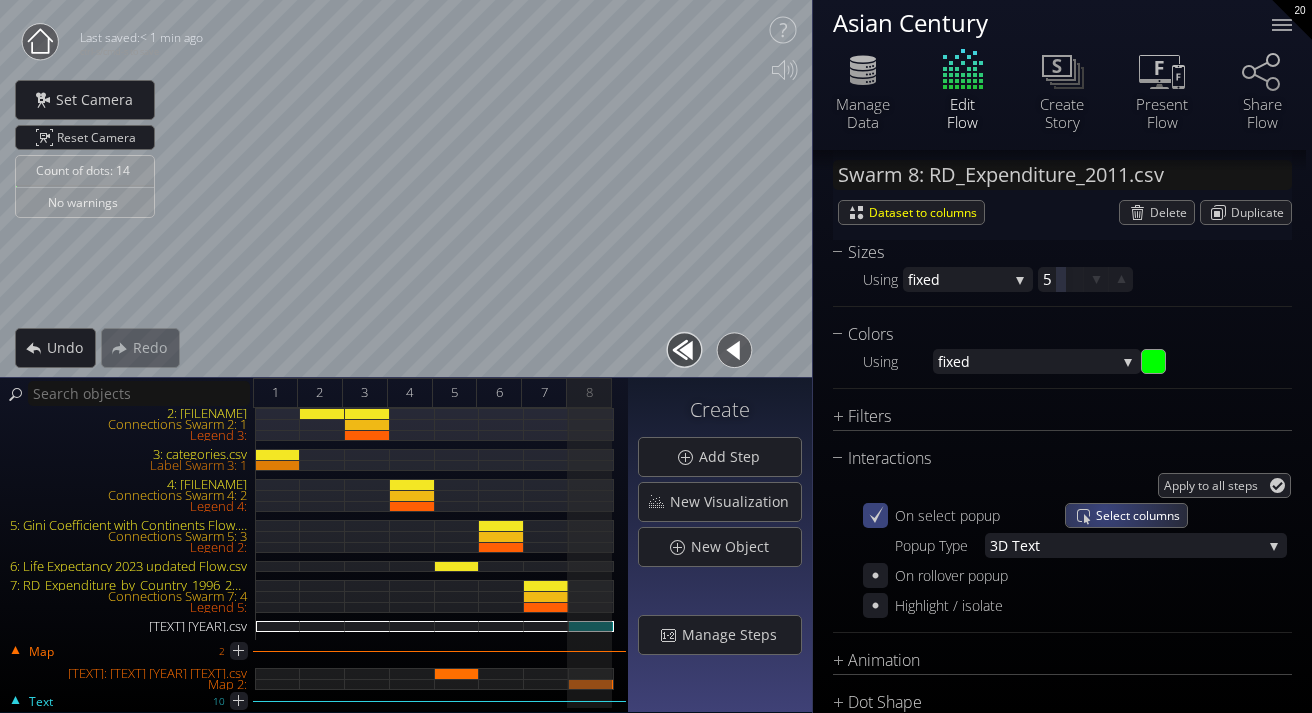 click on "Select columns" at bounding box center [1141, 515] 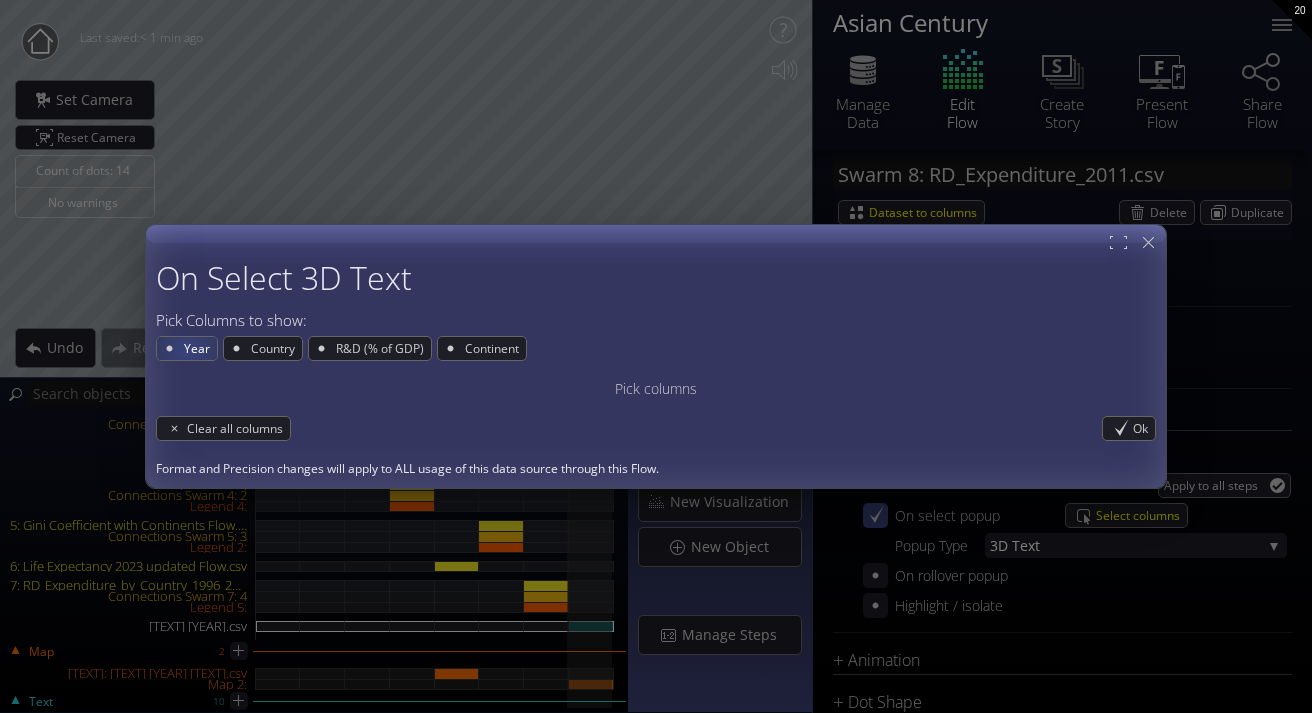 click on "Year" at bounding box center (199, 348) 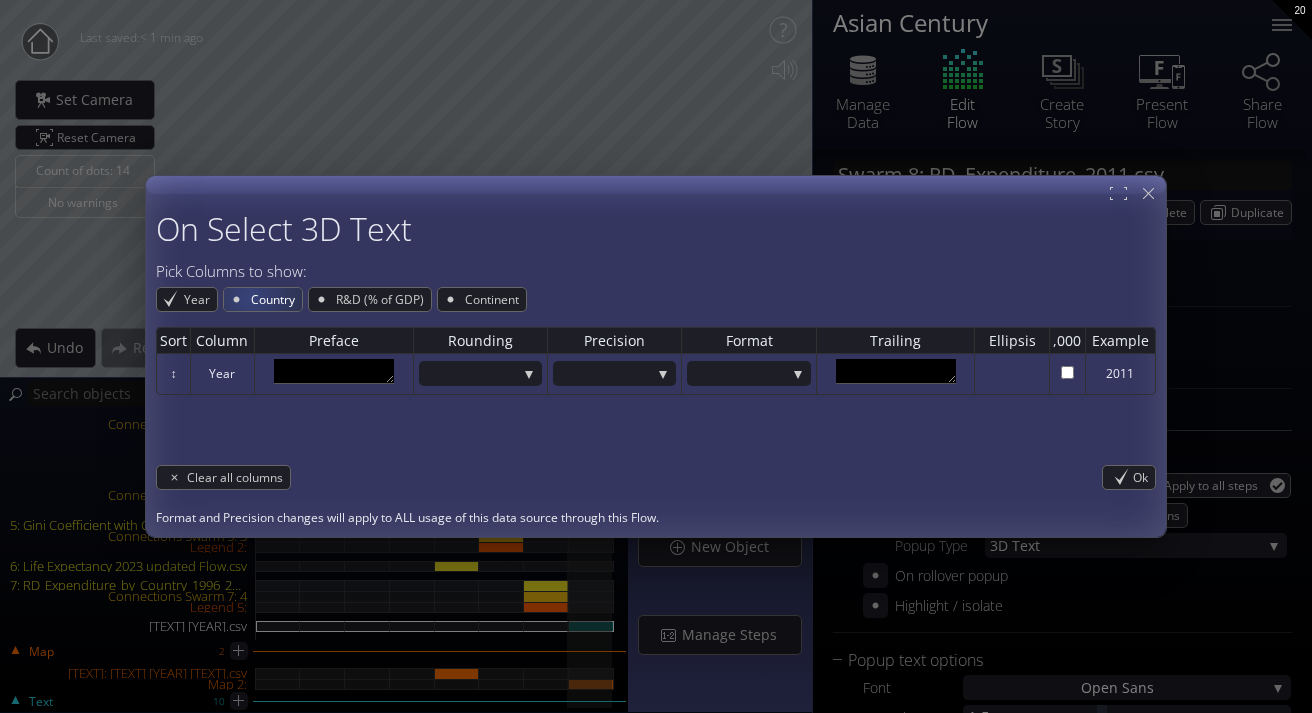 click on "Country" at bounding box center [275, 299] 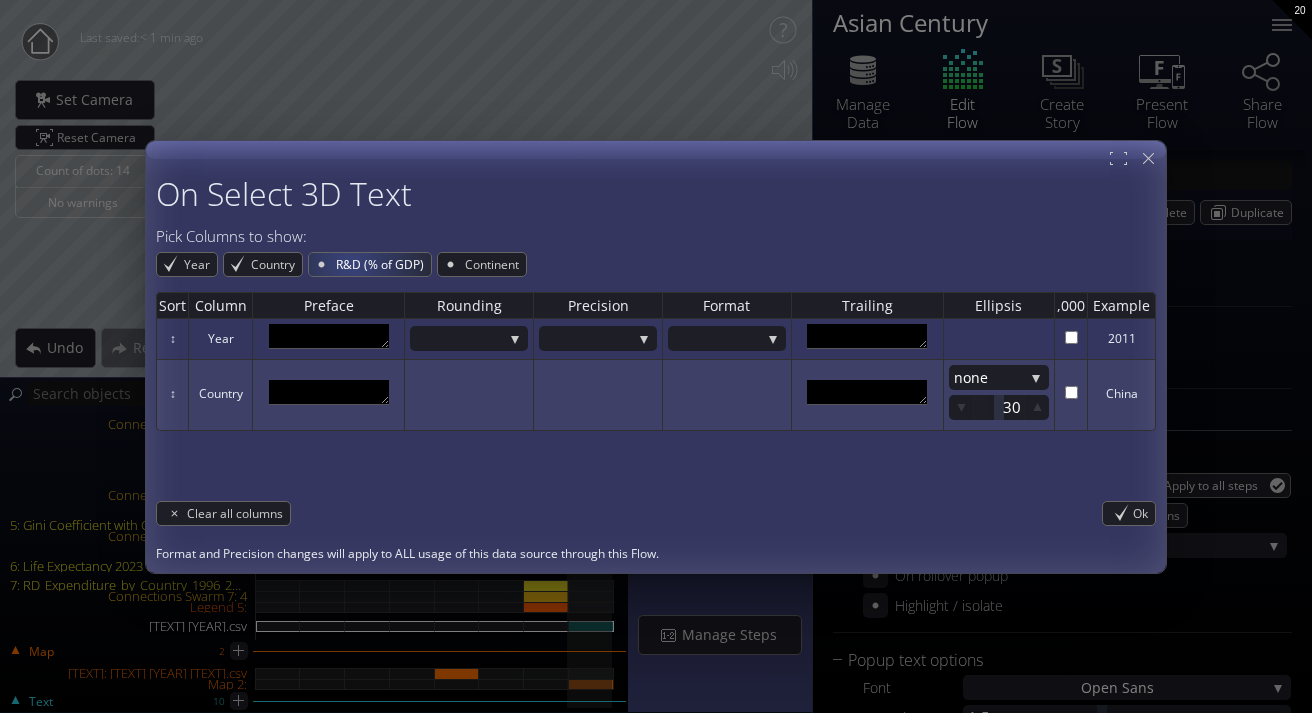 click on "R&D (% of GDP)" at bounding box center (382, 264) 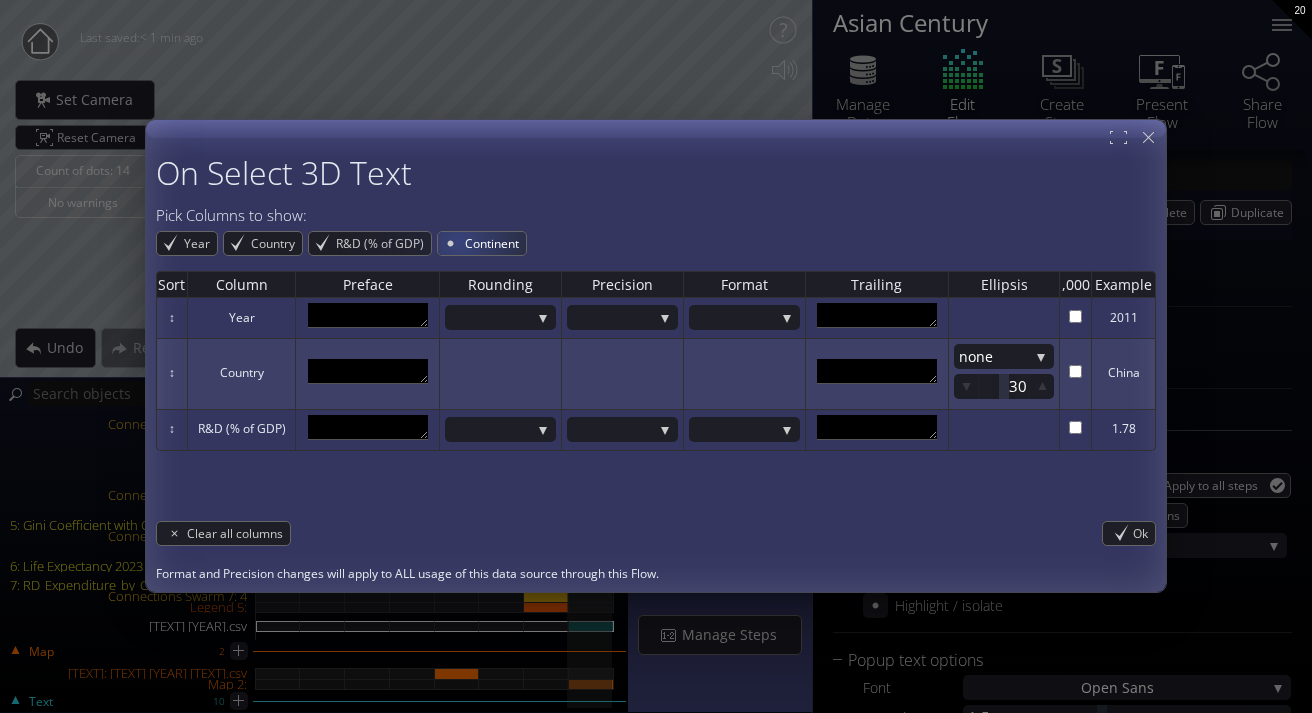 click on "Continent" at bounding box center (482, 243) 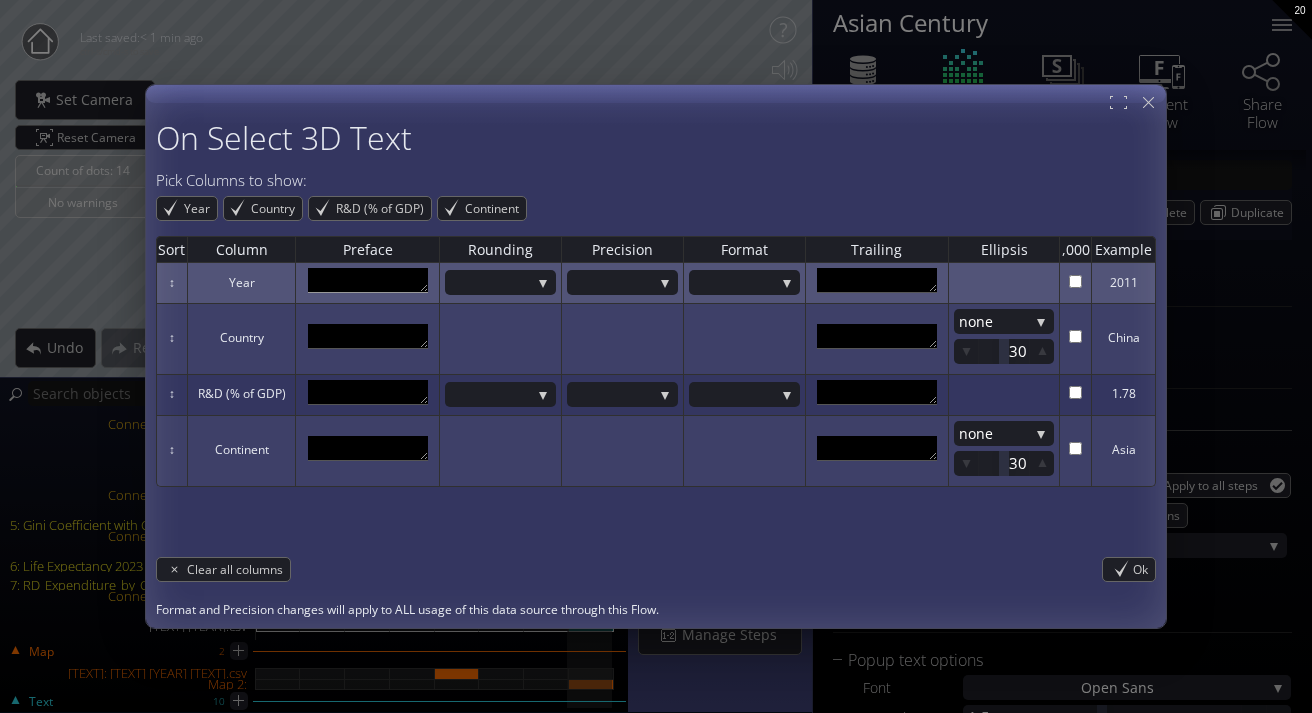 click at bounding box center (368, 280) 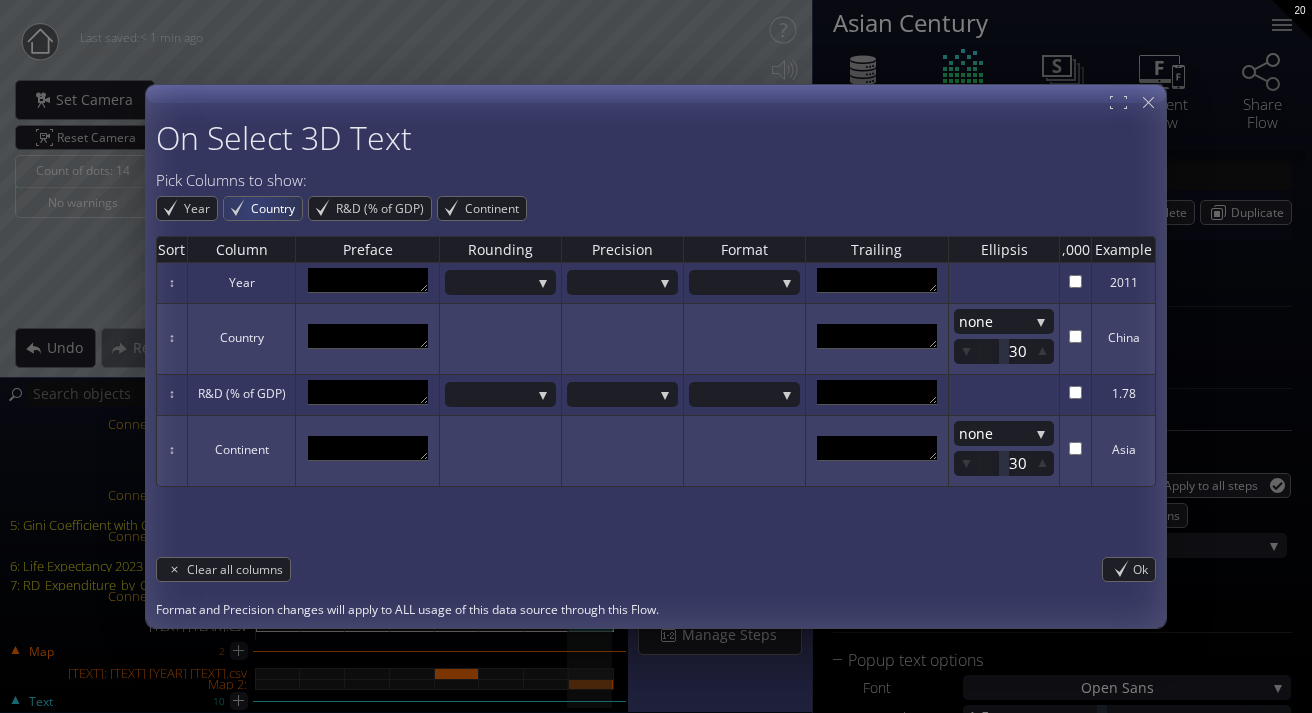 click on "Country" at bounding box center [275, 208] 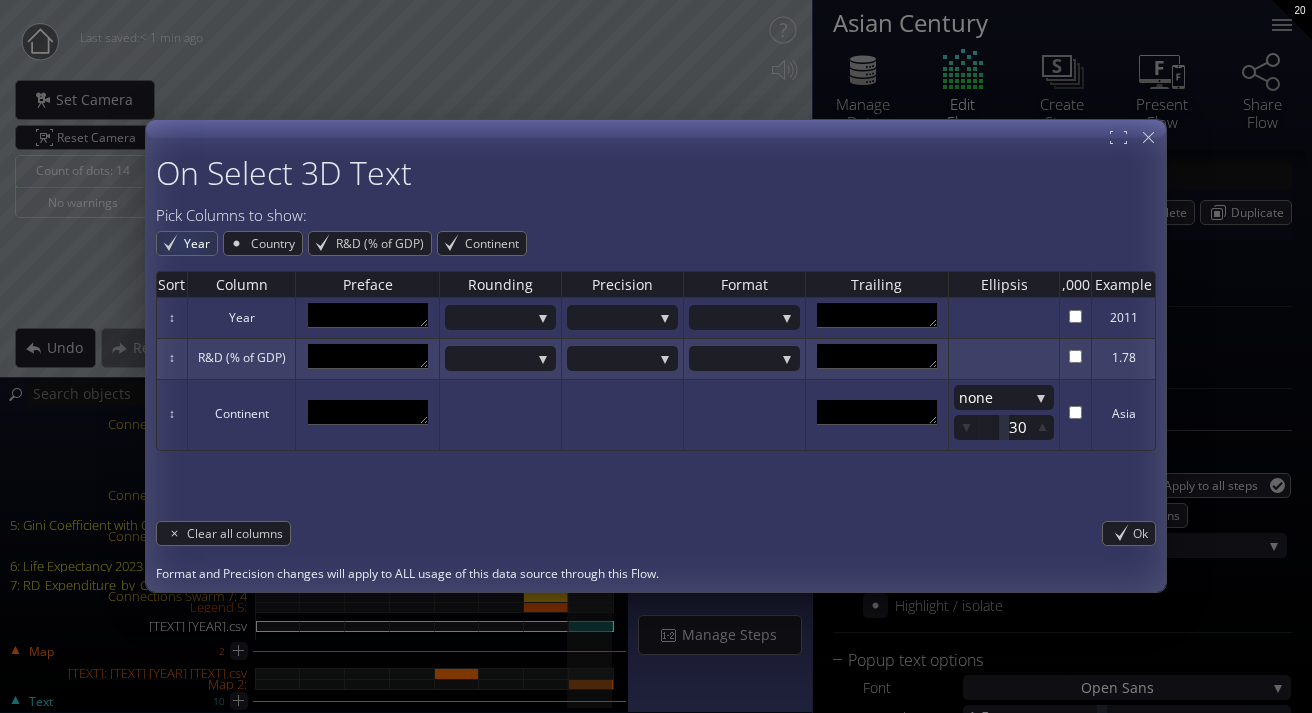 click on "Year" at bounding box center (199, 243) 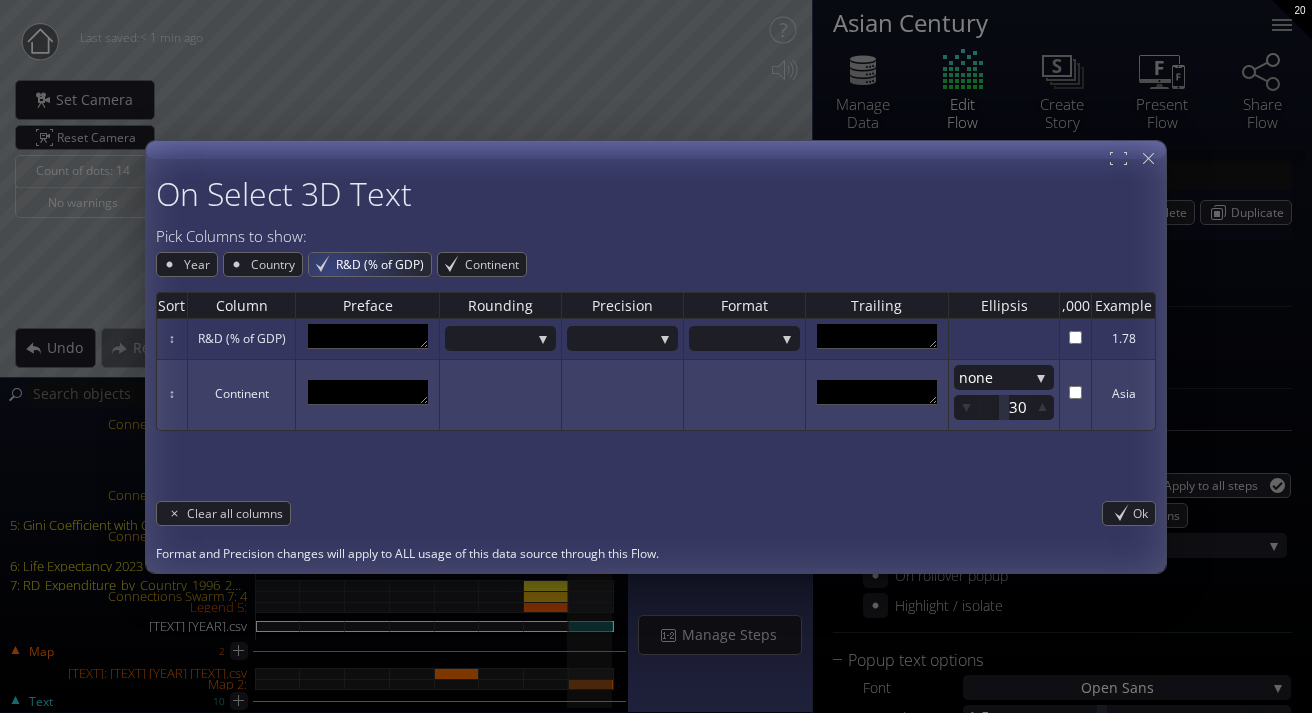 click on "R&D (% of GDP)" at bounding box center [370, 264] 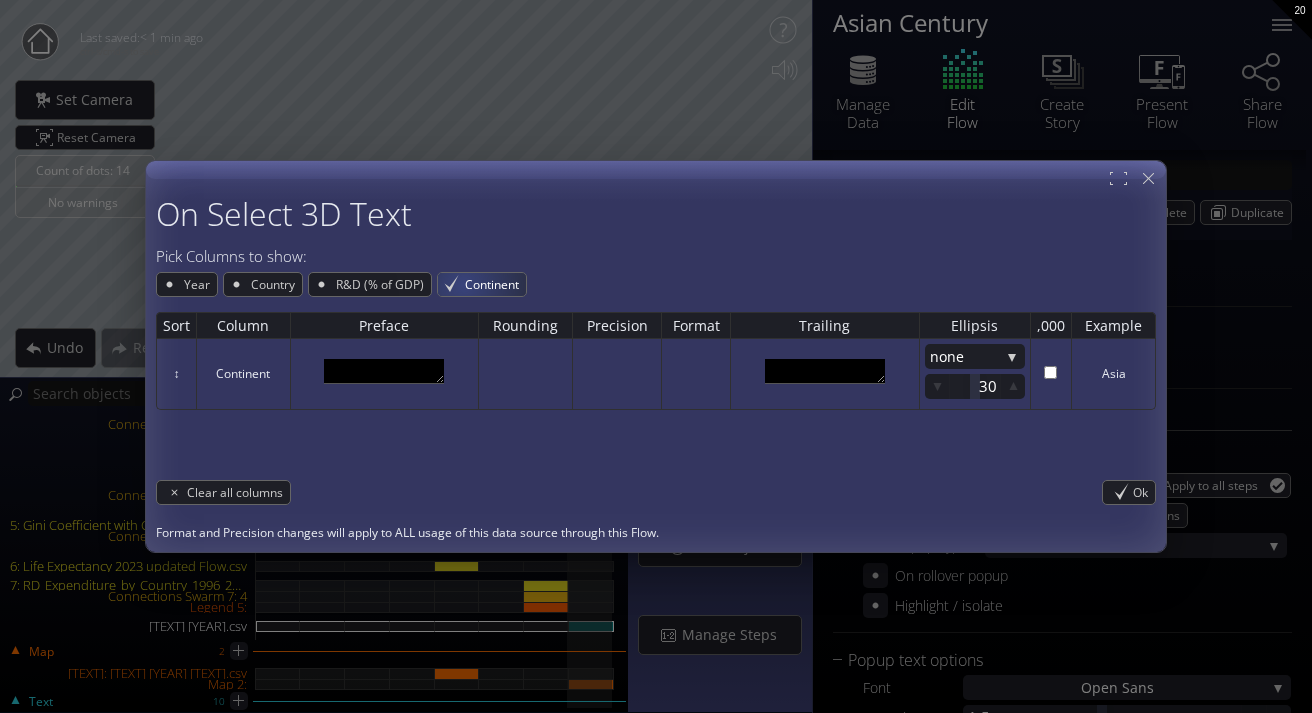 click on "Continent" at bounding box center (494, 284) 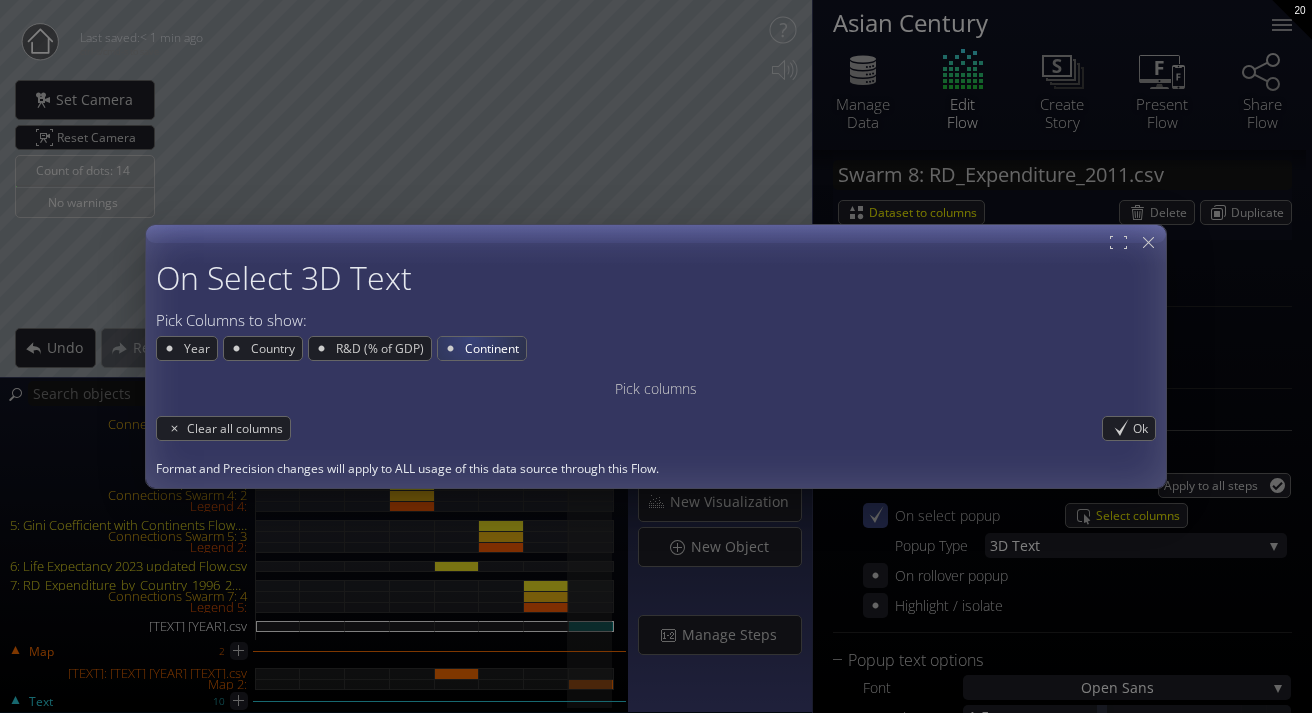 click on "Continent" at bounding box center [494, 348] 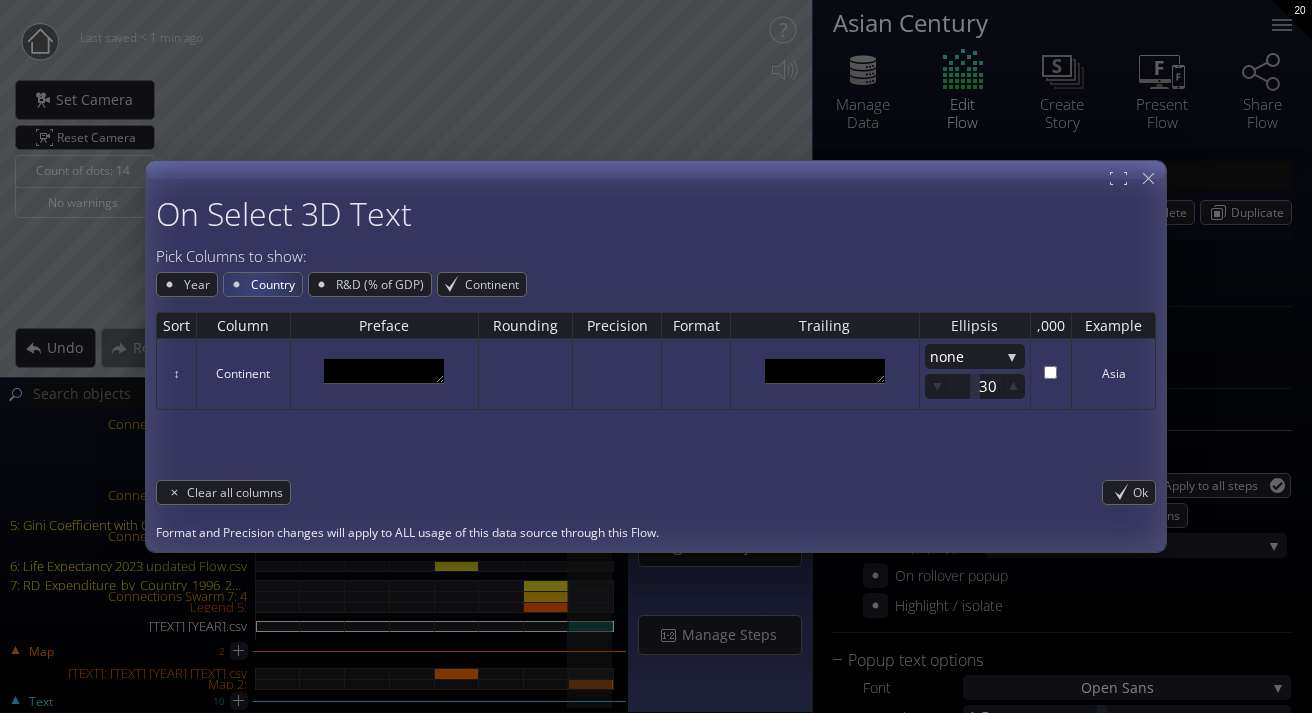 click on "Country" at bounding box center [275, 284] 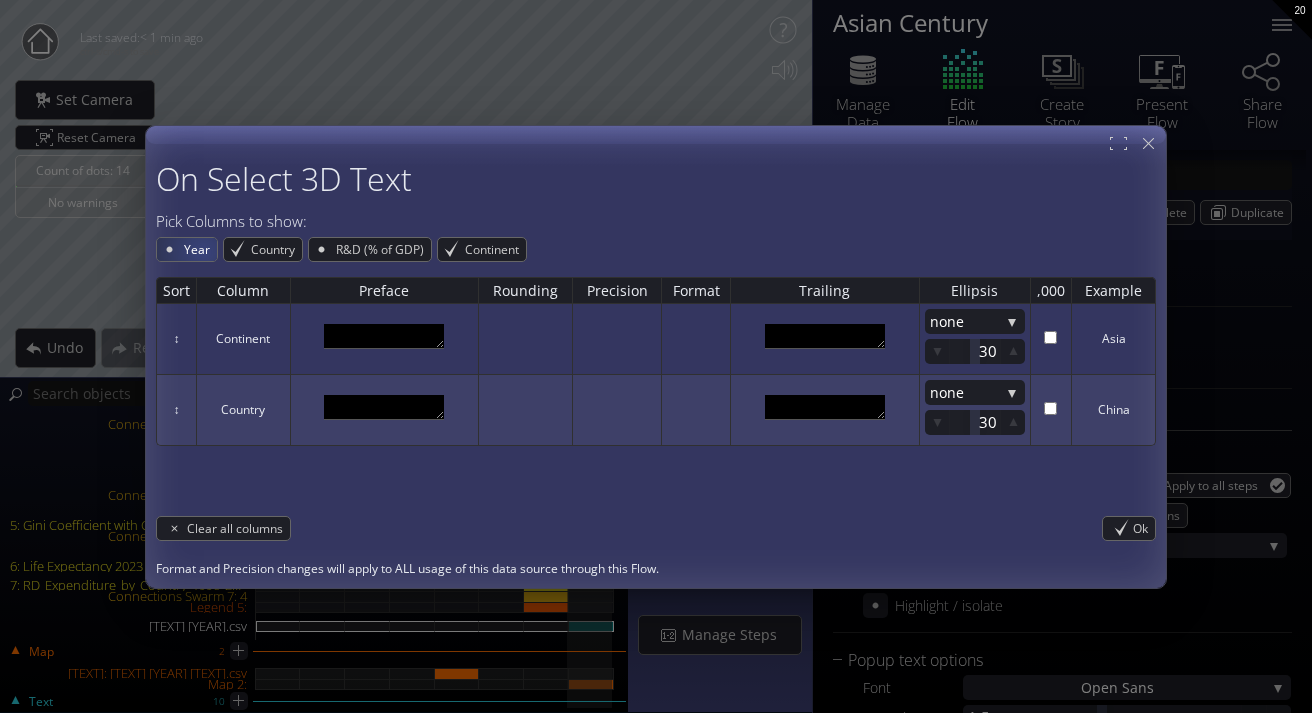 click on "Year" at bounding box center (199, 249) 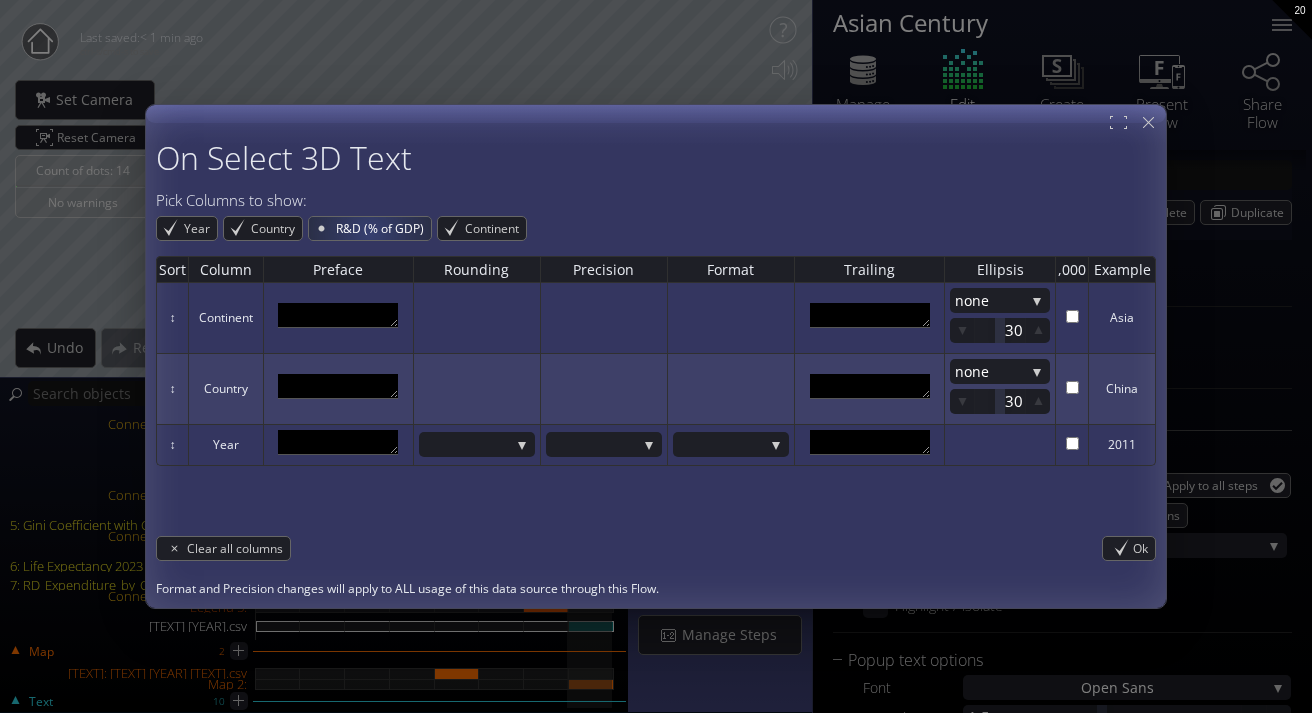 click on "R&D (% of GDP)" at bounding box center (382, 228) 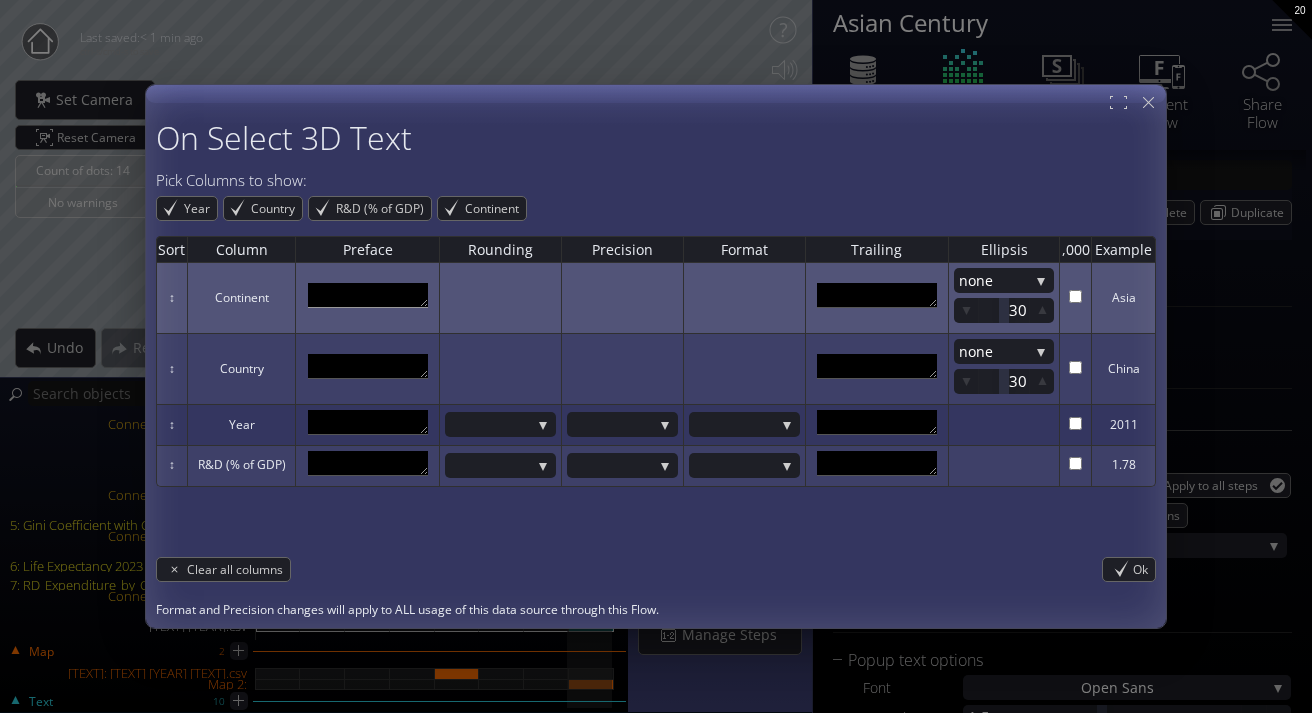 click at bounding box center (368, 295) 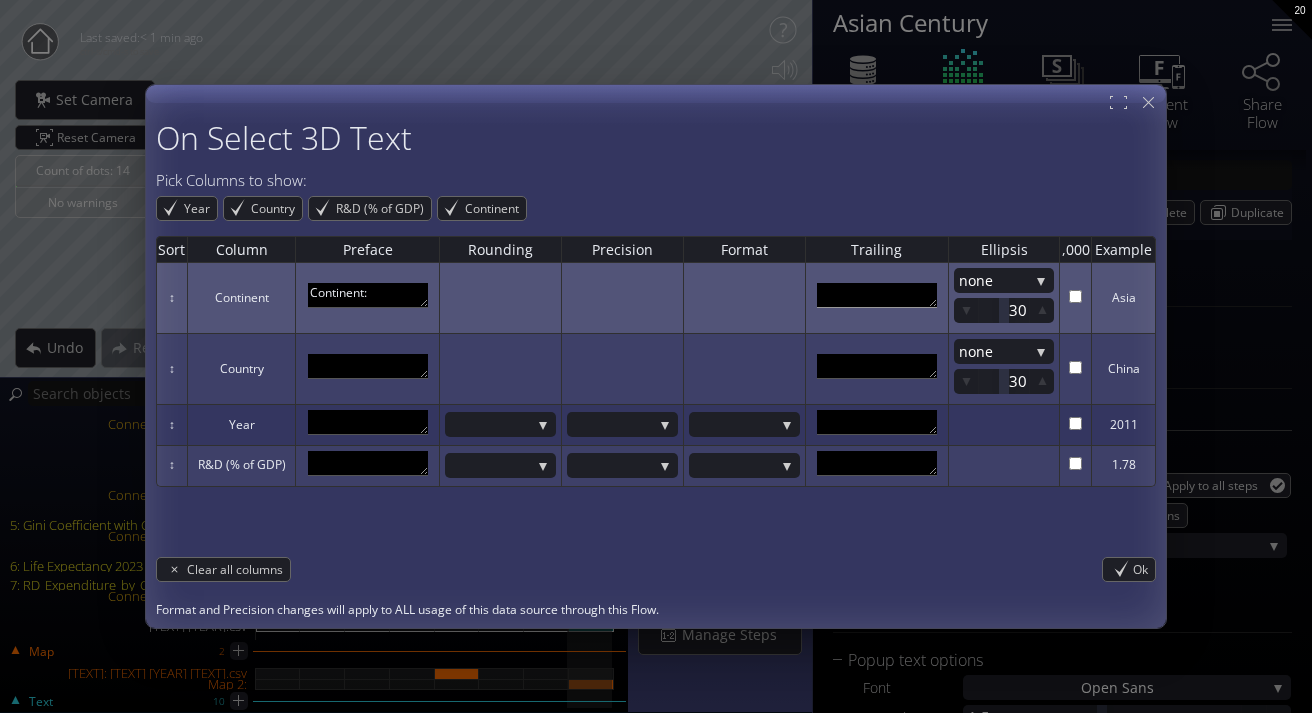 type on "Continent:" 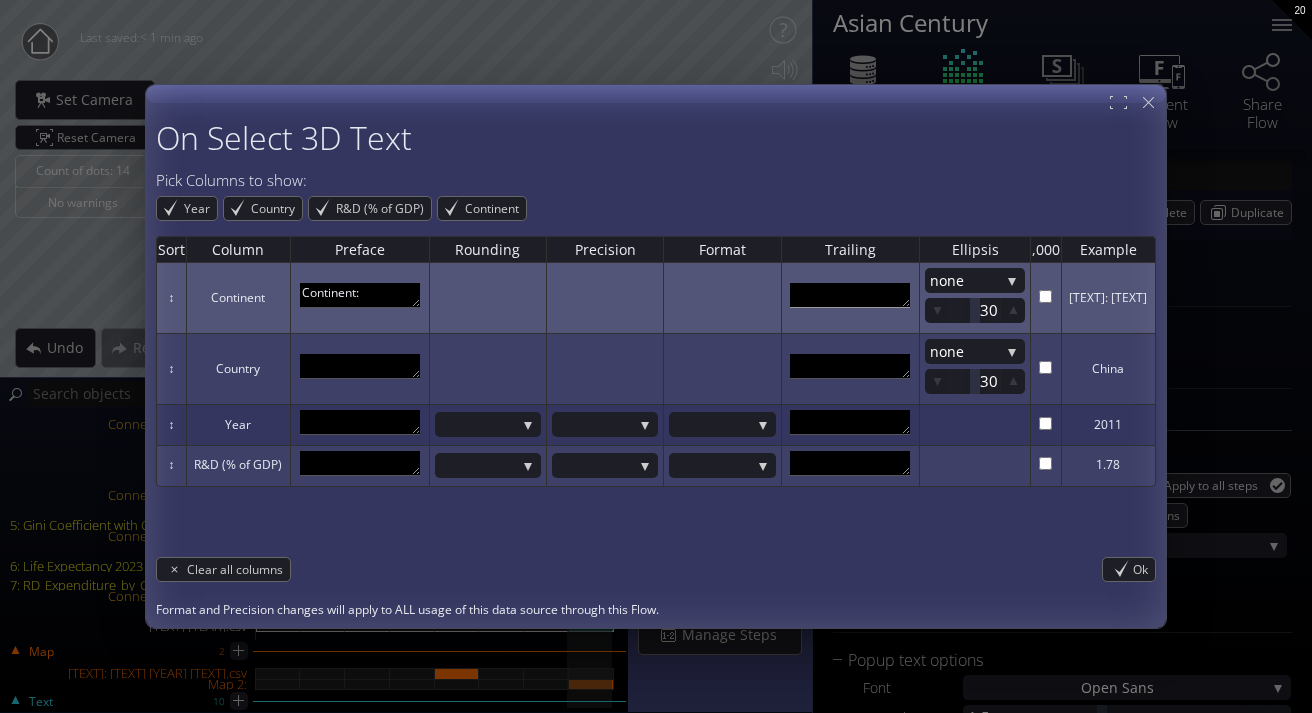 scroll, scrollTop: 11, scrollLeft: 0, axis: vertical 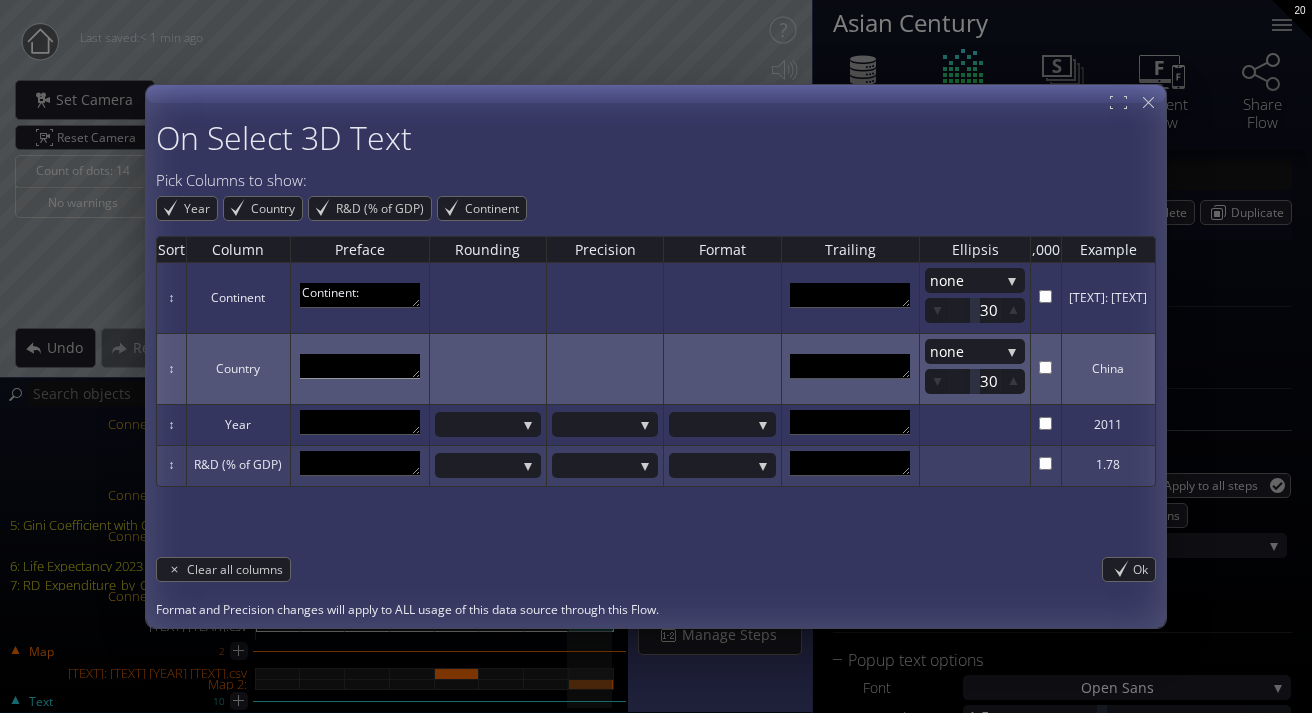 type 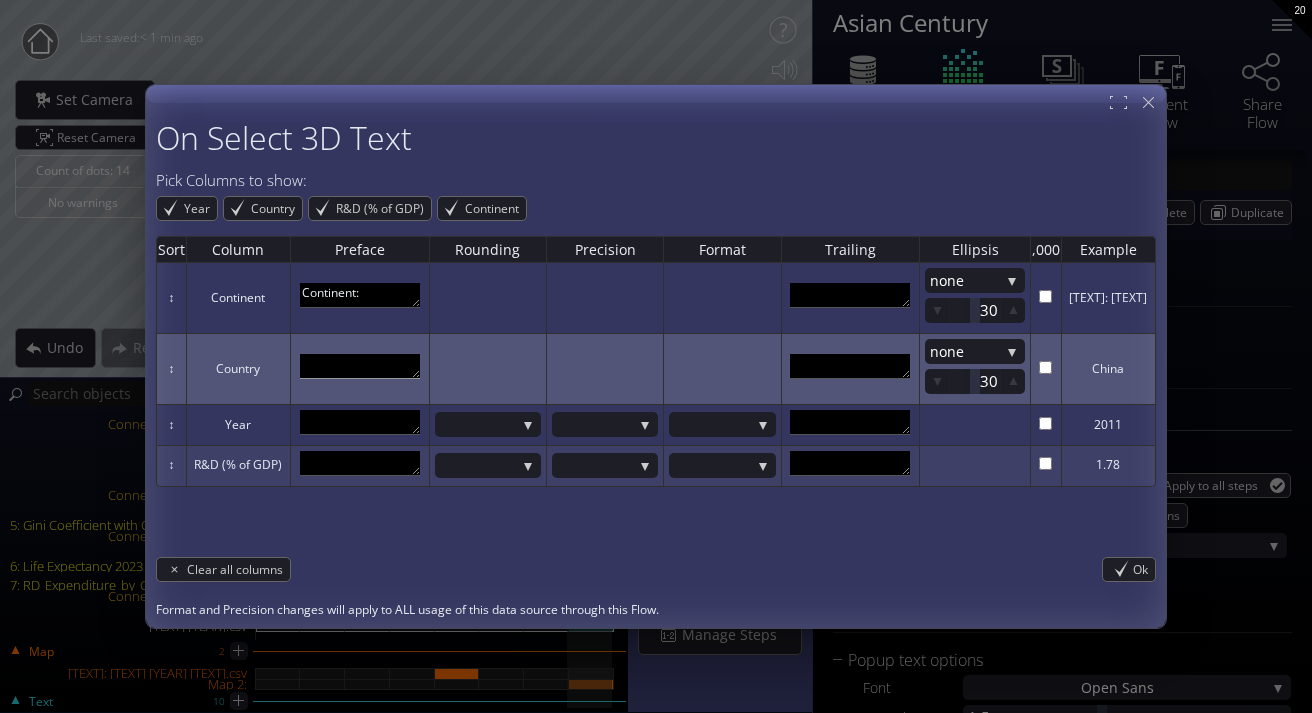 click at bounding box center [360, 366] 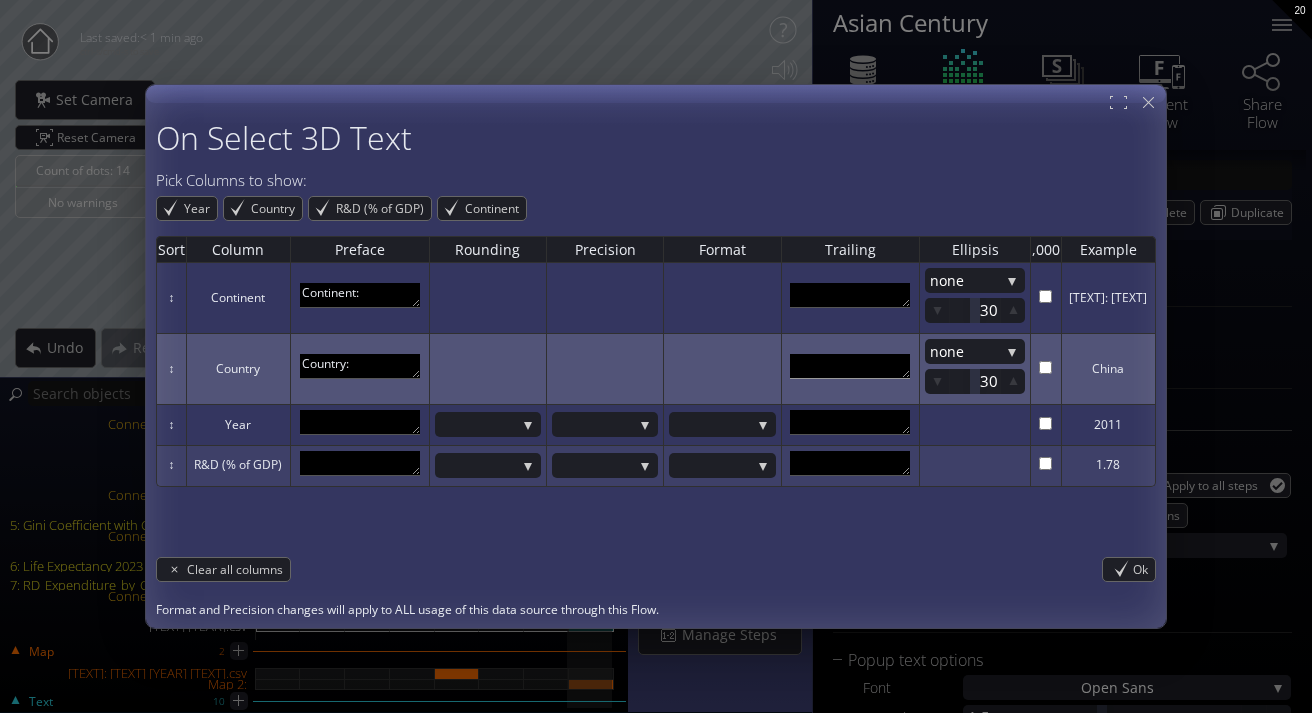 type on "Country:" 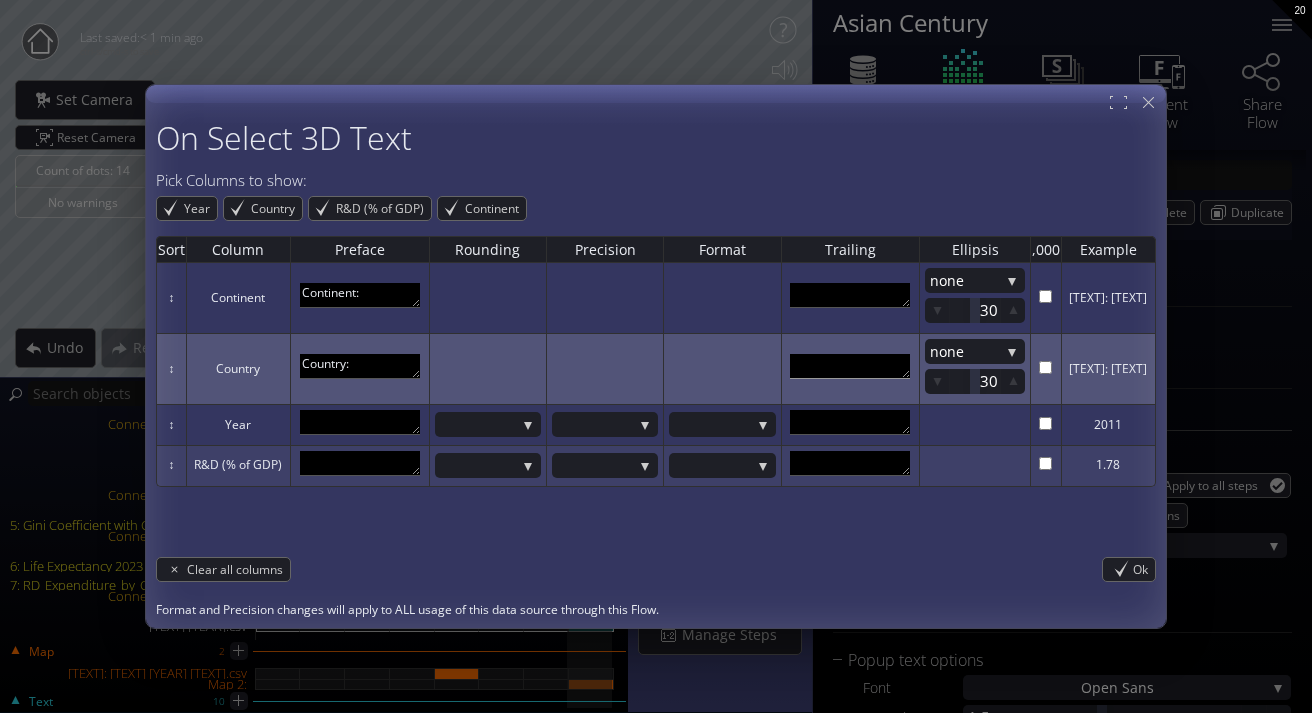 click at bounding box center [850, 366] 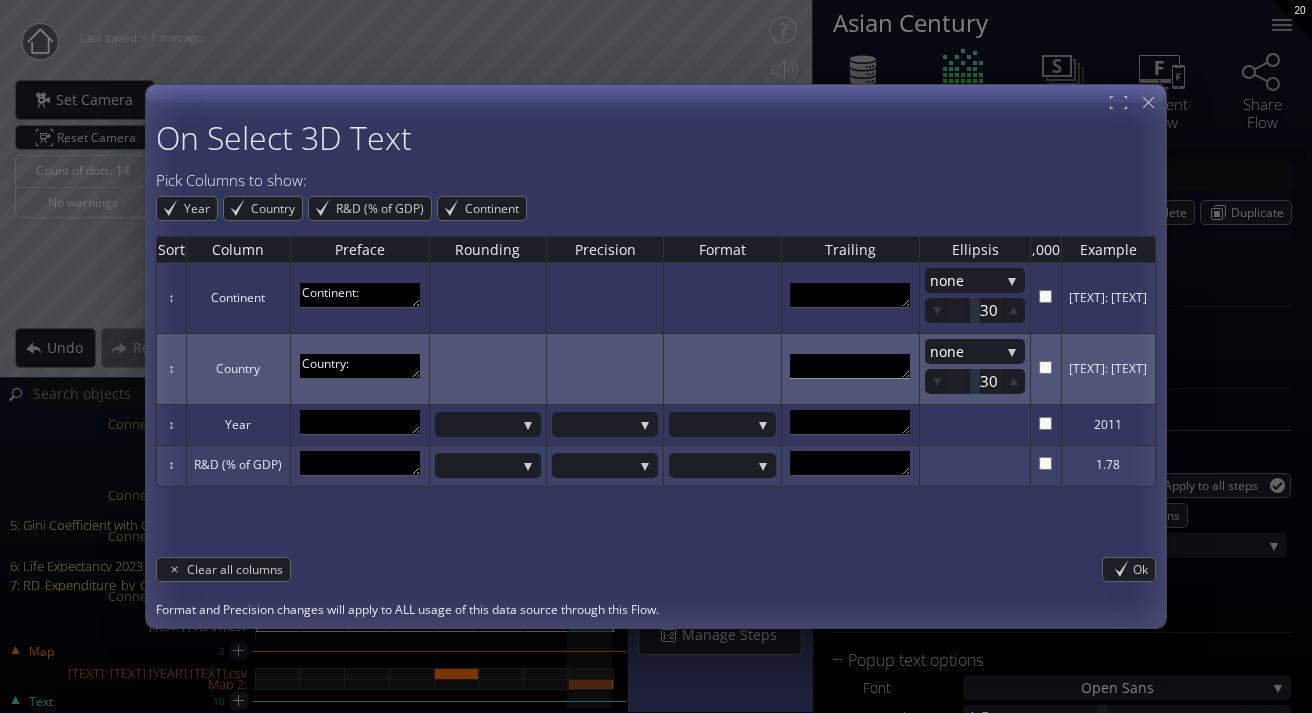 scroll, scrollTop: 11, scrollLeft: 0, axis: vertical 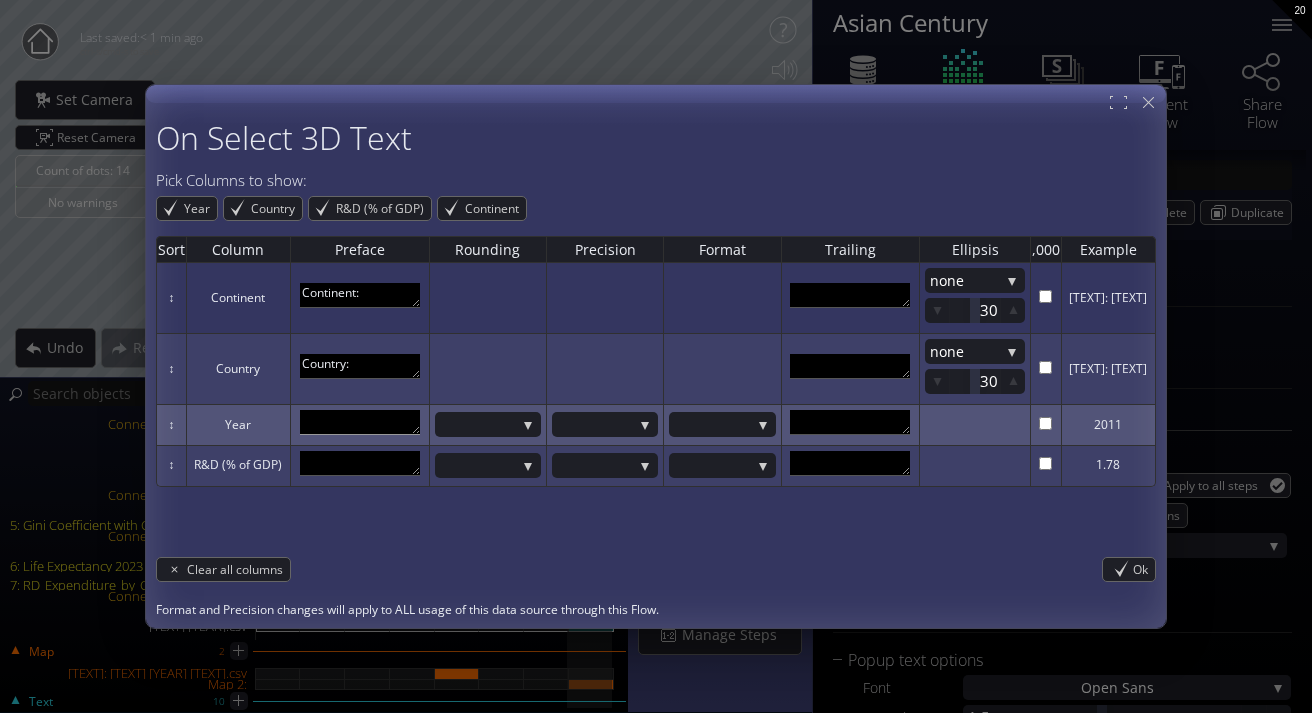 type 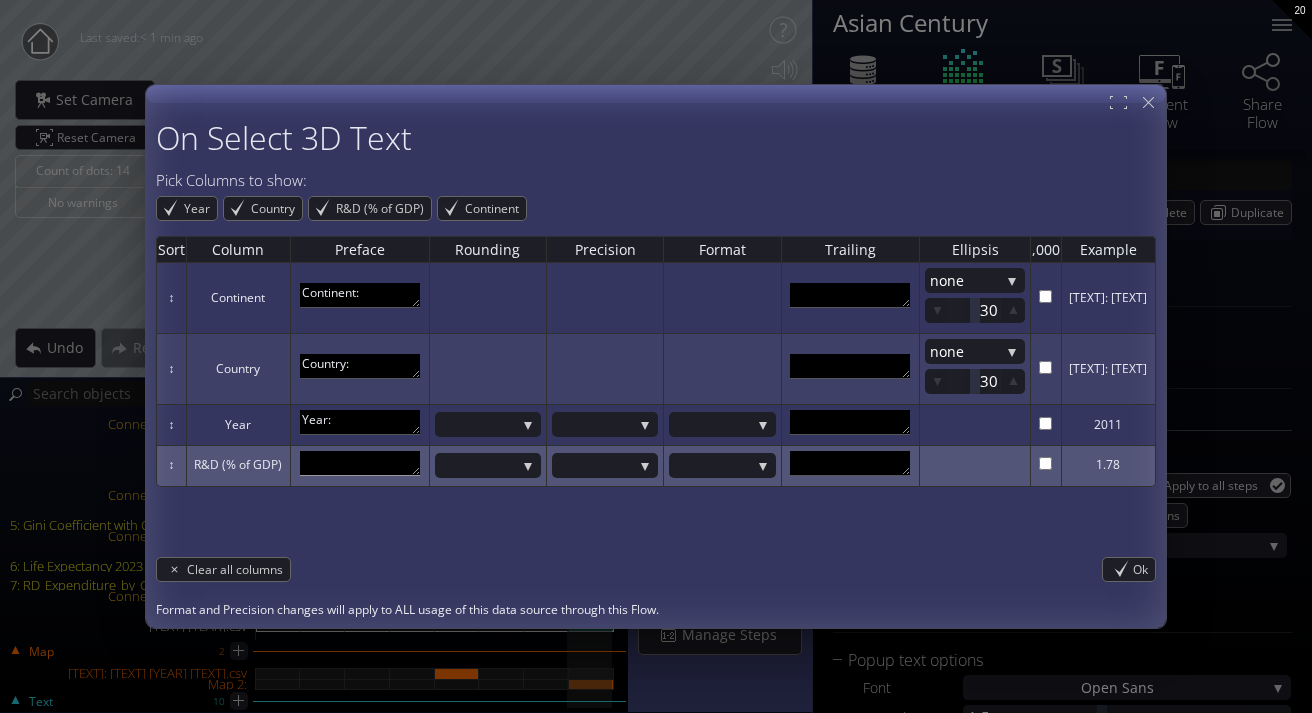 type on "Year:" 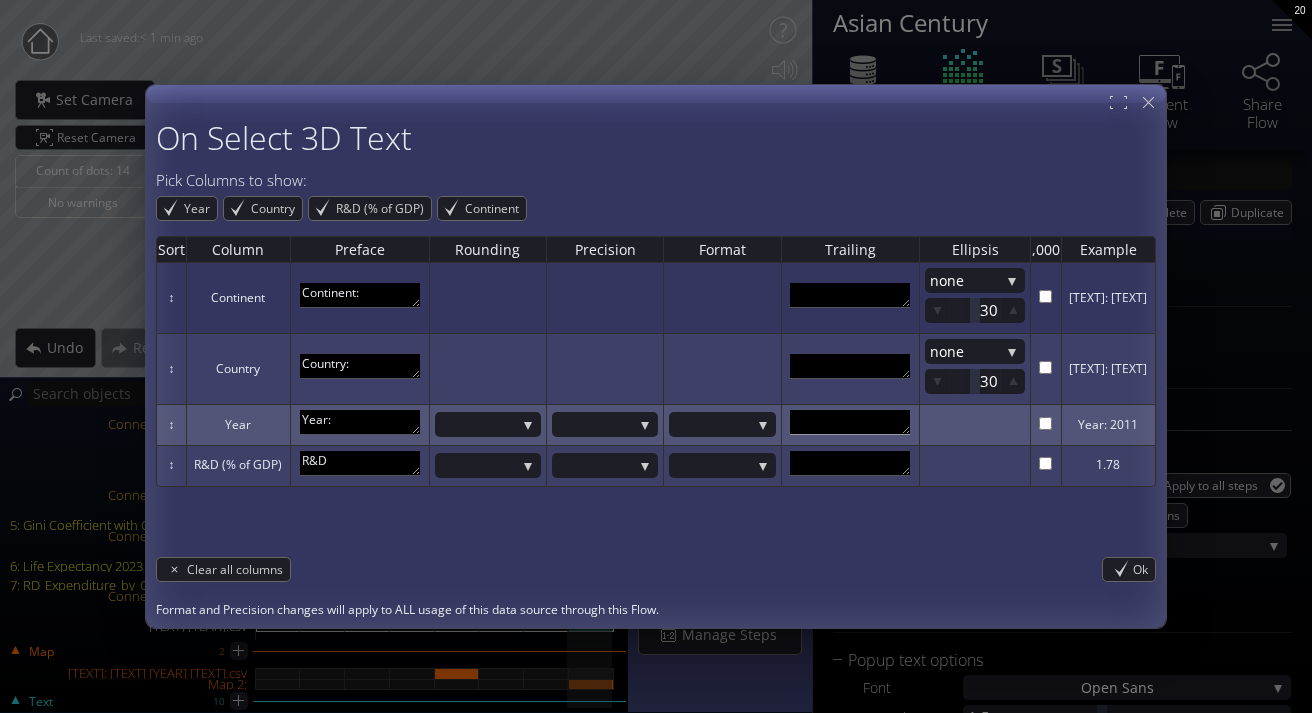type on "R&D" 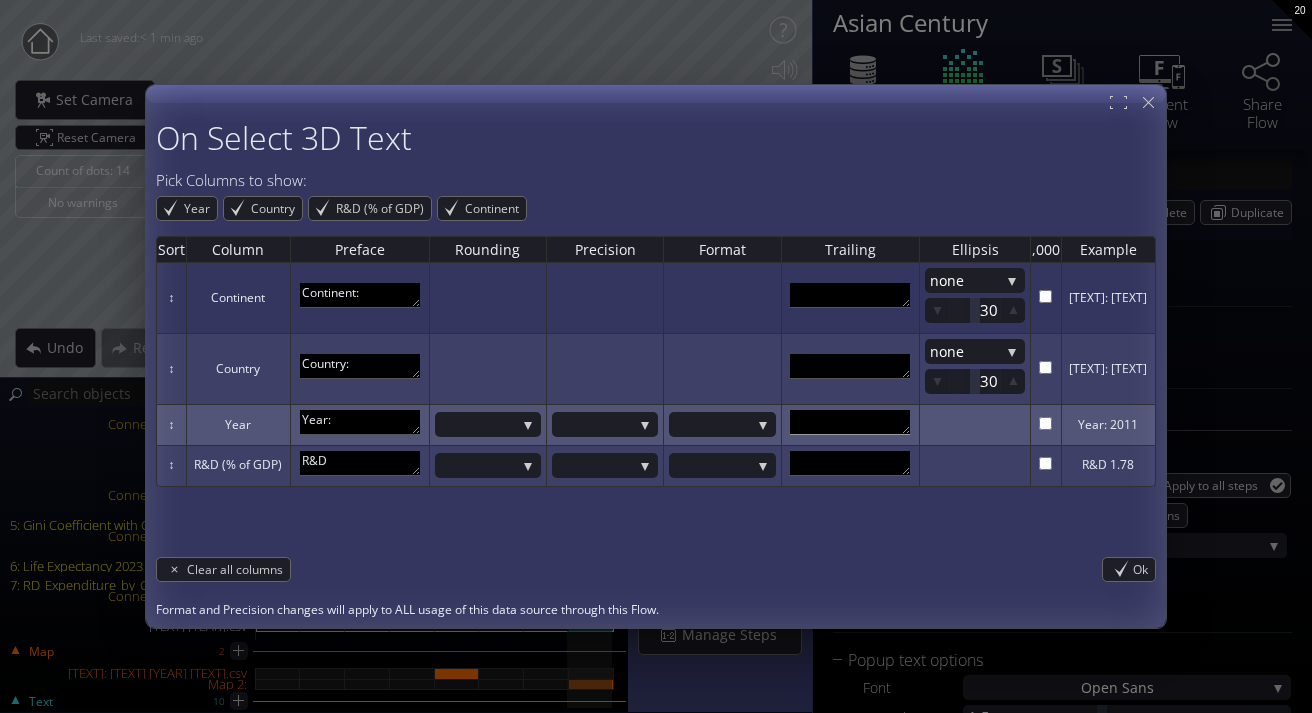 scroll, scrollTop: 11, scrollLeft: 0, axis: vertical 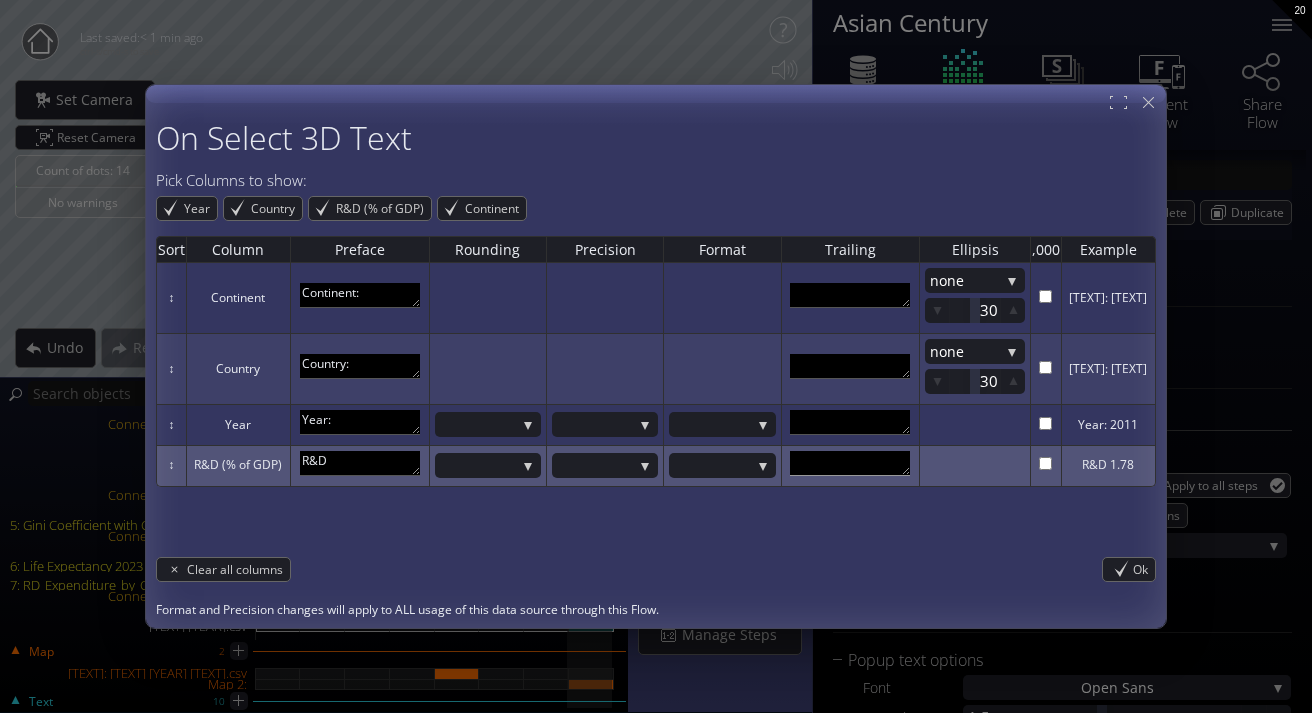 type 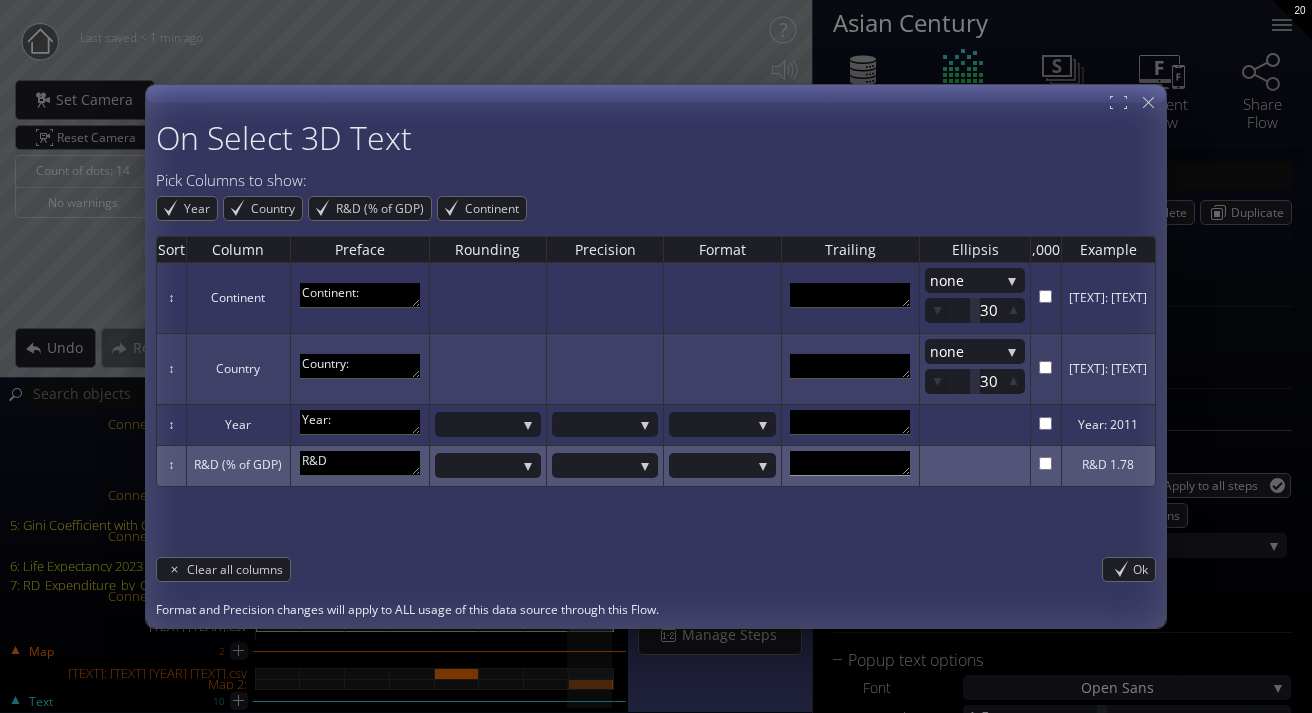 scroll, scrollTop: 11, scrollLeft: 0, axis: vertical 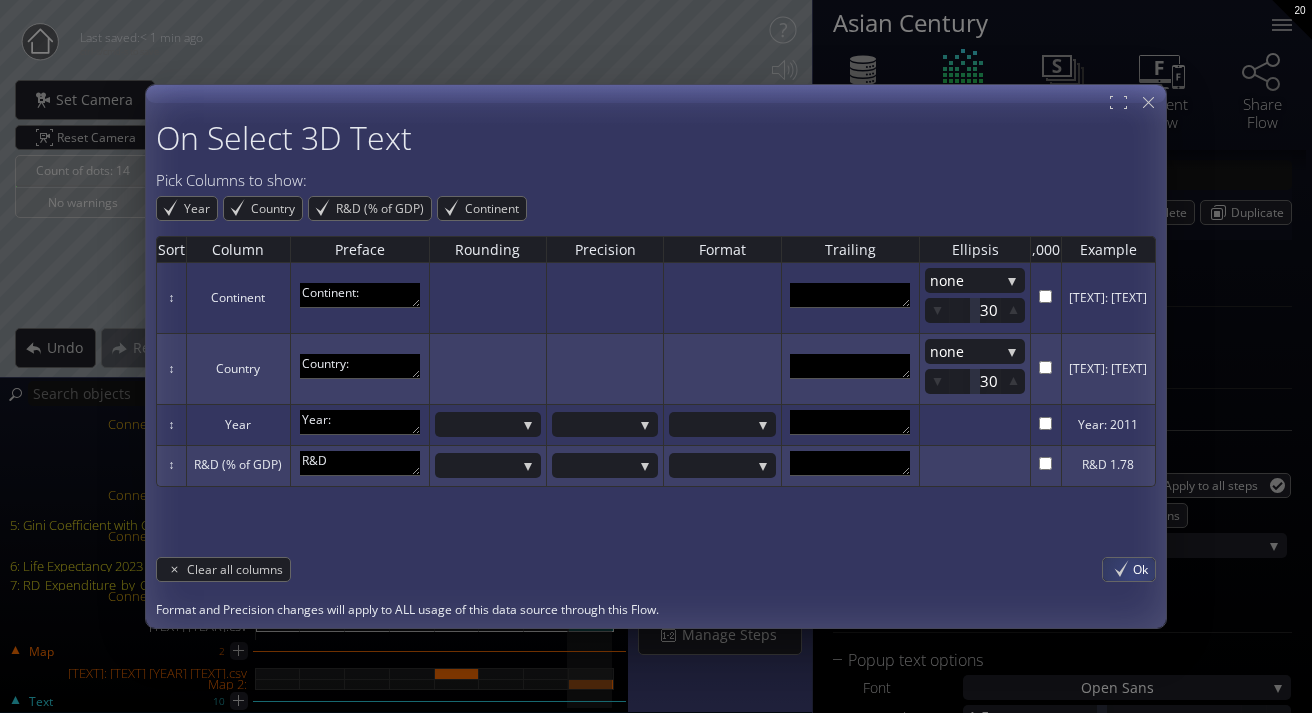 type 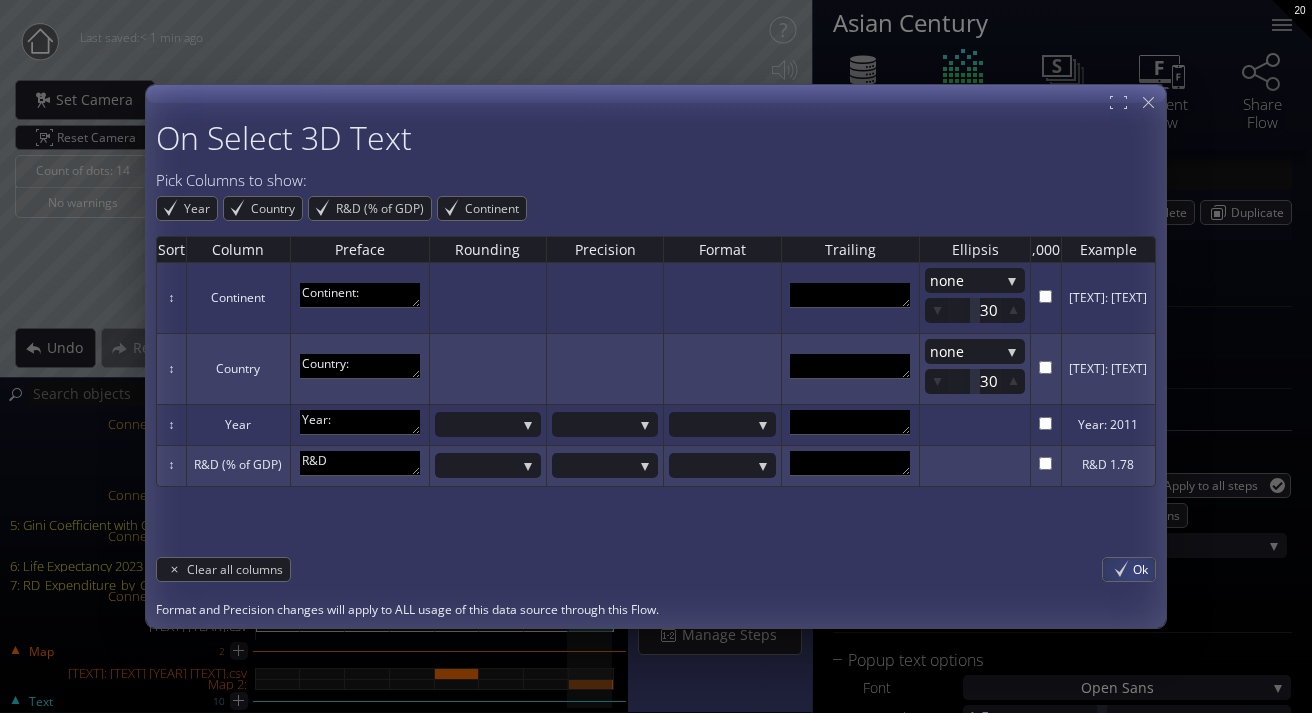 click on "Ok" at bounding box center [1129, 568] 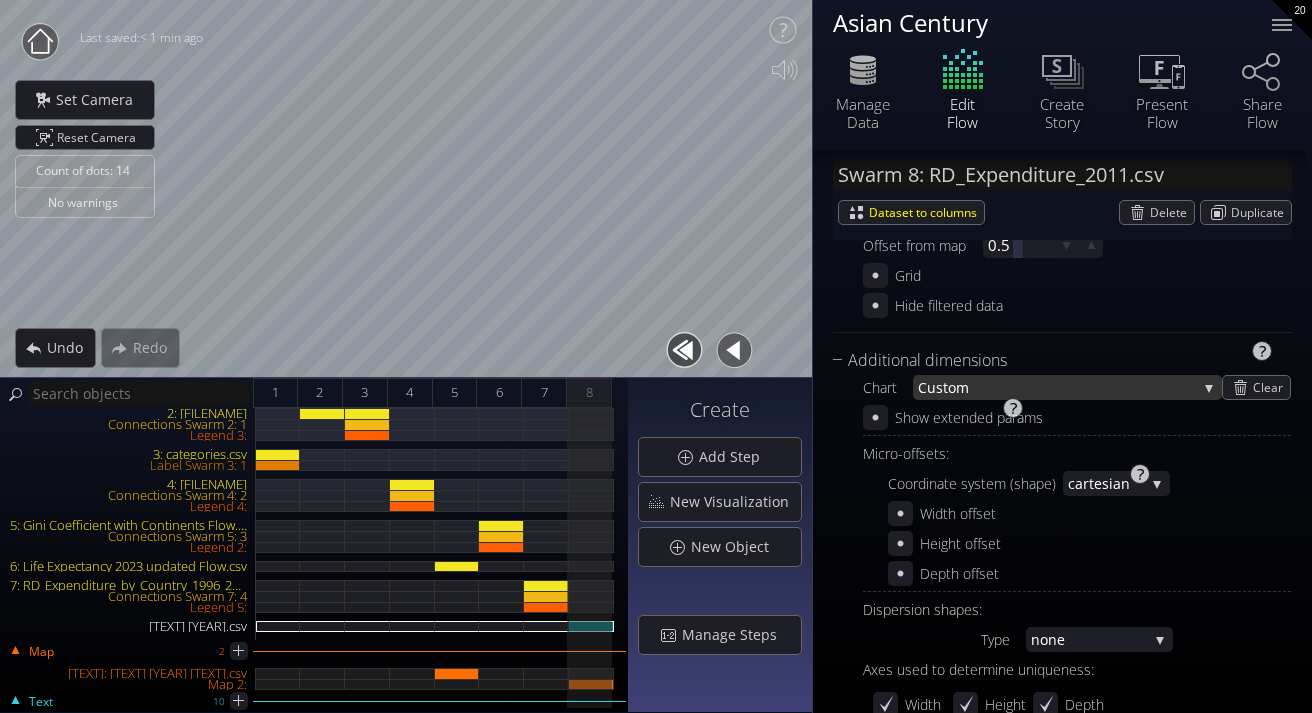 scroll, scrollTop: 653, scrollLeft: 0, axis: vertical 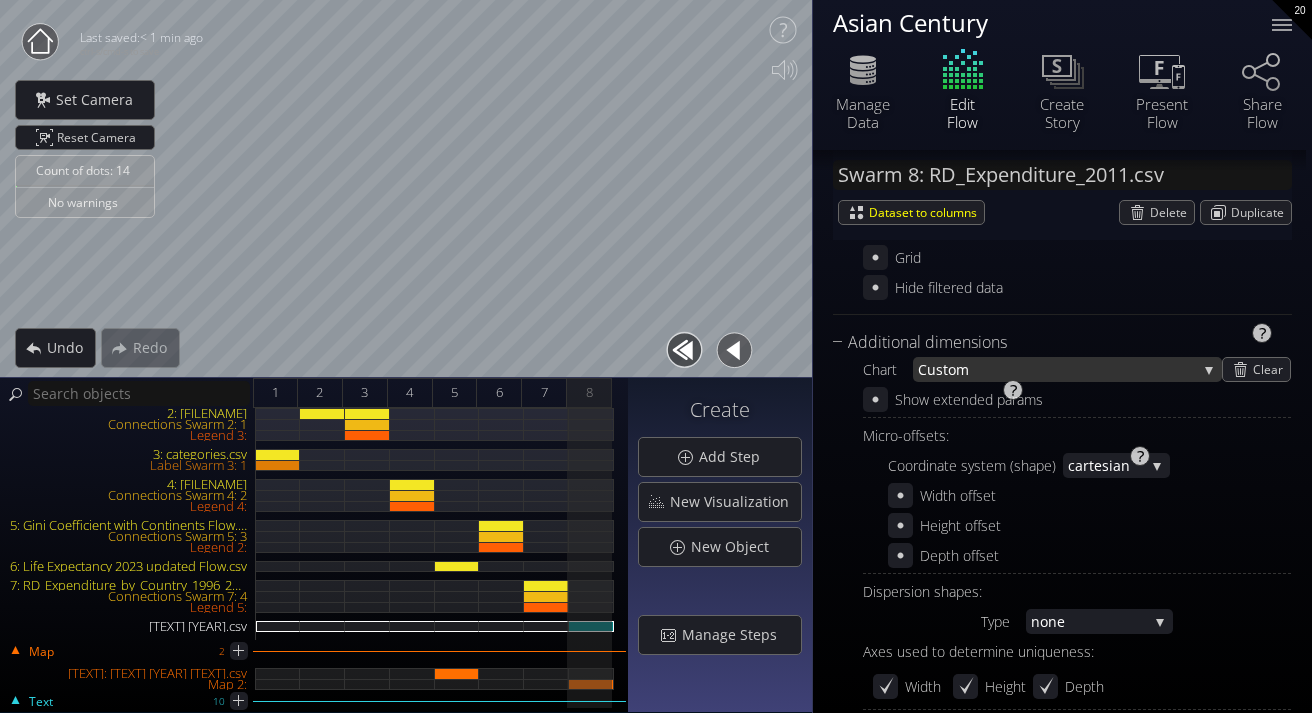 click on "stom" at bounding box center (1066, 369) 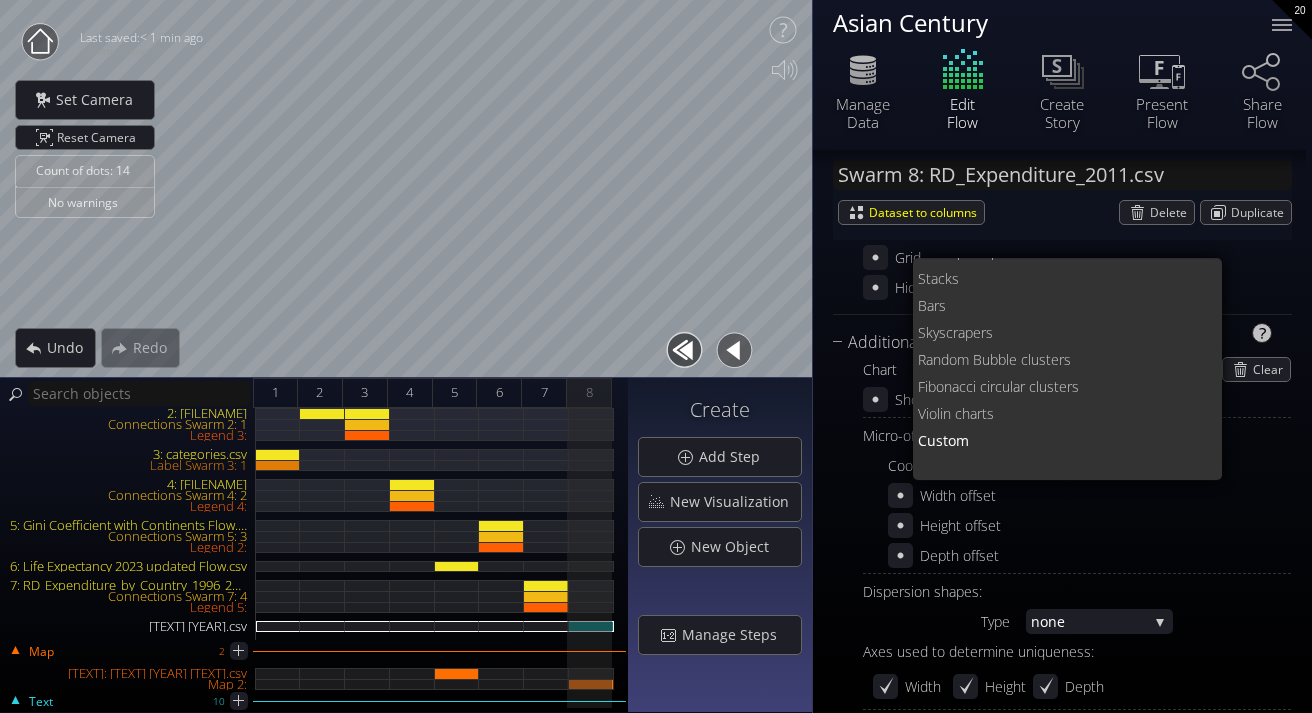scroll, scrollTop: 0, scrollLeft: 0, axis: both 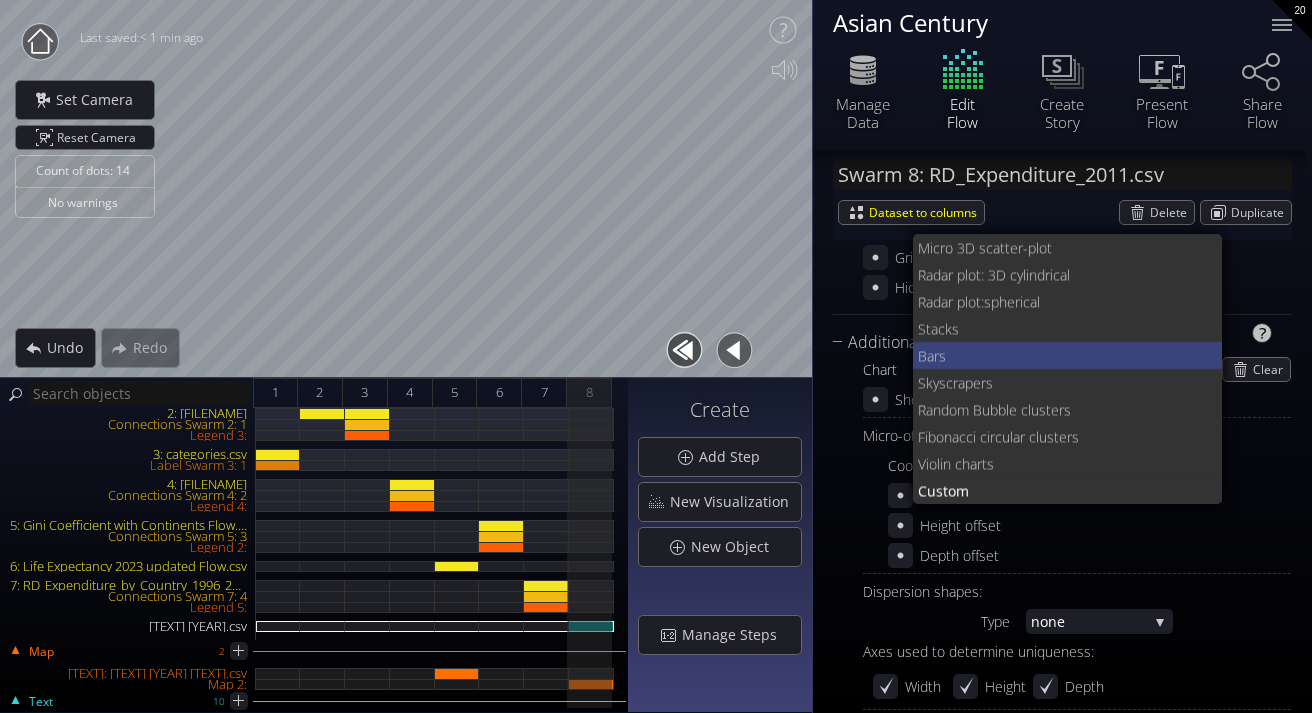 click on "Bars" at bounding box center (1062, 355) 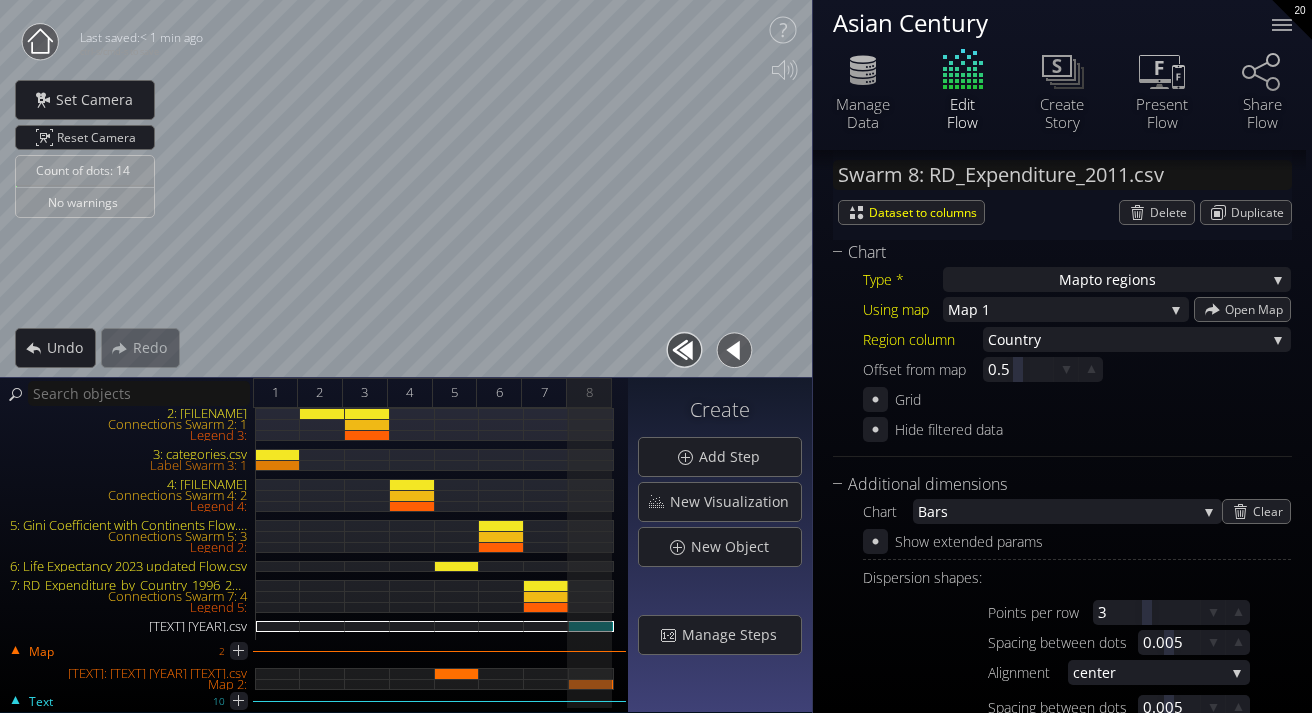 scroll, scrollTop: 547, scrollLeft: 0, axis: vertical 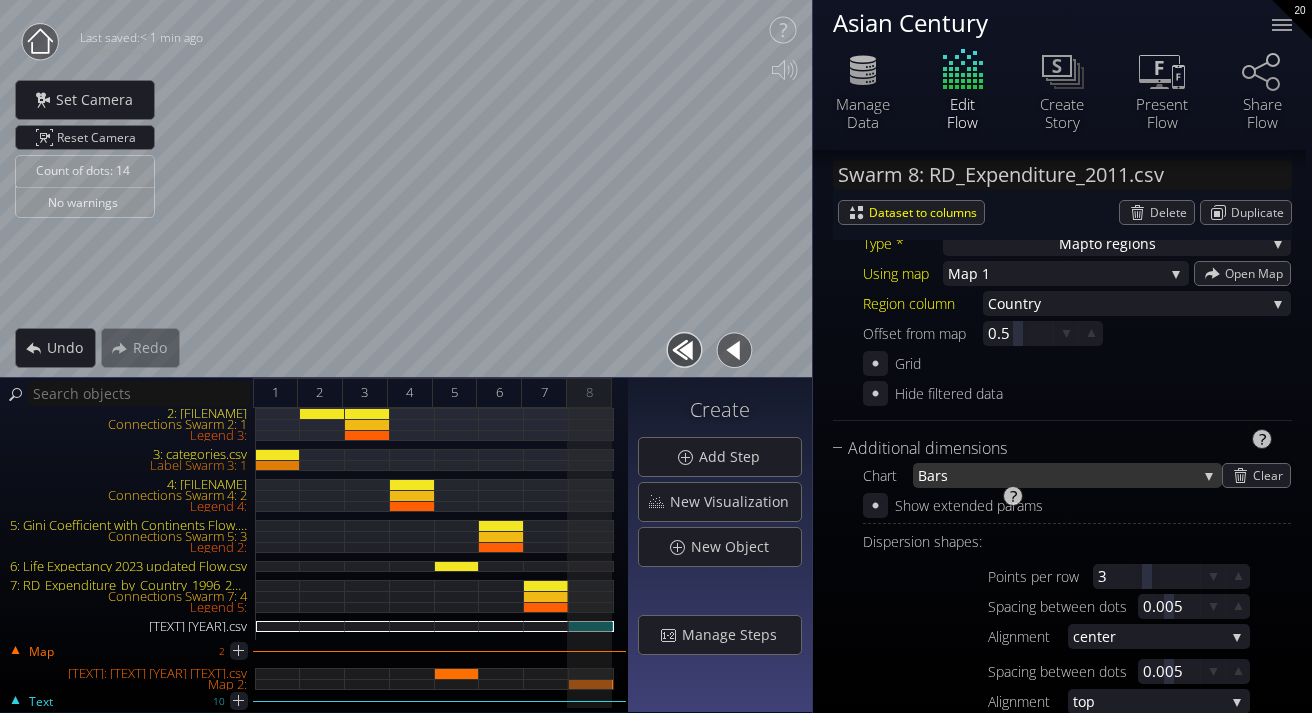 click on "Bars" at bounding box center (1057, 475) 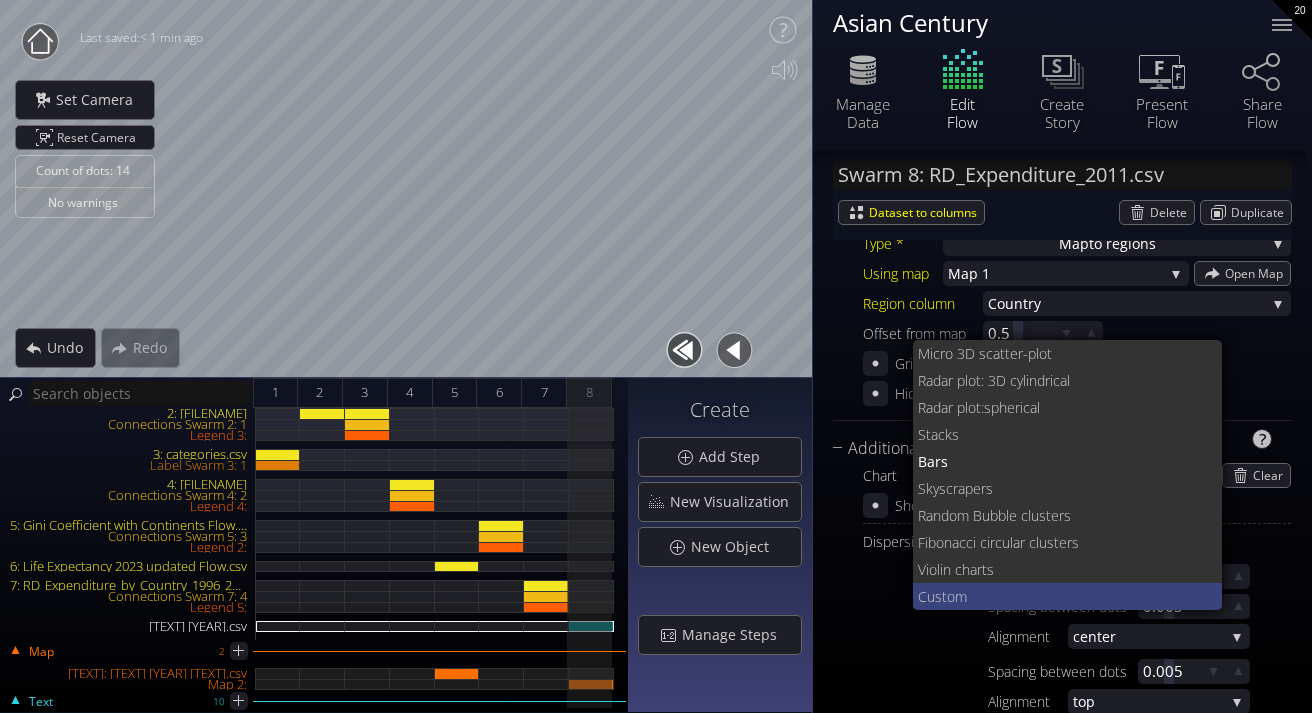 click on "stom" at bounding box center (1071, 596) 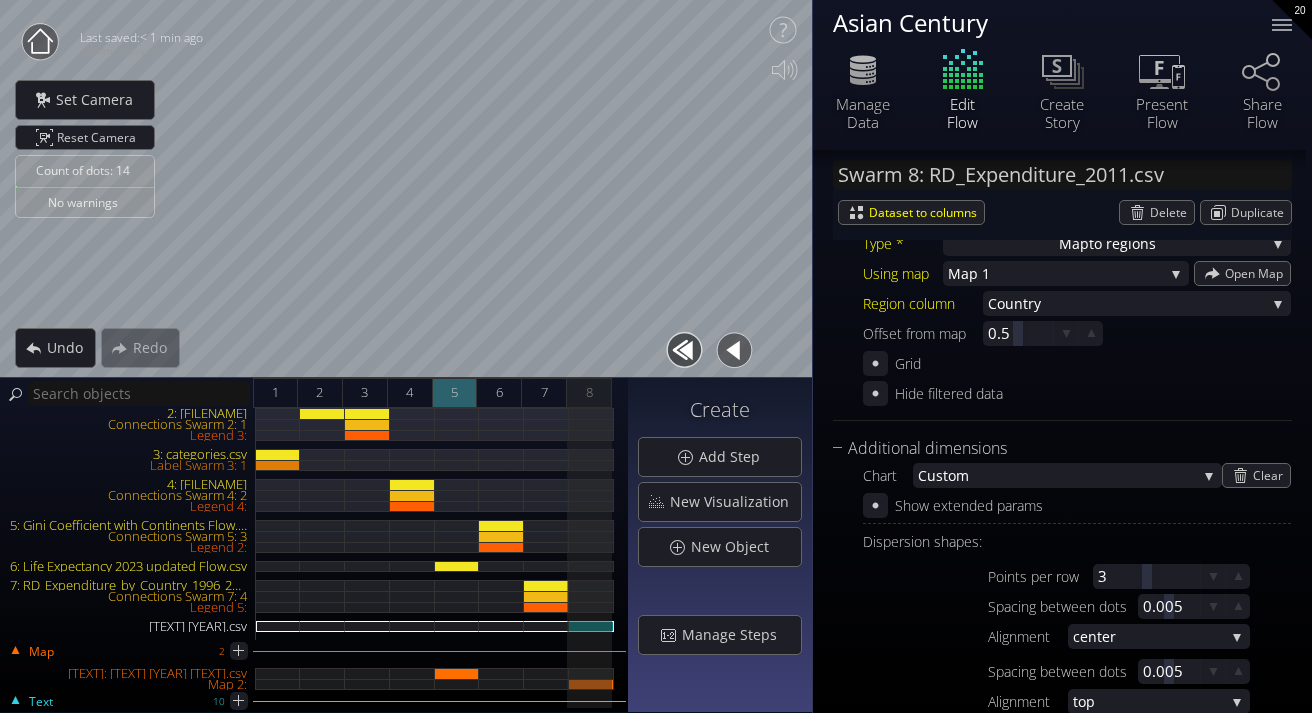 click on "5" at bounding box center [455, 393] 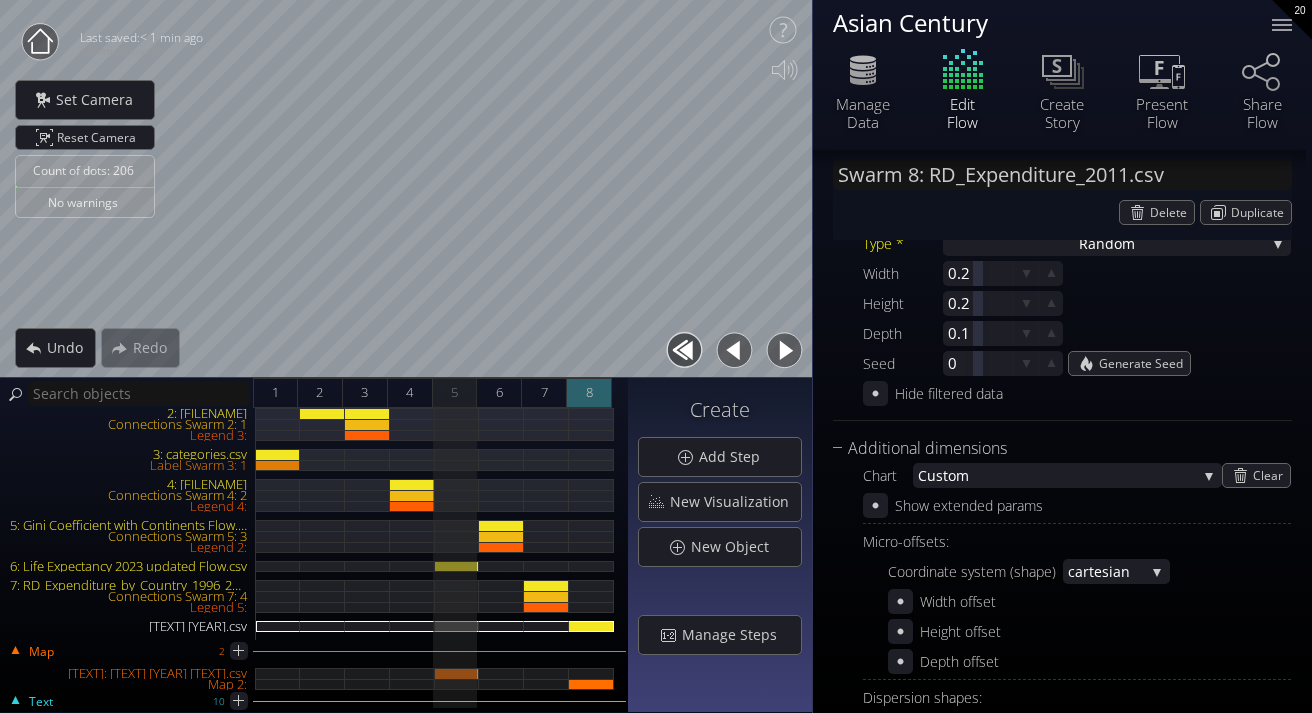 click on "8" at bounding box center [589, 393] 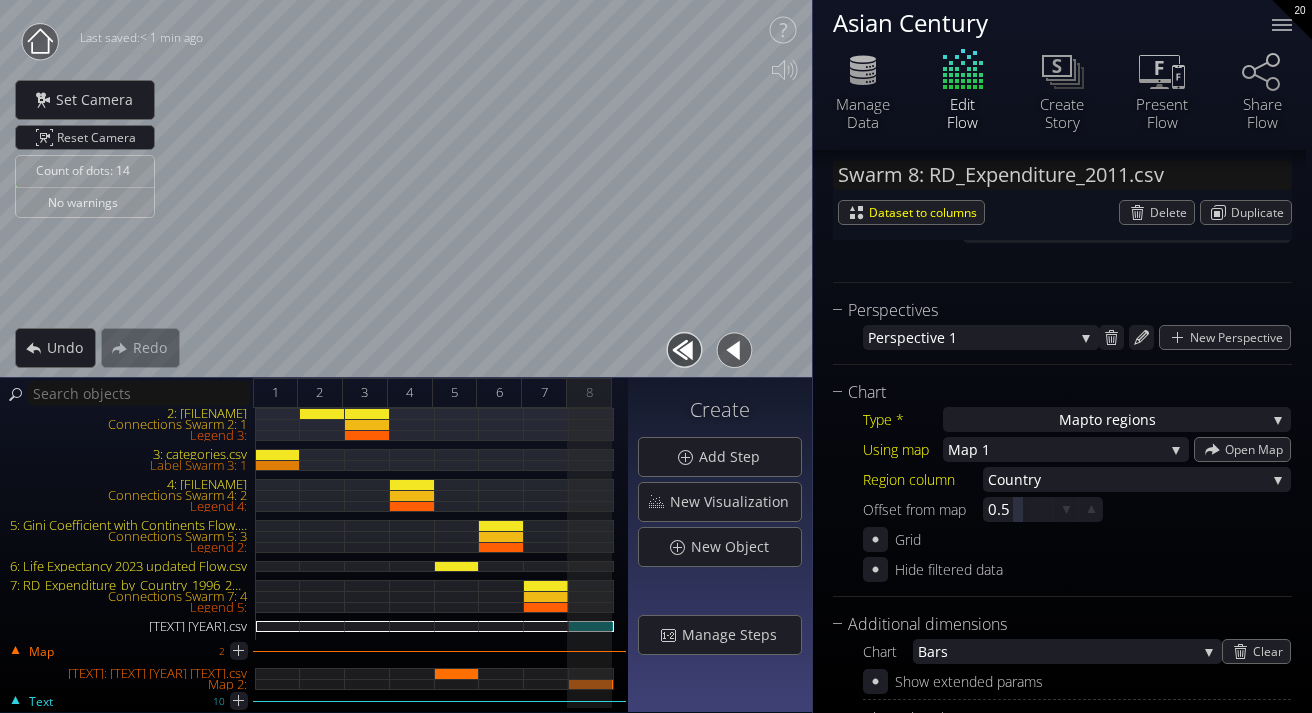 scroll, scrollTop: 407, scrollLeft: 0, axis: vertical 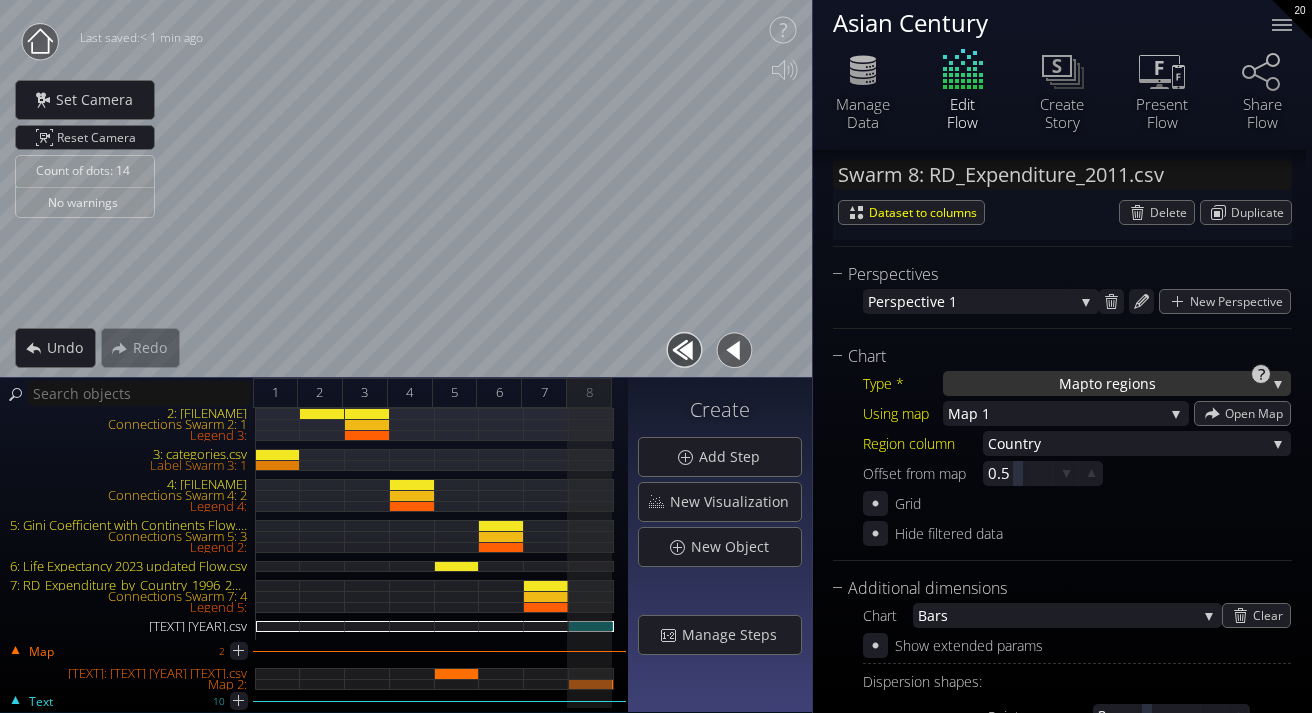 click on "Map to regions" at bounding box center (1117, 383) 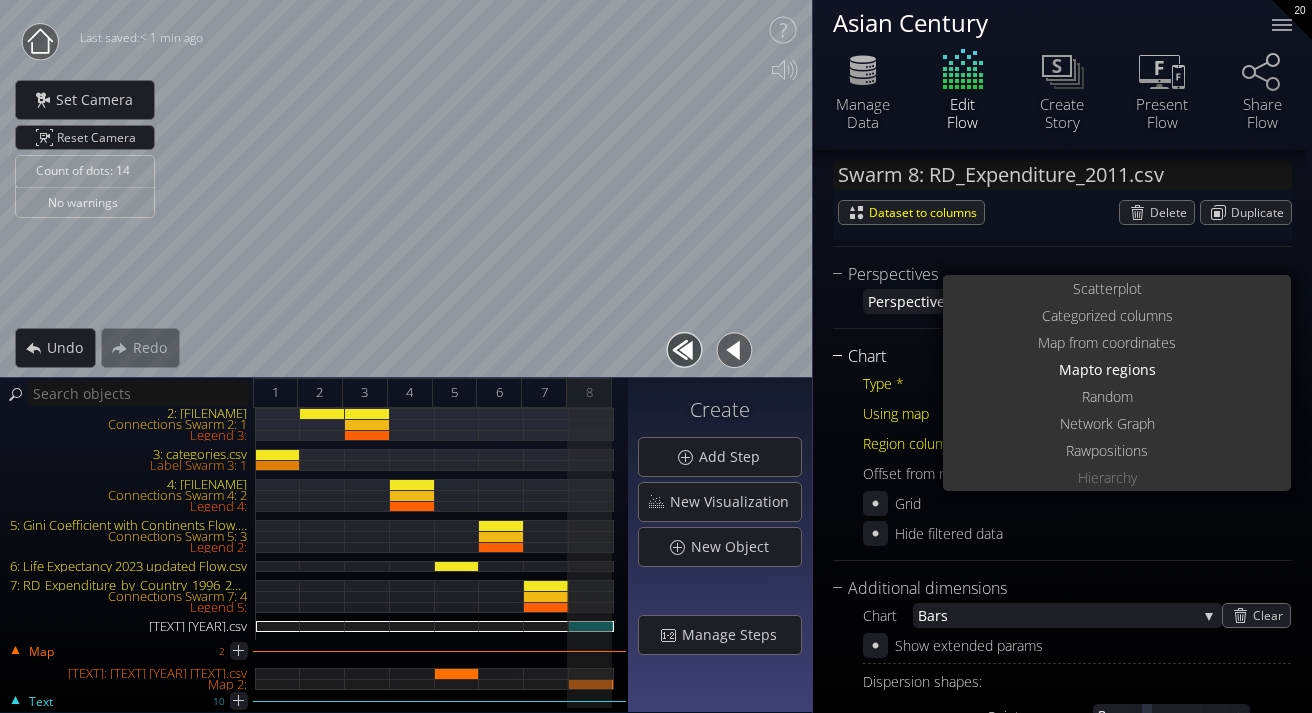 click on "Chart" at bounding box center (1050, 356) 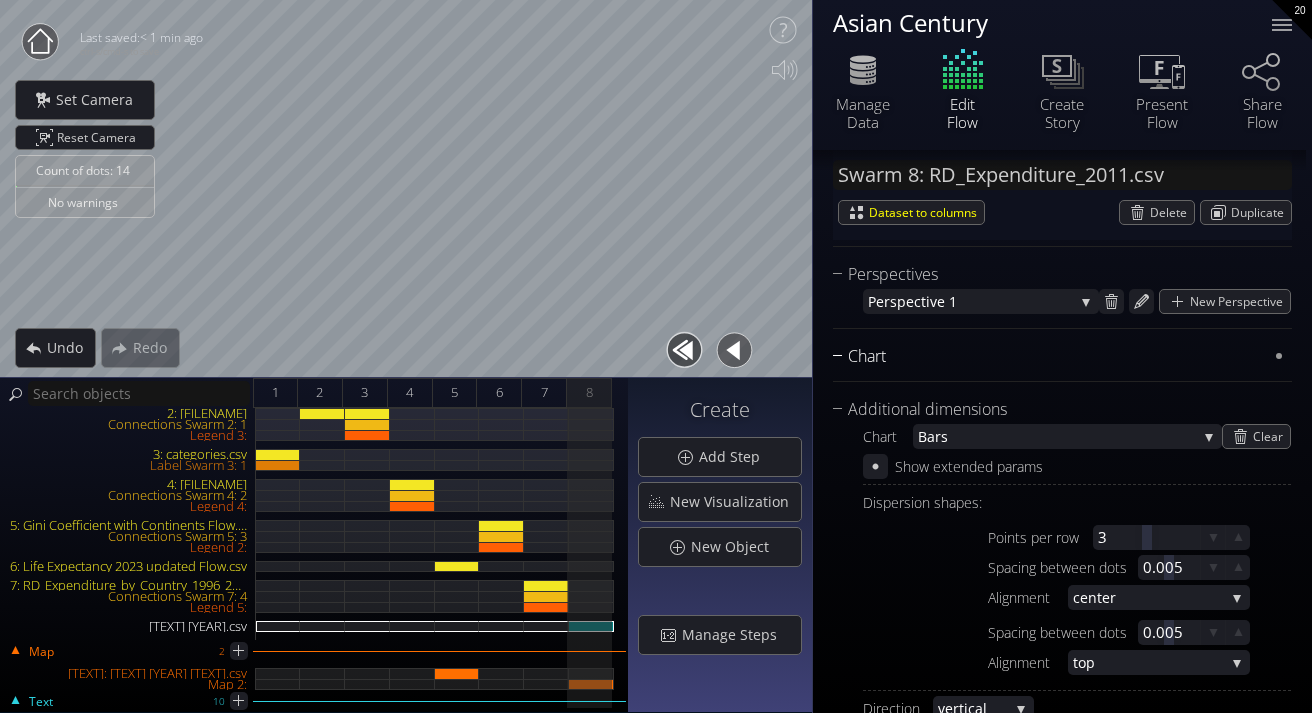 click on "Chart" at bounding box center [1050, 356] 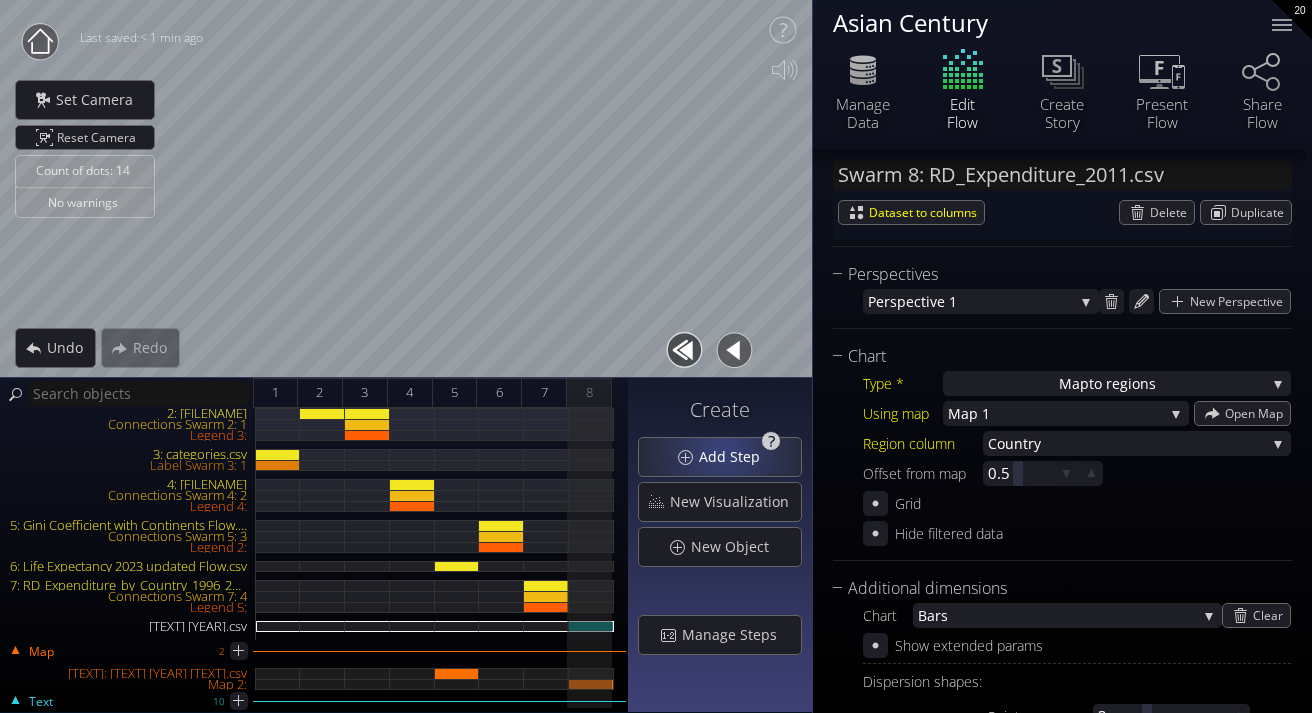 click on "Add Step" at bounding box center [735, 457] 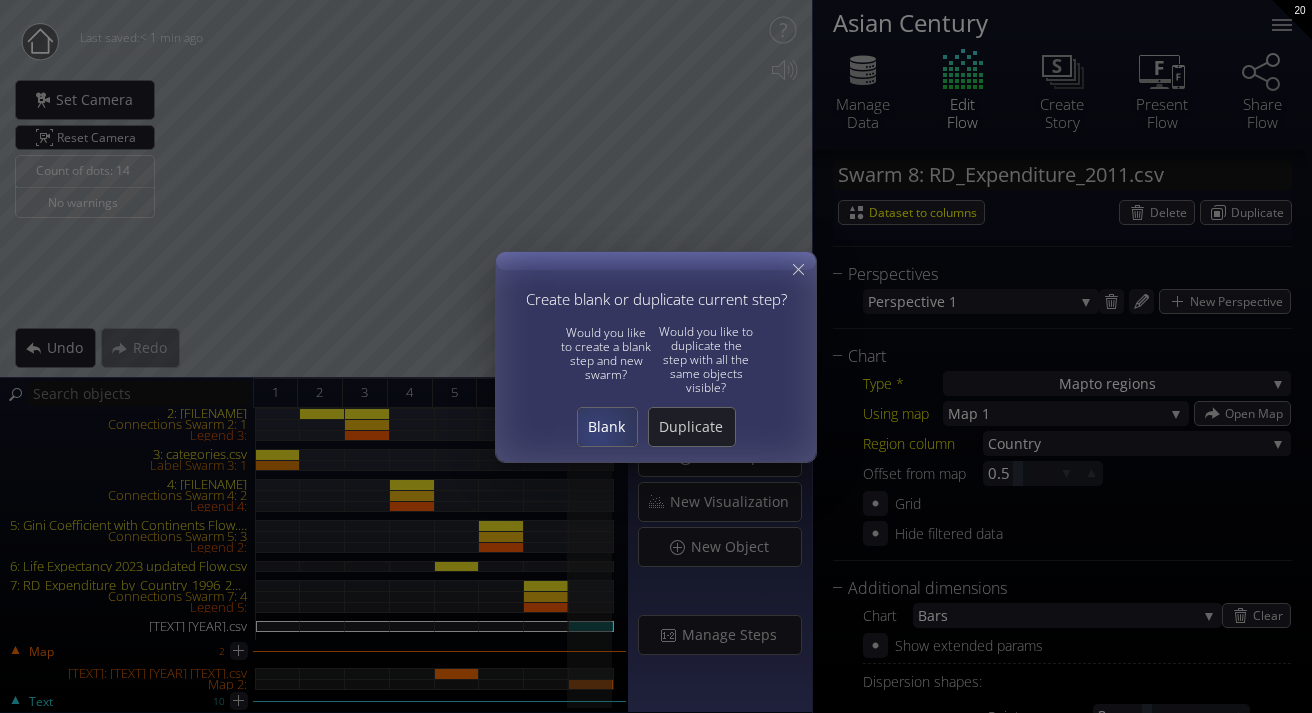 click on "Blank" at bounding box center (607, 427) 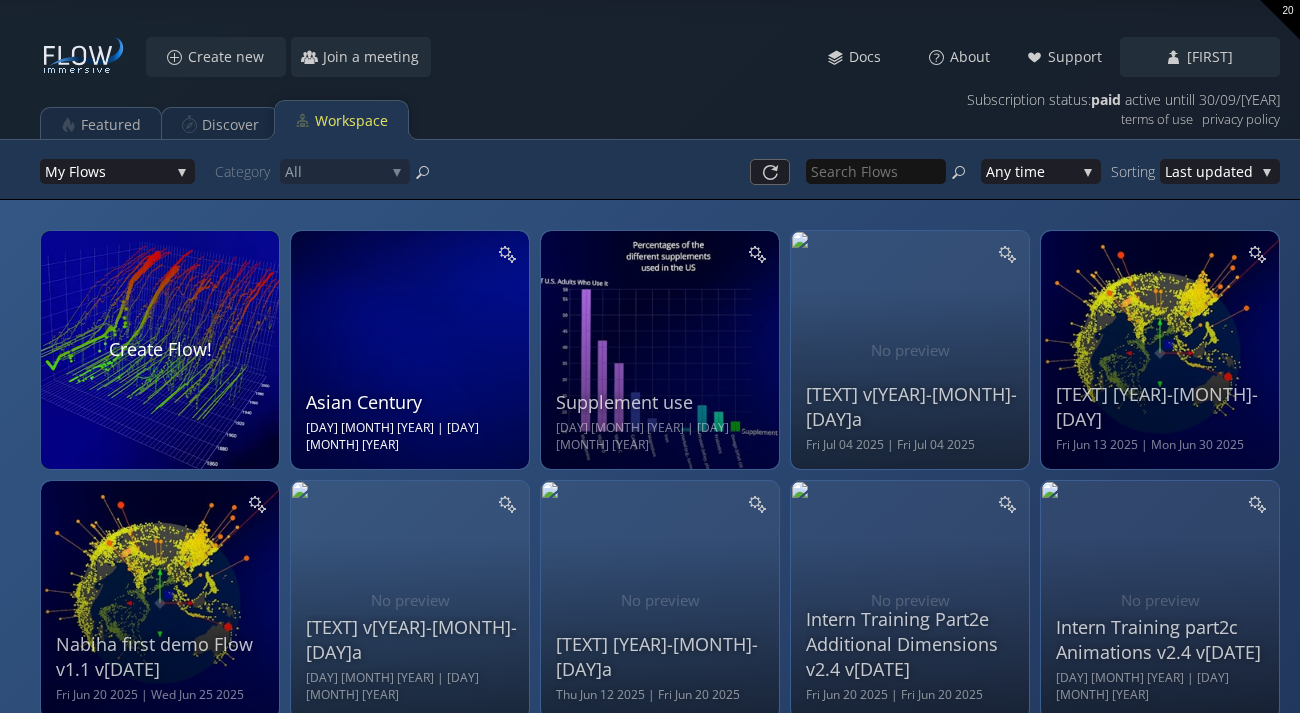 click on "Asian Century" at bounding box center (412, 402) 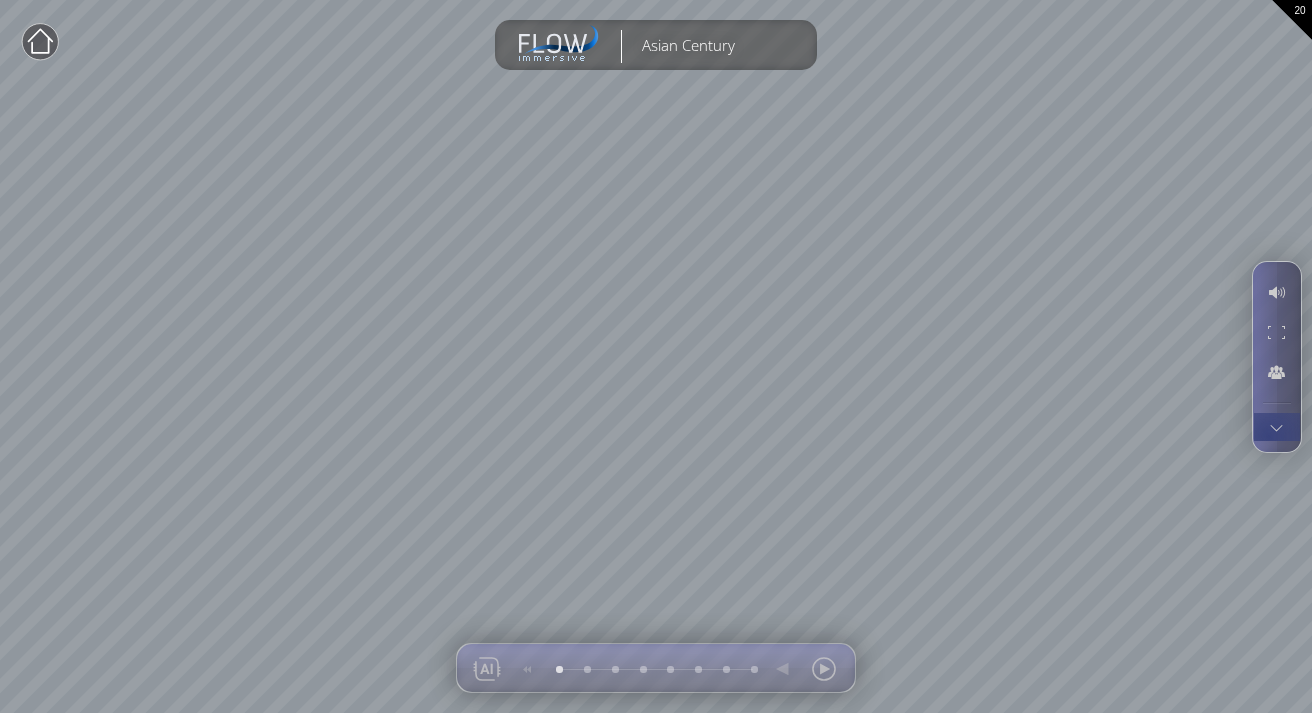 click at bounding box center (1276, 427) 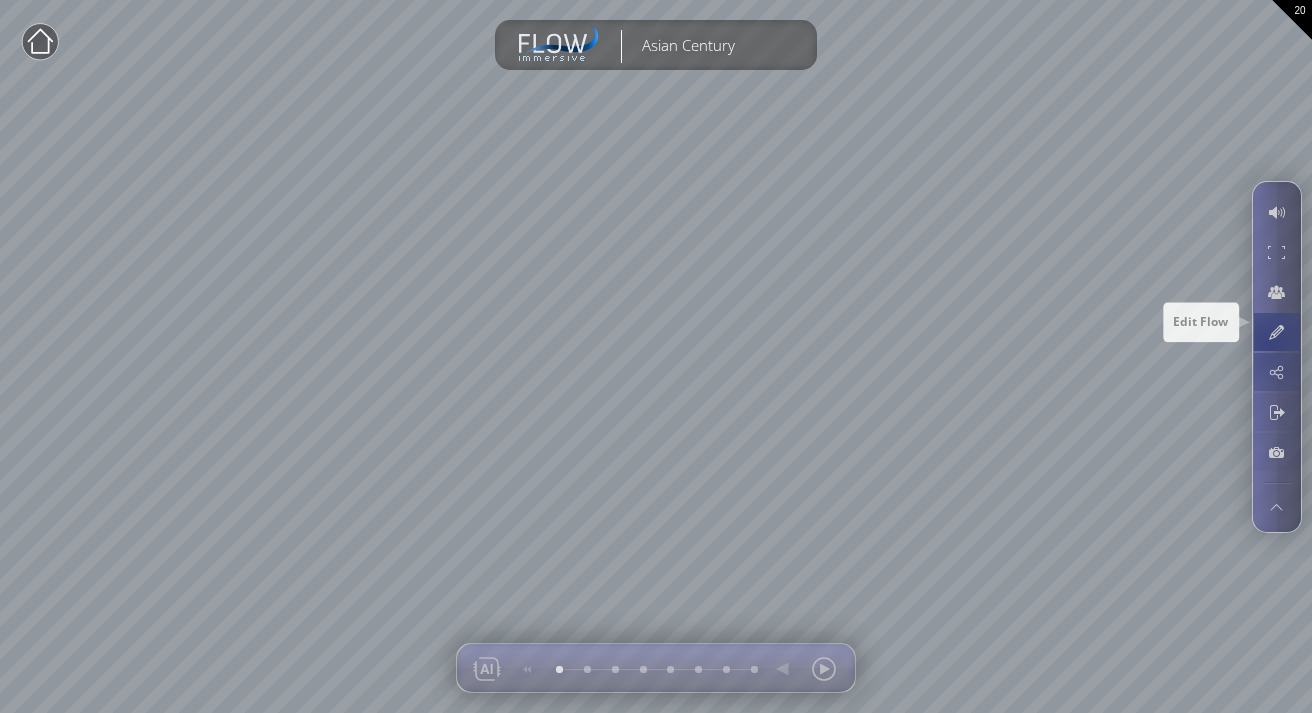 click at bounding box center [1276, 332] 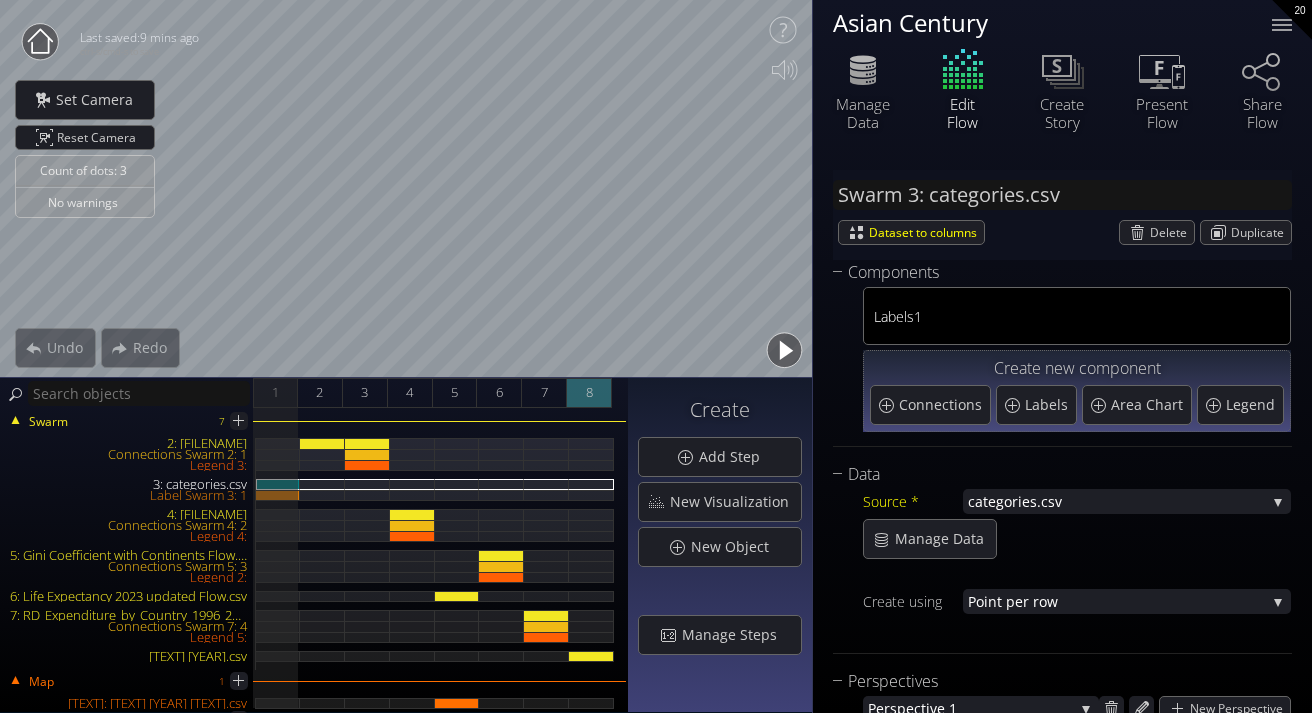 click on "8" at bounding box center (589, 393) 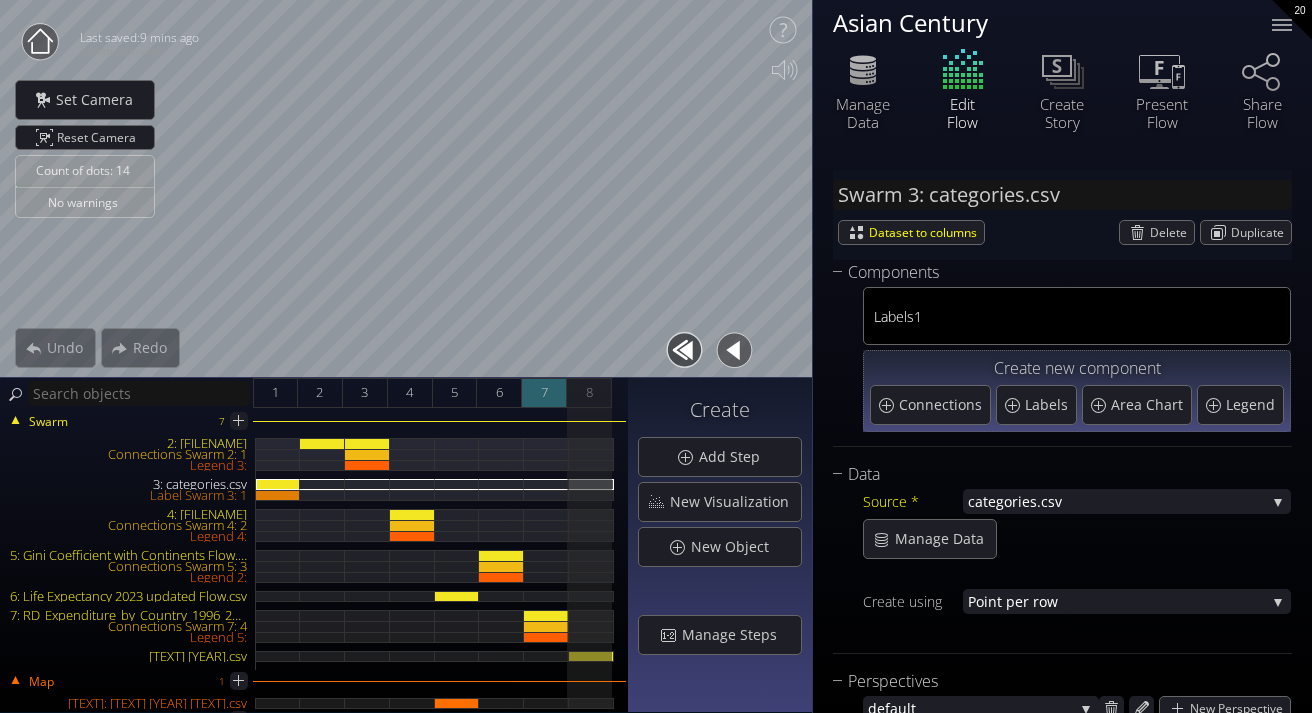 click on "7" at bounding box center [544, 393] 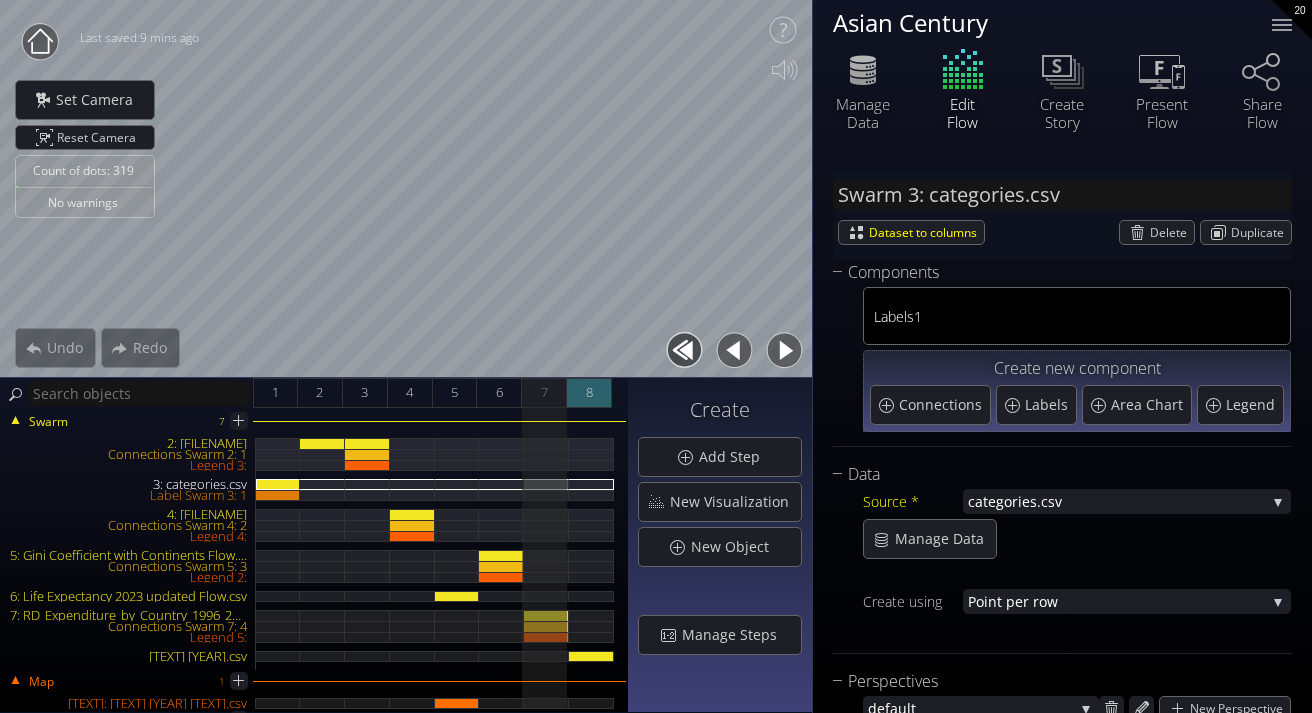 click on "8" at bounding box center (589, 392) 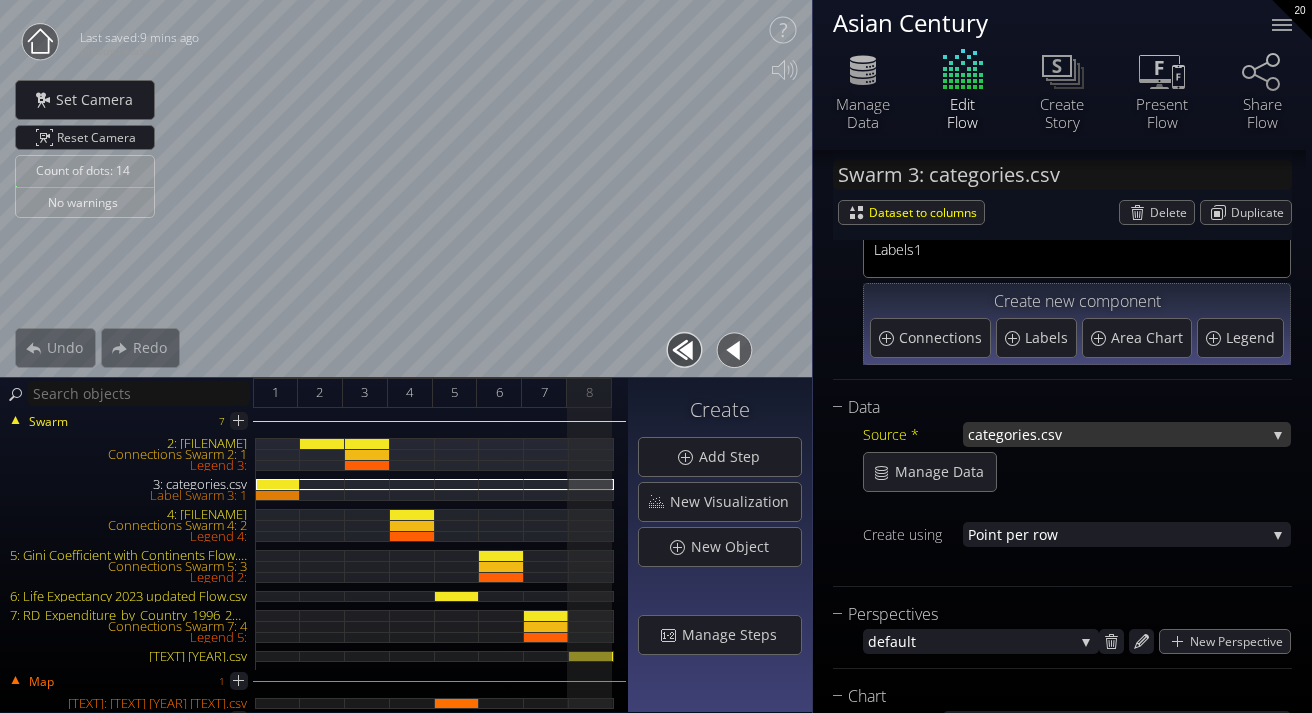 scroll, scrollTop: 0, scrollLeft: 0, axis: both 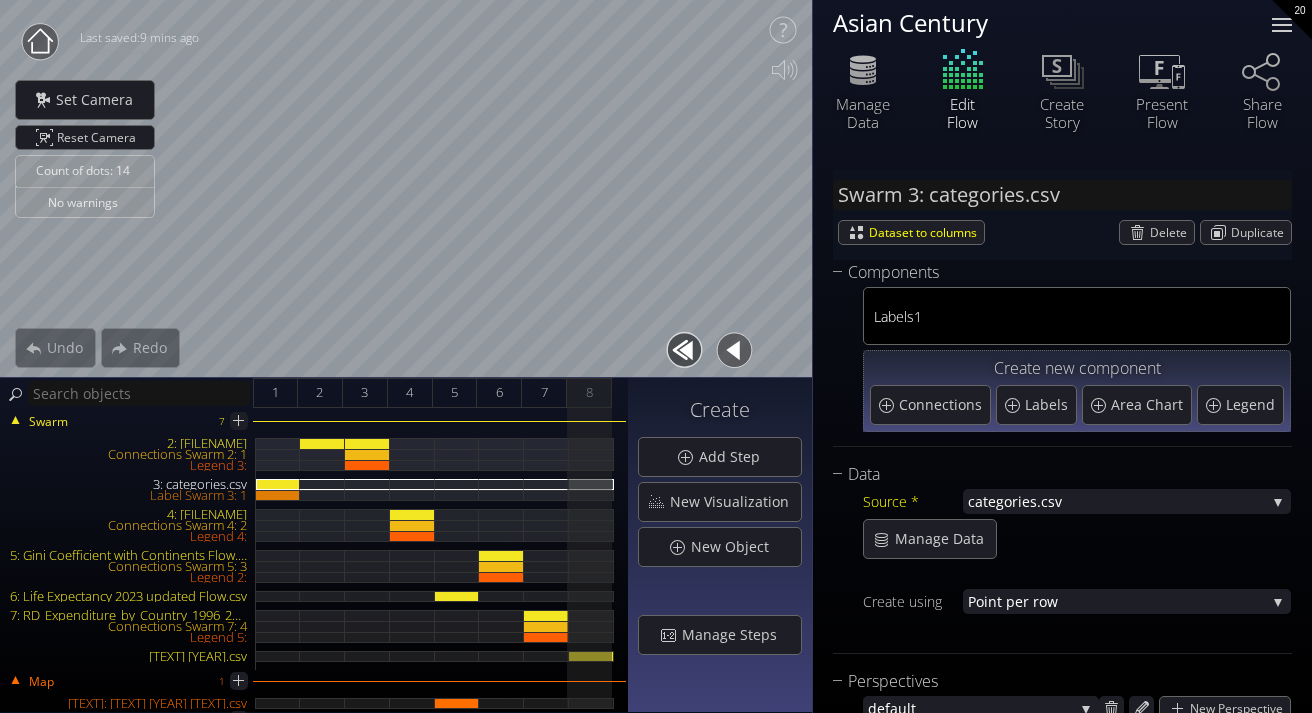 click at bounding box center (1282, 25) 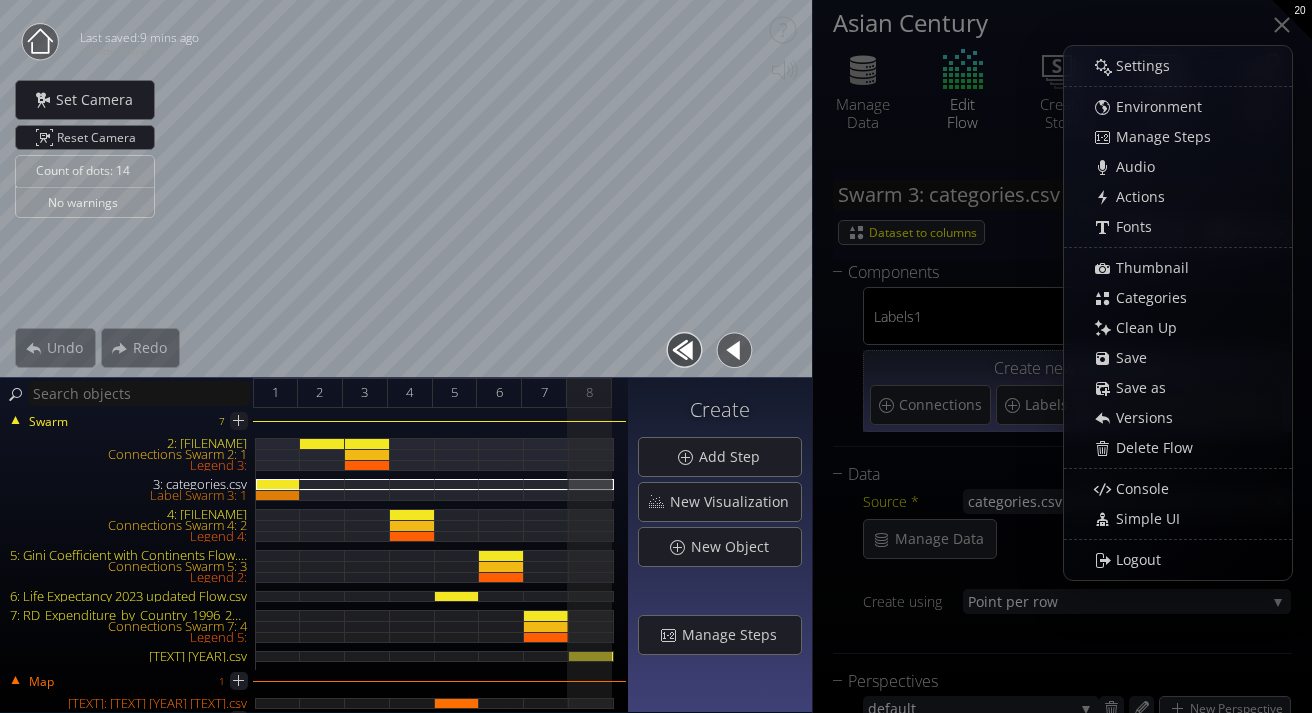 click at bounding box center [1282, 25] 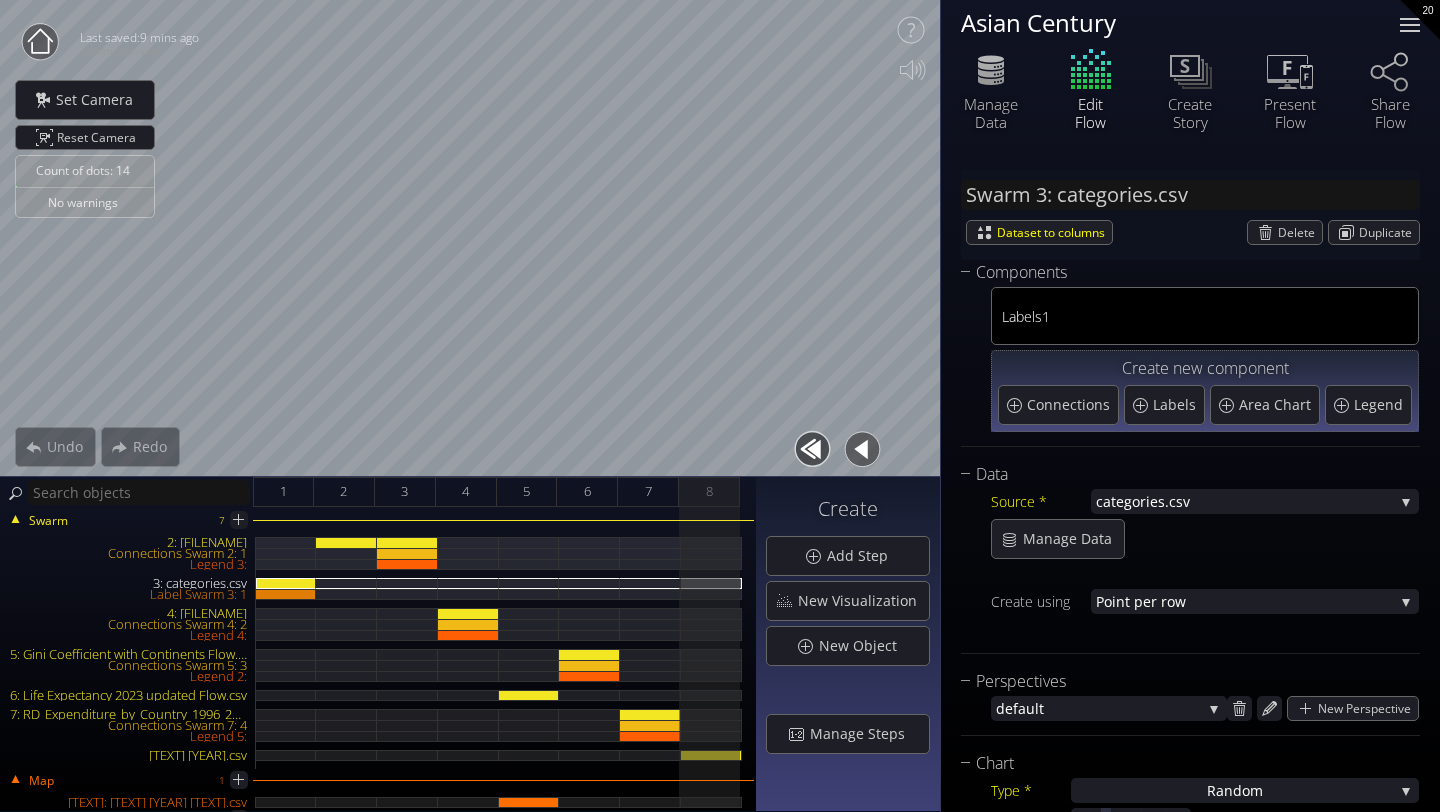 click at bounding box center (1410, 25) 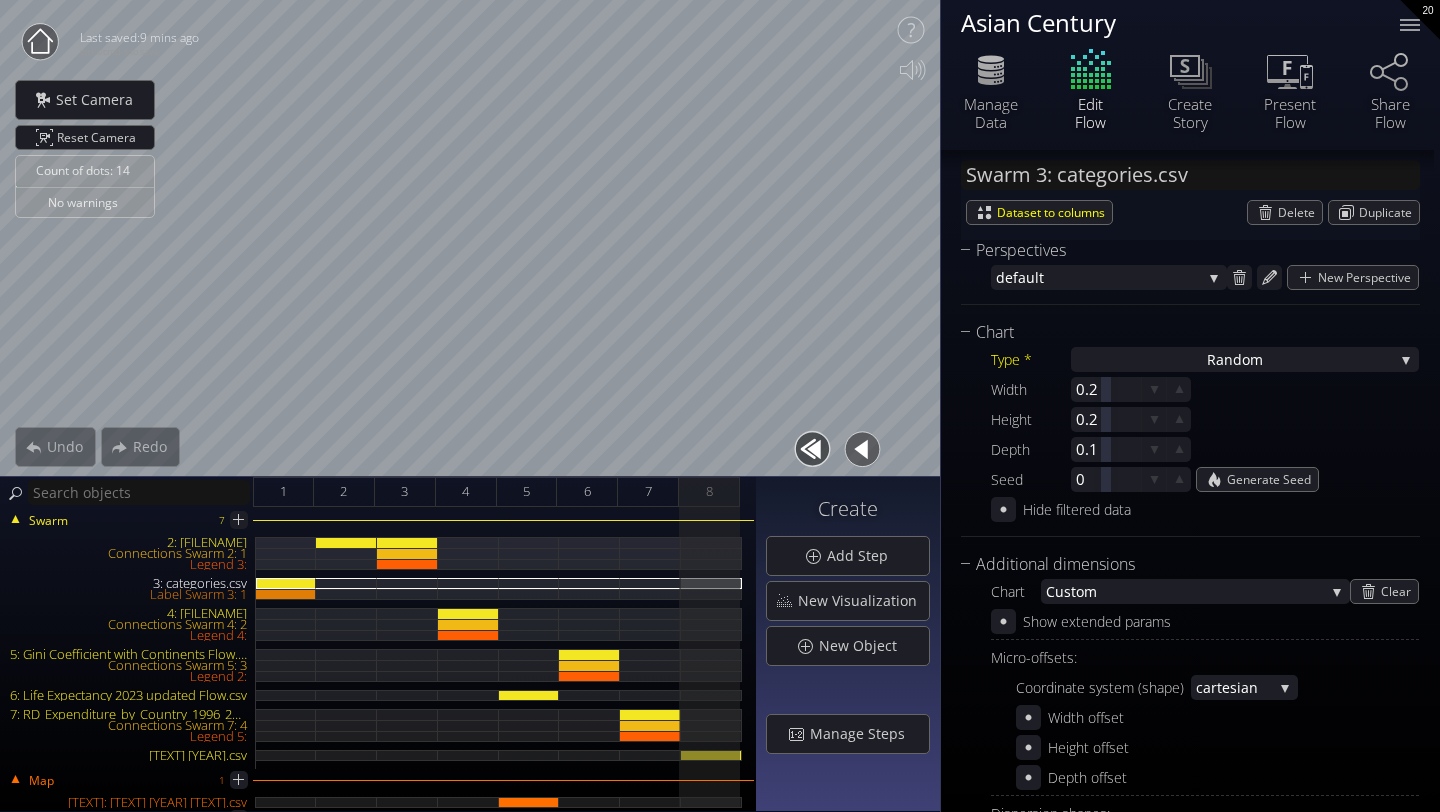 scroll, scrollTop: 660, scrollLeft: 0, axis: vertical 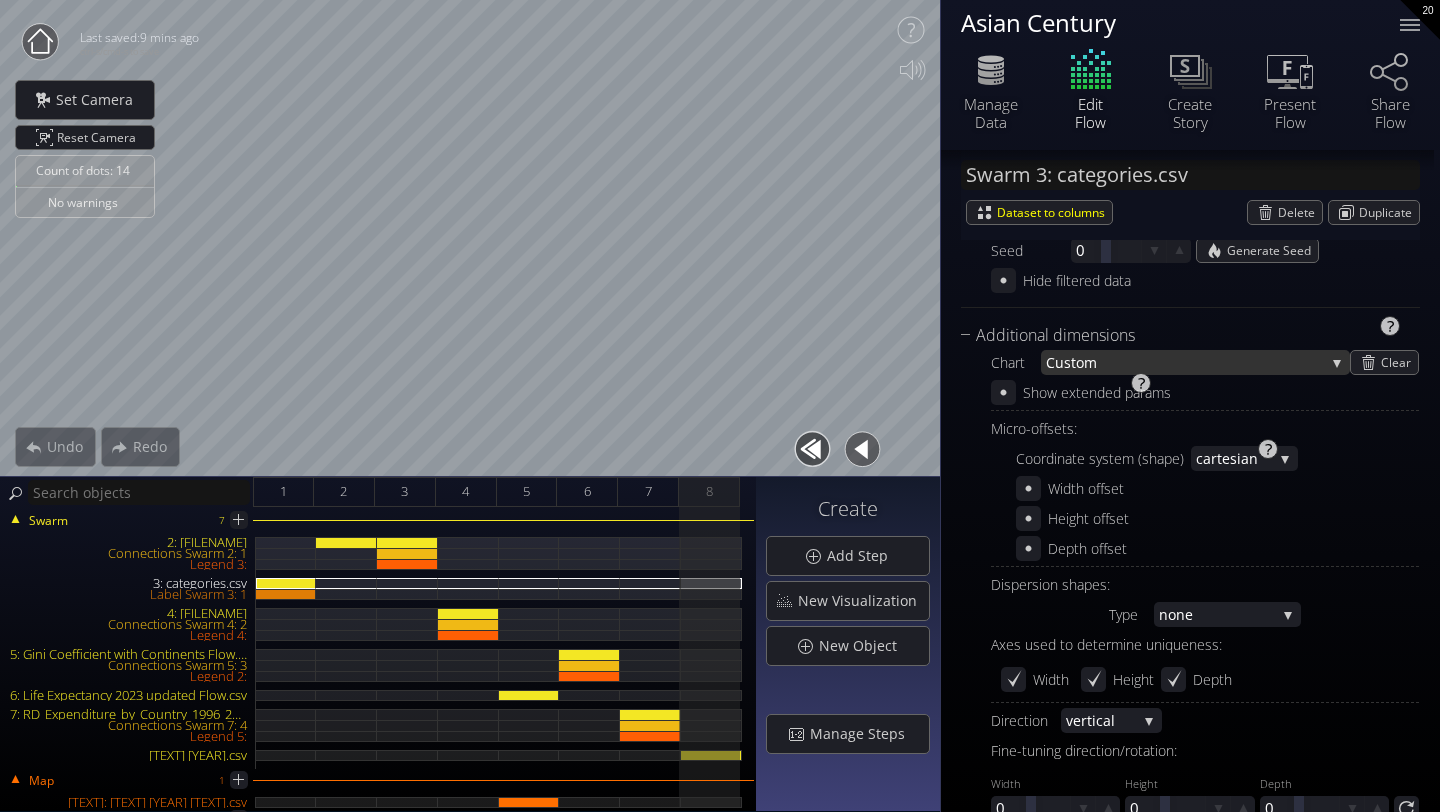 click on "stom" at bounding box center (1194, 362) 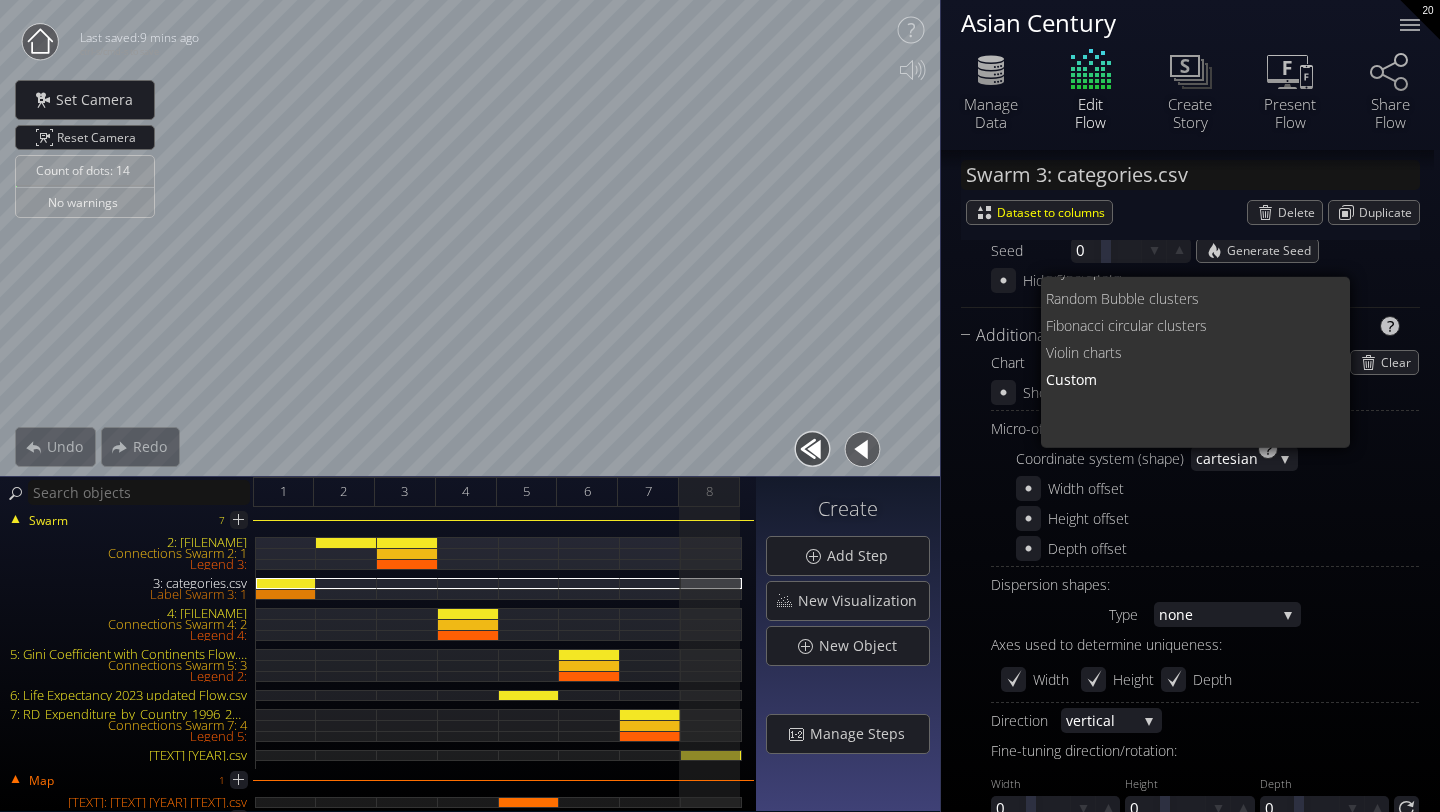 scroll, scrollTop: 0, scrollLeft: 0, axis: both 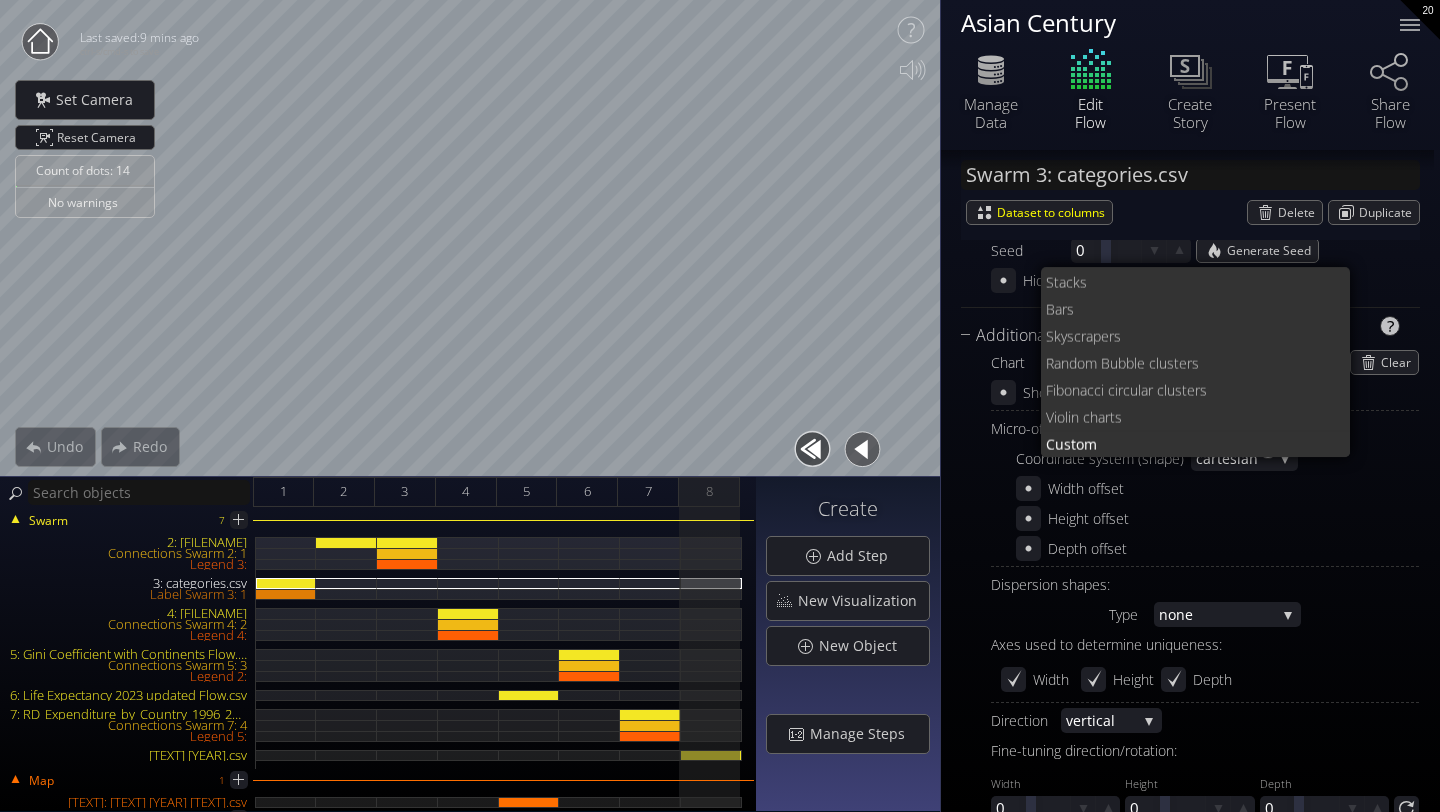 click on "Chart
Cu   stom     Micro 3D sc   atter-plot   Radar plot: 3D c   ylindrical   Radar plot:    spherical   St   acks     Bars   S   kyscrapers   Random Bubbl   e clusters   Fibonacci circula   r clusters   Vio   lin charts   Cu   stom
Clear
Show extended params
Micro-offsets:
Coordinate system (shape)
cartesia   n     cartesia   n   spherica   l   c   ylindrical
Width offset
Height offset
Depth offset
Dispersion shapes:
Type
none     co   lumn   dens   ity   d   irectional     none
Axes used to determine uniqueness:
Width
Height
Depth
Direction
vertic   al     vertic   al     horizontal     depth   cu   stom
Fine-tuning direction/rotation:
Width
0
Height
0
Depth" at bounding box center (1190, 584) 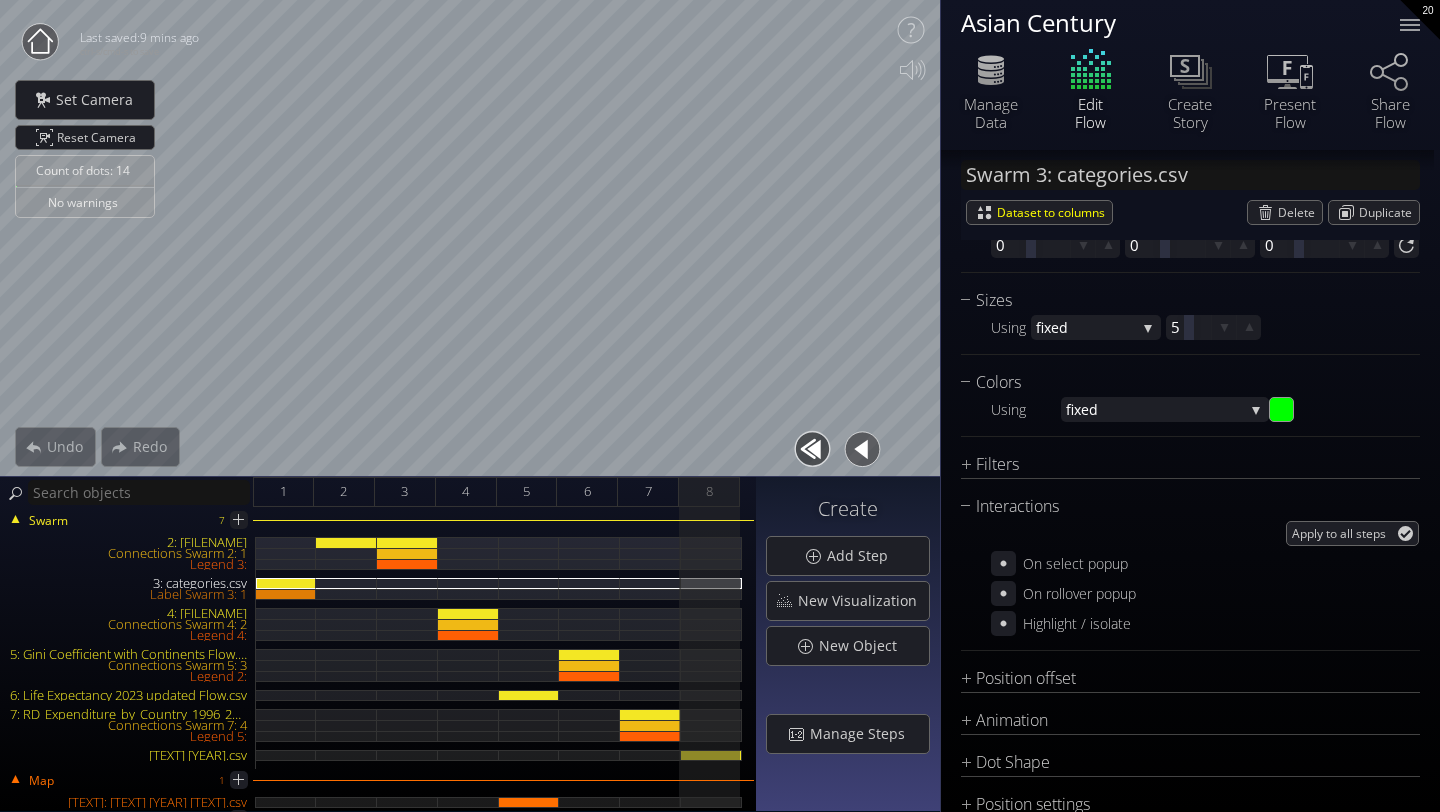 scroll, scrollTop: 1265, scrollLeft: 0, axis: vertical 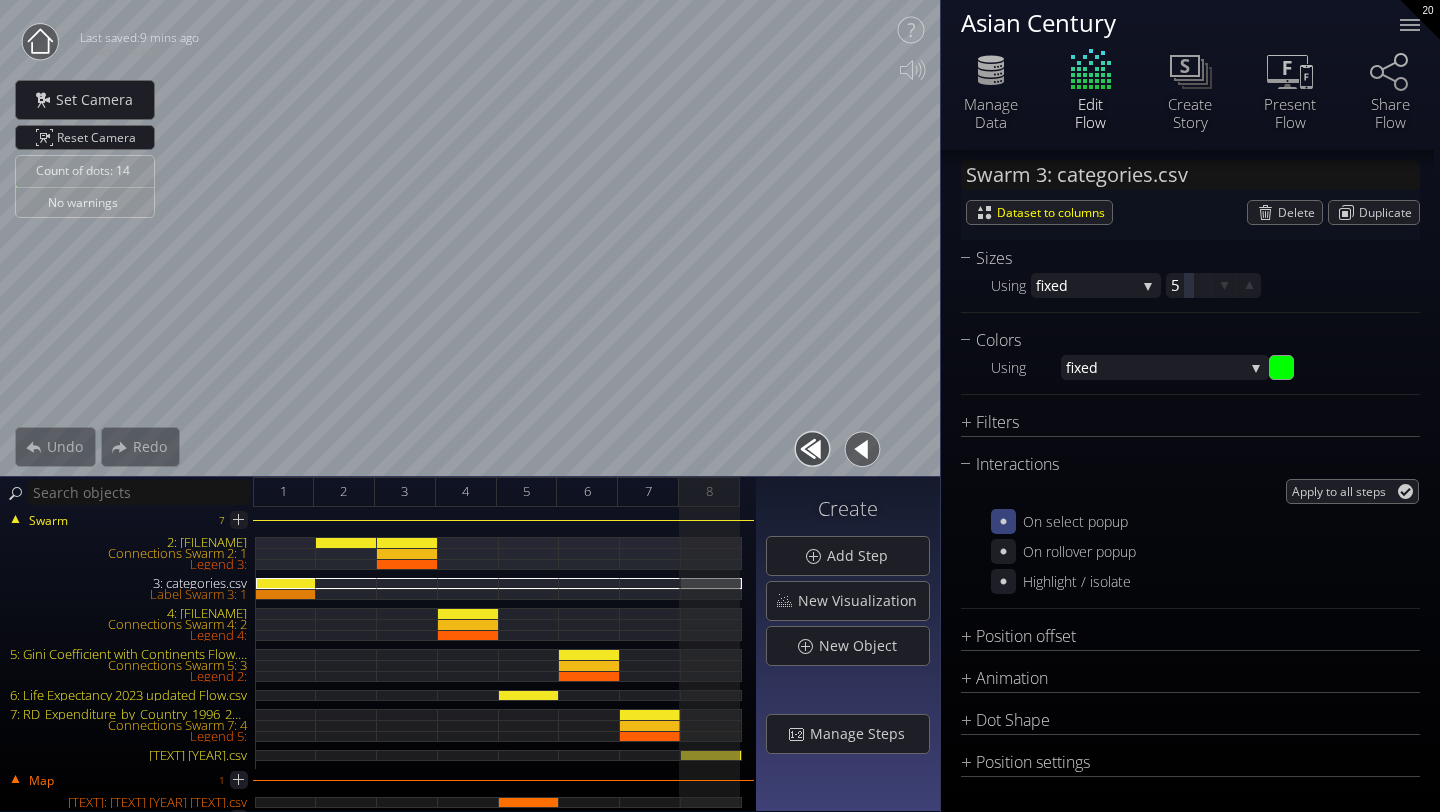 click 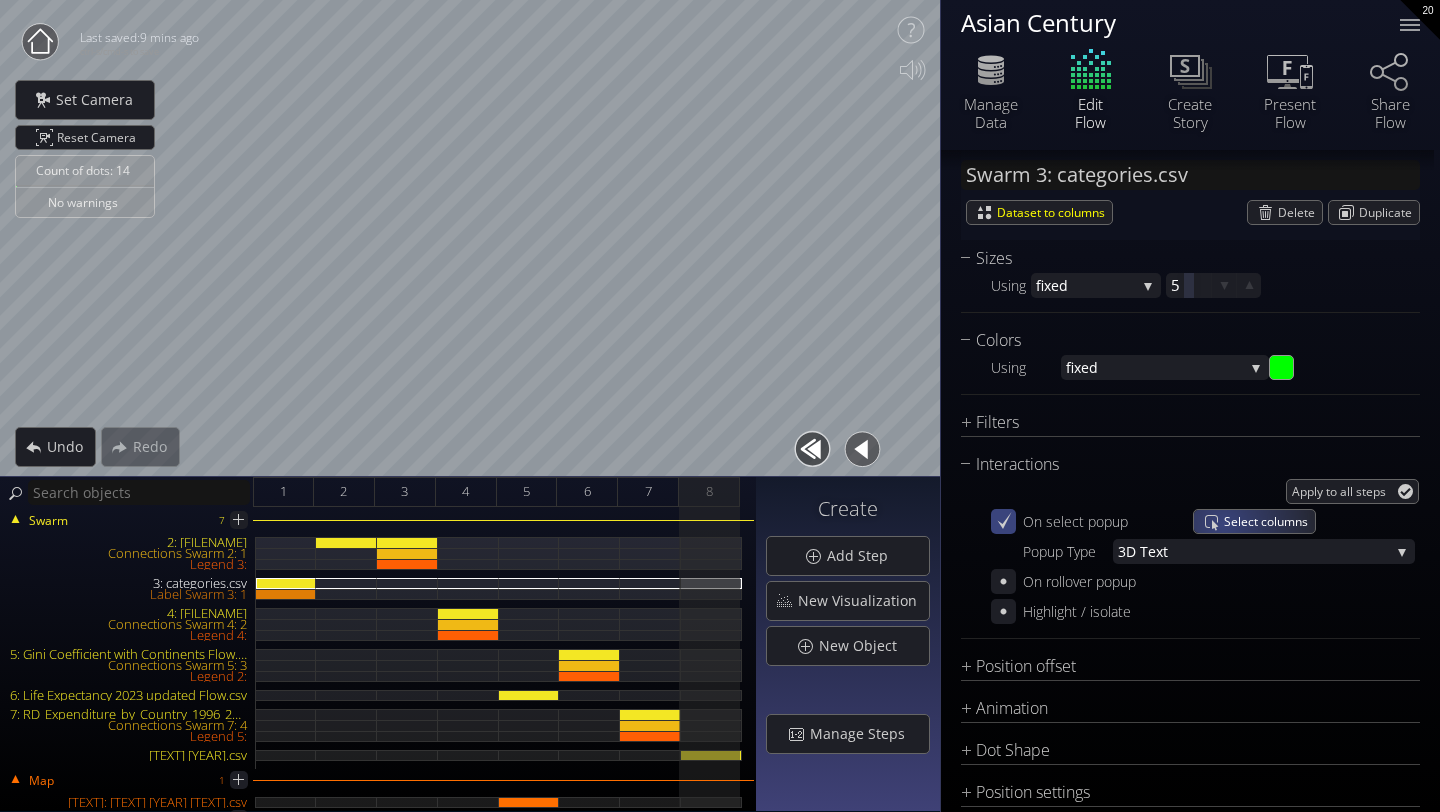 click on "Select columns" at bounding box center [1269, 521] 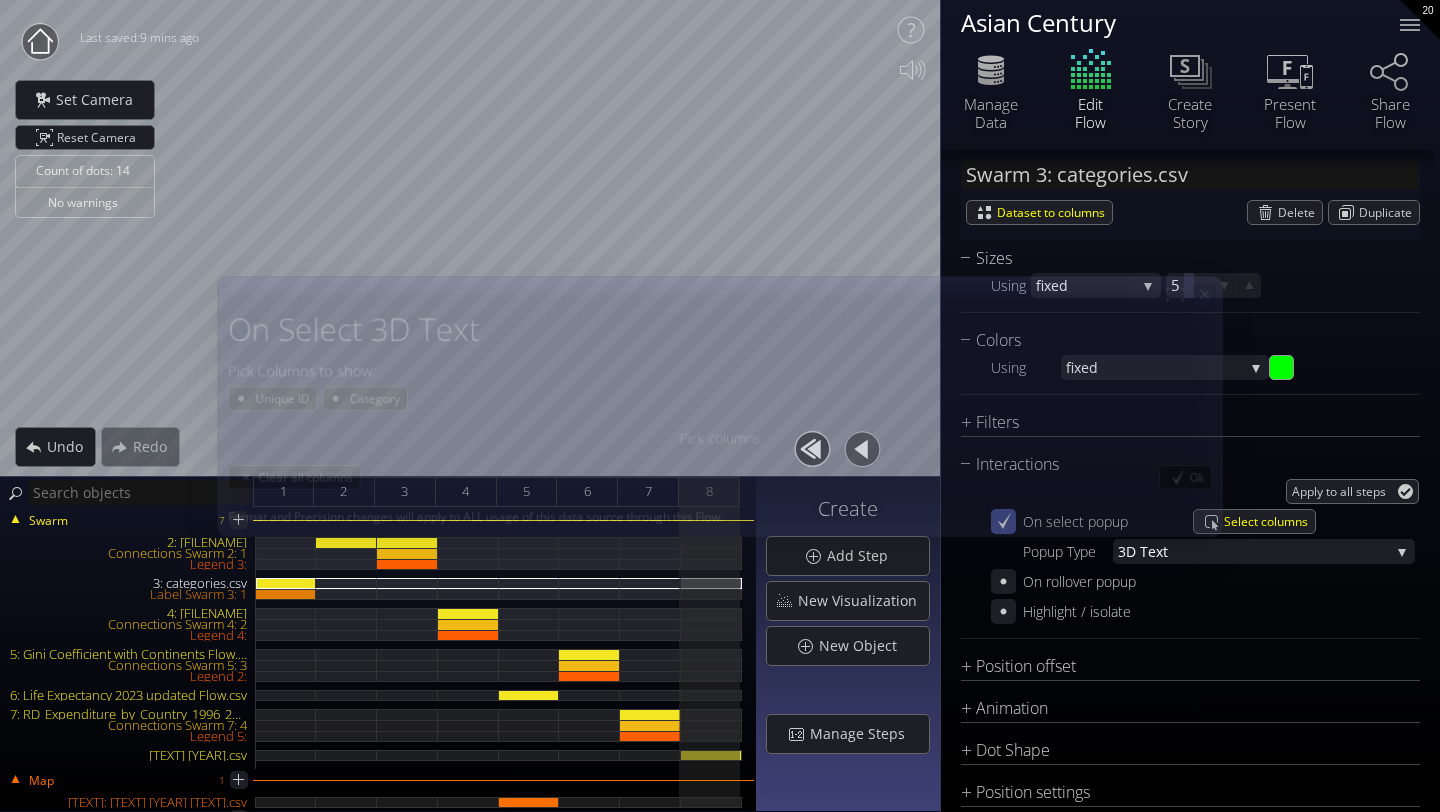 click 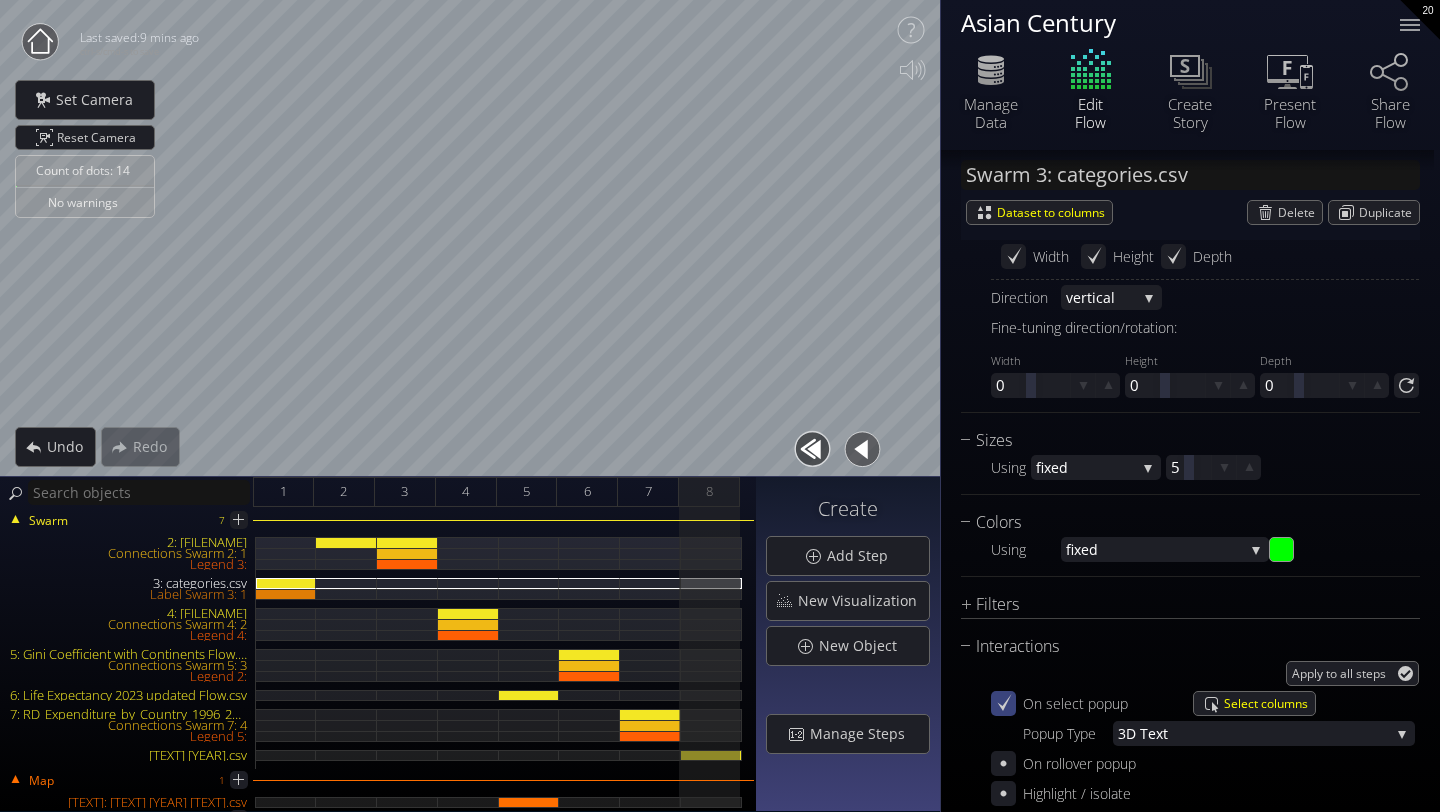 scroll, scrollTop: 1107, scrollLeft: 0, axis: vertical 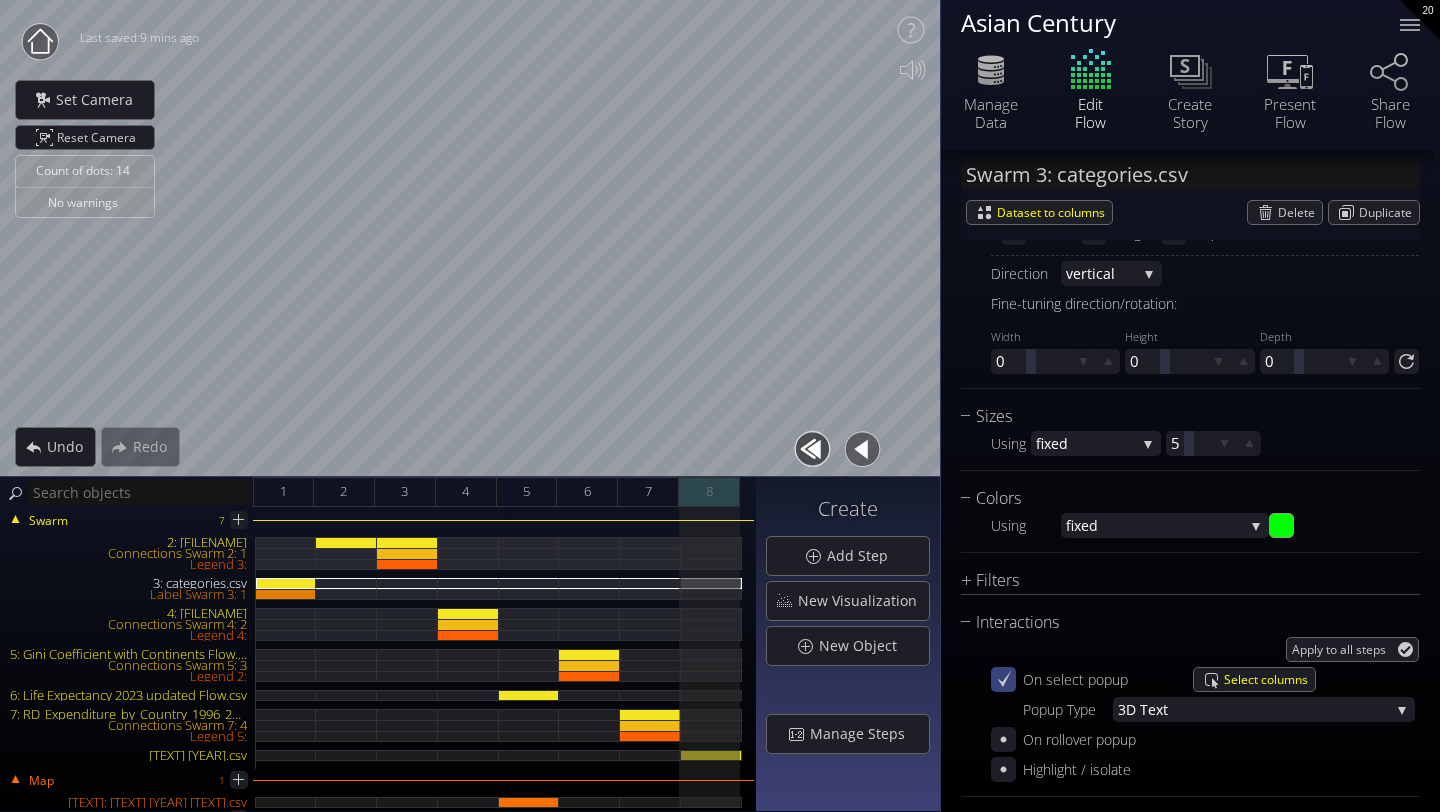 click on "8" at bounding box center [709, 492] 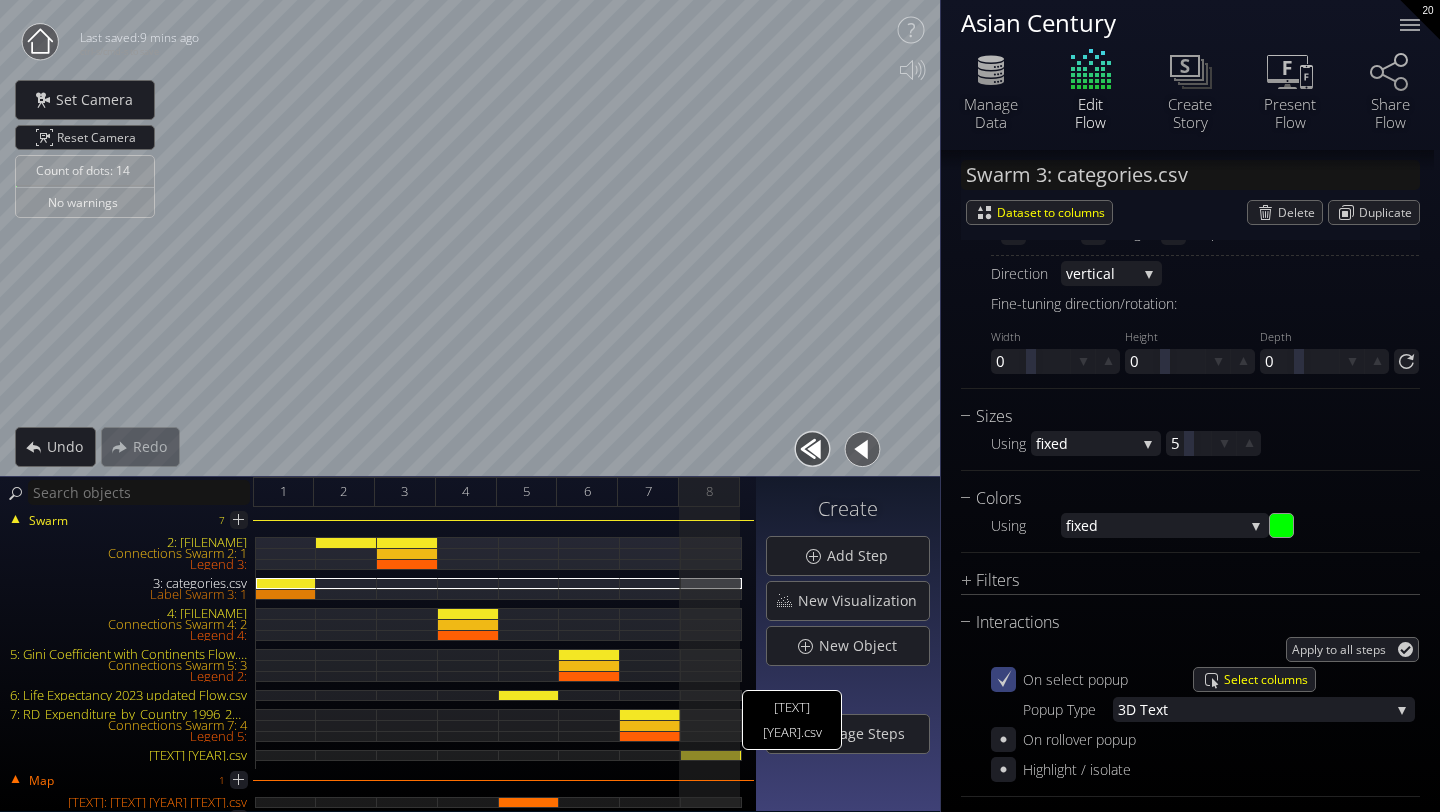 click on "[TEXT] [YEAR].csv" at bounding box center [711, 653] 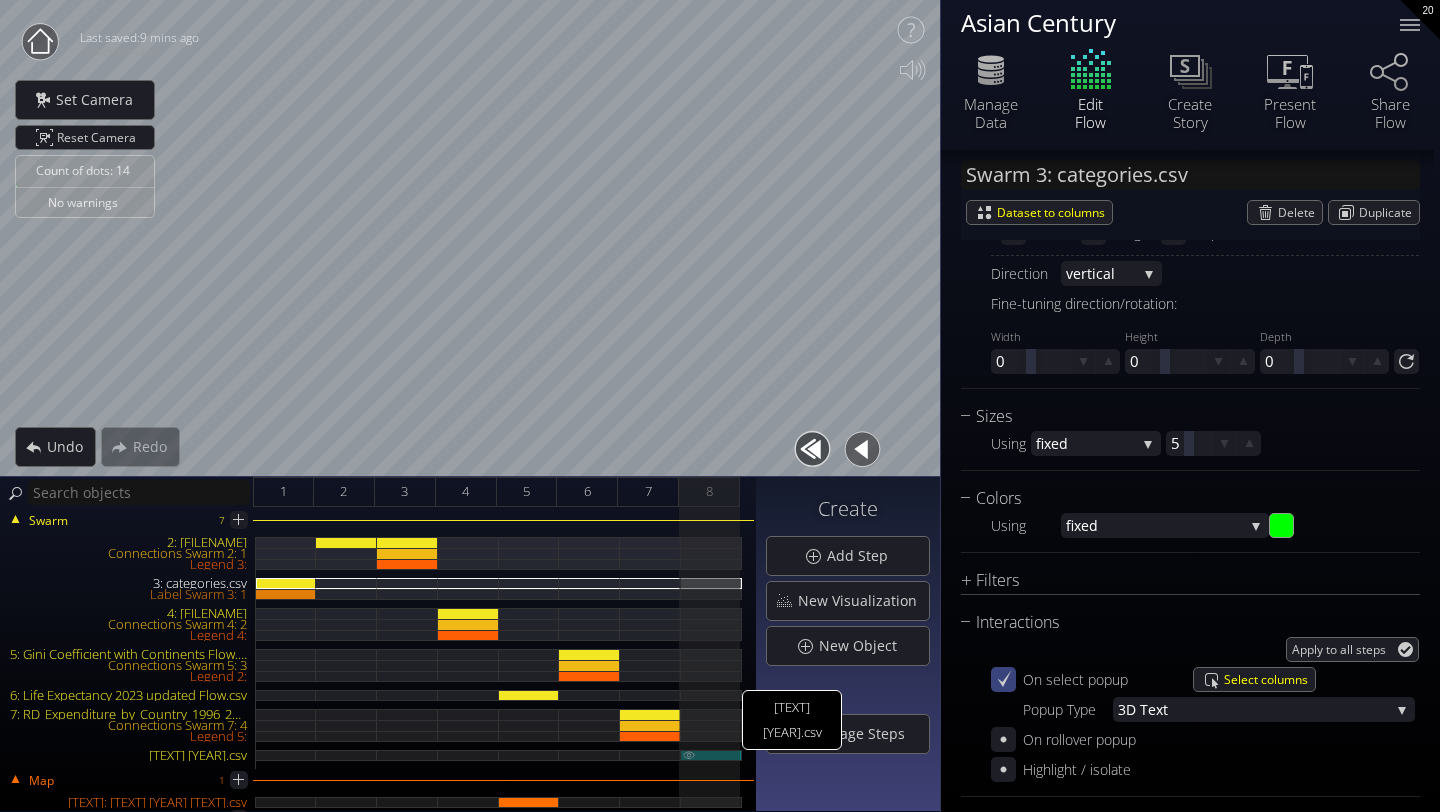 click on "[TEXT] [YEAR].csv" at bounding box center [711, 755] 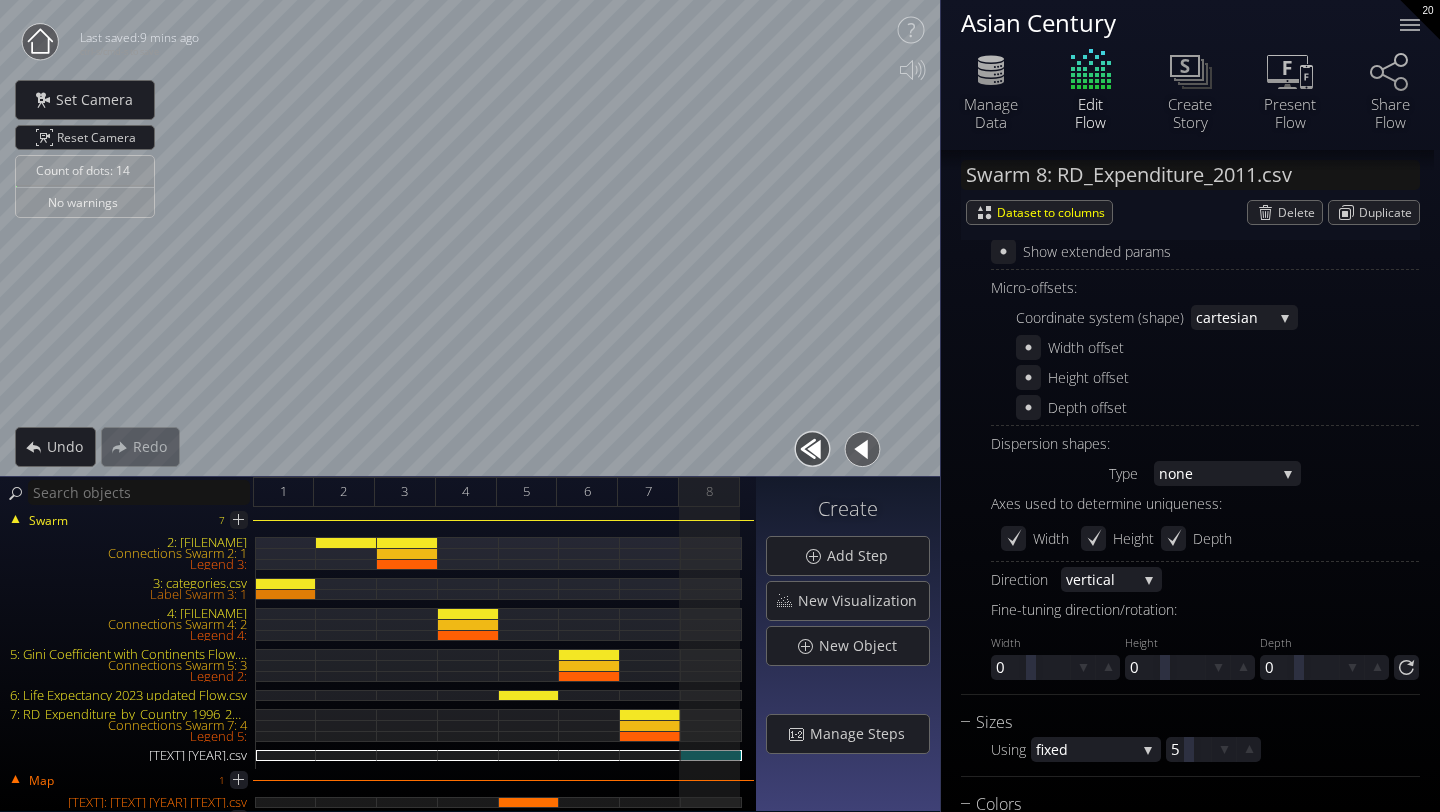 scroll, scrollTop: 1181, scrollLeft: 0, axis: vertical 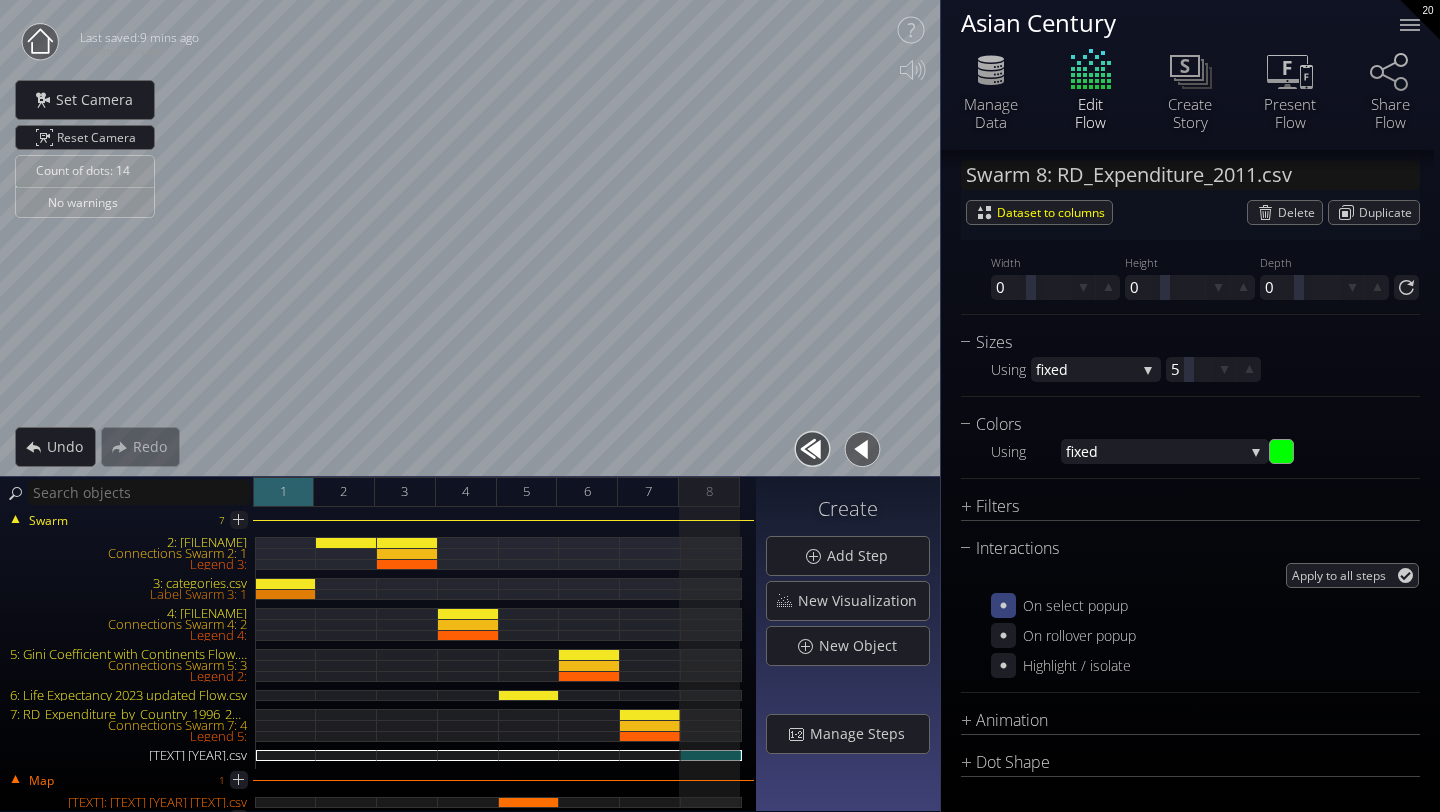click on "1" at bounding box center (283, 491) 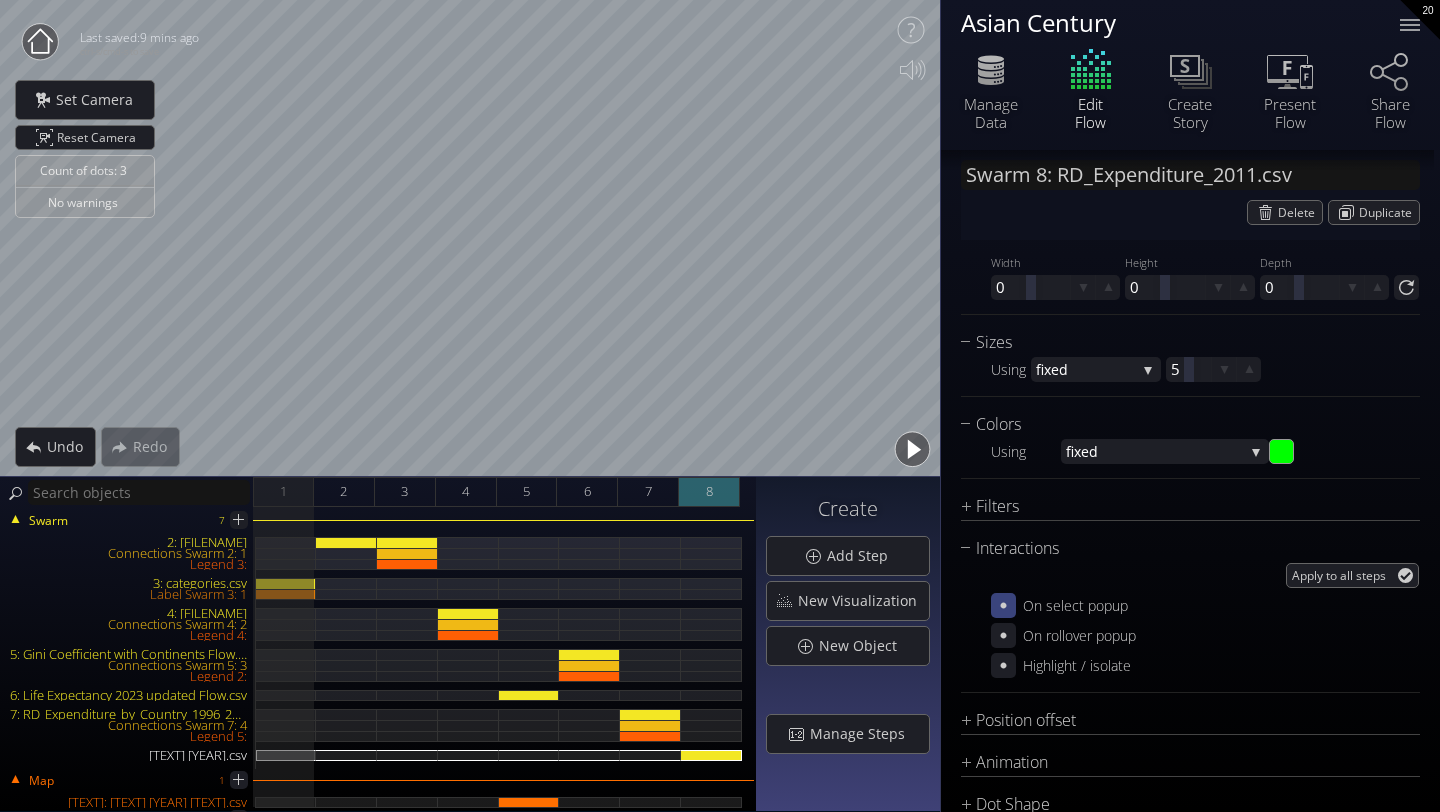 click on "8" at bounding box center [709, 492] 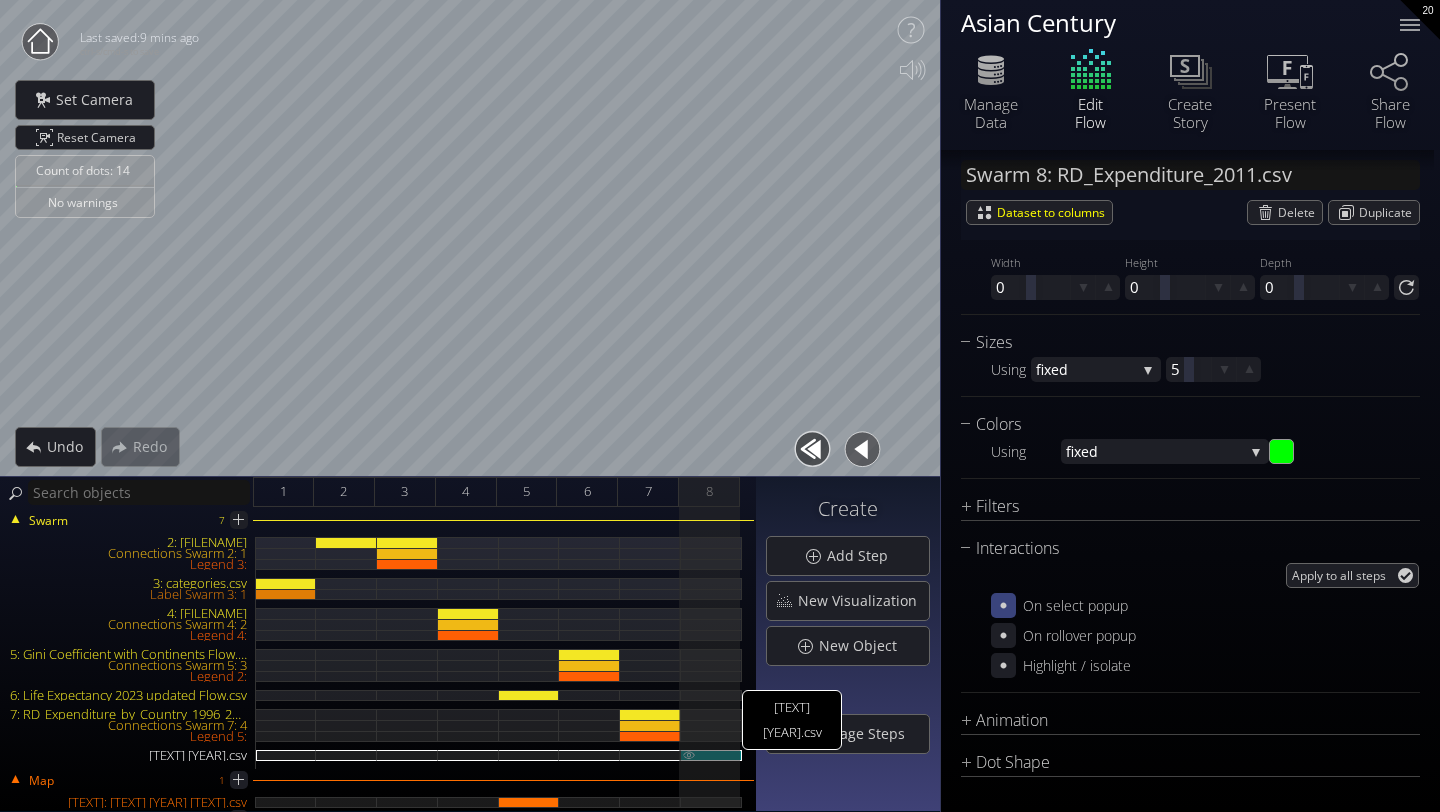 click on "[TEXT] [YEAR].csv" at bounding box center [711, 755] 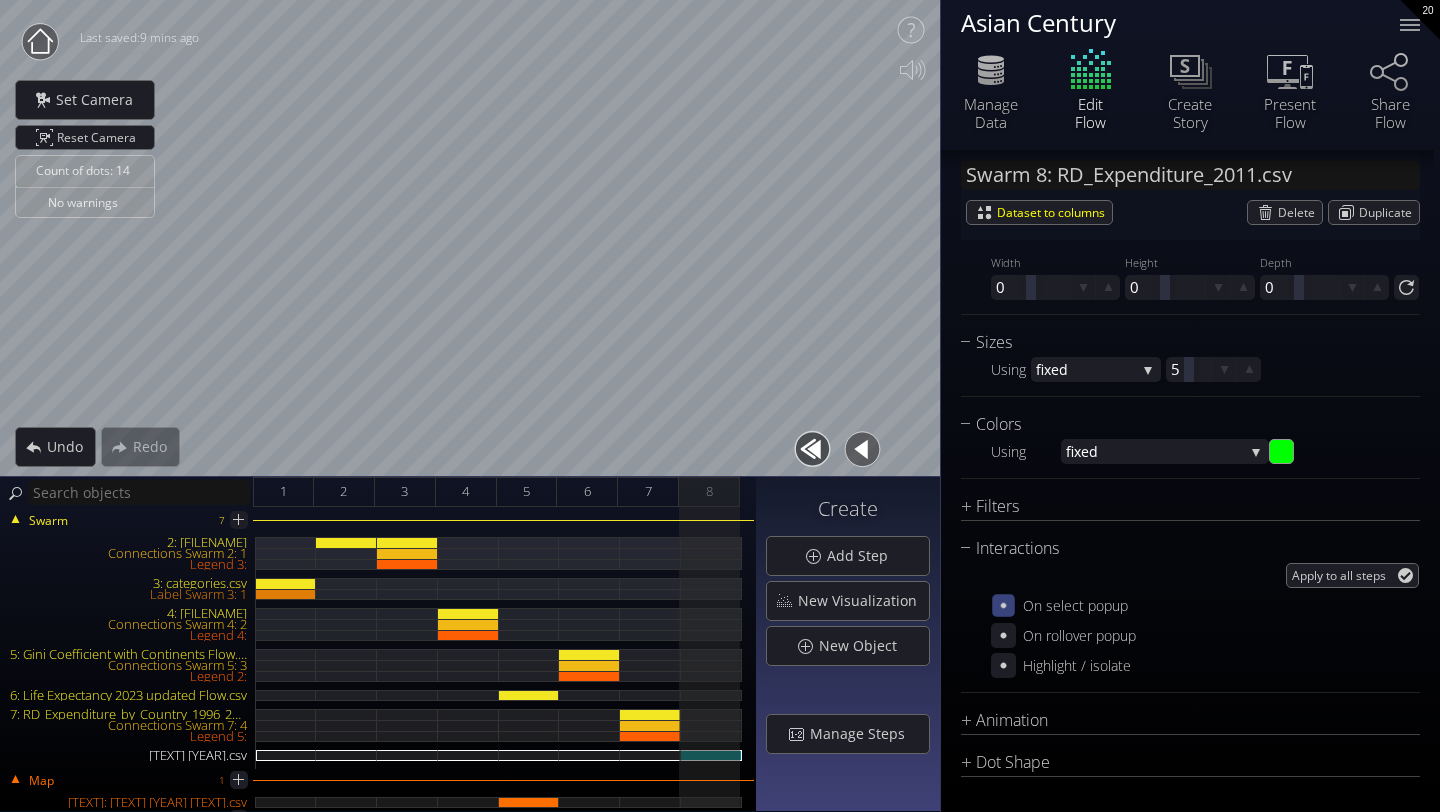 click 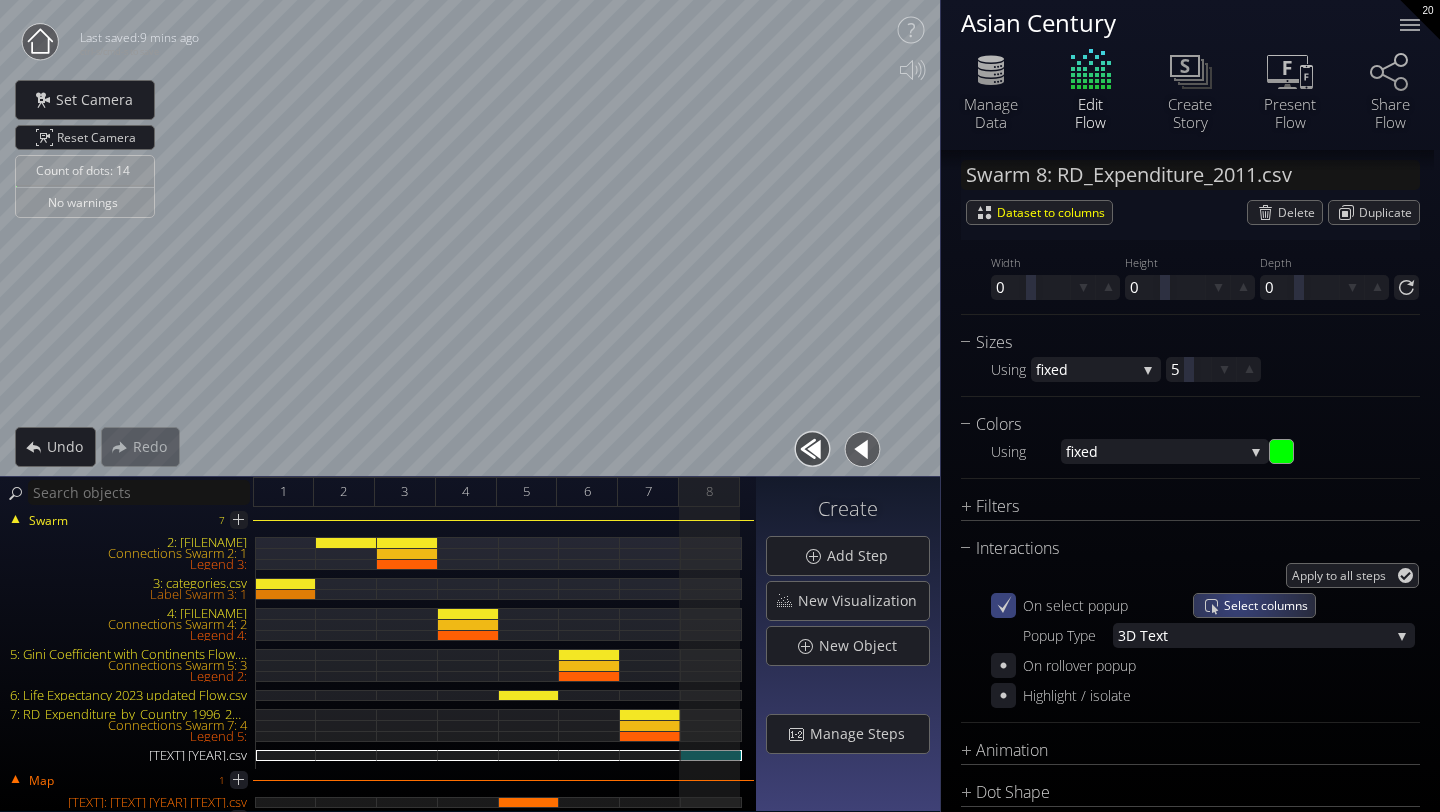 click on "Select columns" at bounding box center [1269, 605] 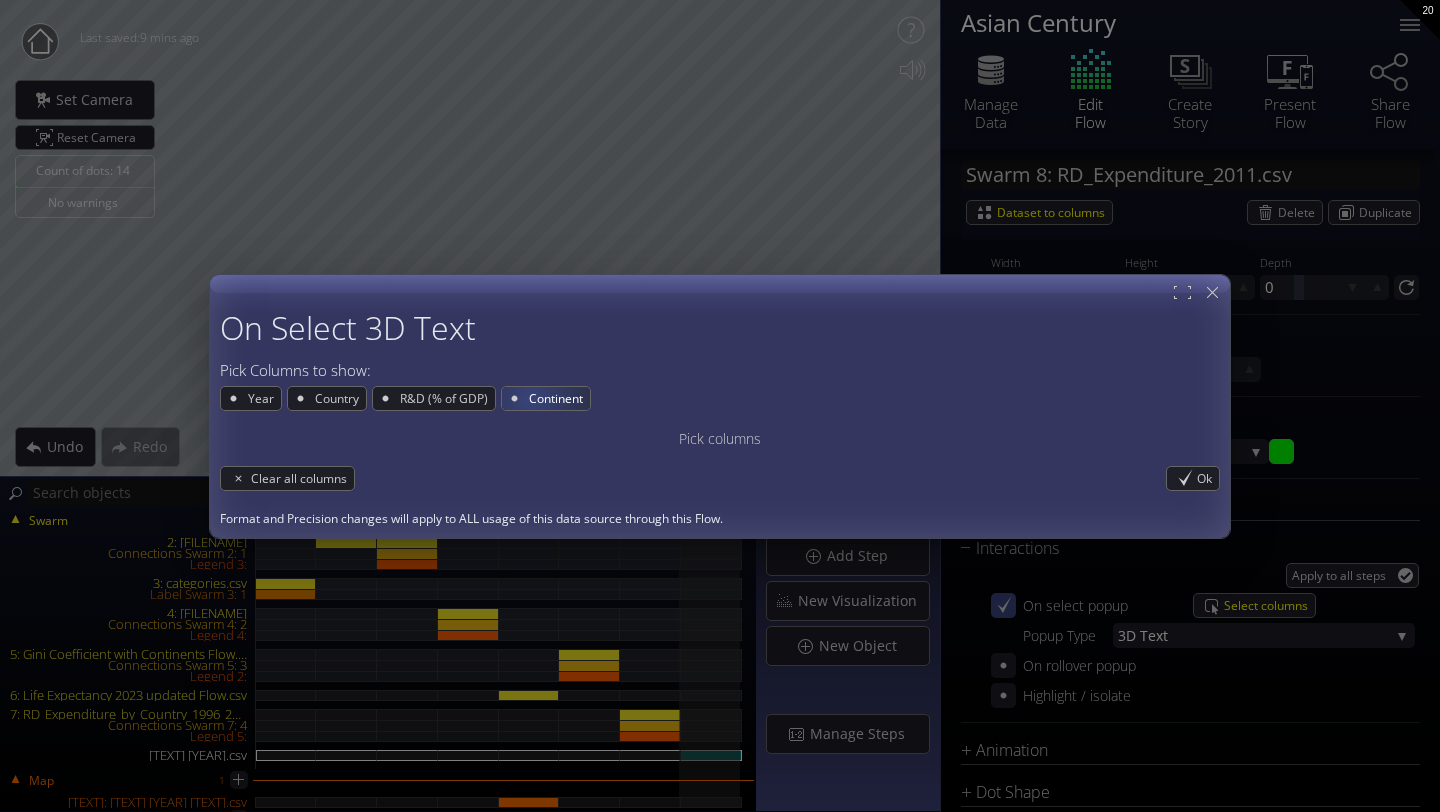 click on "Continent" at bounding box center [558, 398] 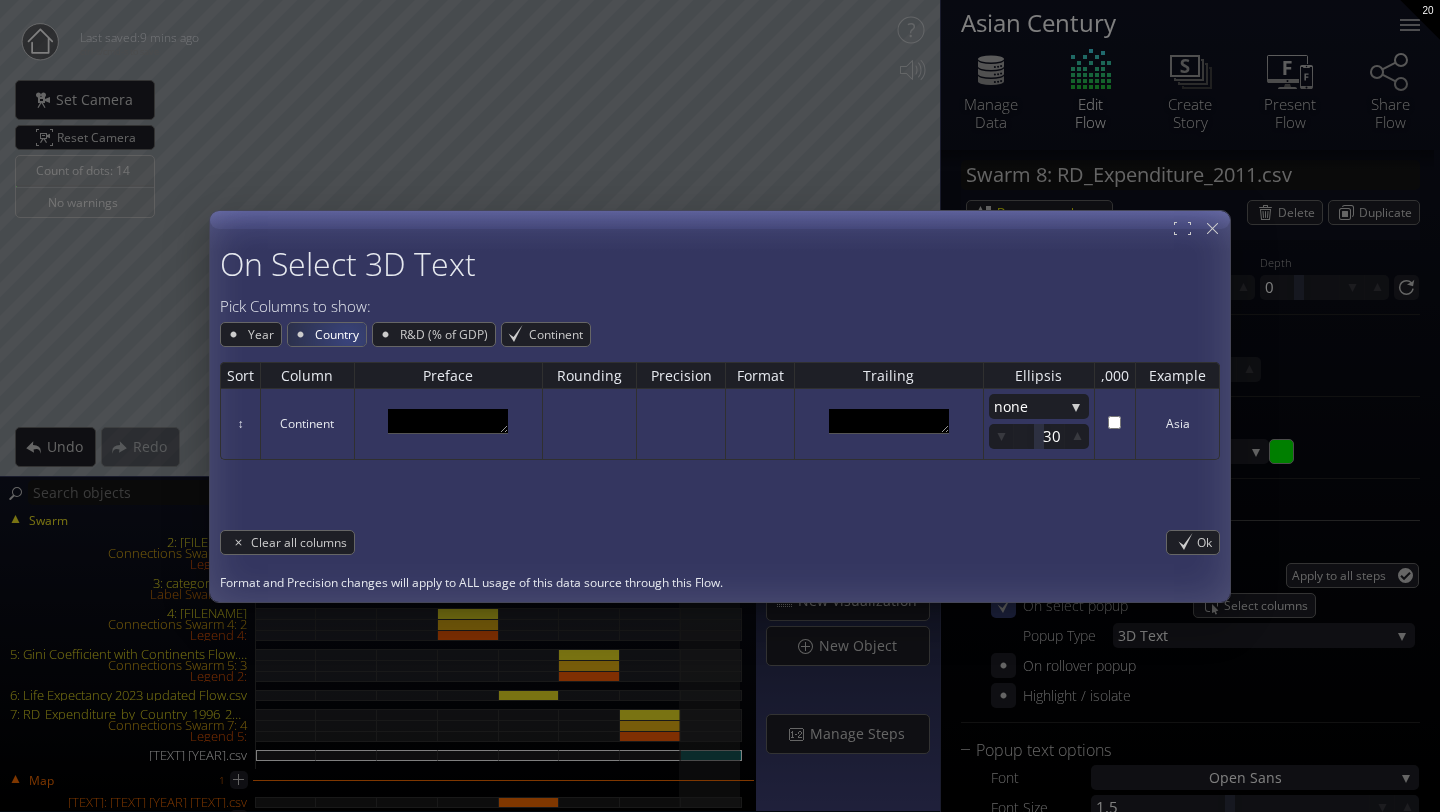 click on "Country" at bounding box center [339, 334] 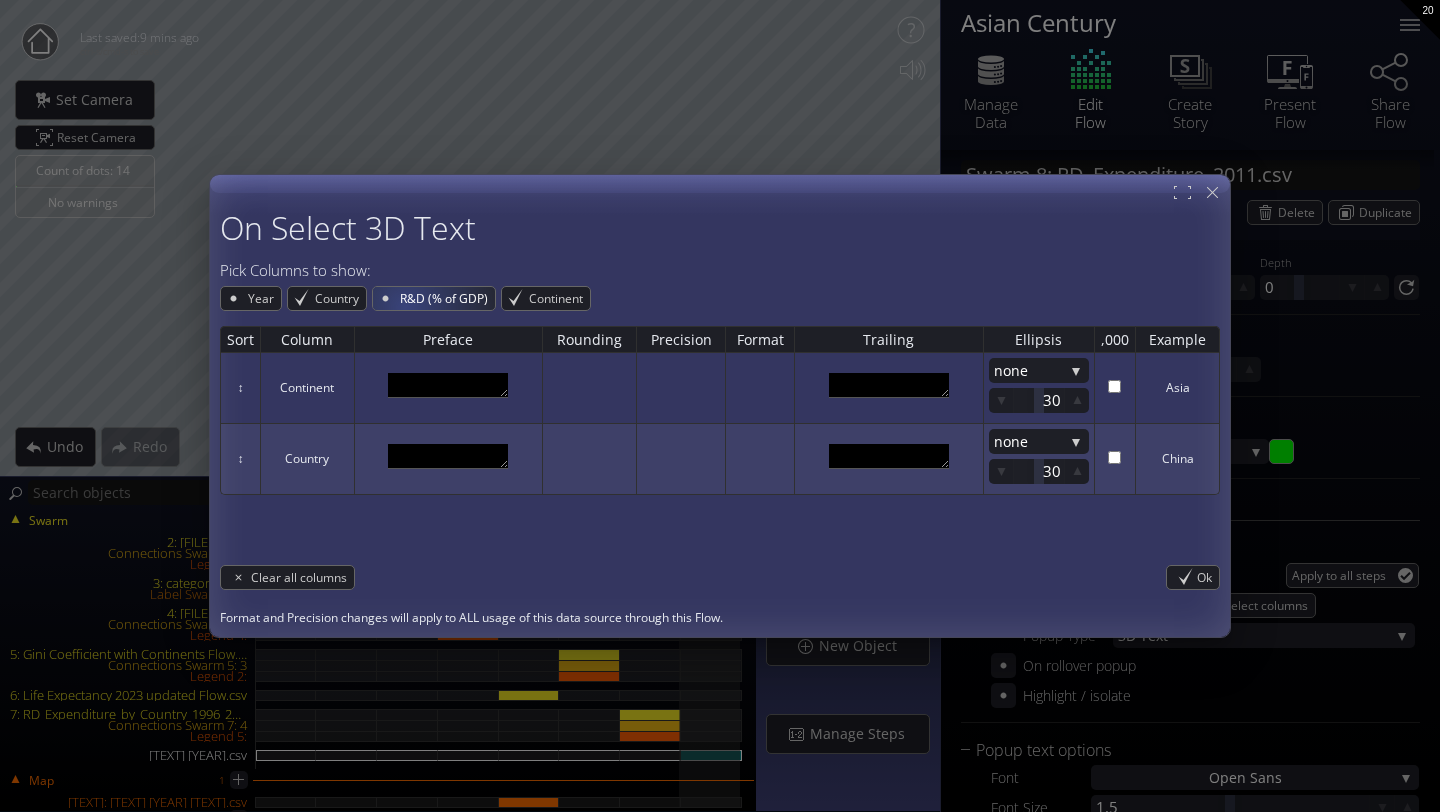 click on "R&D (% of GDP)" at bounding box center [446, 298] 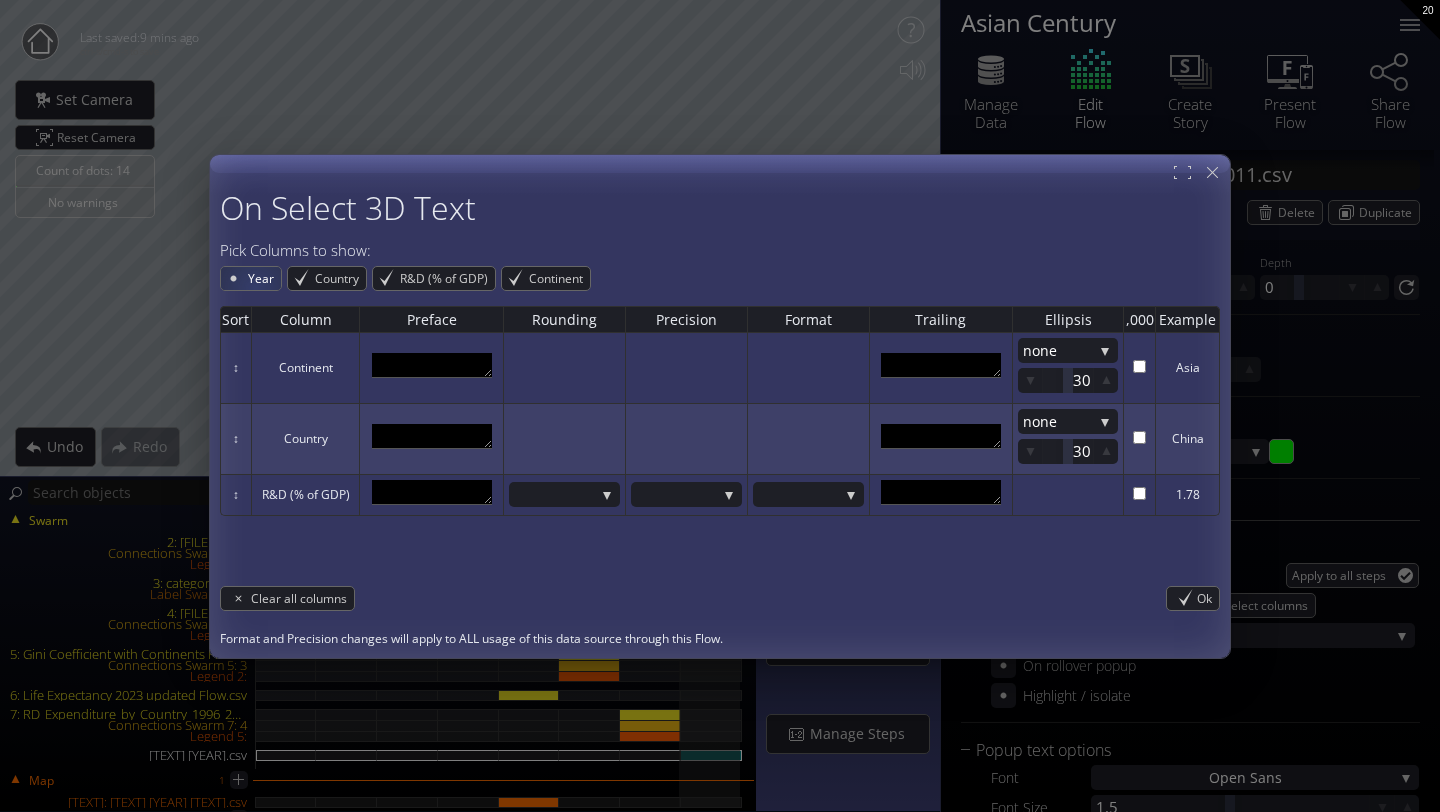 click on "Year" at bounding box center [263, 278] 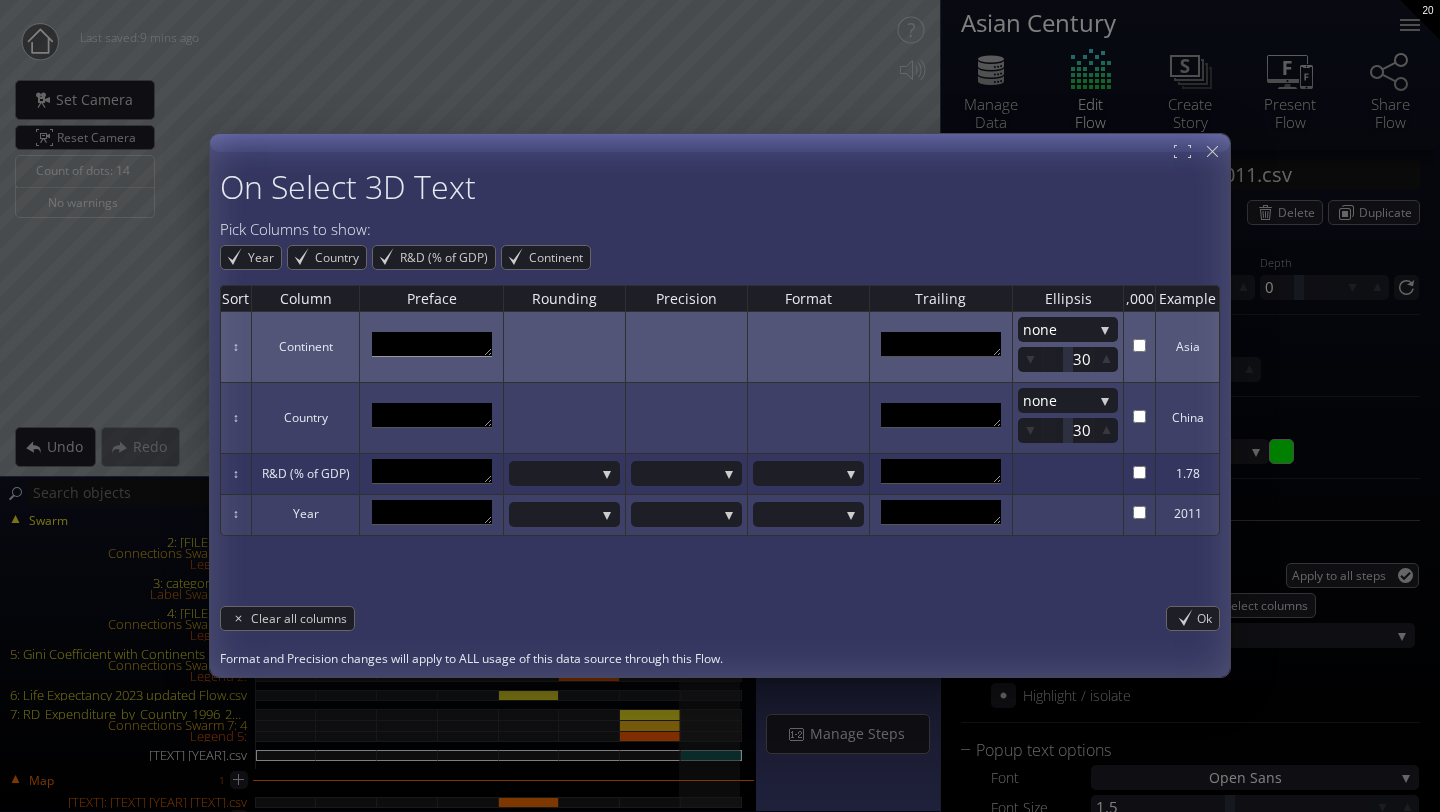 click at bounding box center (432, 344) 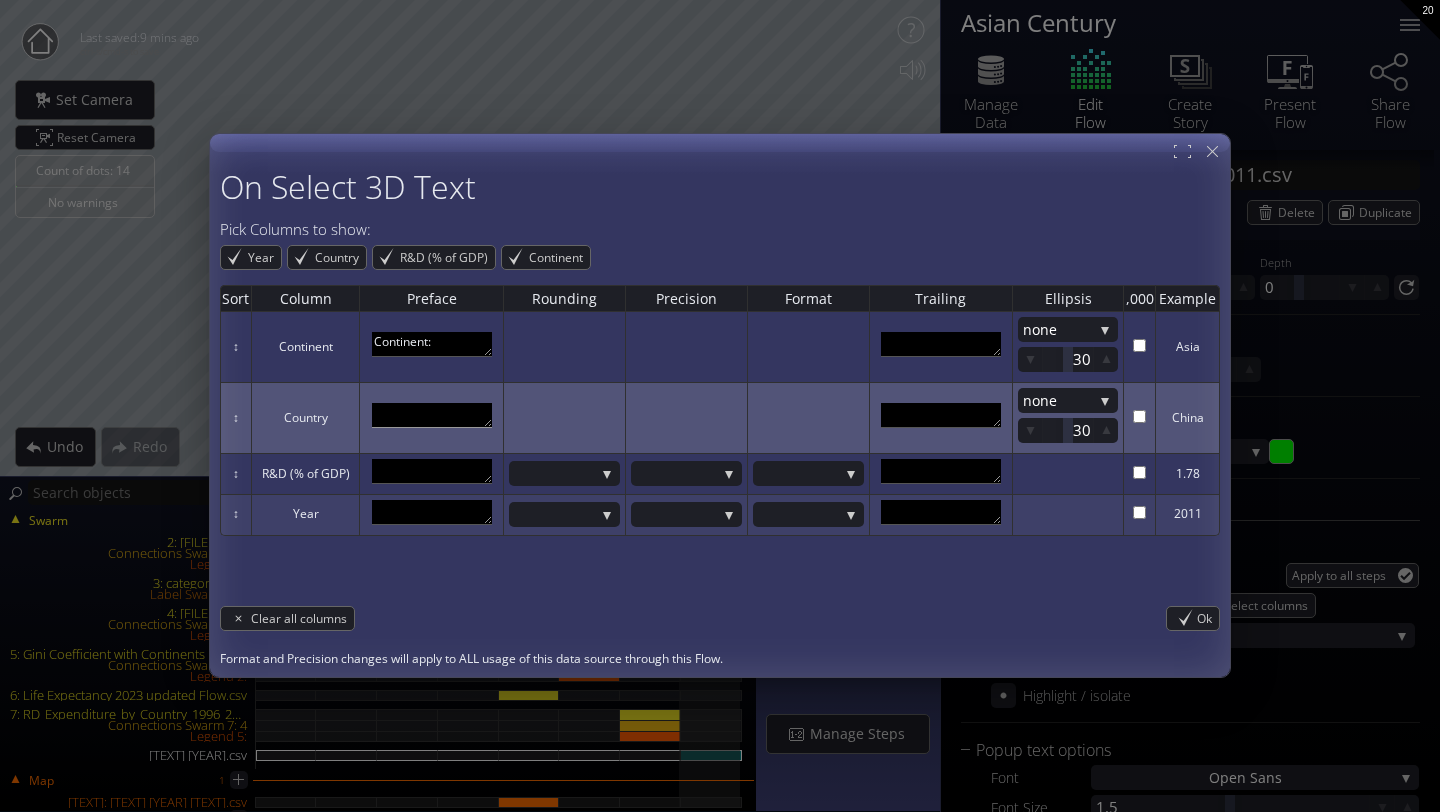 type on "Continent:" 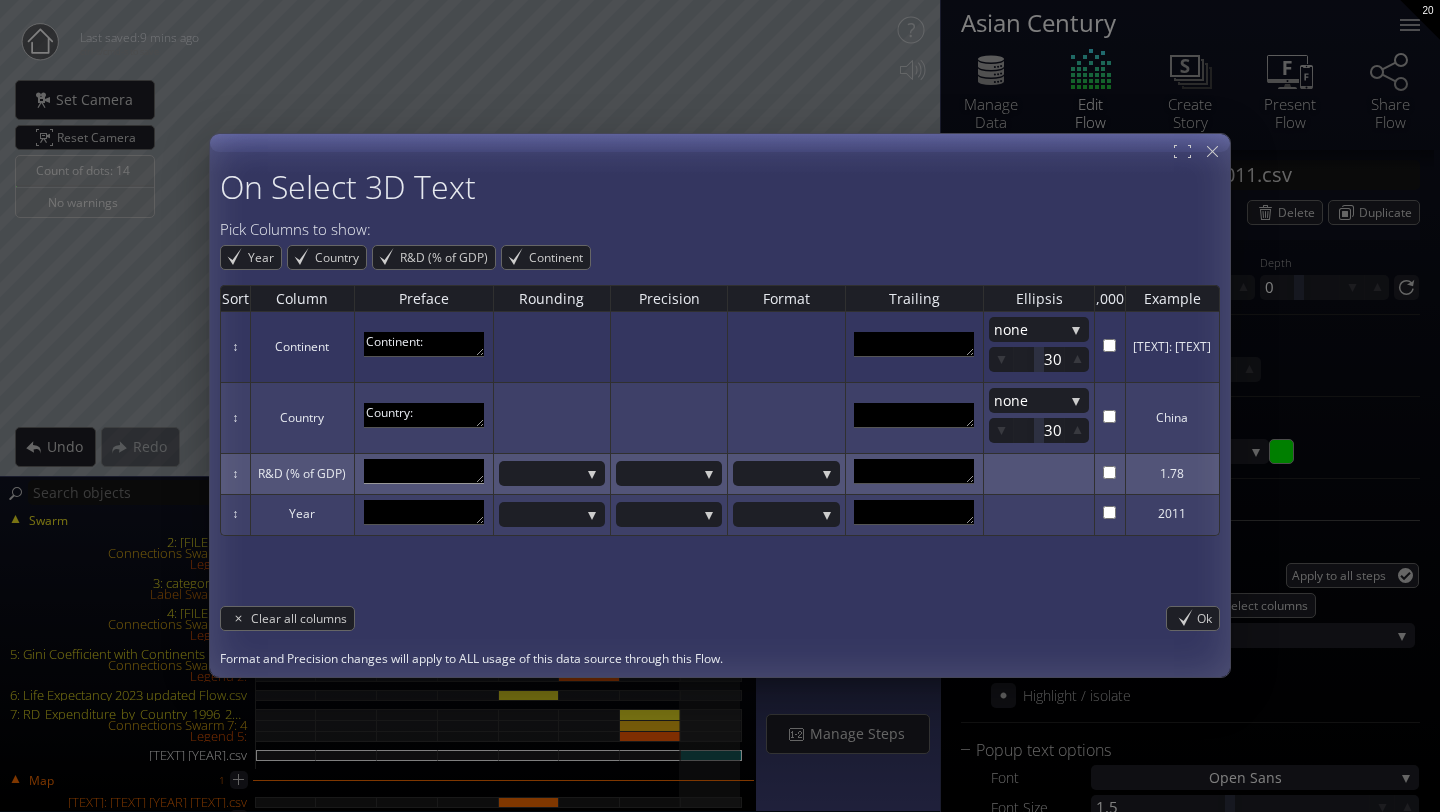 type on "Country:" 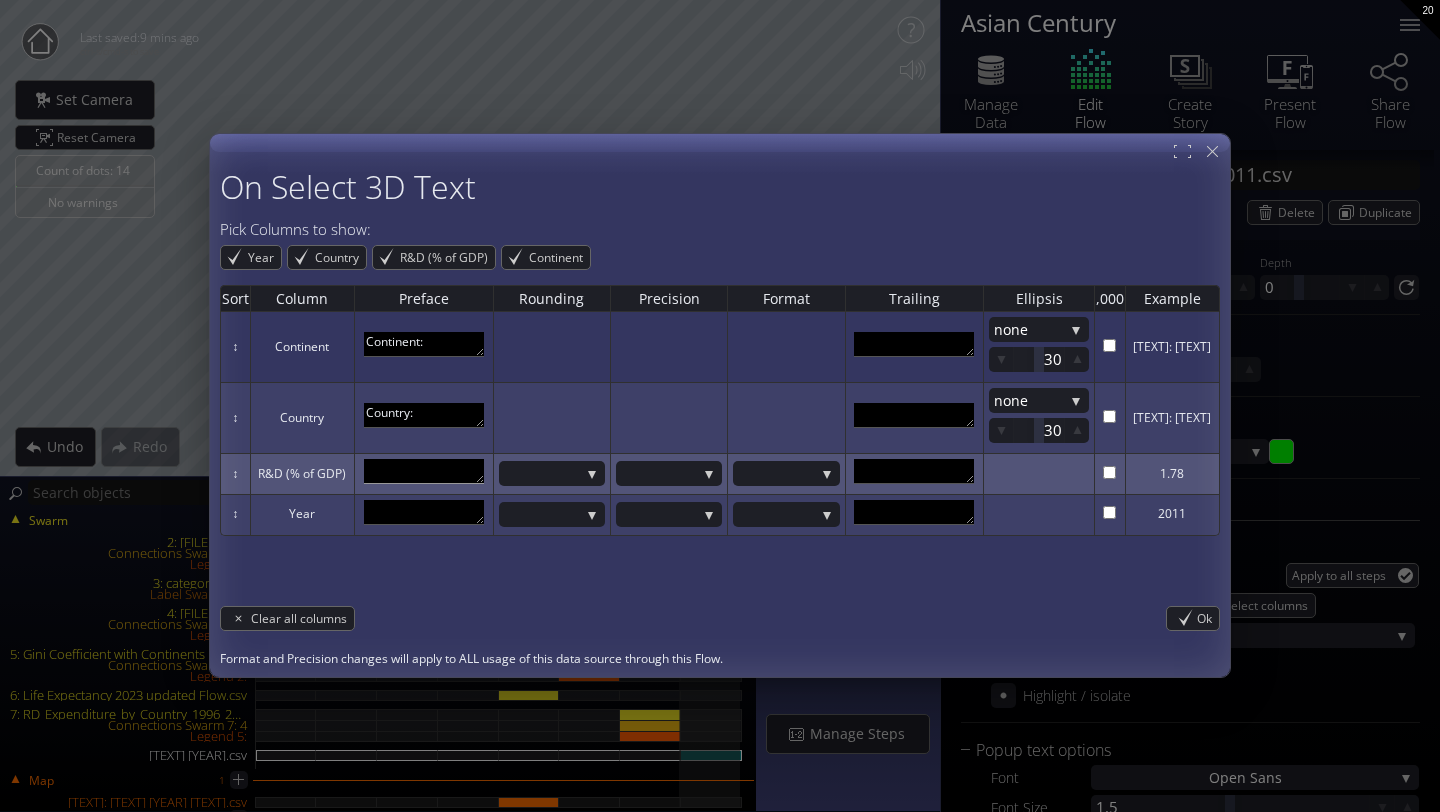 type on "r" 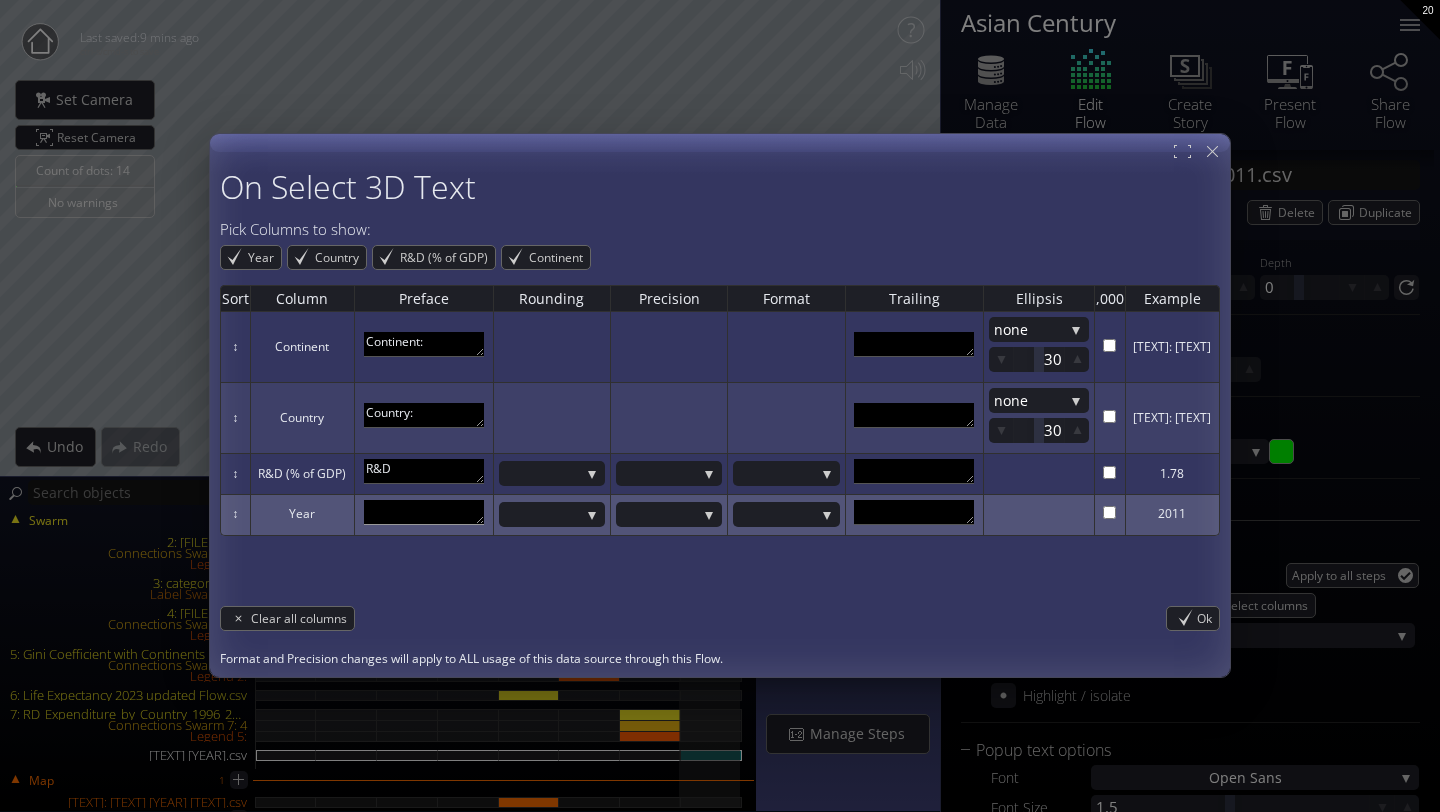 type on "R&D" 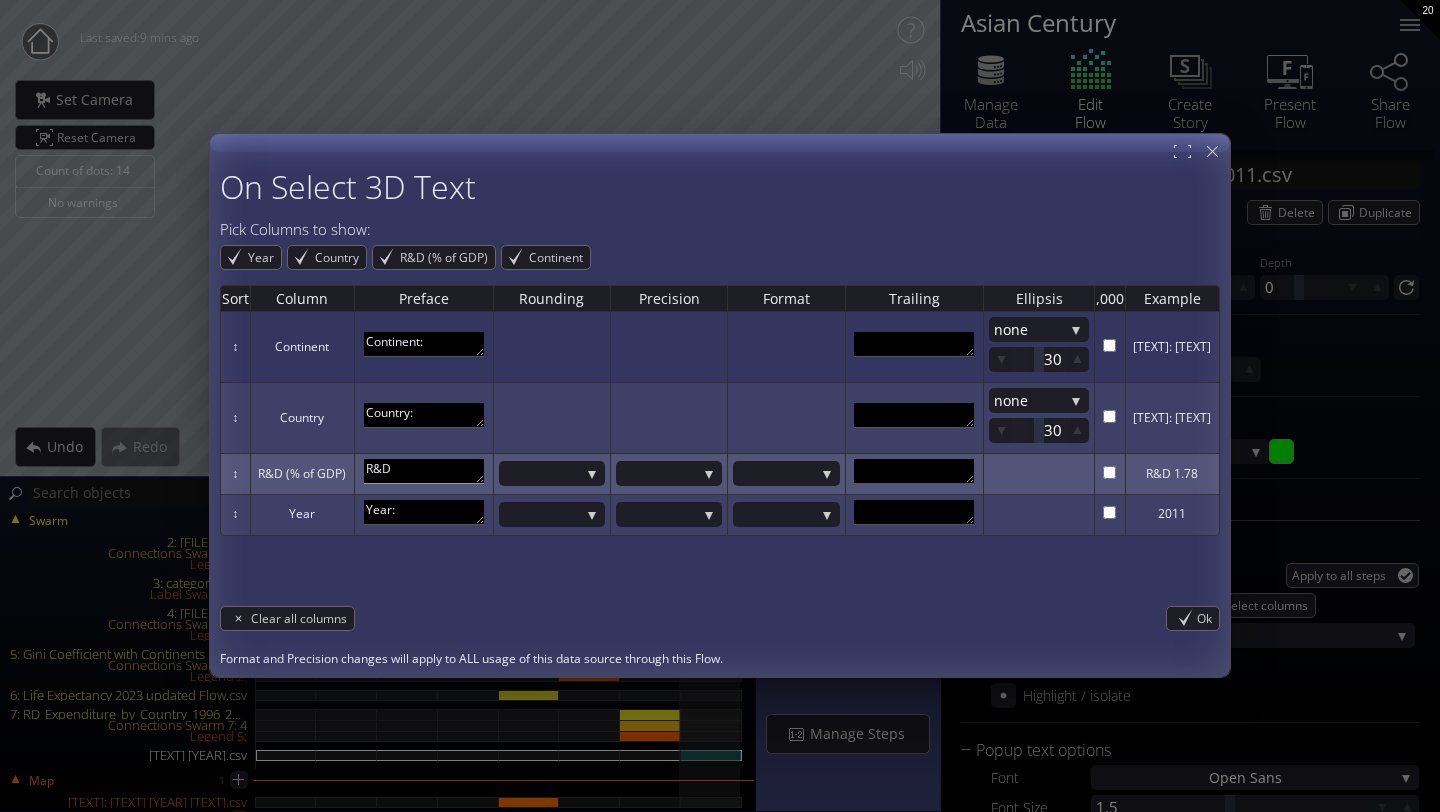 type on "Year:" 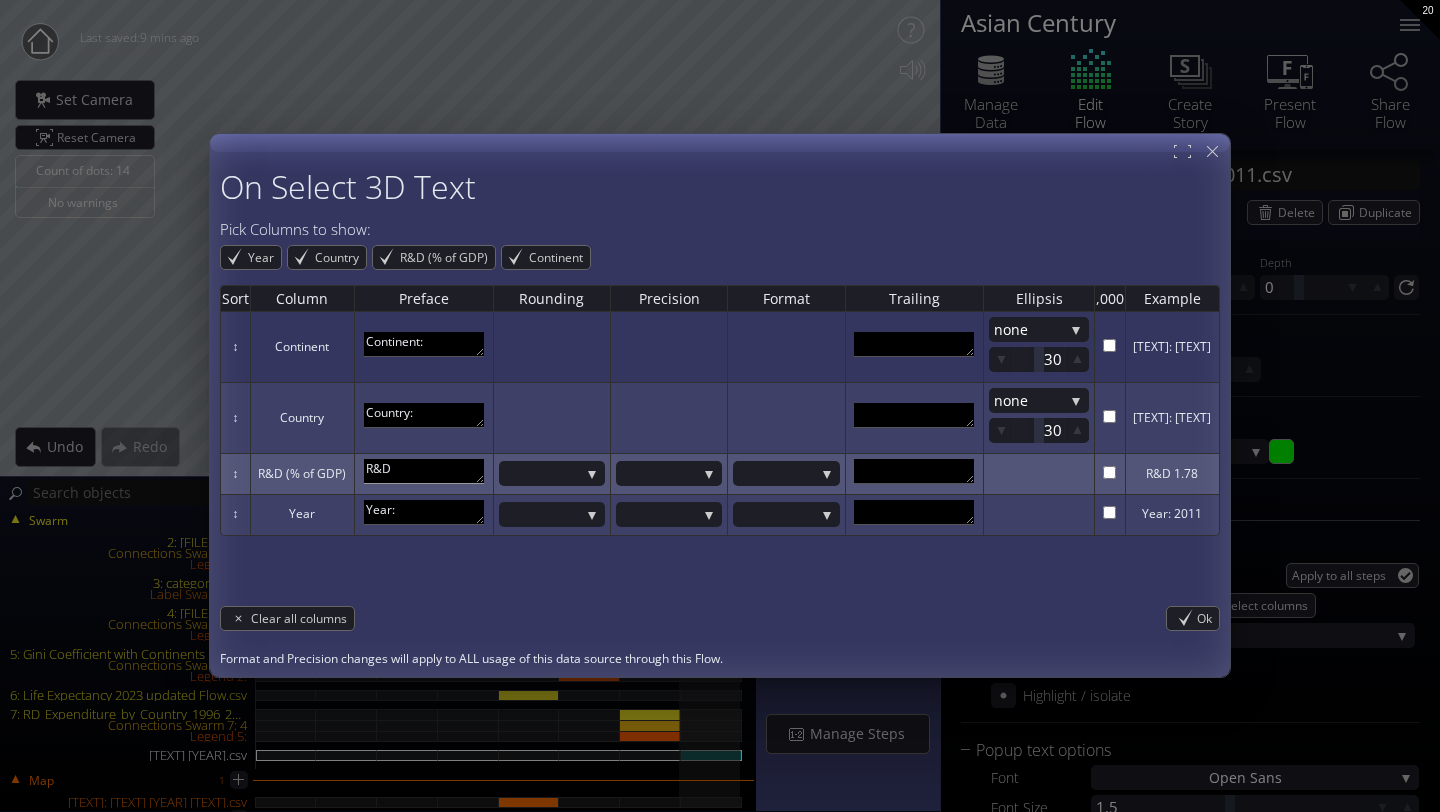 click on "R&D" at bounding box center (424, 471) 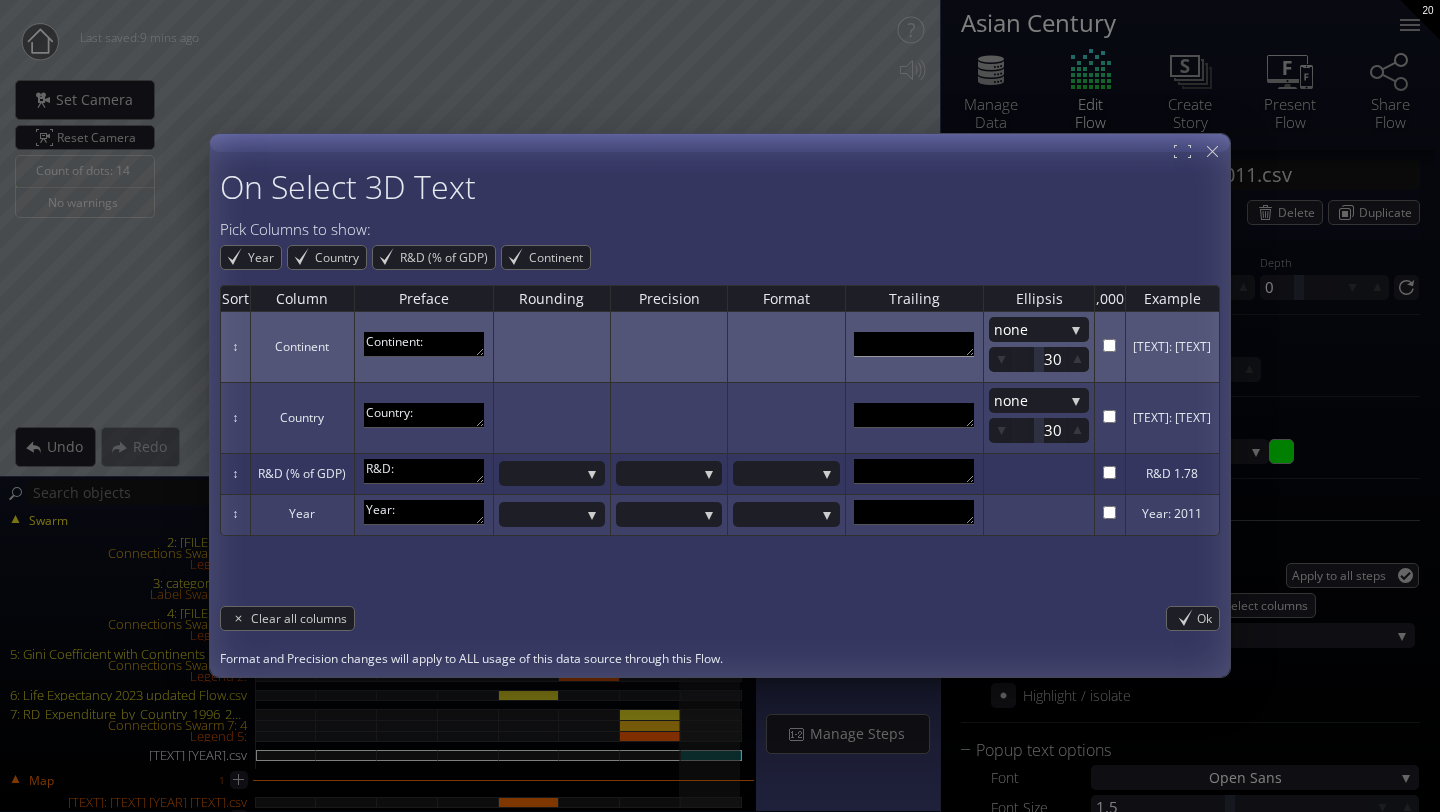 type on "R&D:" 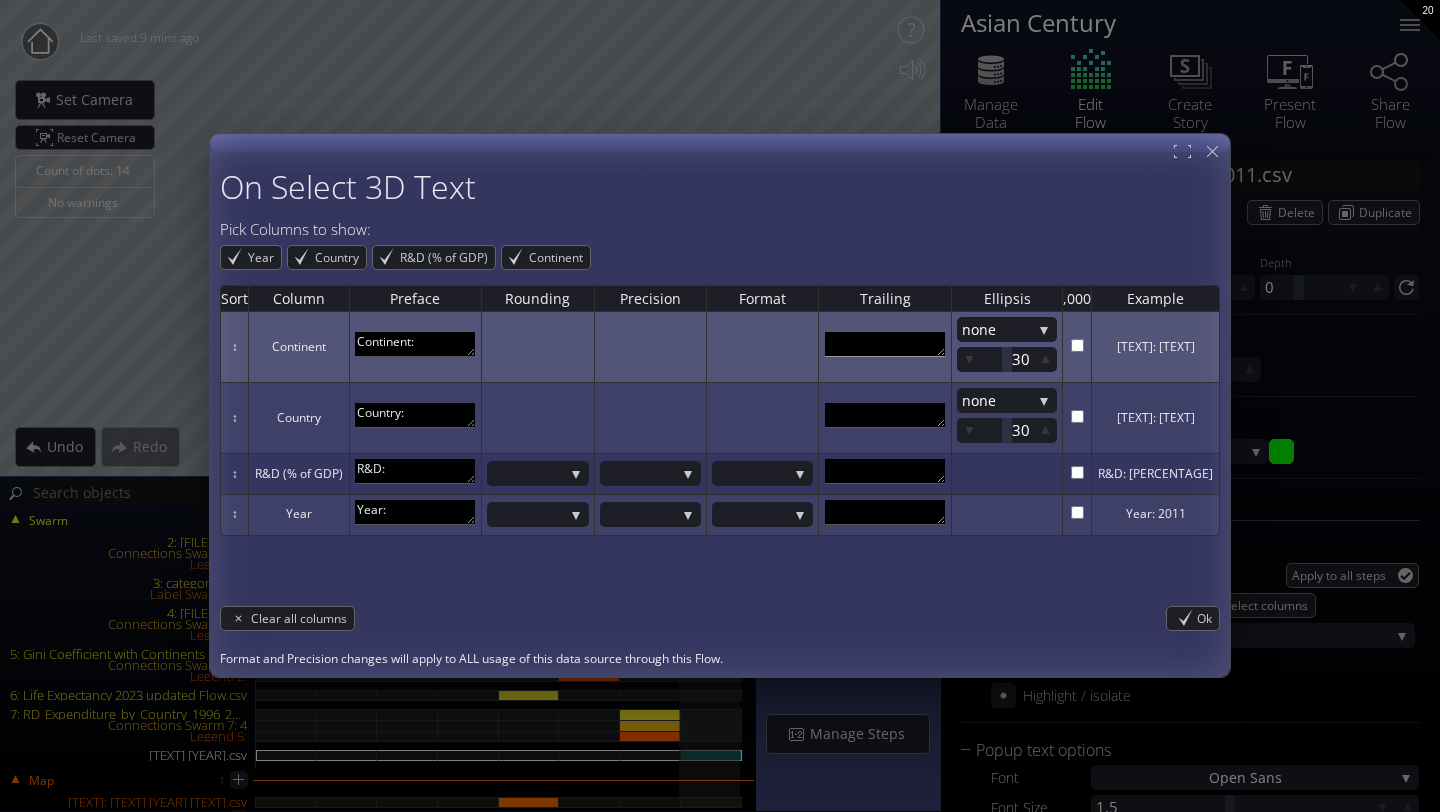 scroll, scrollTop: 11, scrollLeft: 0, axis: vertical 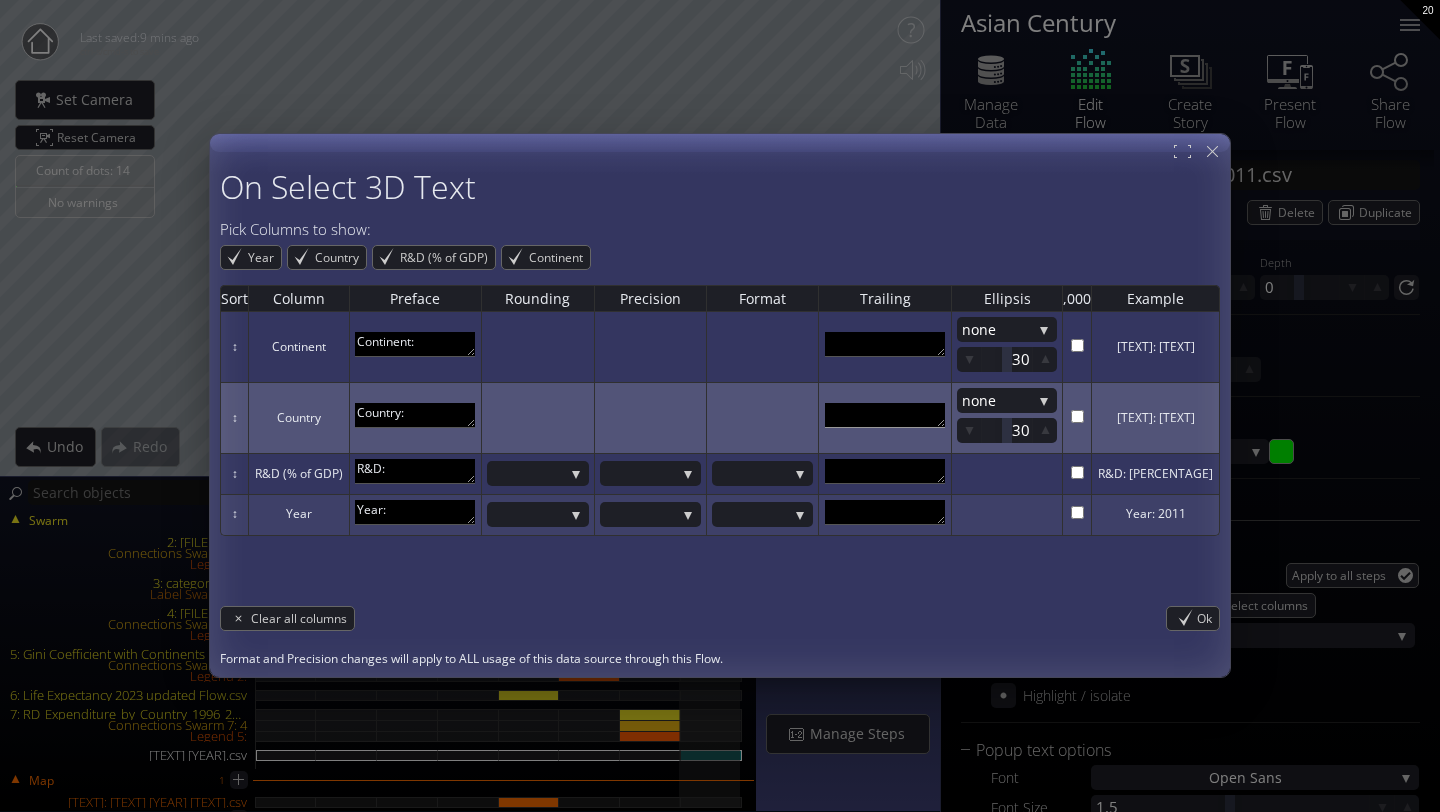 type 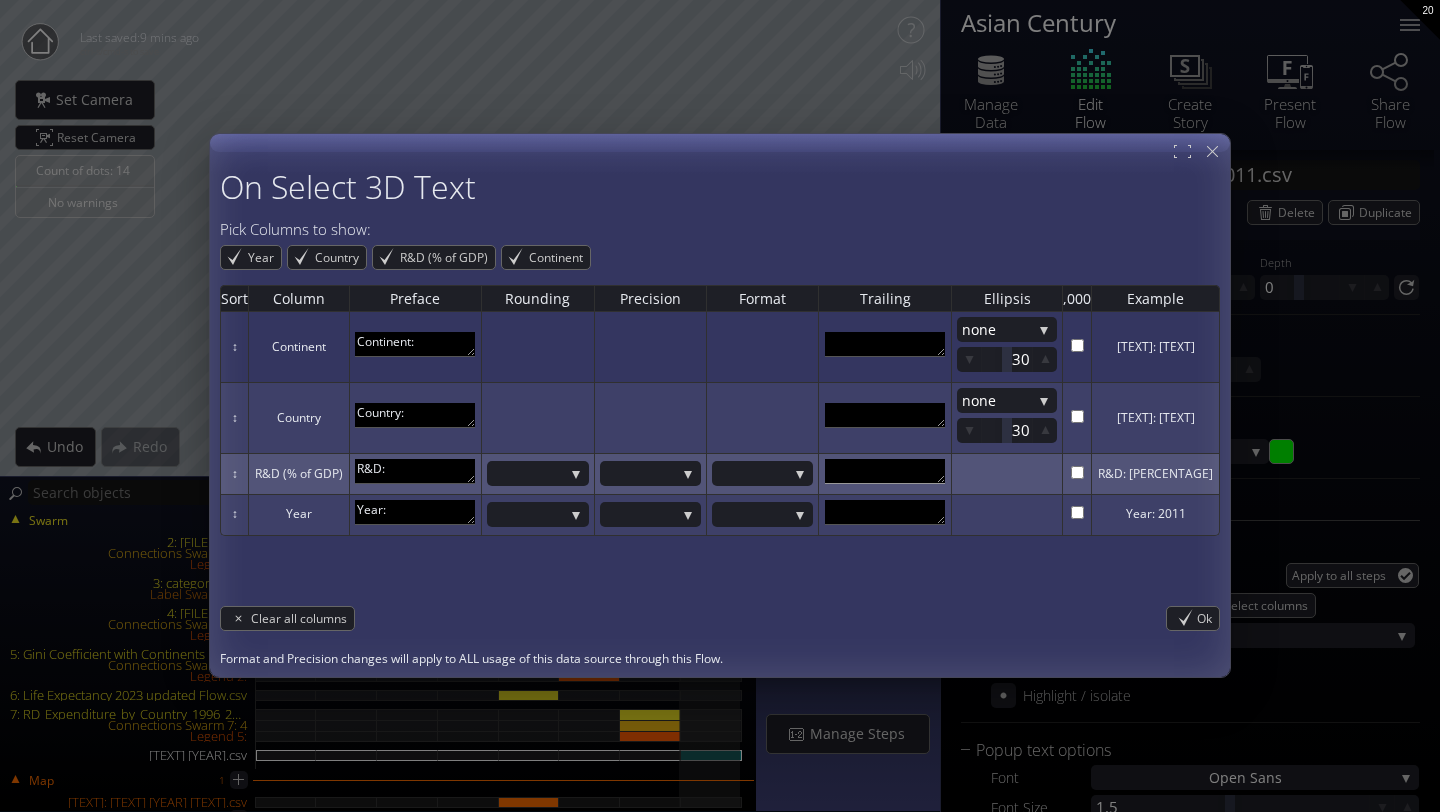 type 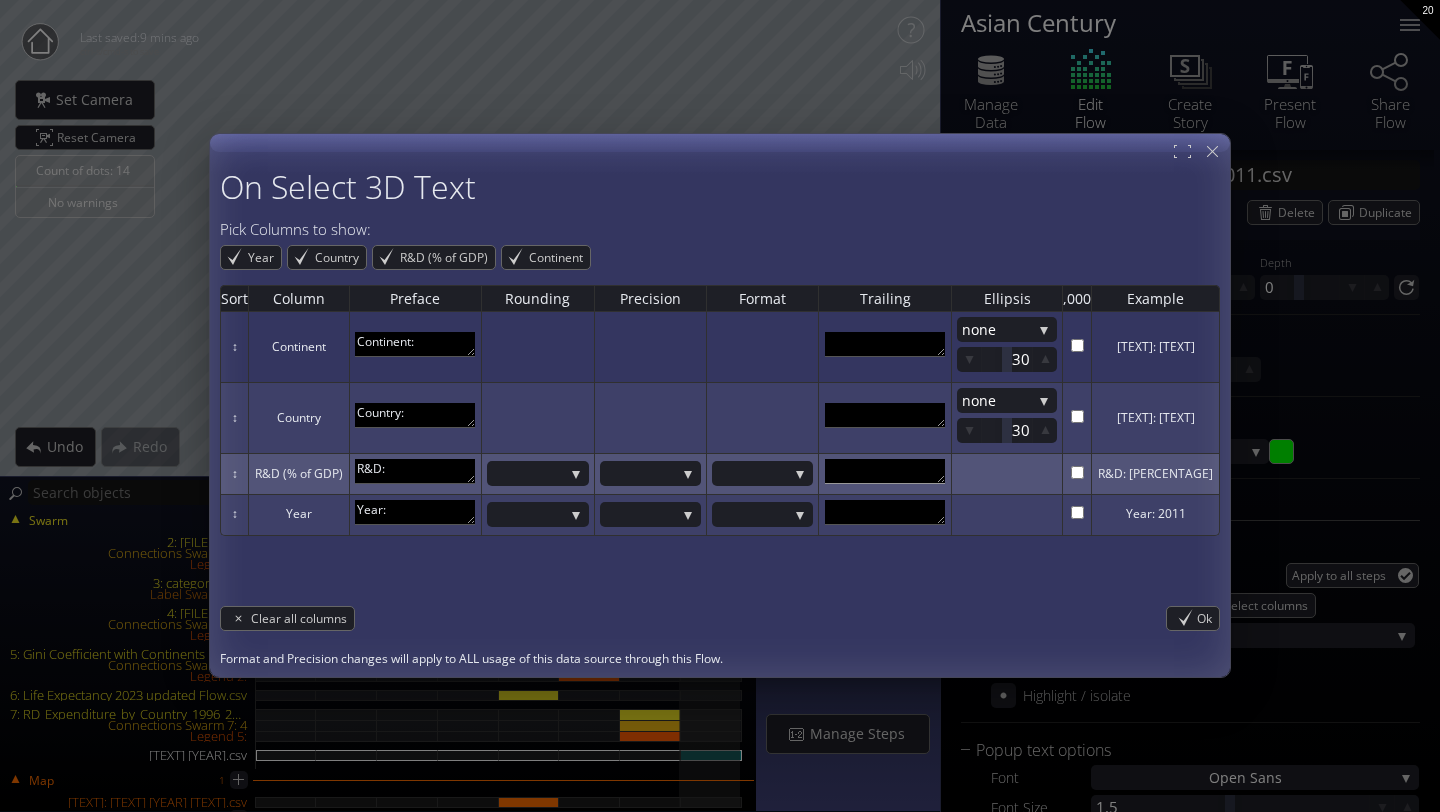 click at bounding box center [885, 471] 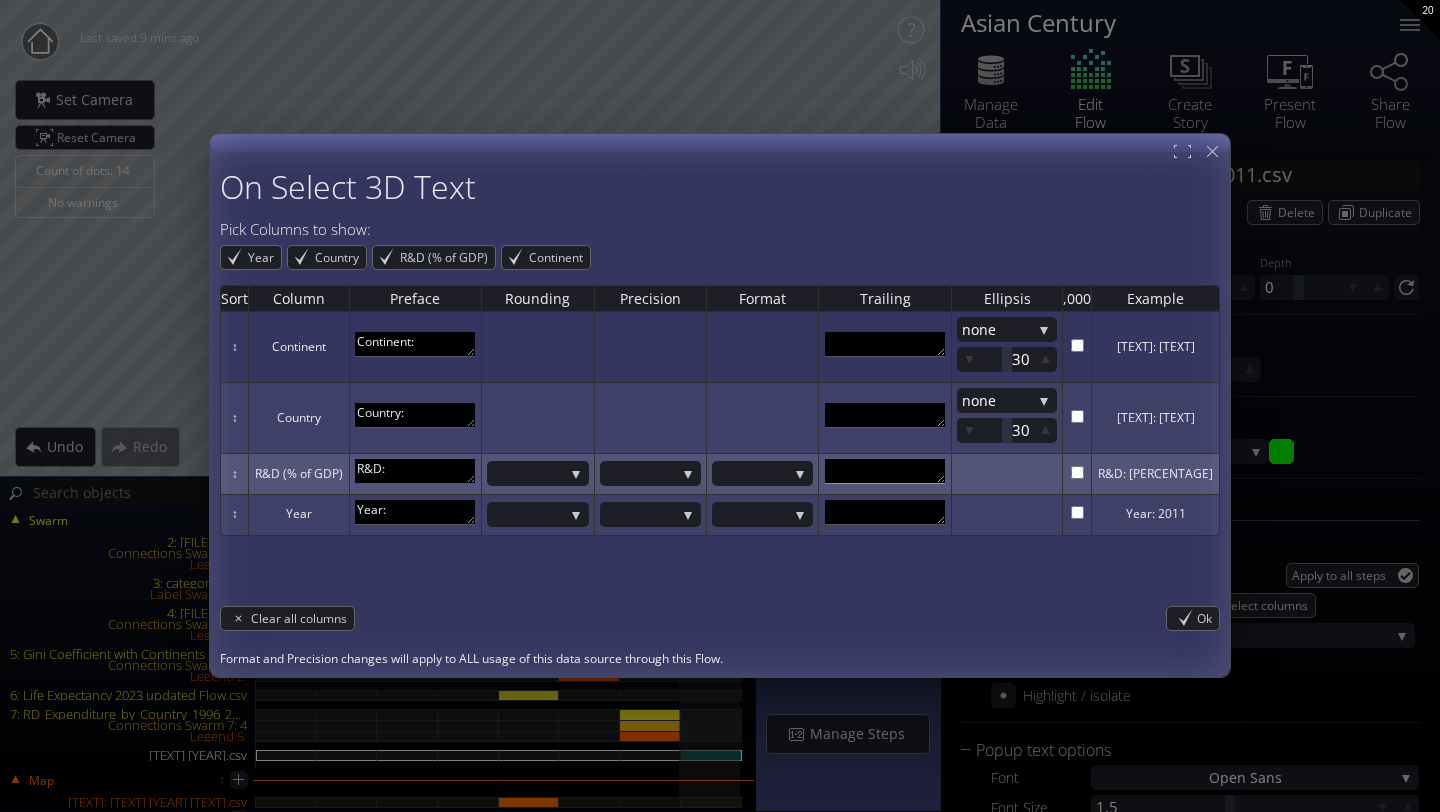 scroll, scrollTop: 11, scrollLeft: 0, axis: vertical 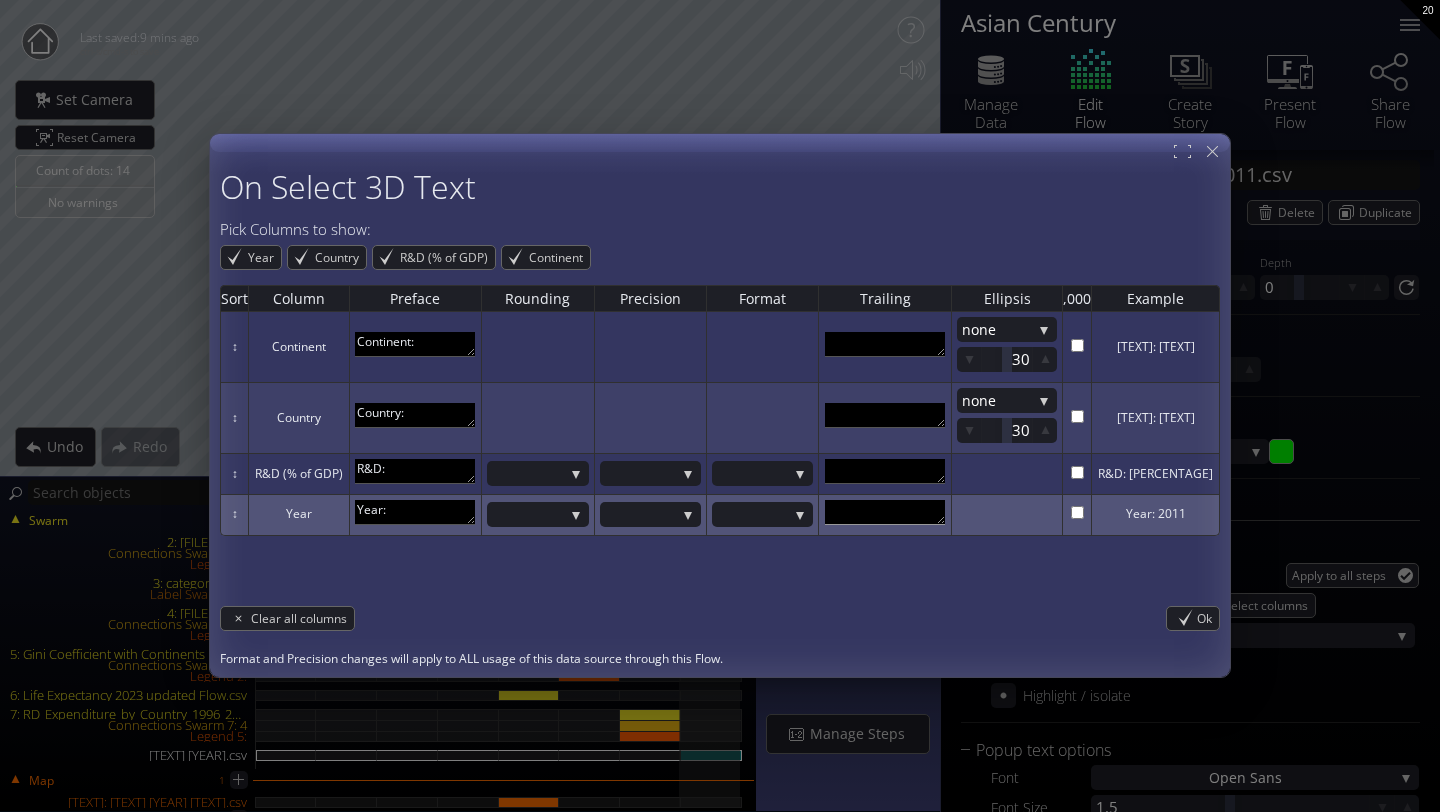 type 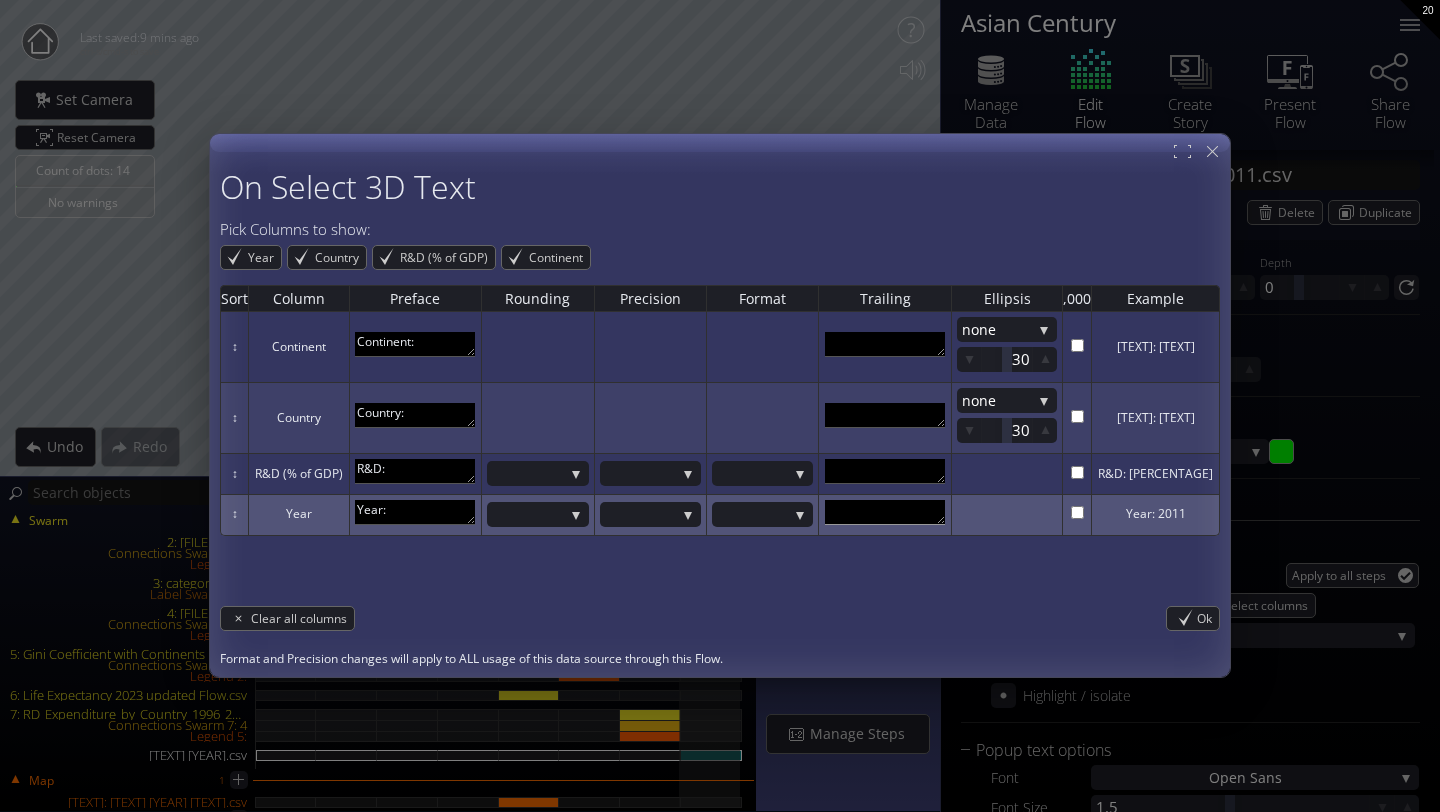 scroll, scrollTop: 11, scrollLeft: 0, axis: vertical 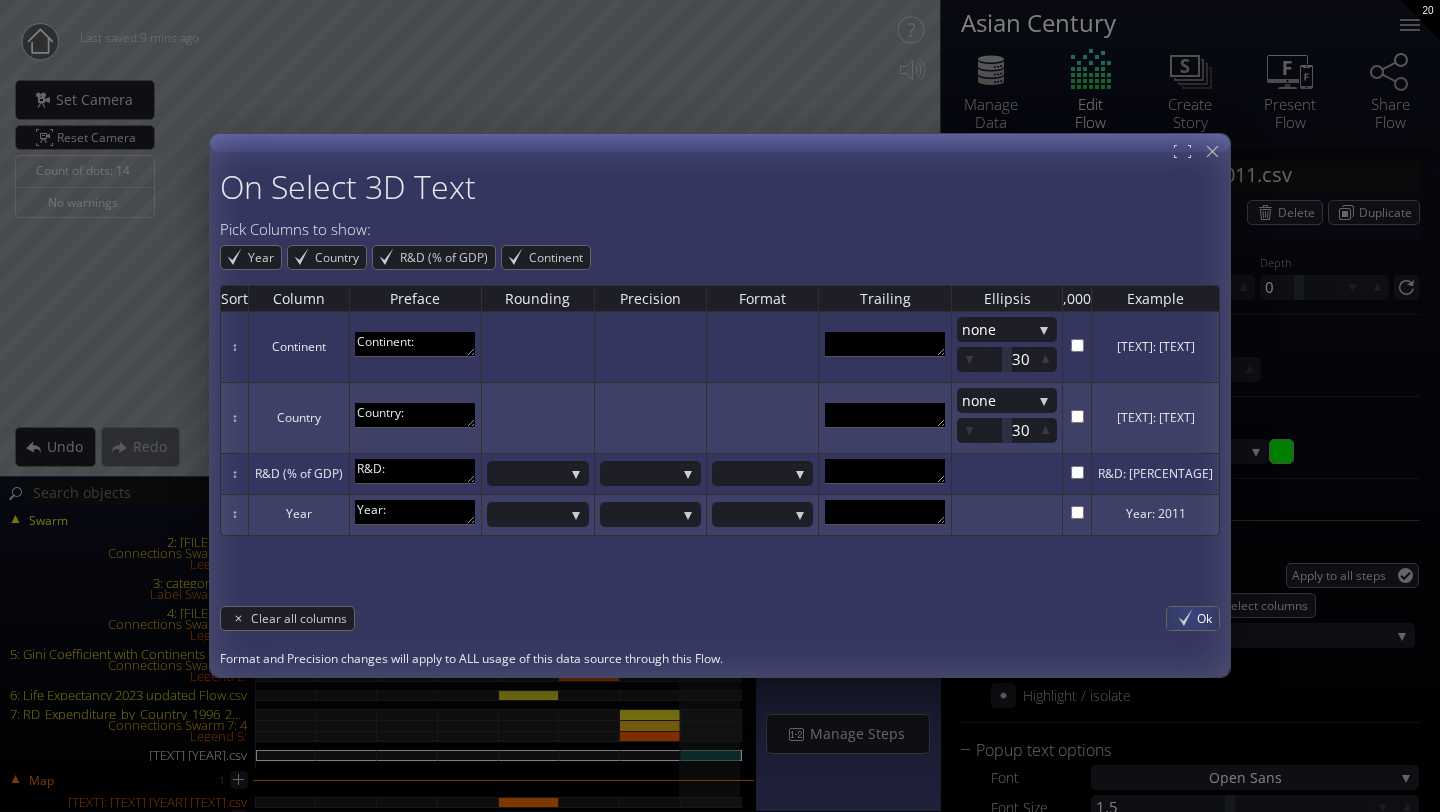 type 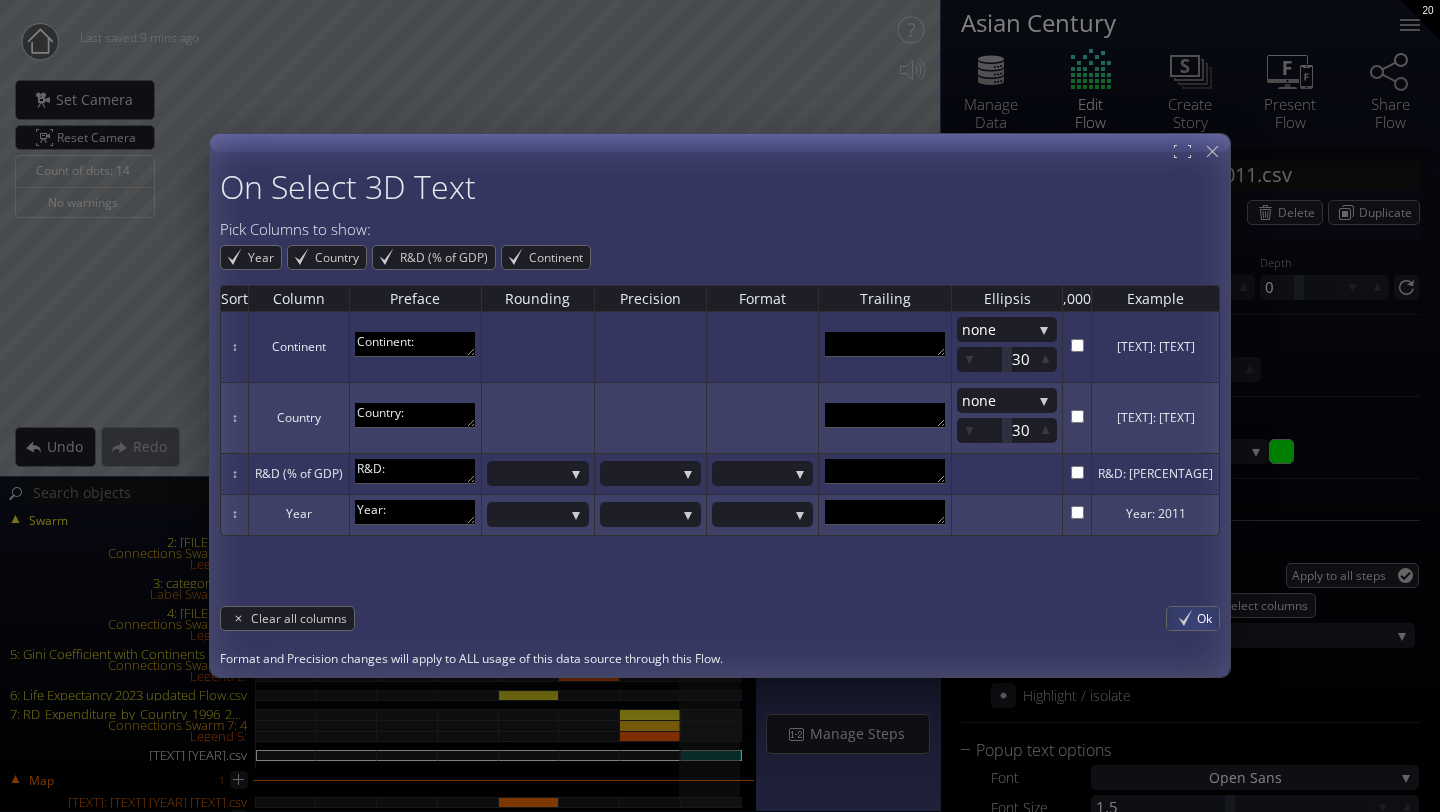 click on "Ok" at bounding box center [1193, 618] 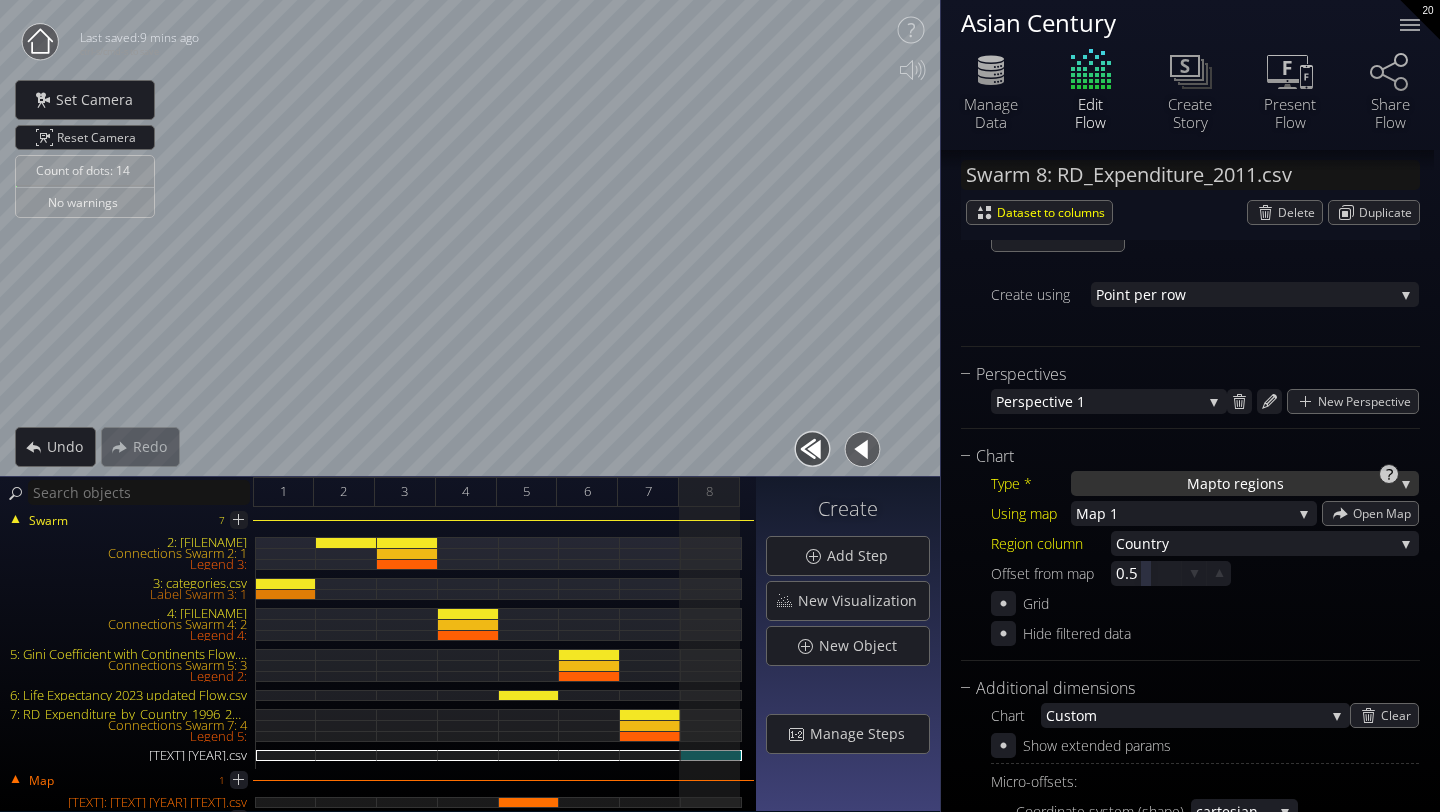 scroll, scrollTop: 308, scrollLeft: 0, axis: vertical 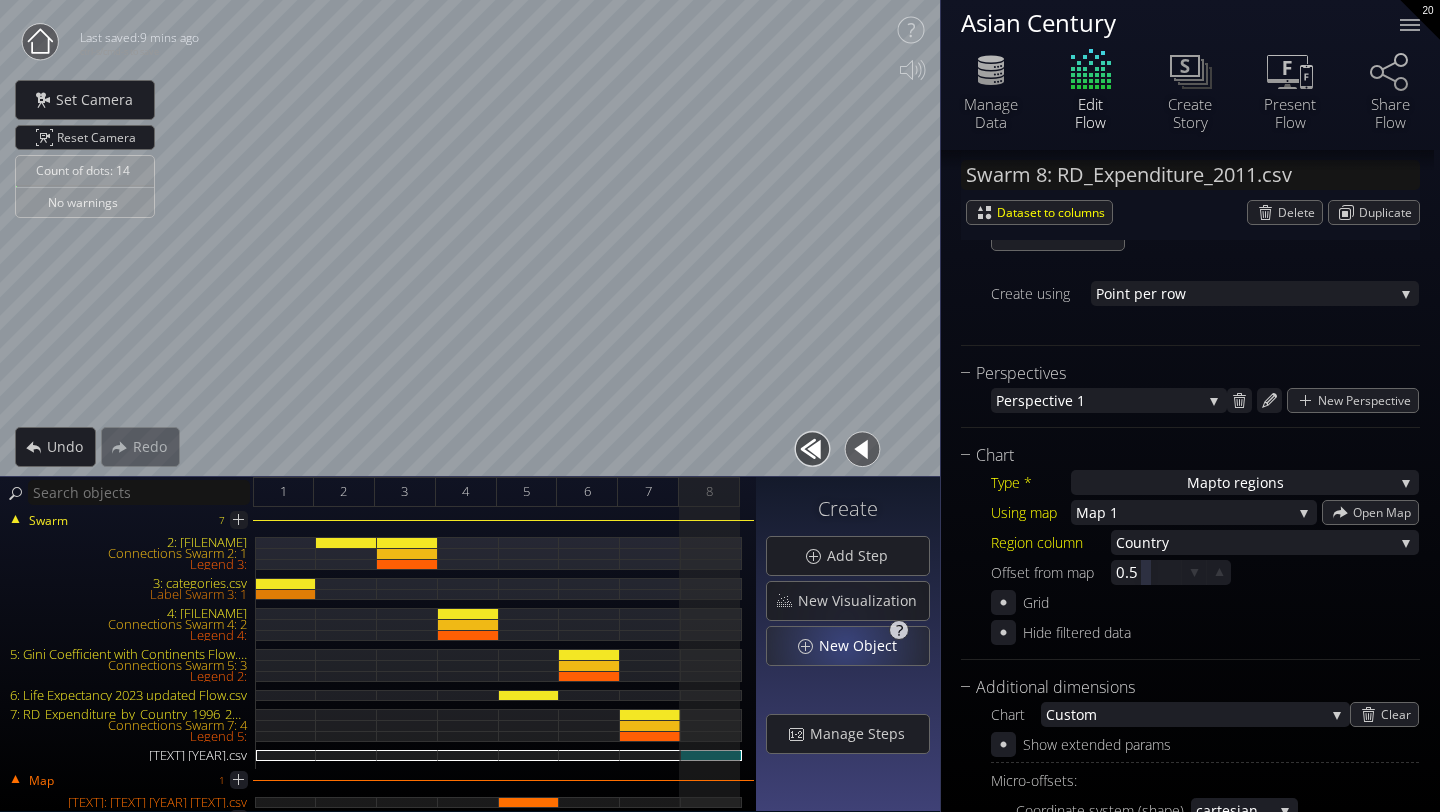 click on "New Object" at bounding box center [863, 646] 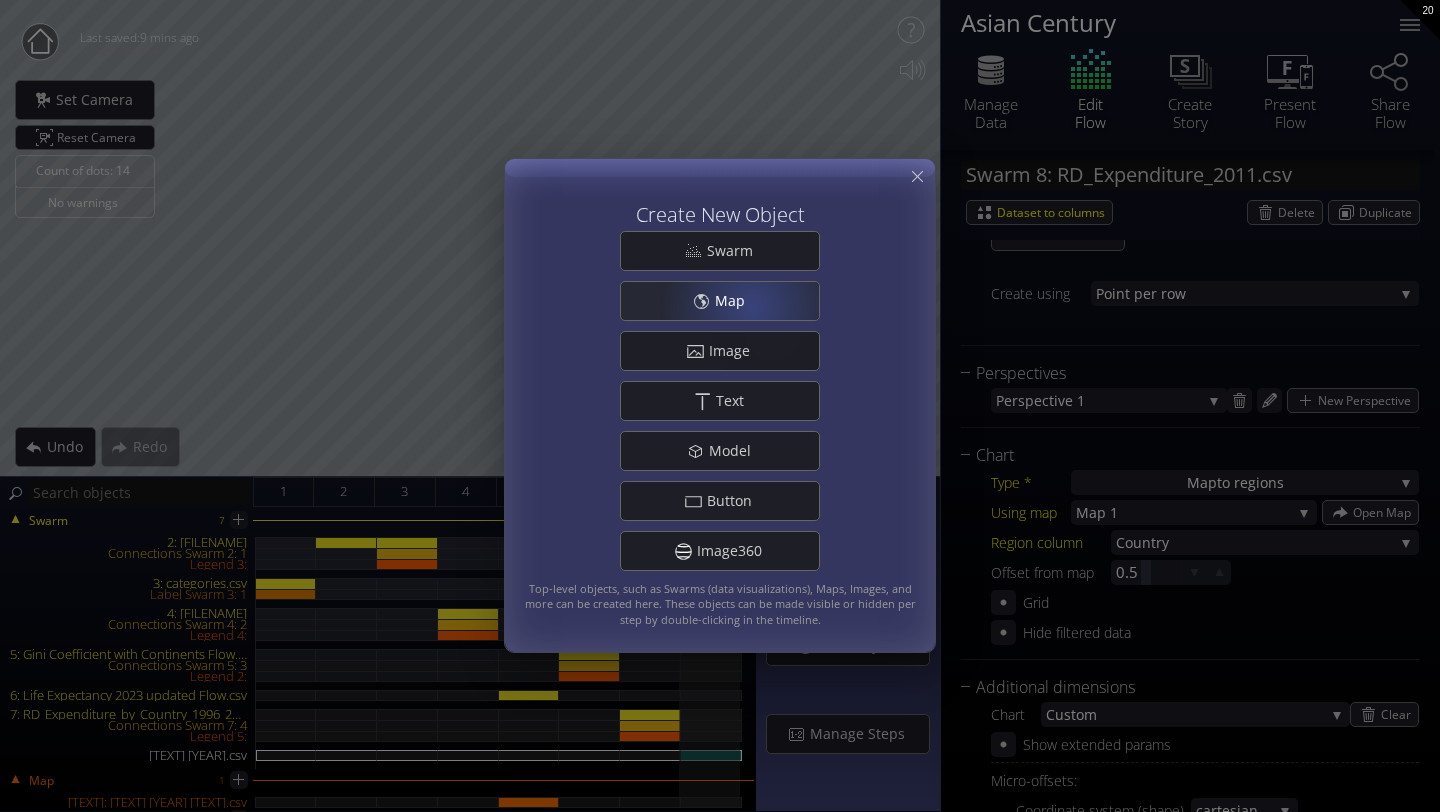 click on "Map" at bounding box center [735, 301] 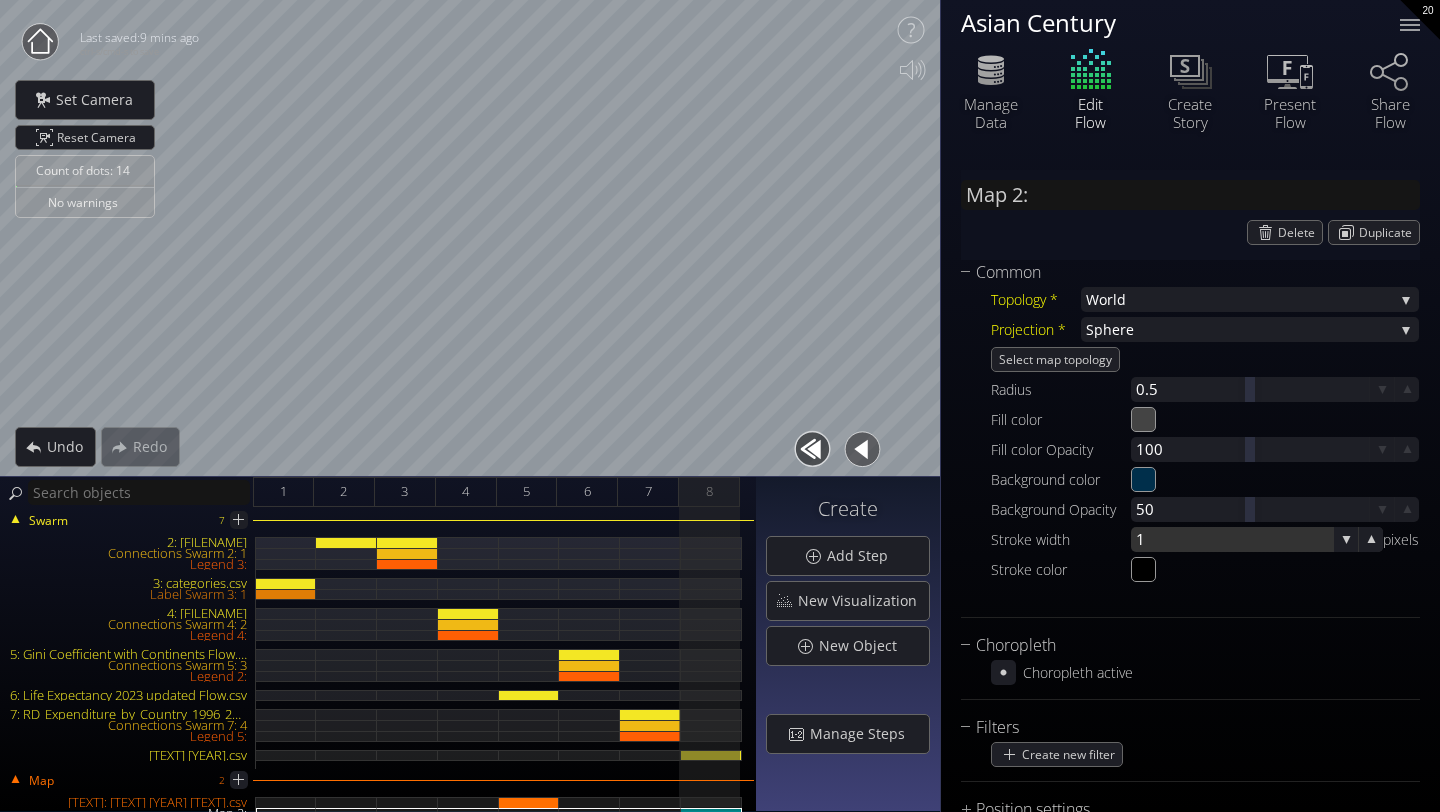 scroll, scrollTop: 47, scrollLeft: 0, axis: vertical 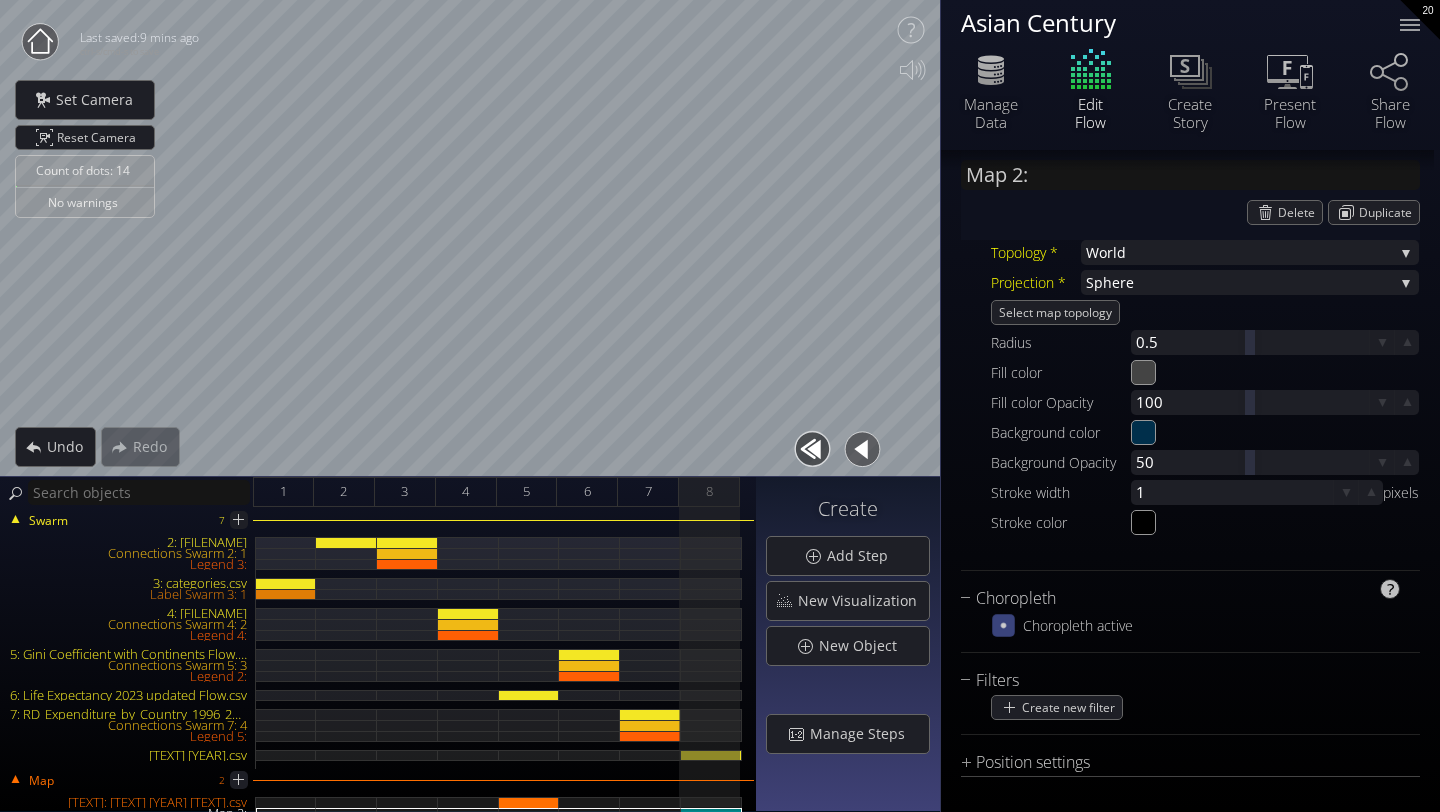 click 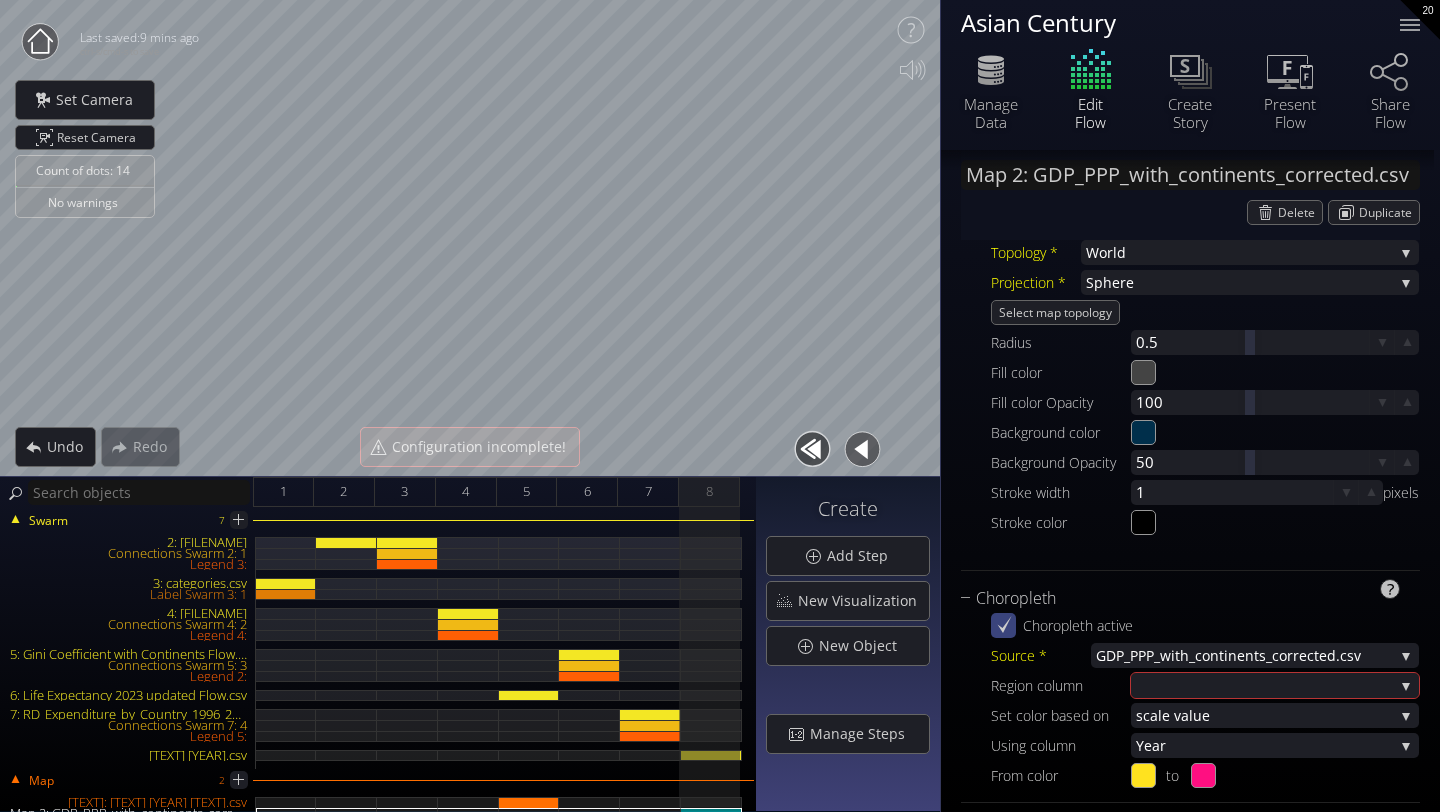click 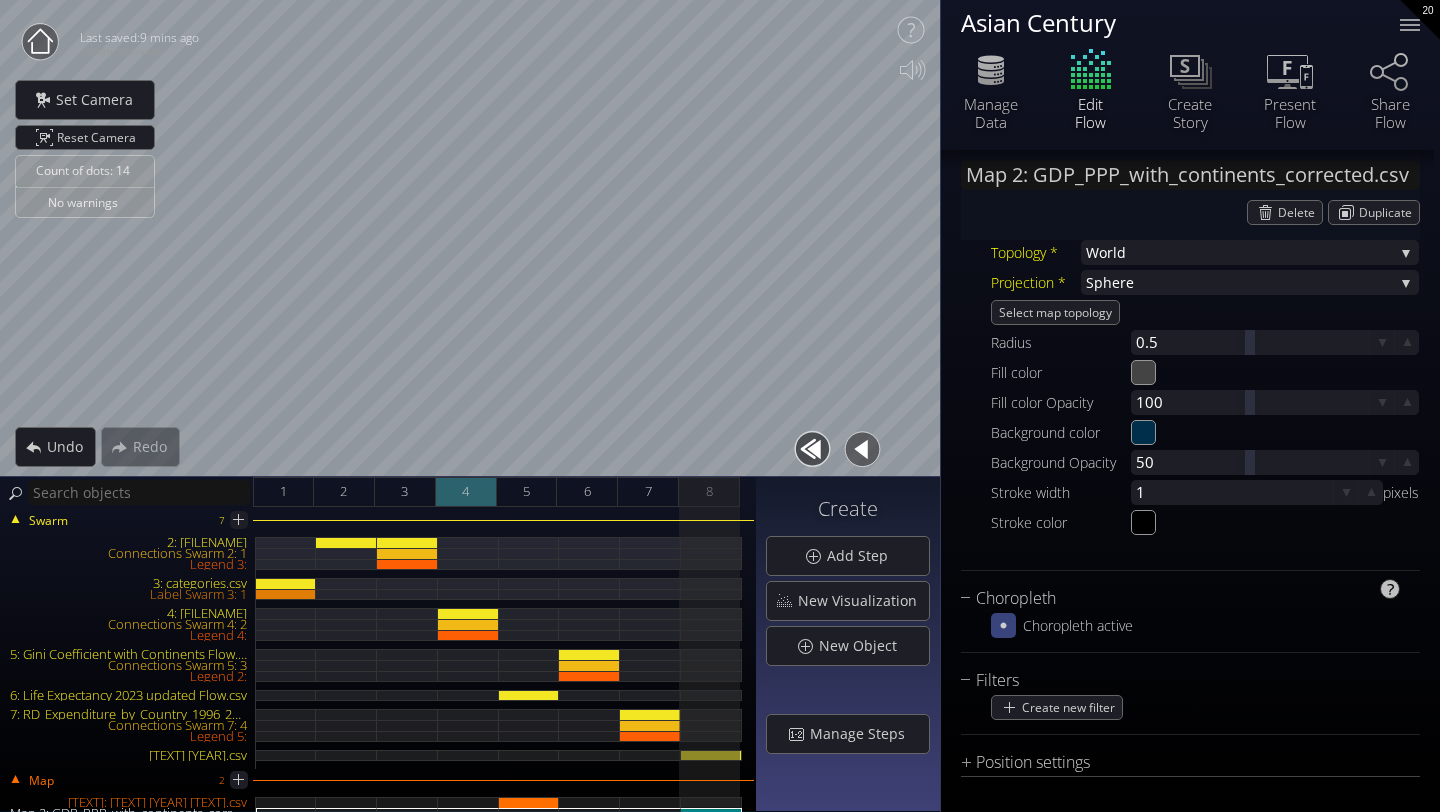 click on "4" at bounding box center [466, 492] 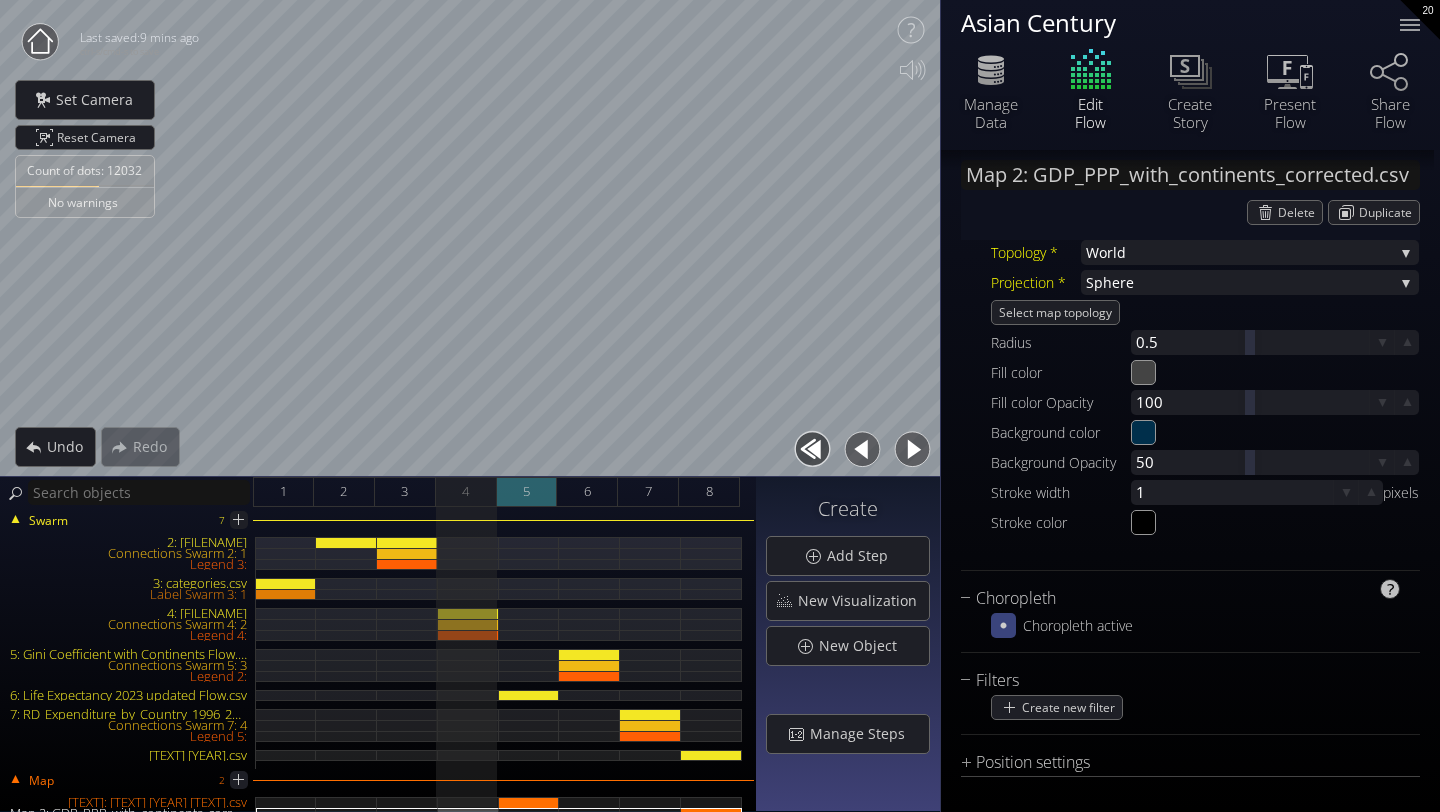click on "5" at bounding box center (527, 492) 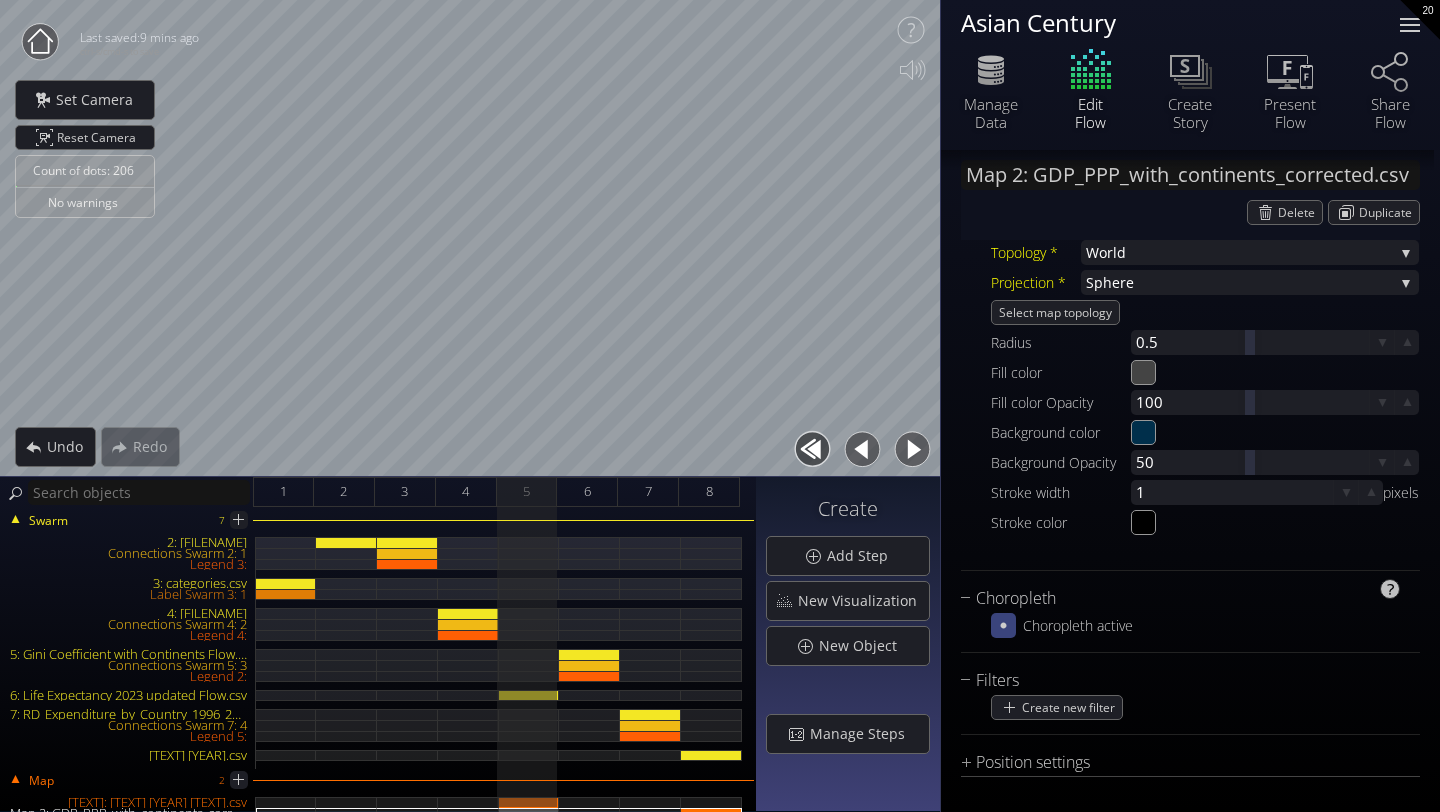 click at bounding box center [1410, 25] 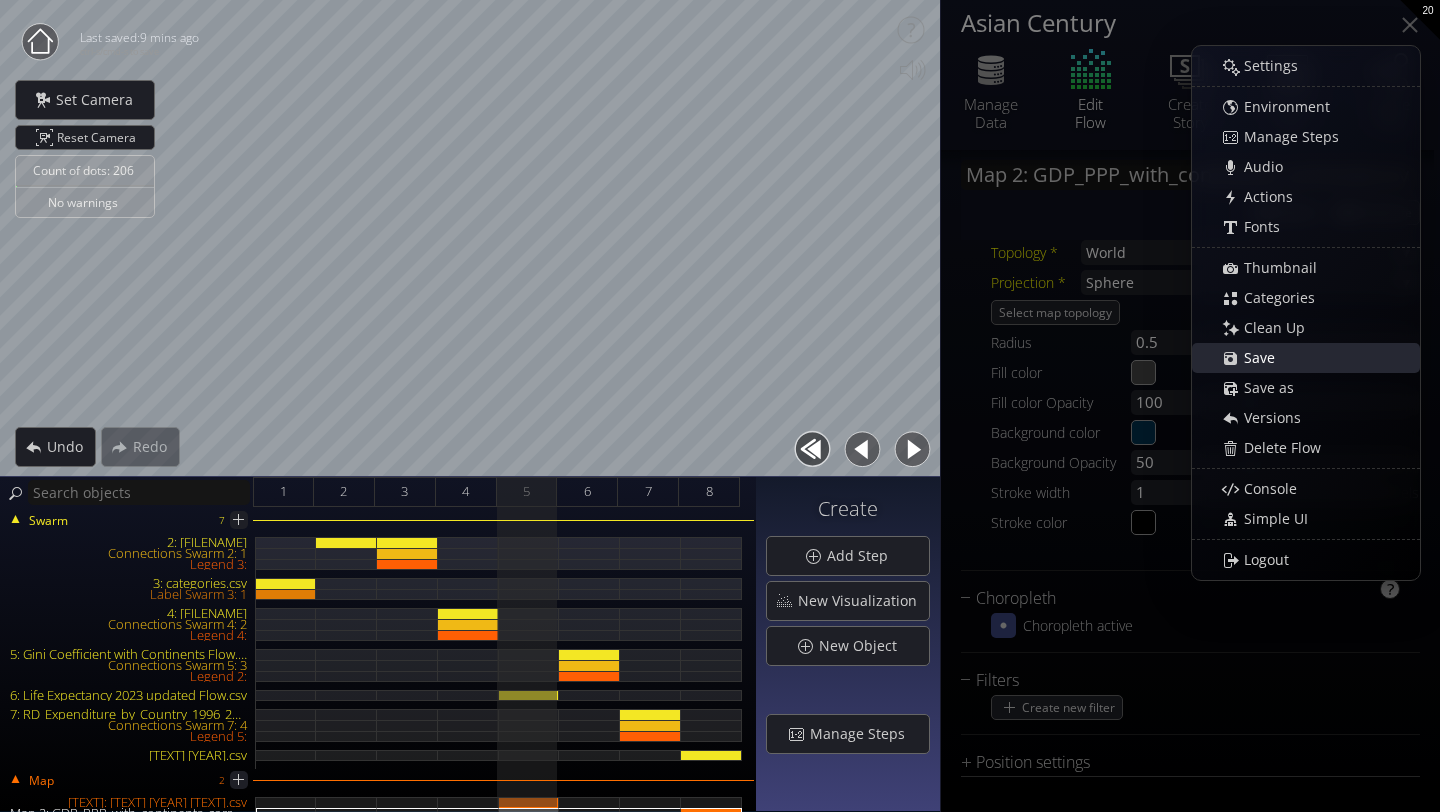 click on "Save" at bounding box center [1265, 358] 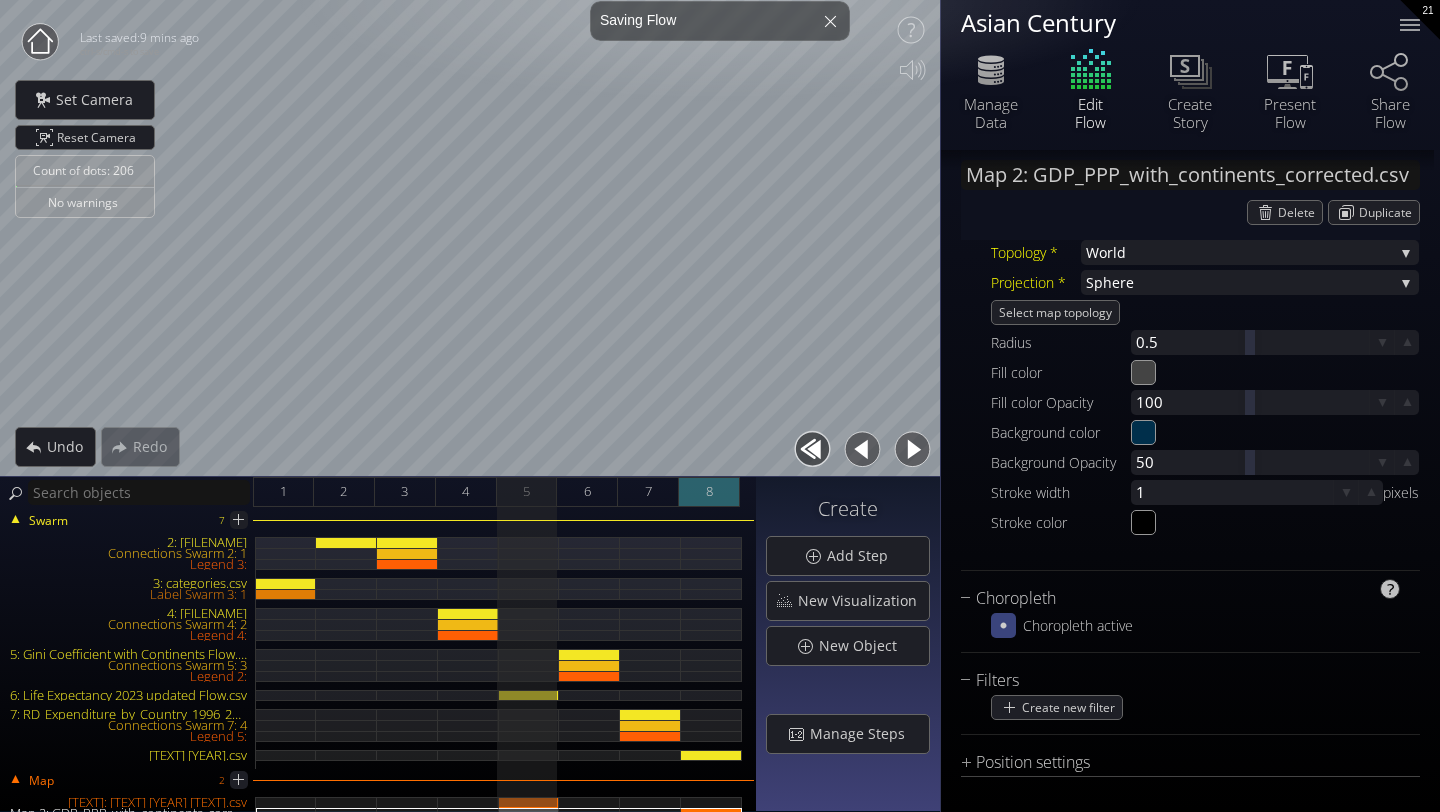 click on "8" at bounding box center [709, 491] 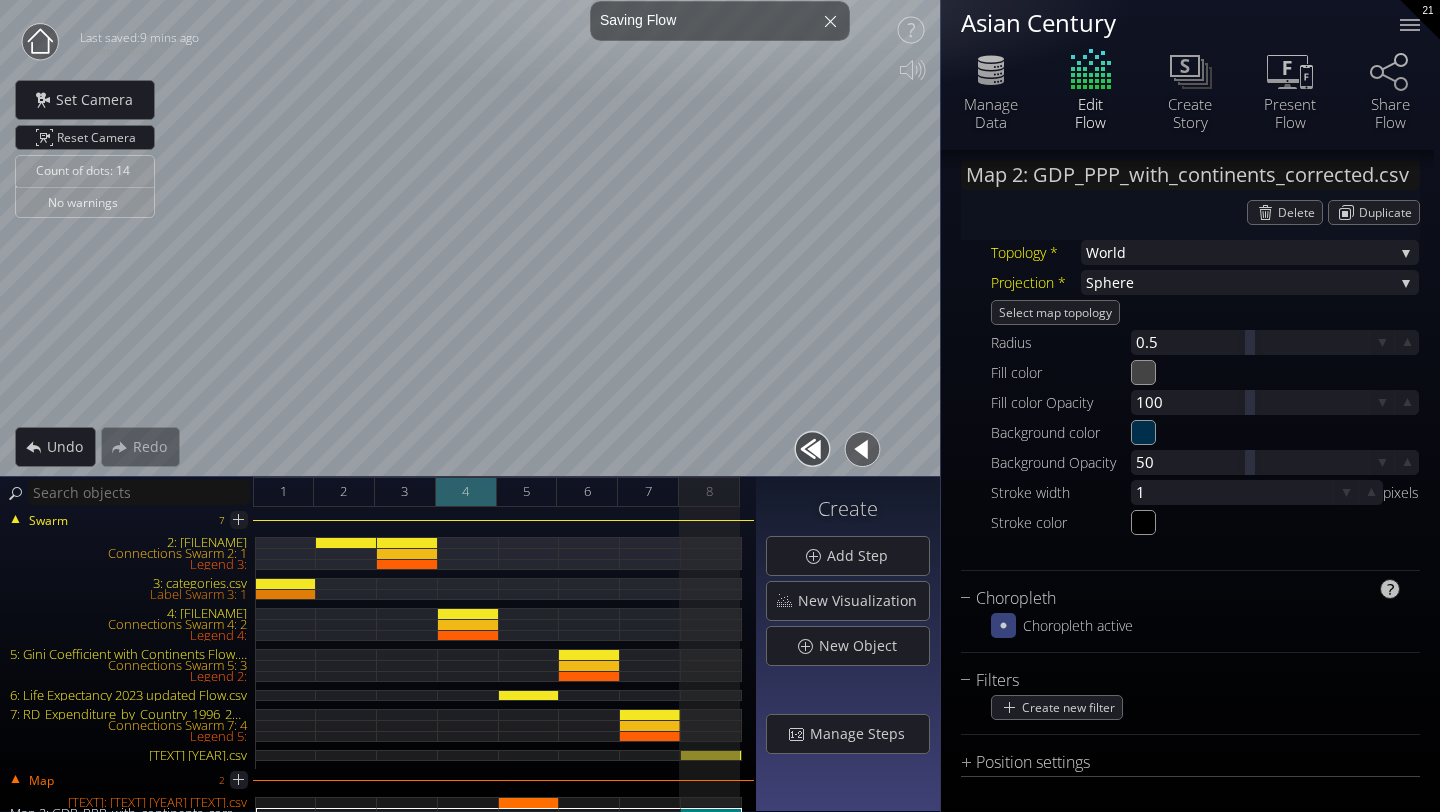 click on "4" at bounding box center [466, 492] 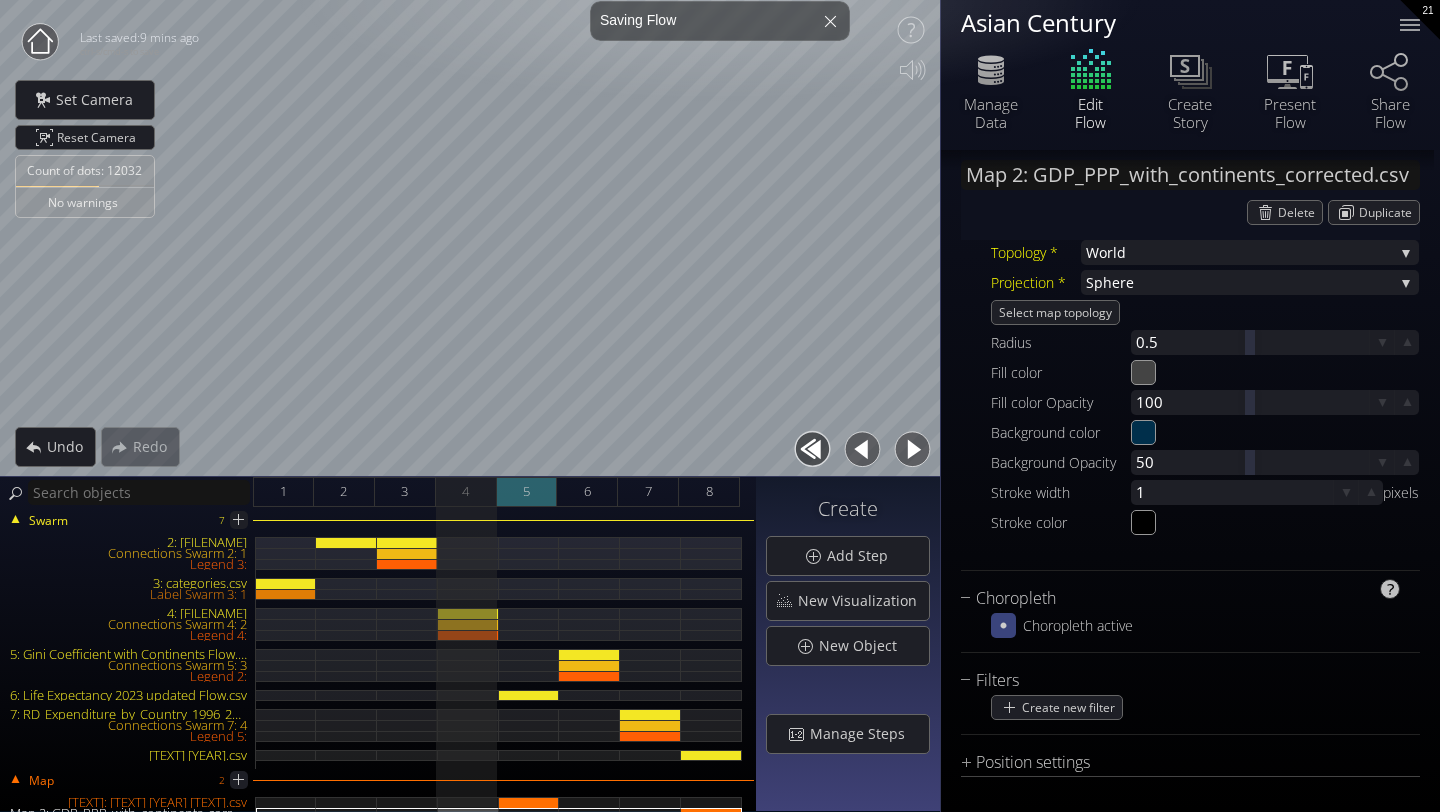 click on "5" at bounding box center (527, 492) 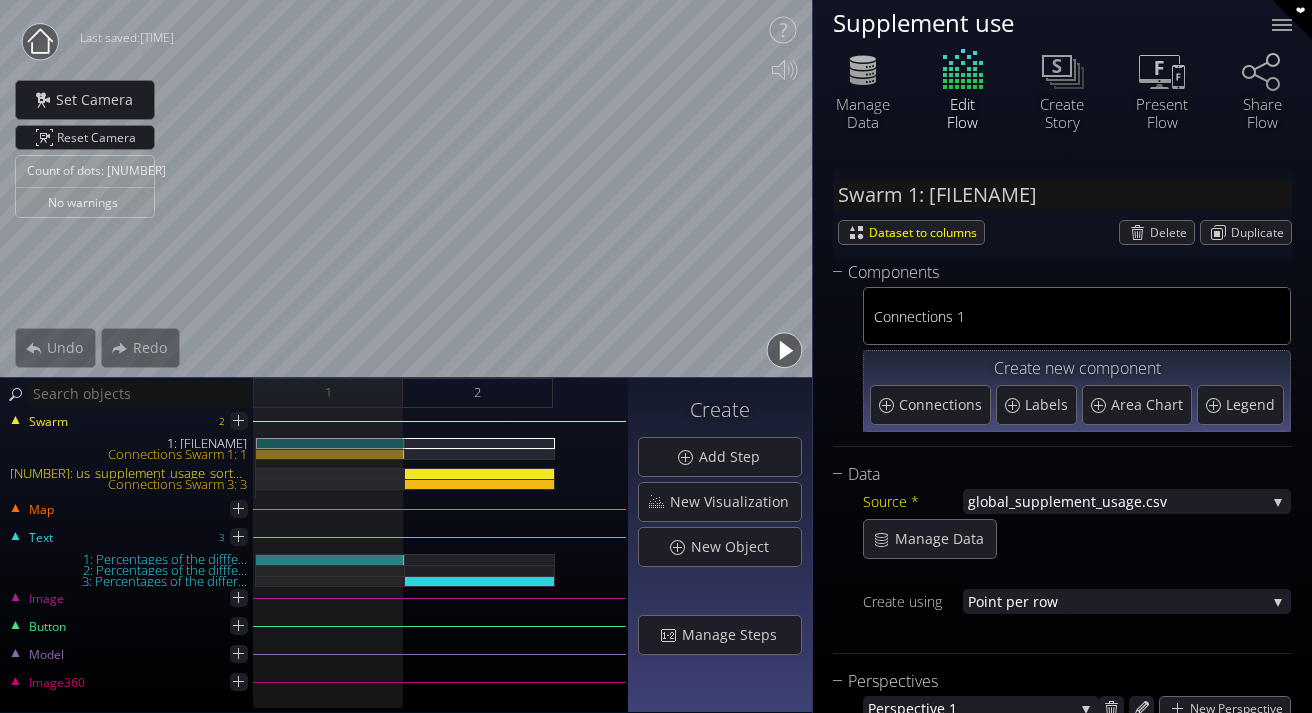 scroll, scrollTop: 0, scrollLeft: 0, axis: both 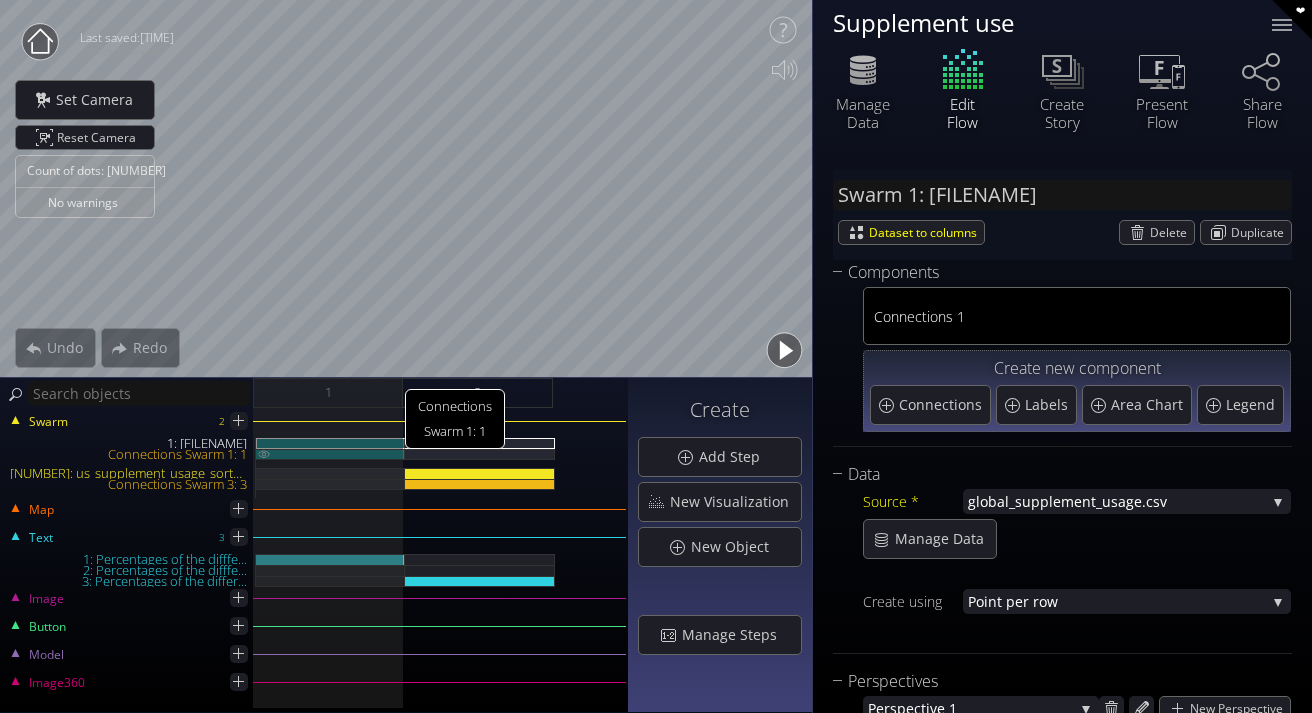 click on "Connections Swarm 1:  1" at bounding box center (330, 454) 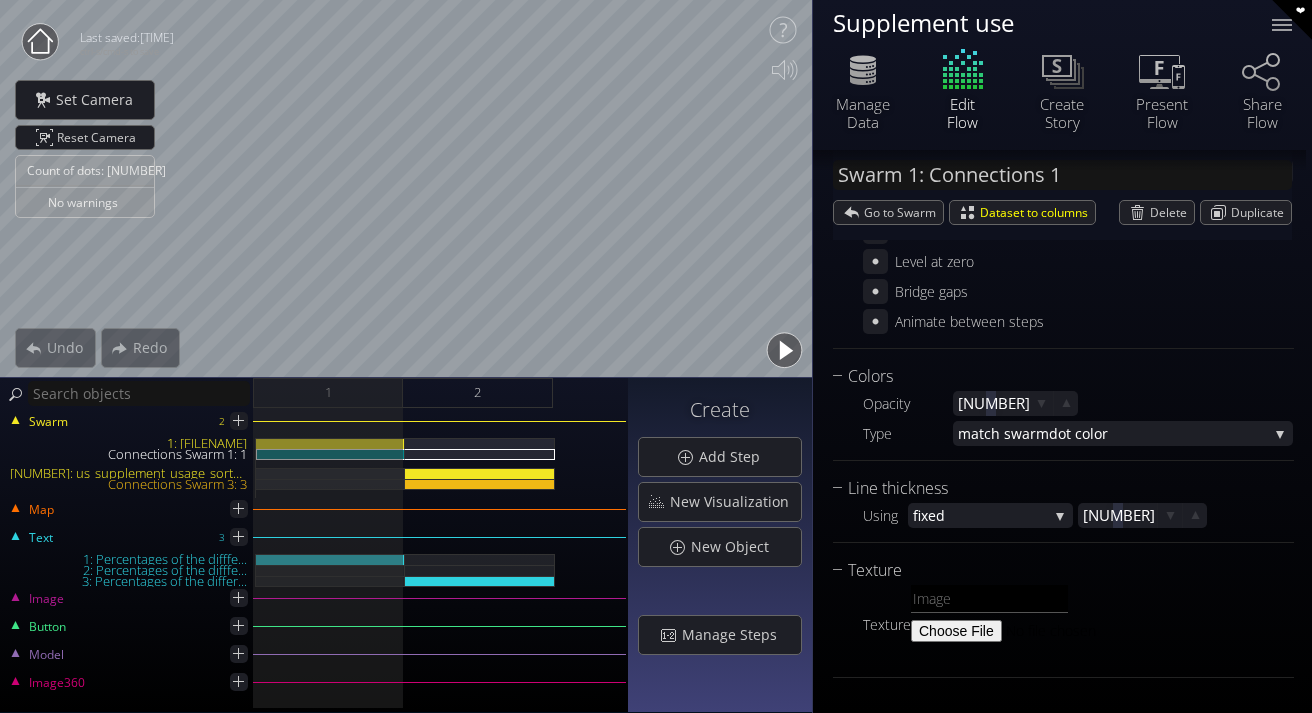 scroll, scrollTop: 0, scrollLeft: 0, axis: both 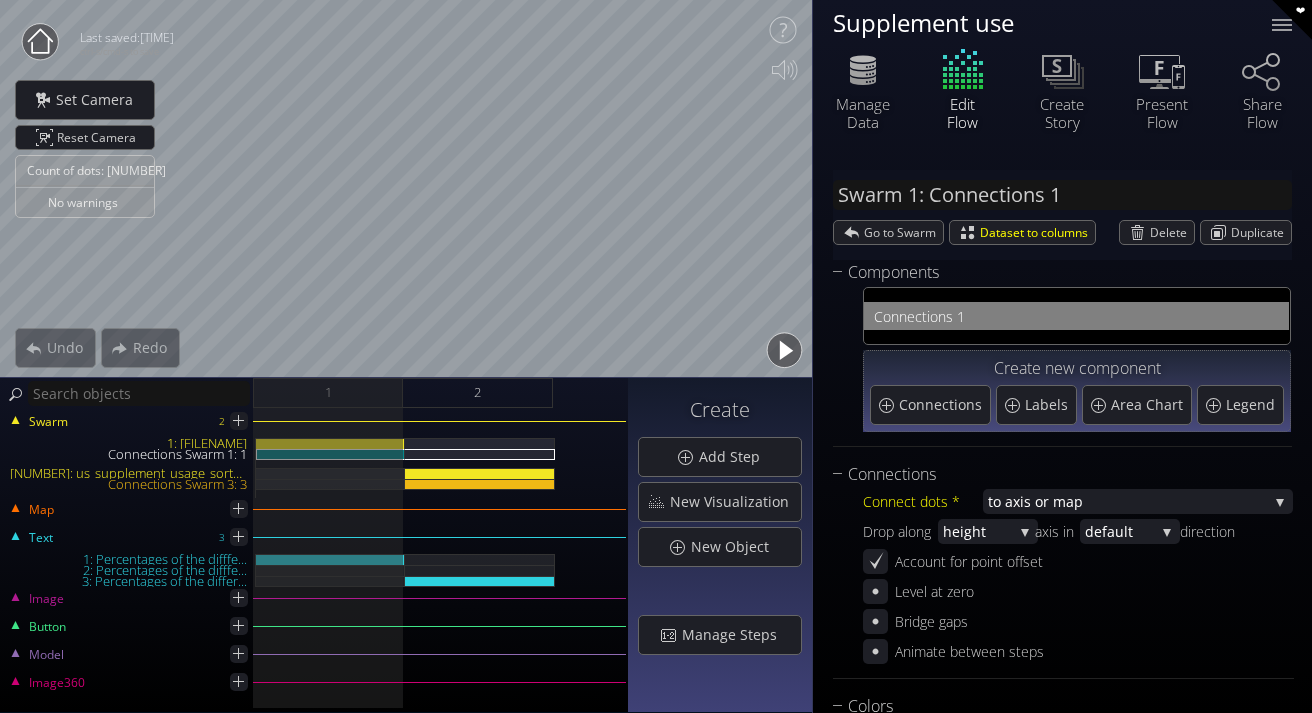 click on "Swarm
2
1: global_supplement_usage.csv
Connections Swarm 1:  1
3: us_supplement_usage_sorted.csv
Connections Swarm 3:  3" at bounding box center [314, 461] 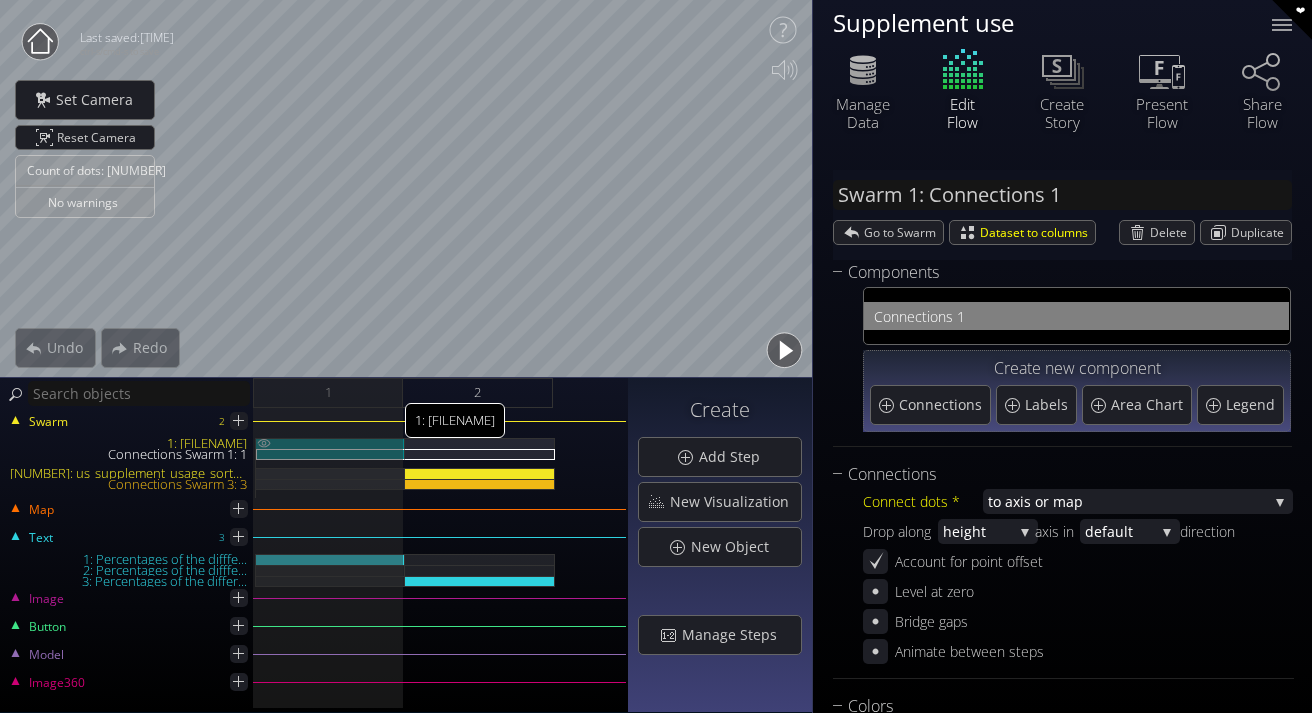 click on "1: global_supplement_usage.csv" at bounding box center [330, 443] 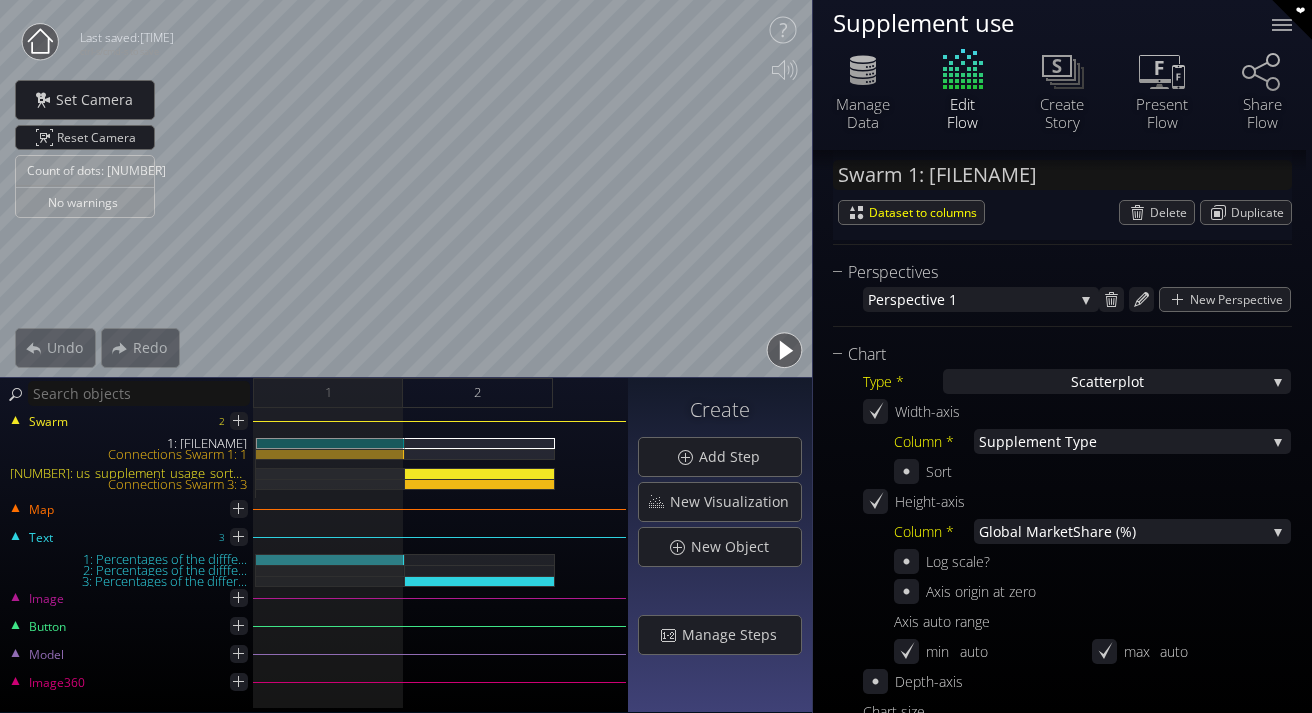 scroll, scrollTop: 413, scrollLeft: 0, axis: vertical 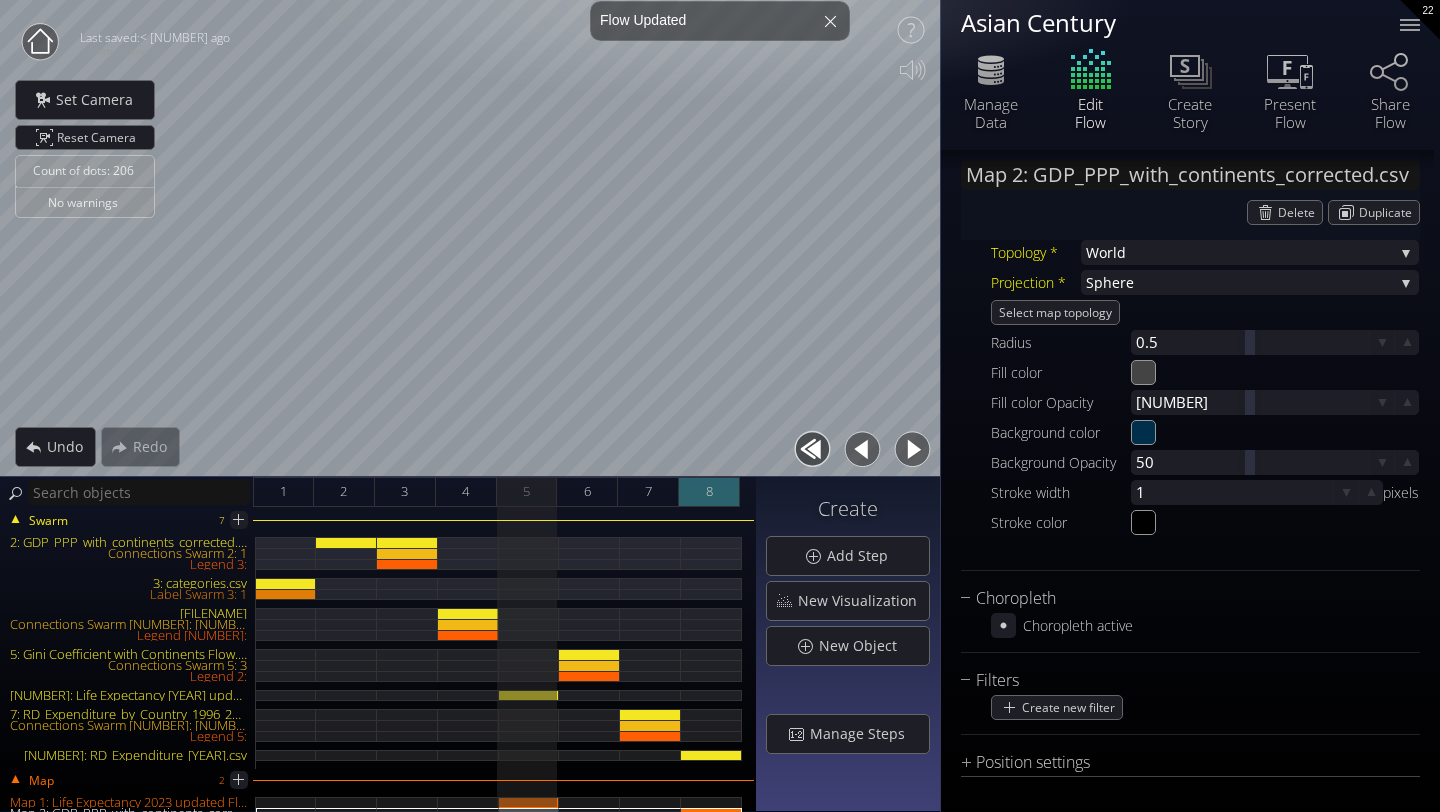 click on "8" at bounding box center (709, 492) 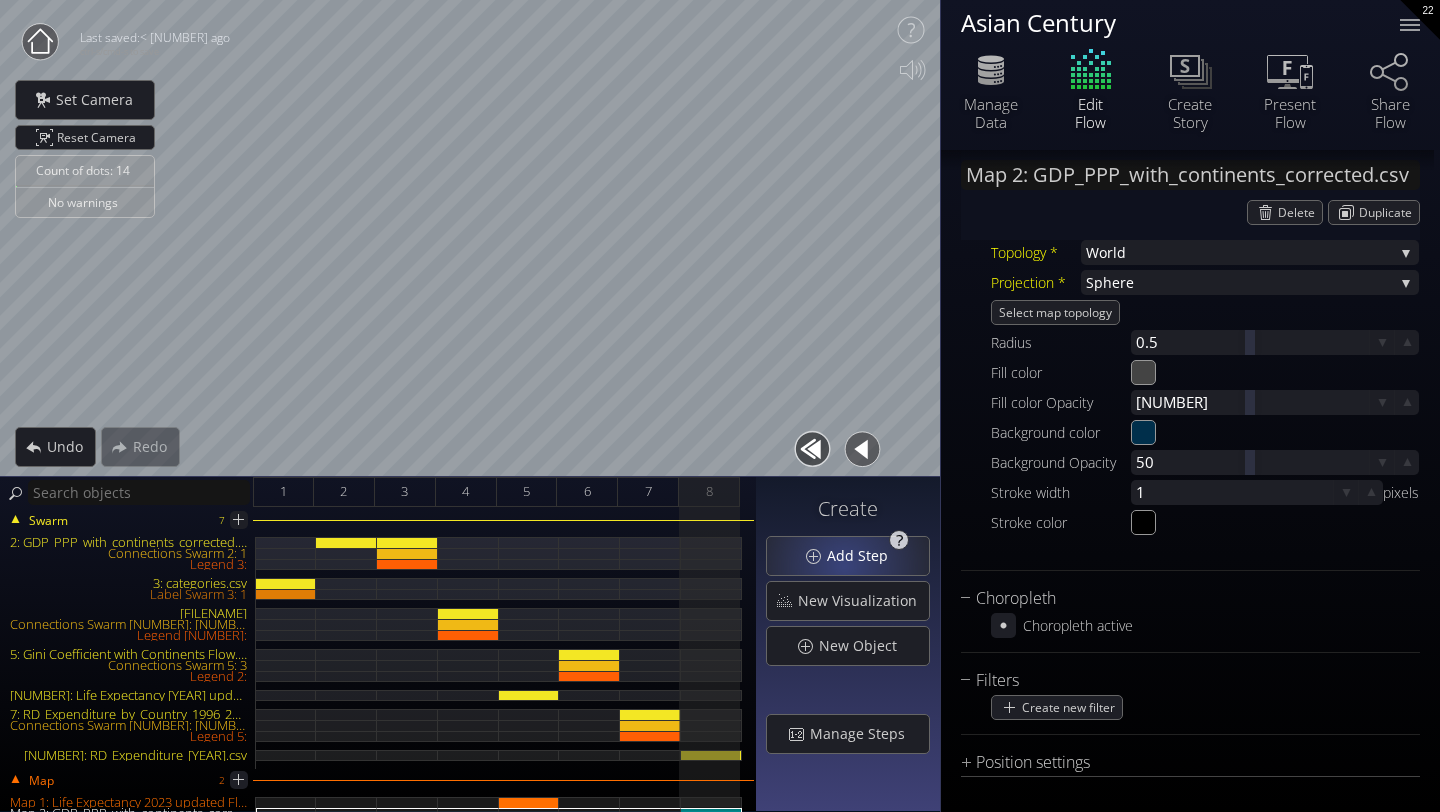 click on "Add Step" at bounding box center [863, 556] 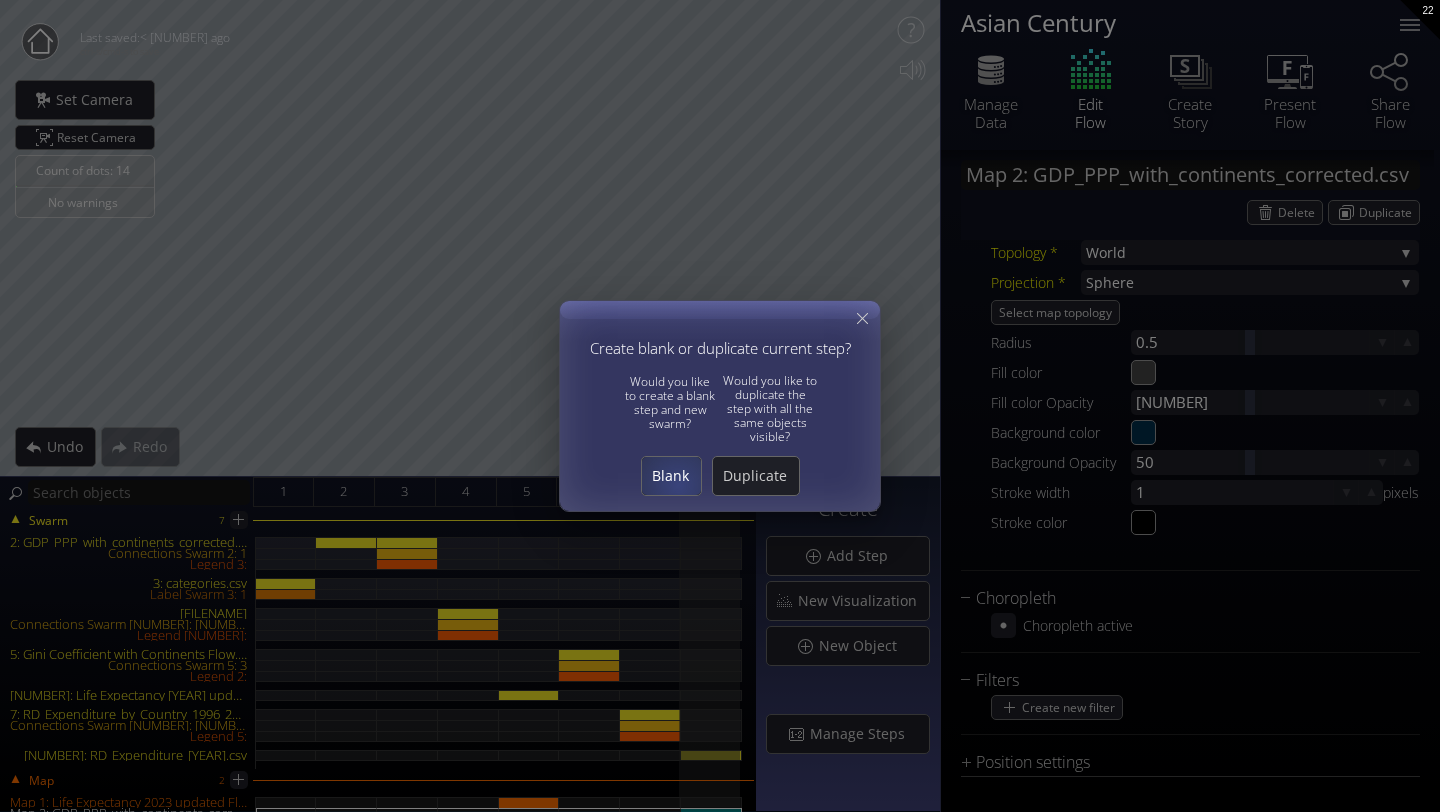 click on "Blank" at bounding box center [671, 476] 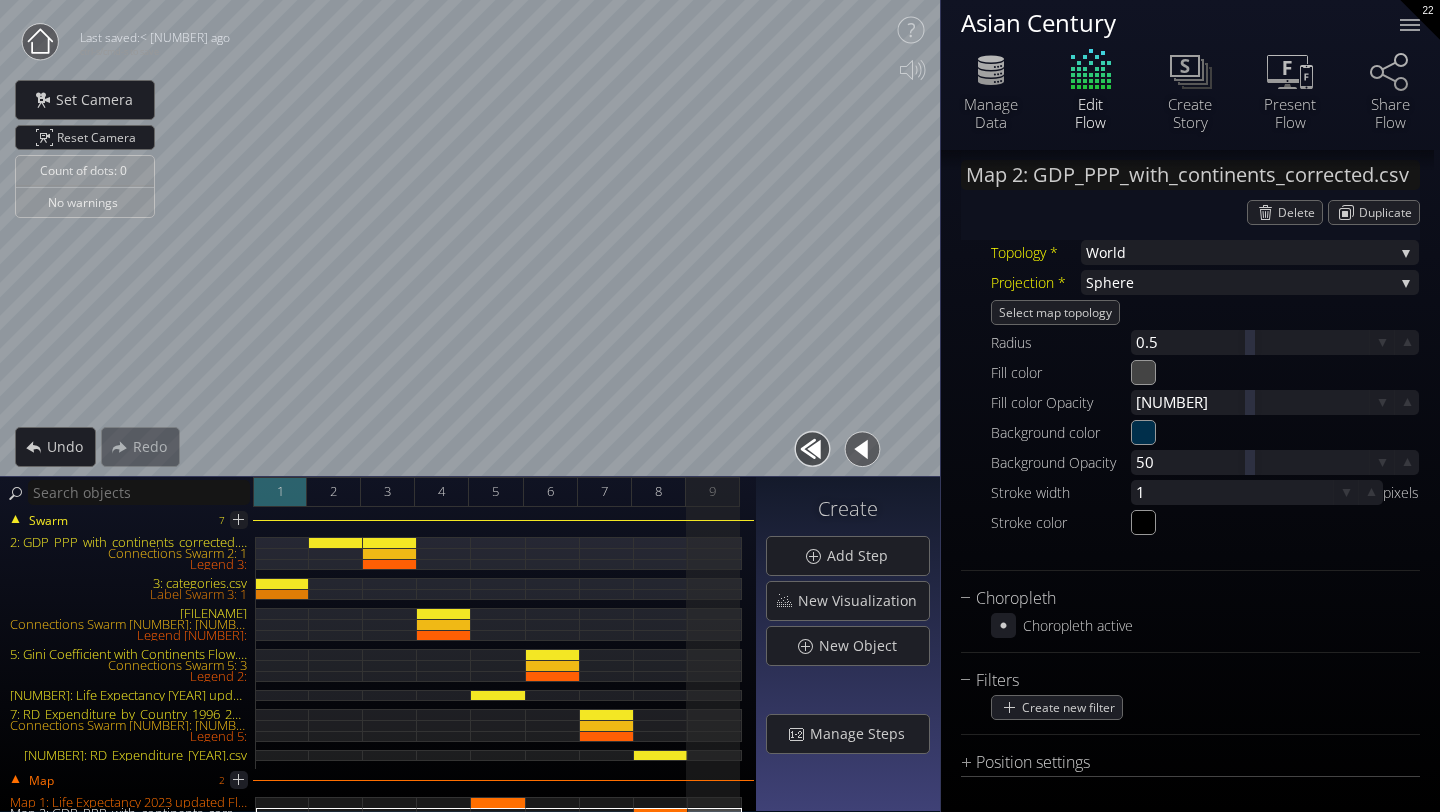 click on "1" at bounding box center (280, 492) 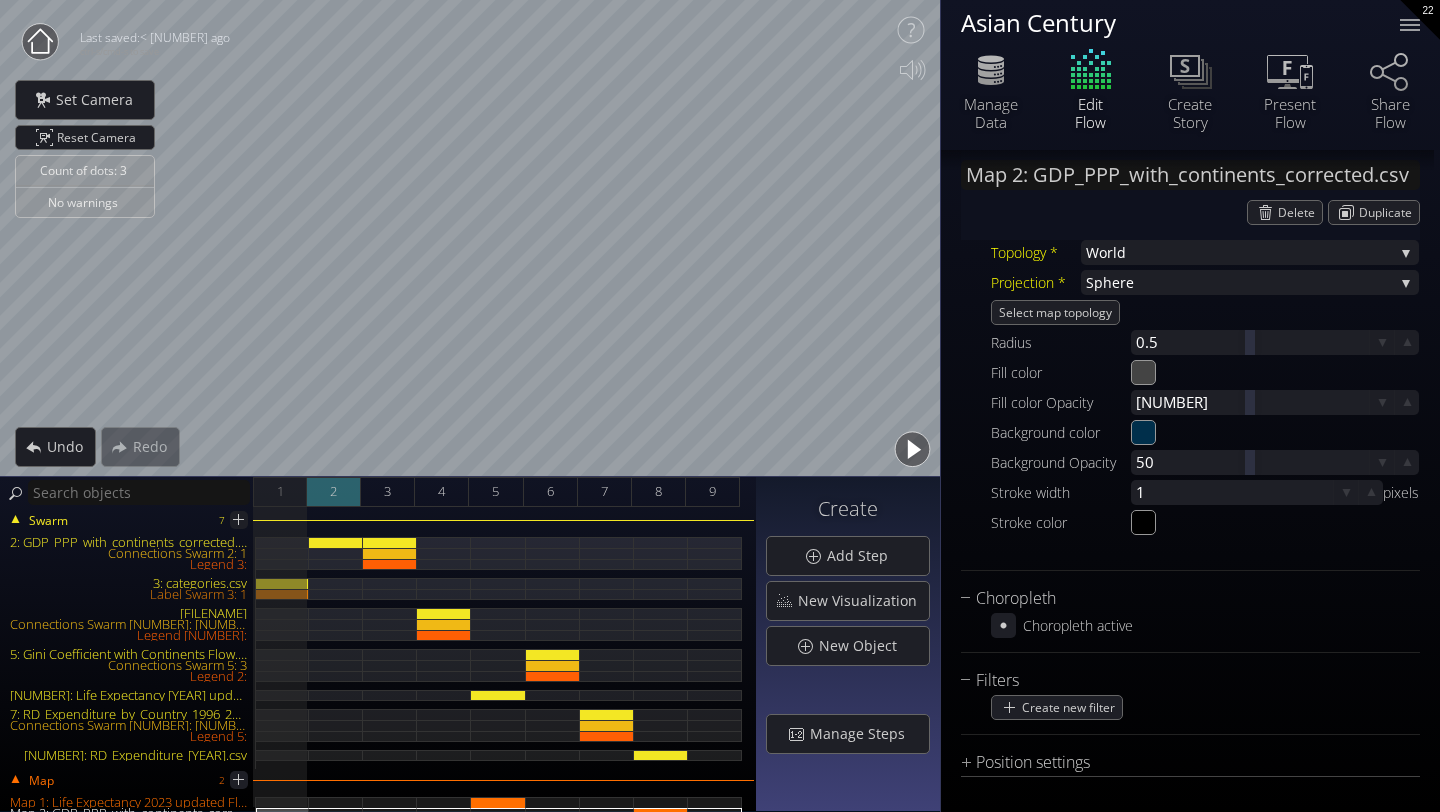 click on "2" at bounding box center (334, 492) 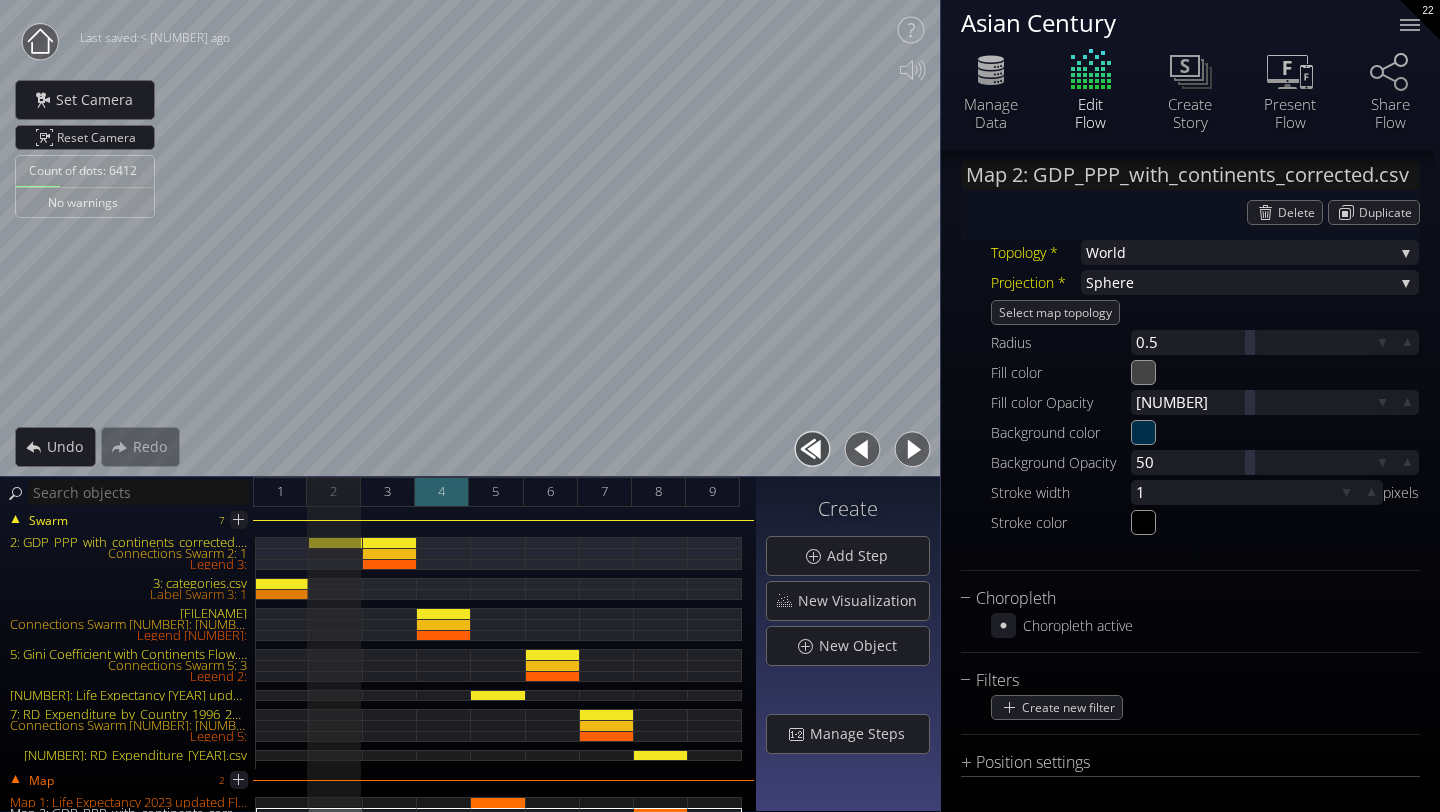 click on "4" at bounding box center [442, 492] 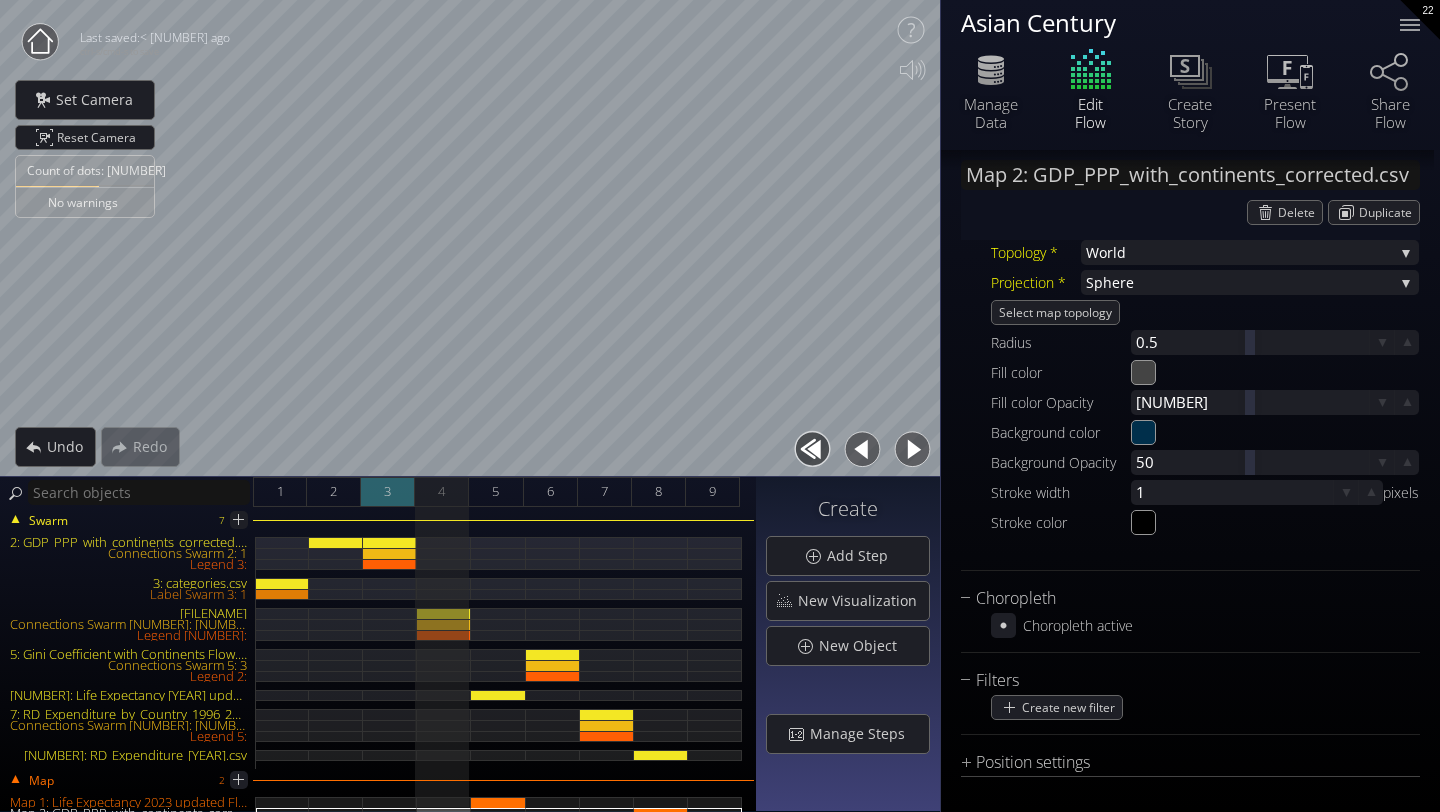 click on "3" at bounding box center [388, 492] 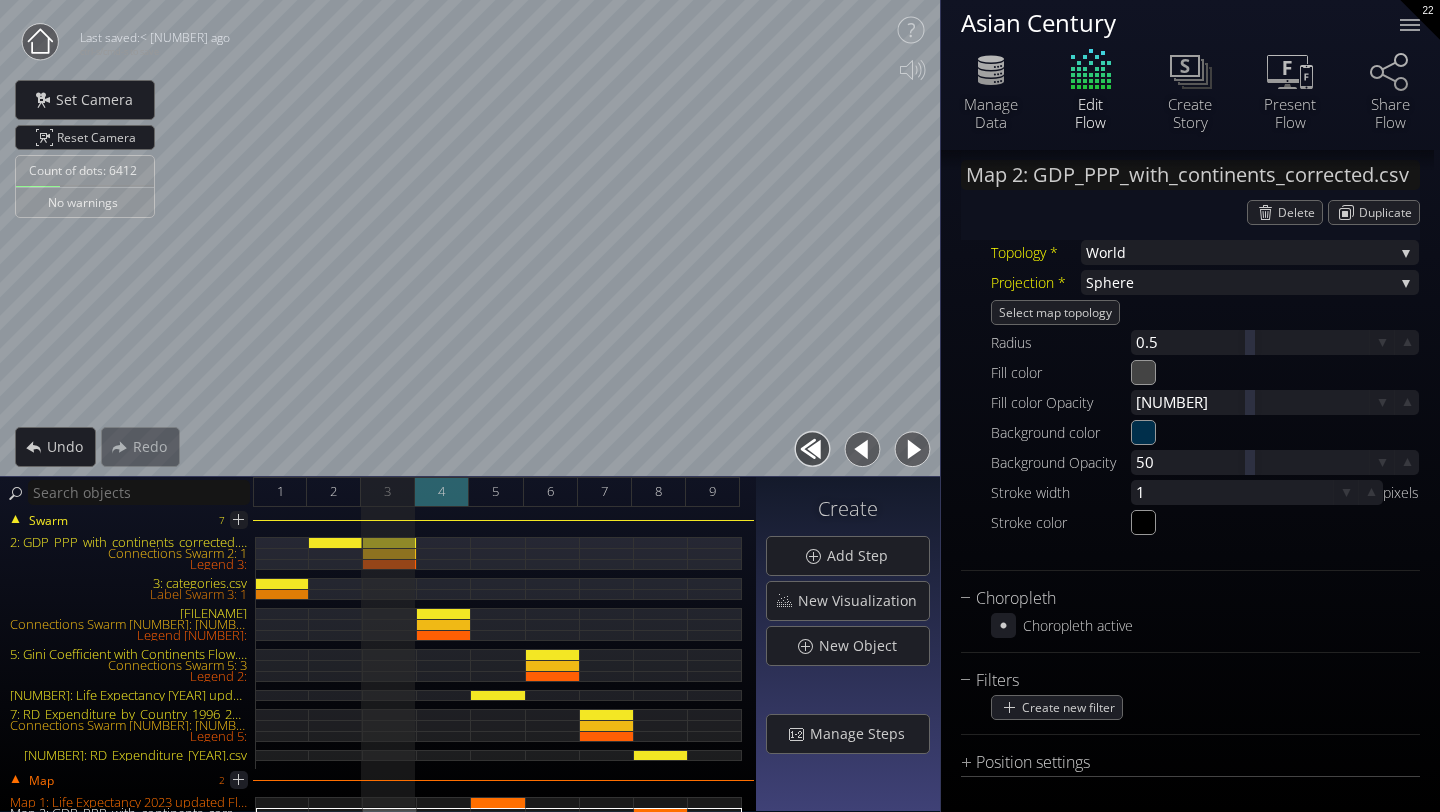 click on "4" at bounding box center [442, 492] 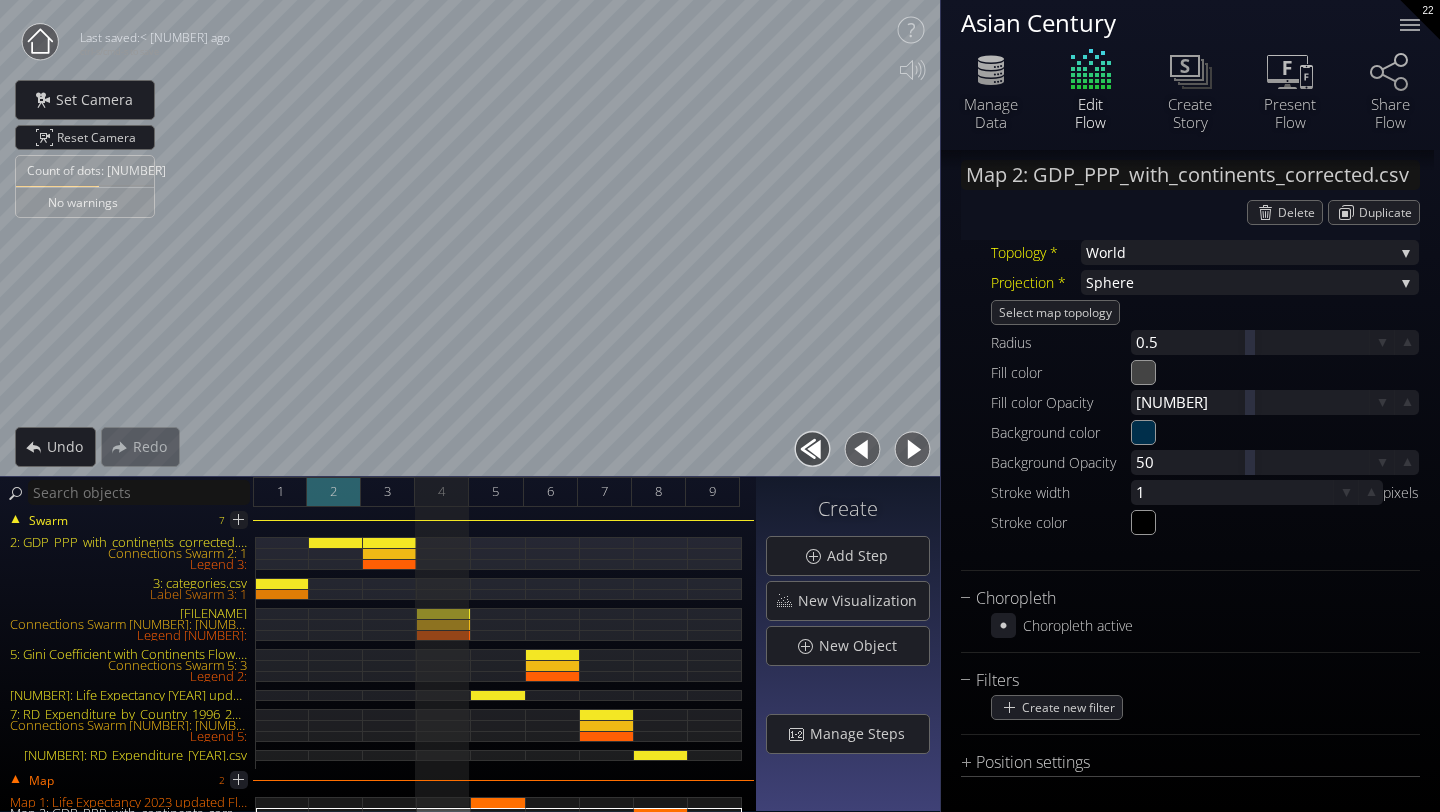 click on "2" at bounding box center (333, 491) 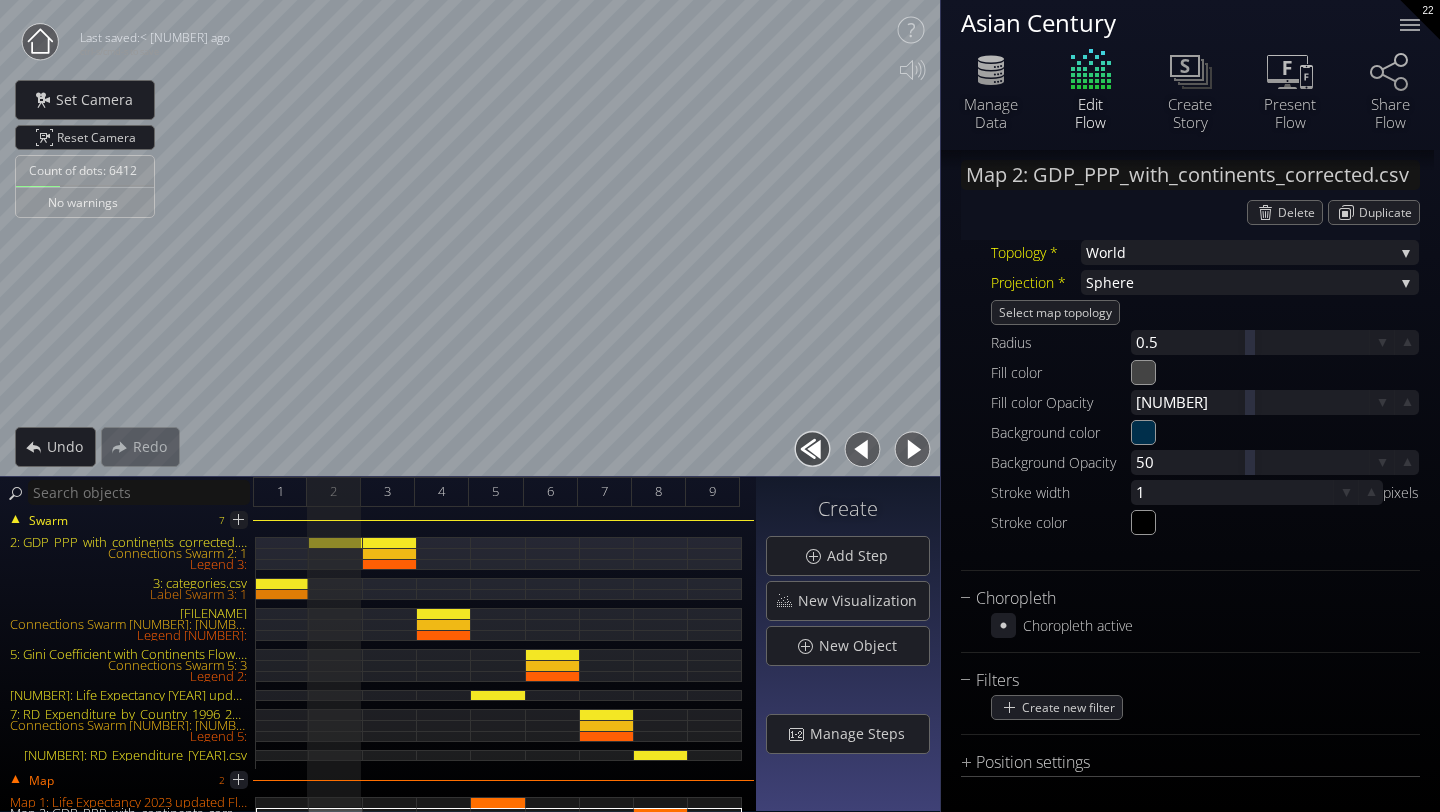 scroll, scrollTop: 263, scrollLeft: 0, axis: vertical 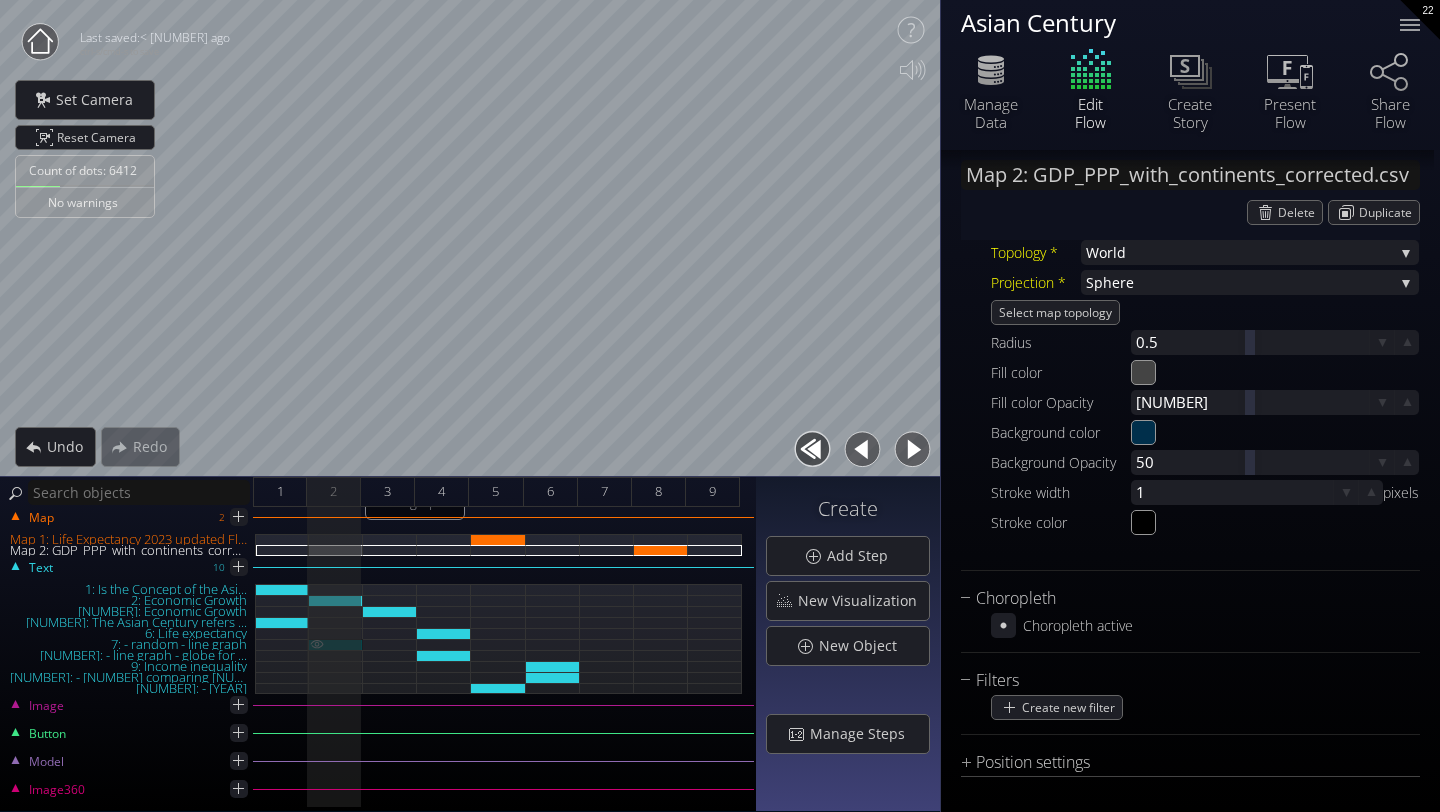 click on "7: - random
- line graph" at bounding box center (336, 644) 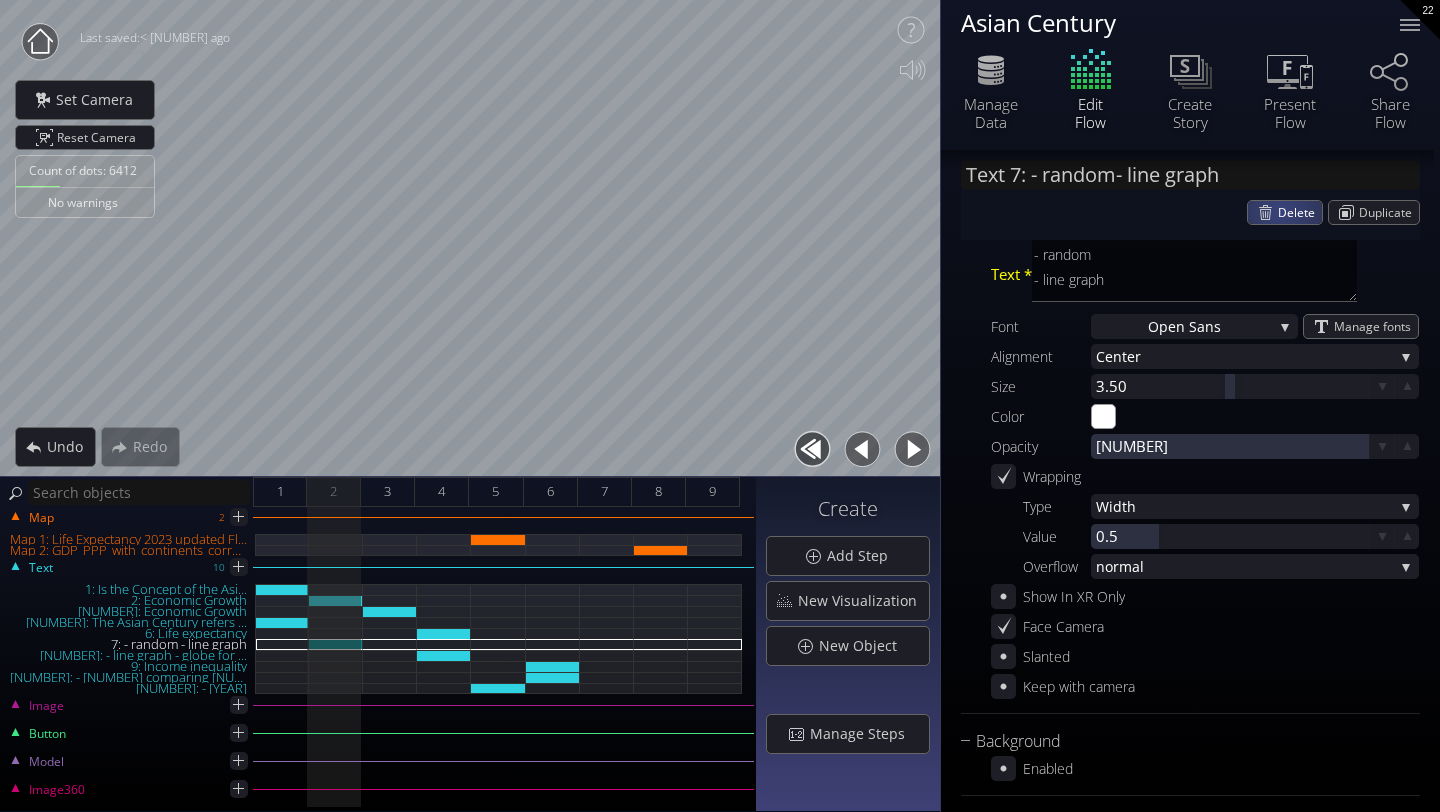 click on "Delete" at bounding box center (1300, 212) 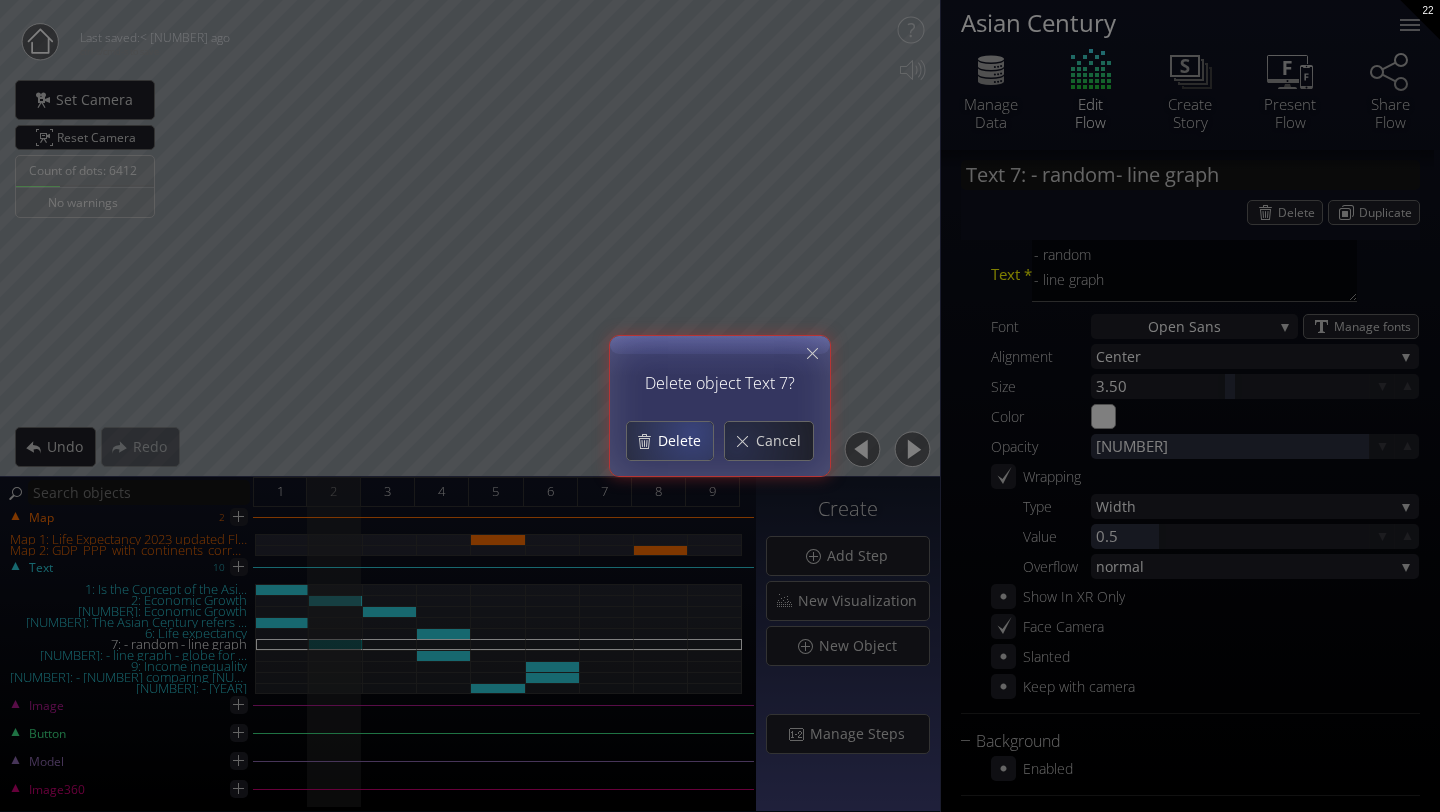 click on "Delete" at bounding box center (685, 441) 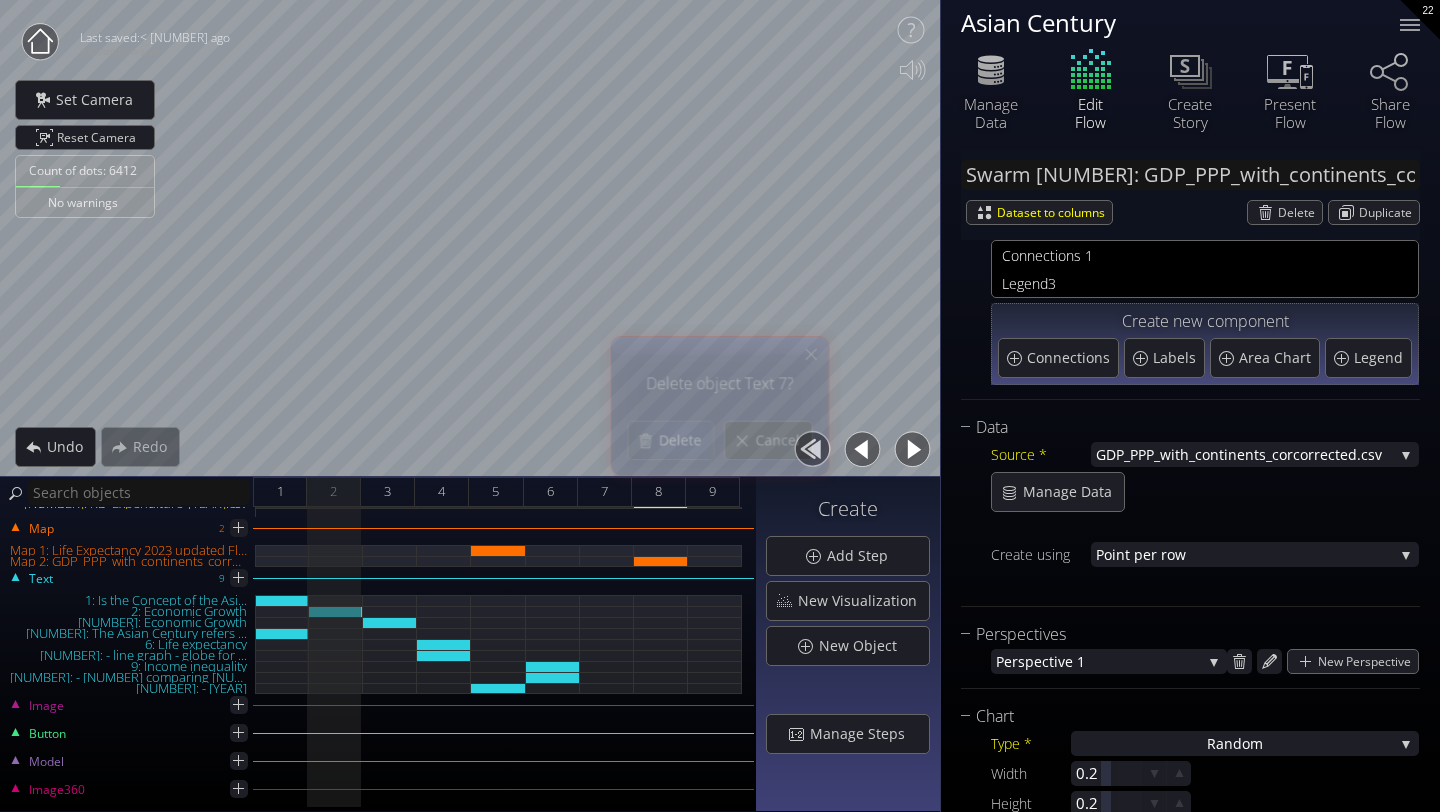 scroll, scrollTop: 0, scrollLeft: 0, axis: both 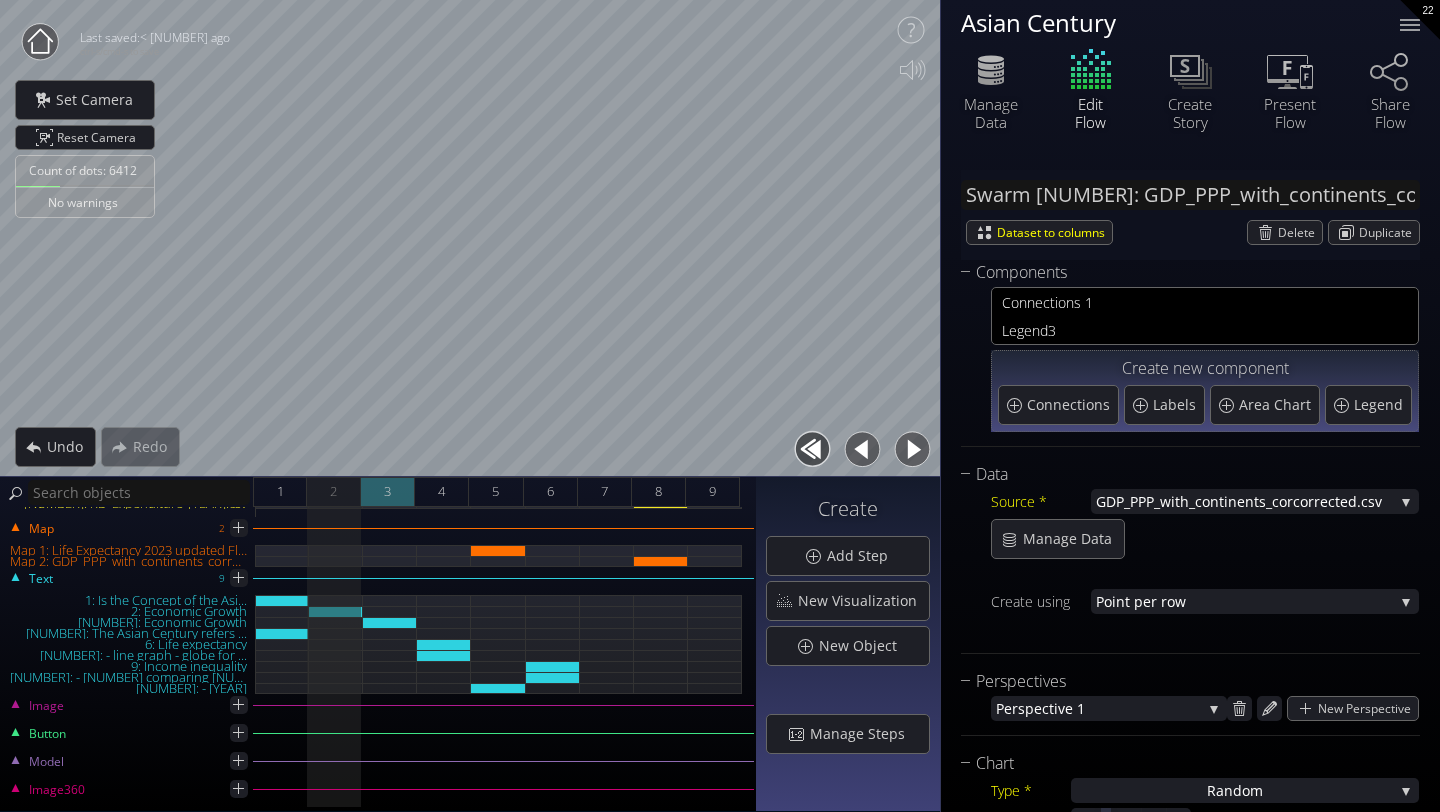 click on "3" at bounding box center [388, 492] 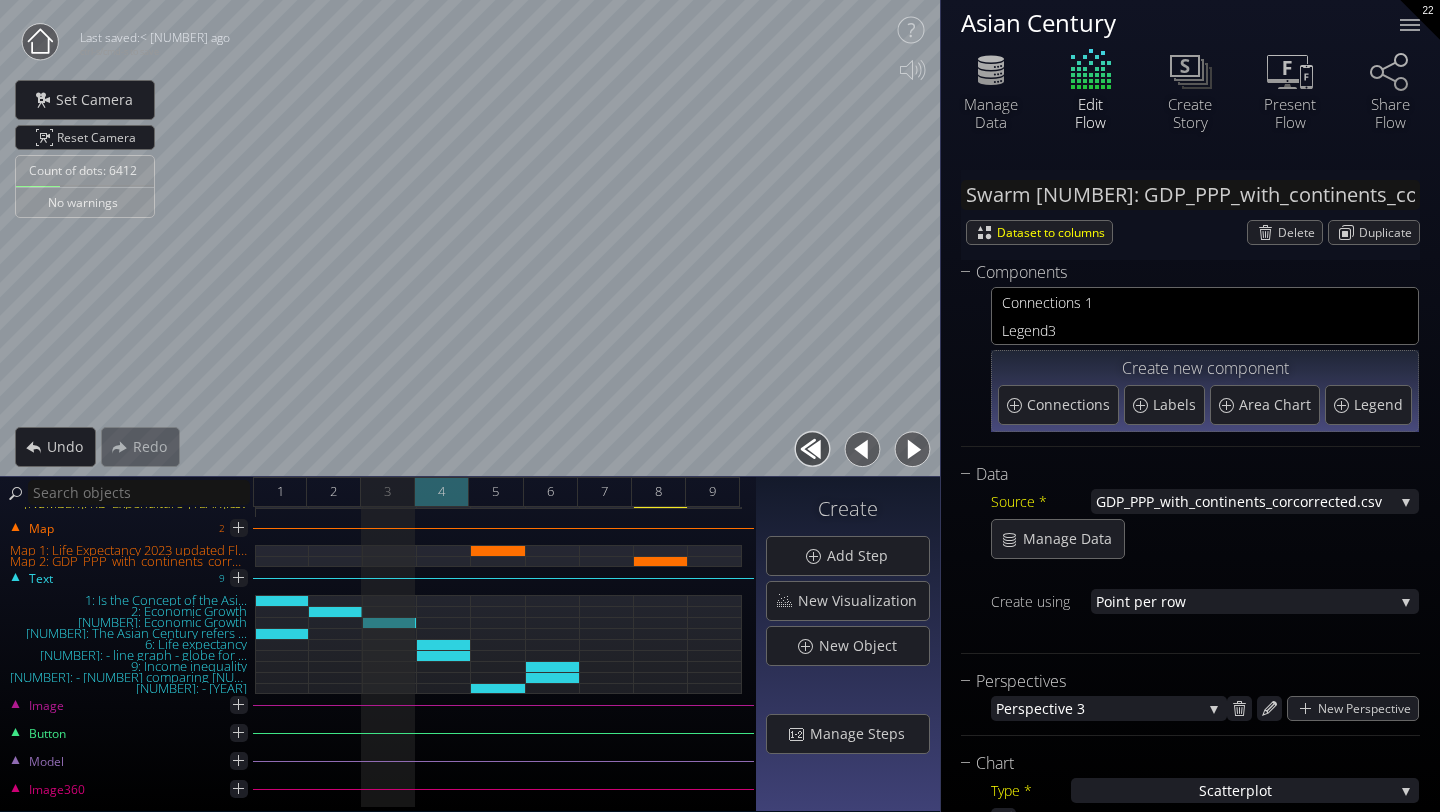 click on "4" at bounding box center (442, 492) 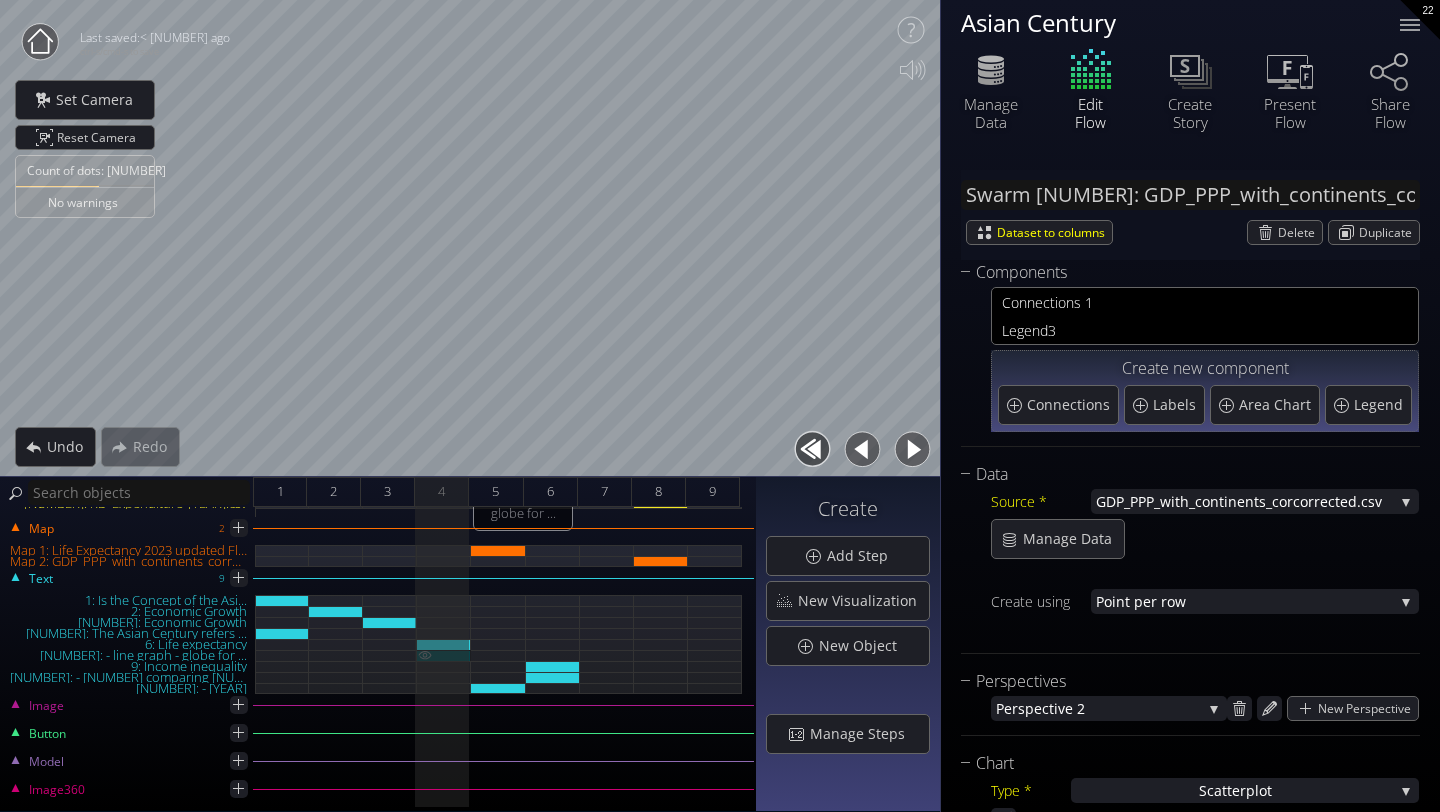 click on "8: - line graph
- globe for ..." at bounding box center [444, 655] 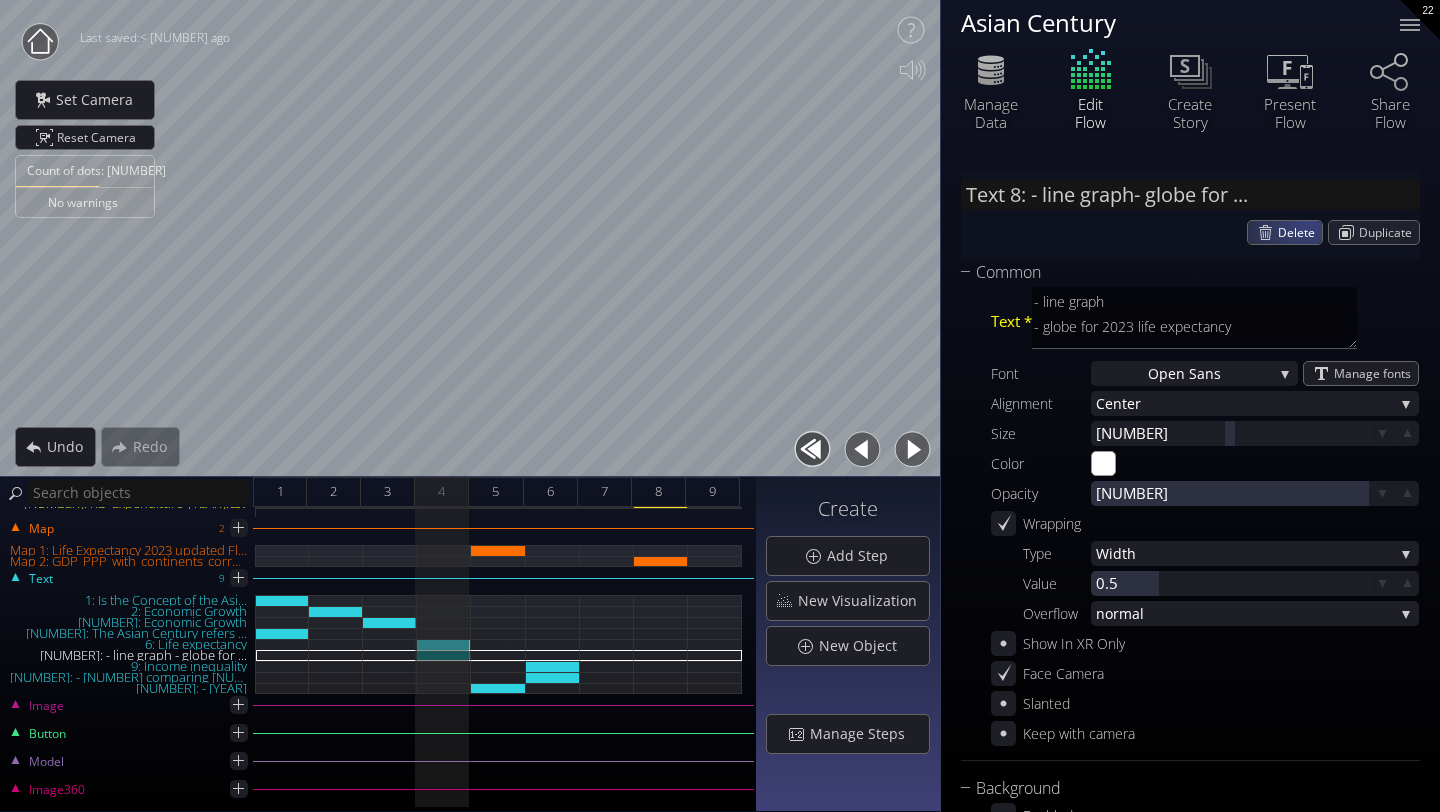 click on "Delete" at bounding box center (1300, 232) 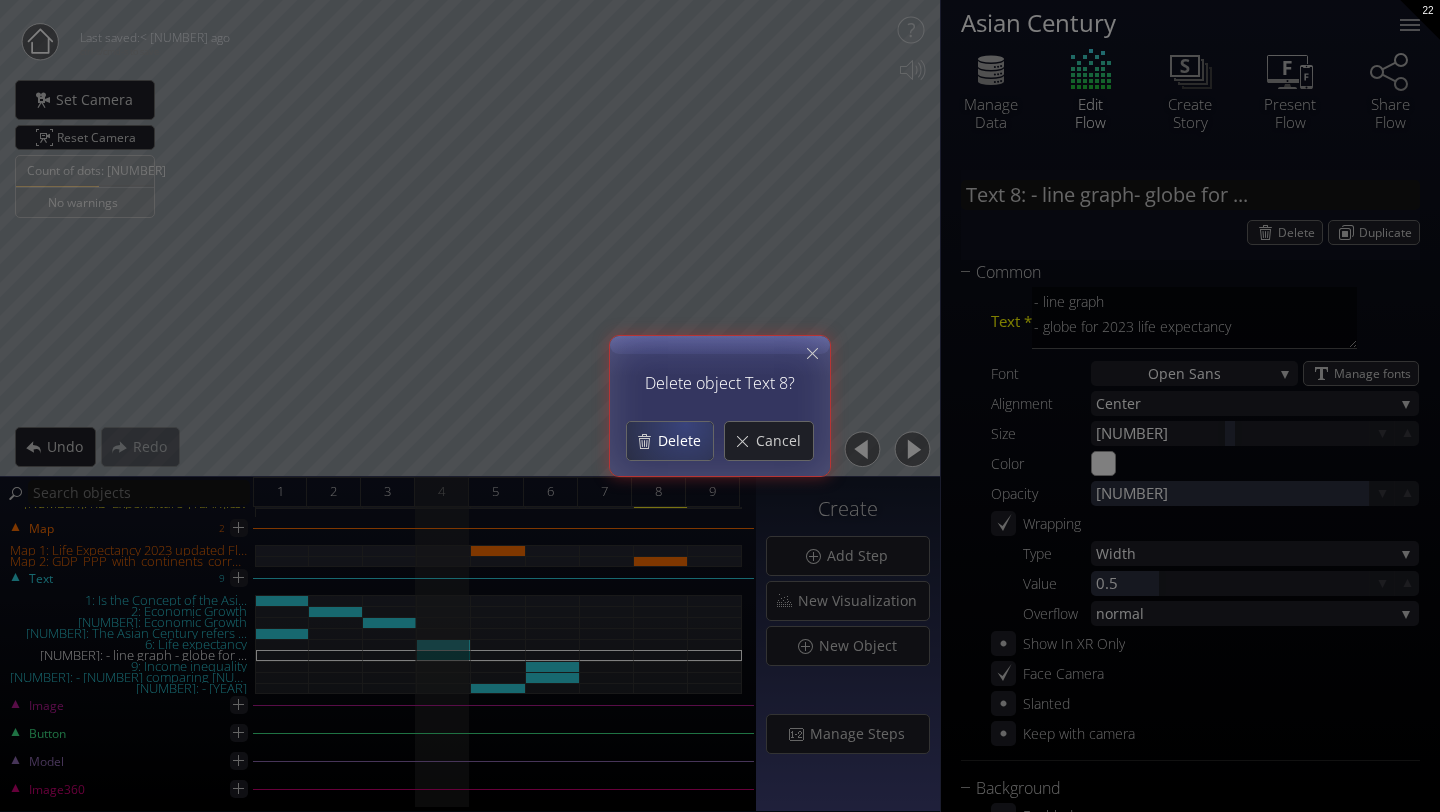 click on "Delete" at bounding box center (670, 441) 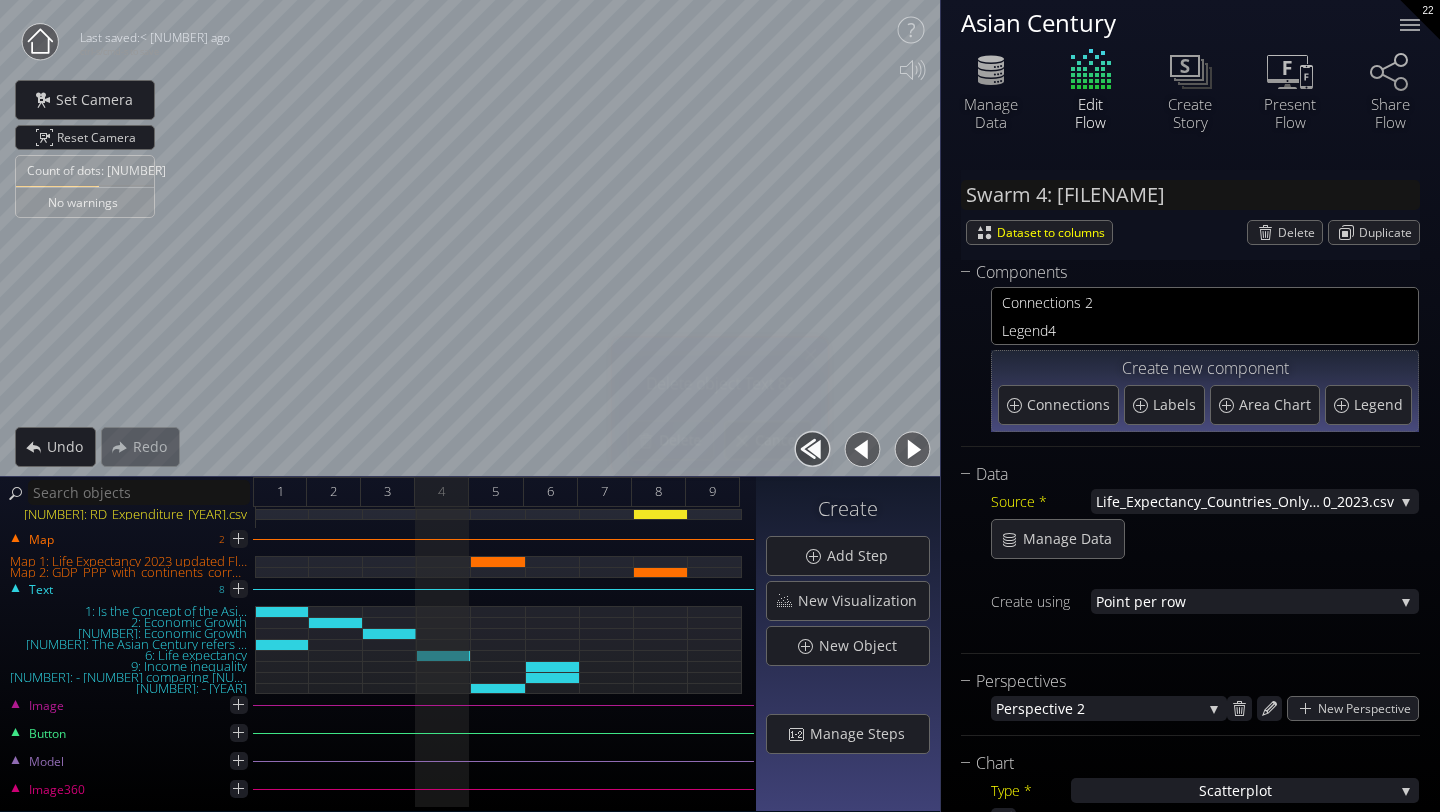 scroll, scrollTop: 241, scrollLeft: 0, axis: vertical 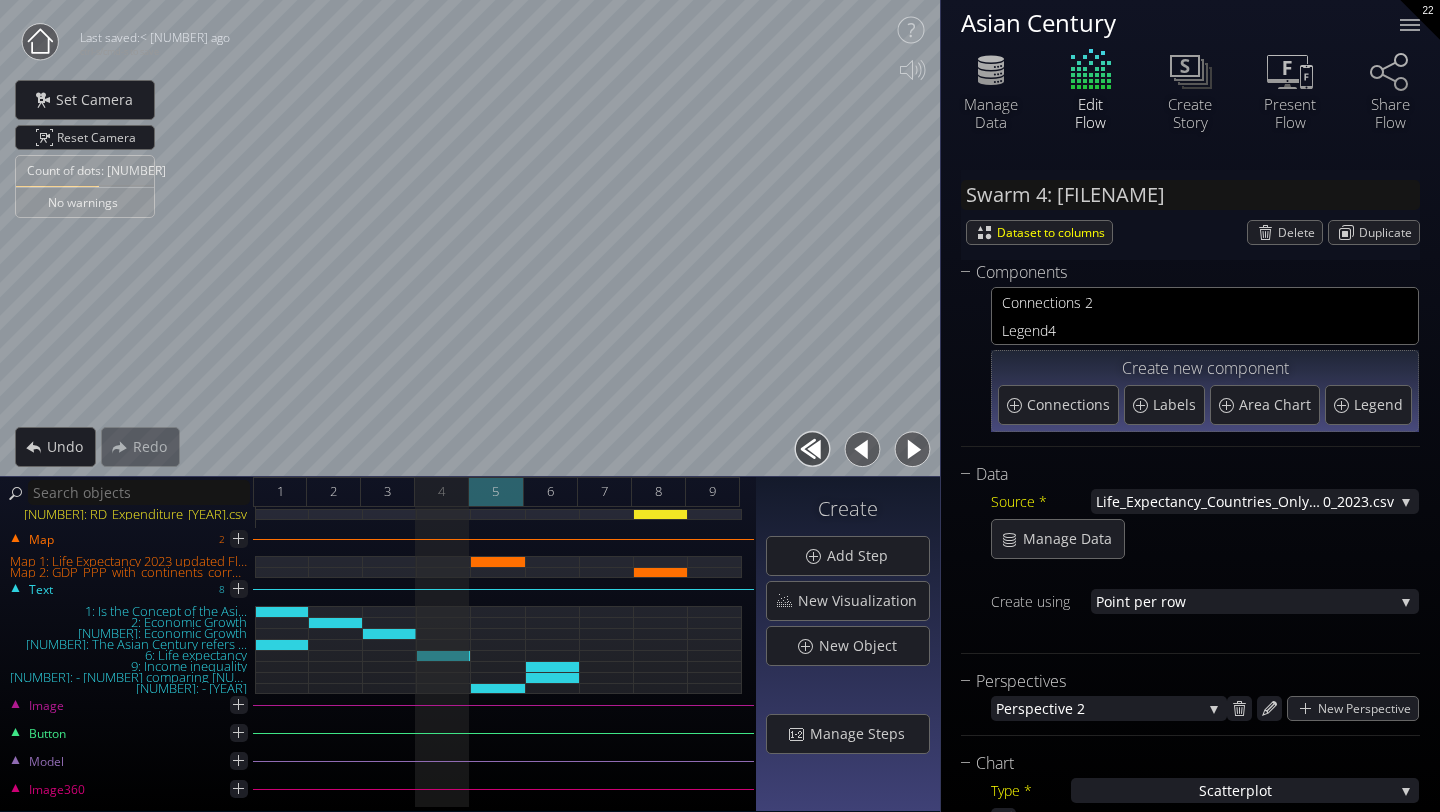 click on "5" at bounding box center [496, 492] 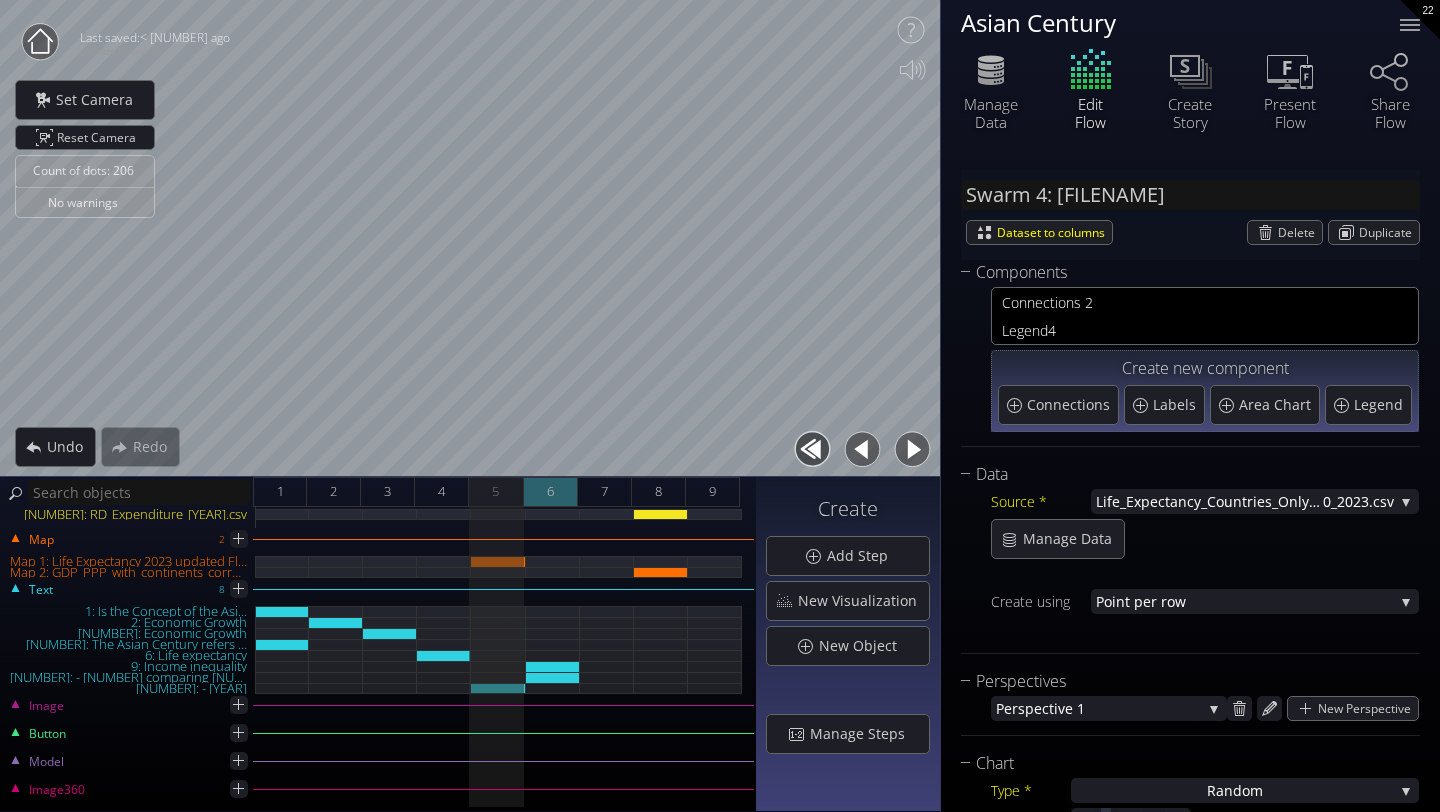 click on "6" at bounding box center [551, 492] 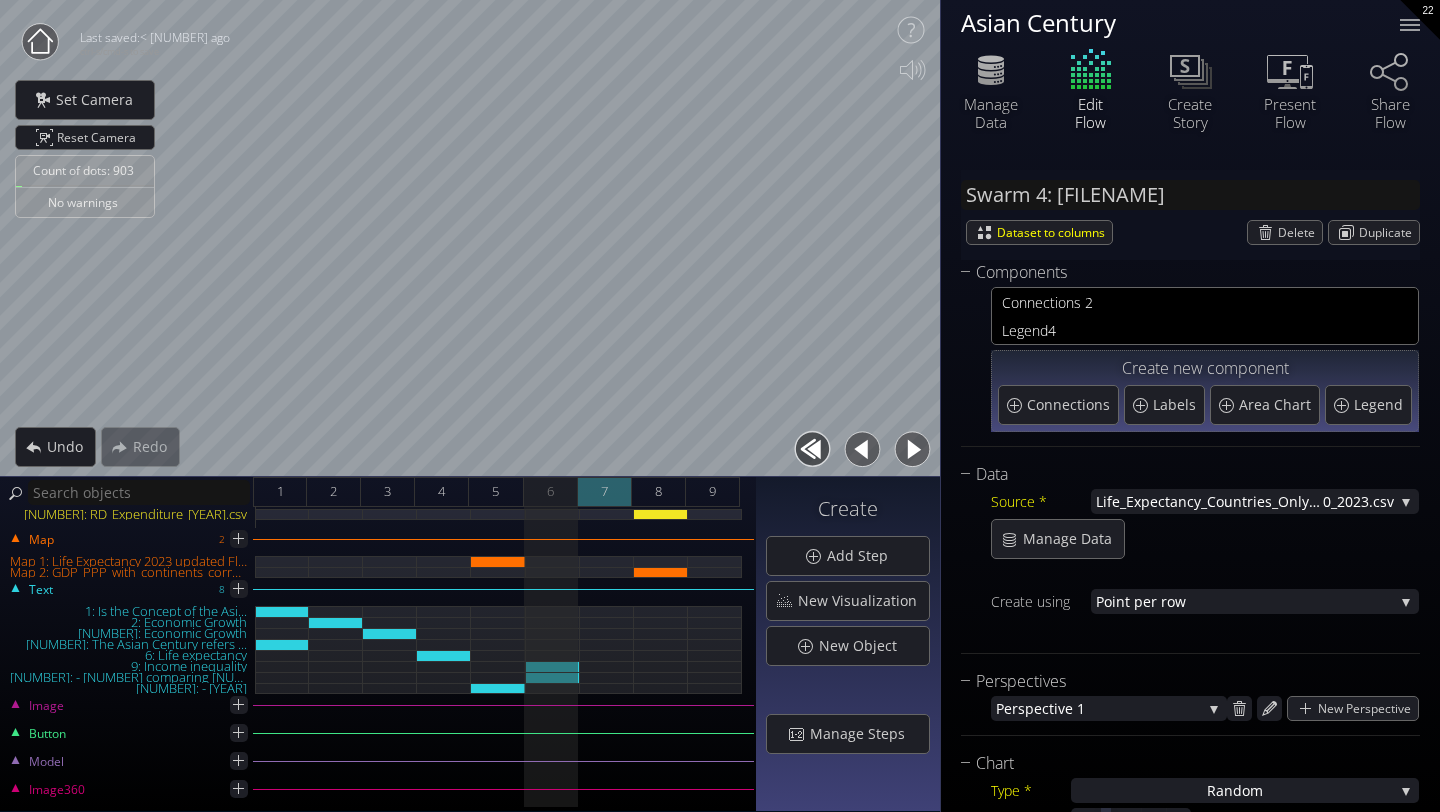 click on "7" at bounding box center (605, 492) 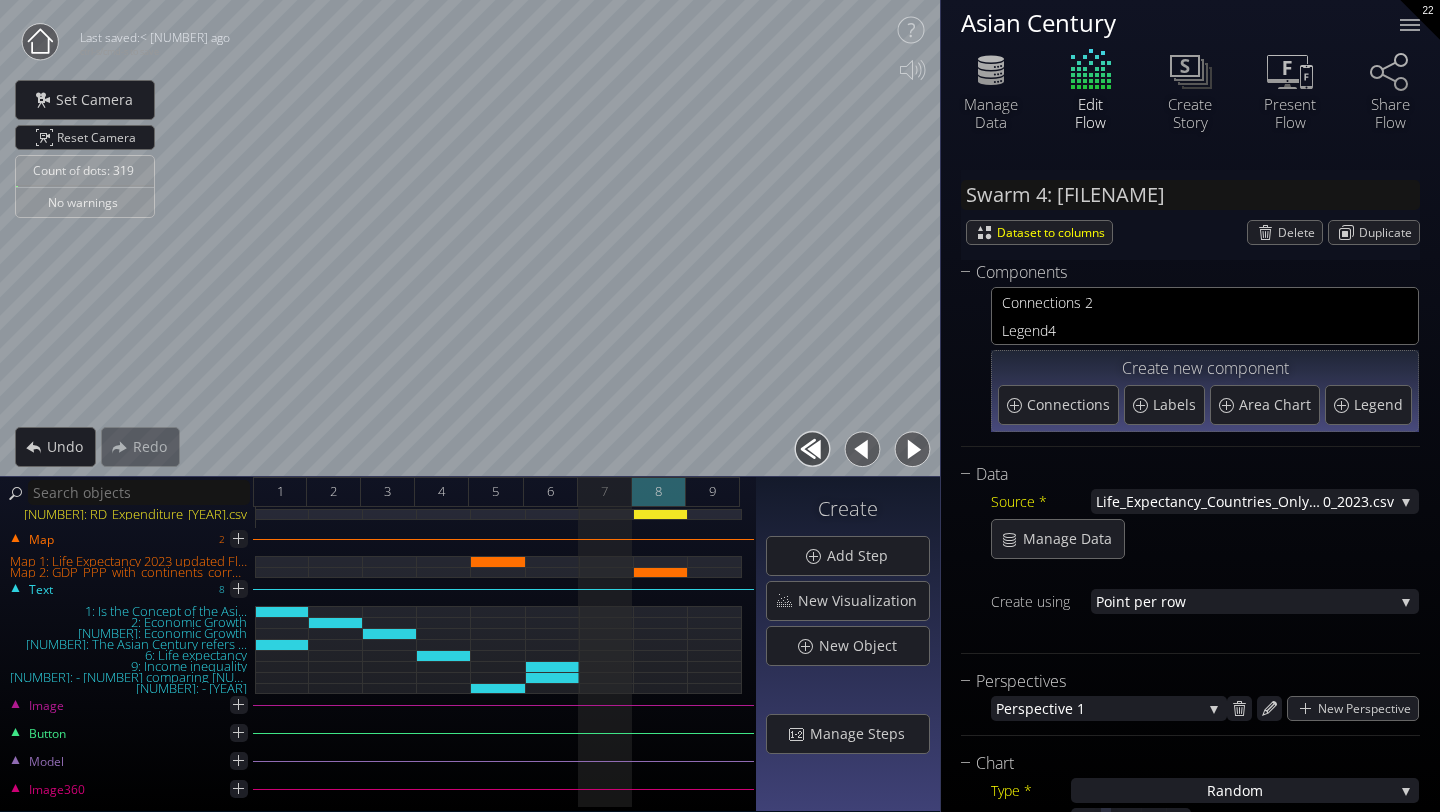 click on "8" at bounding box center [659, 492] 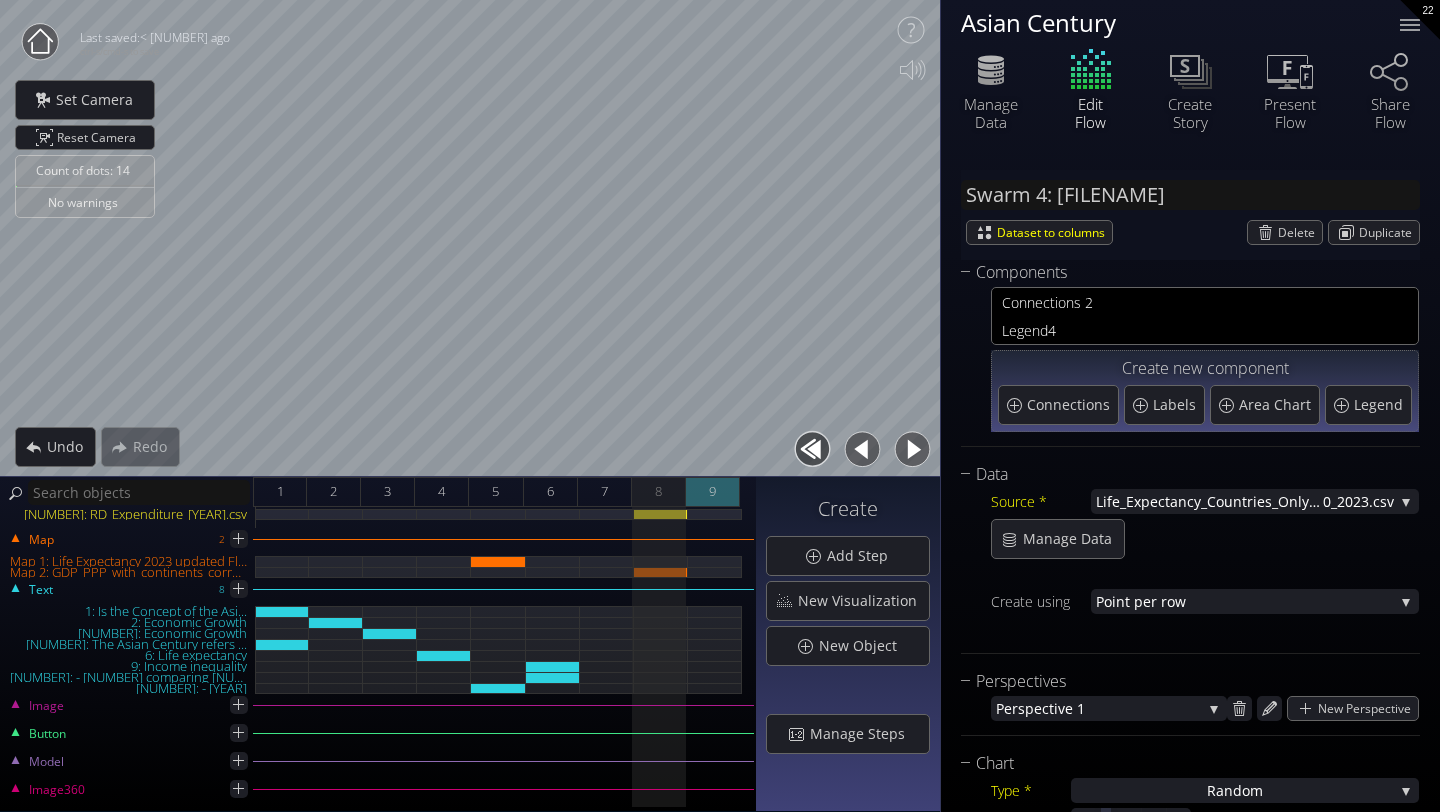 click on "9" at bounding box center (713, 492) 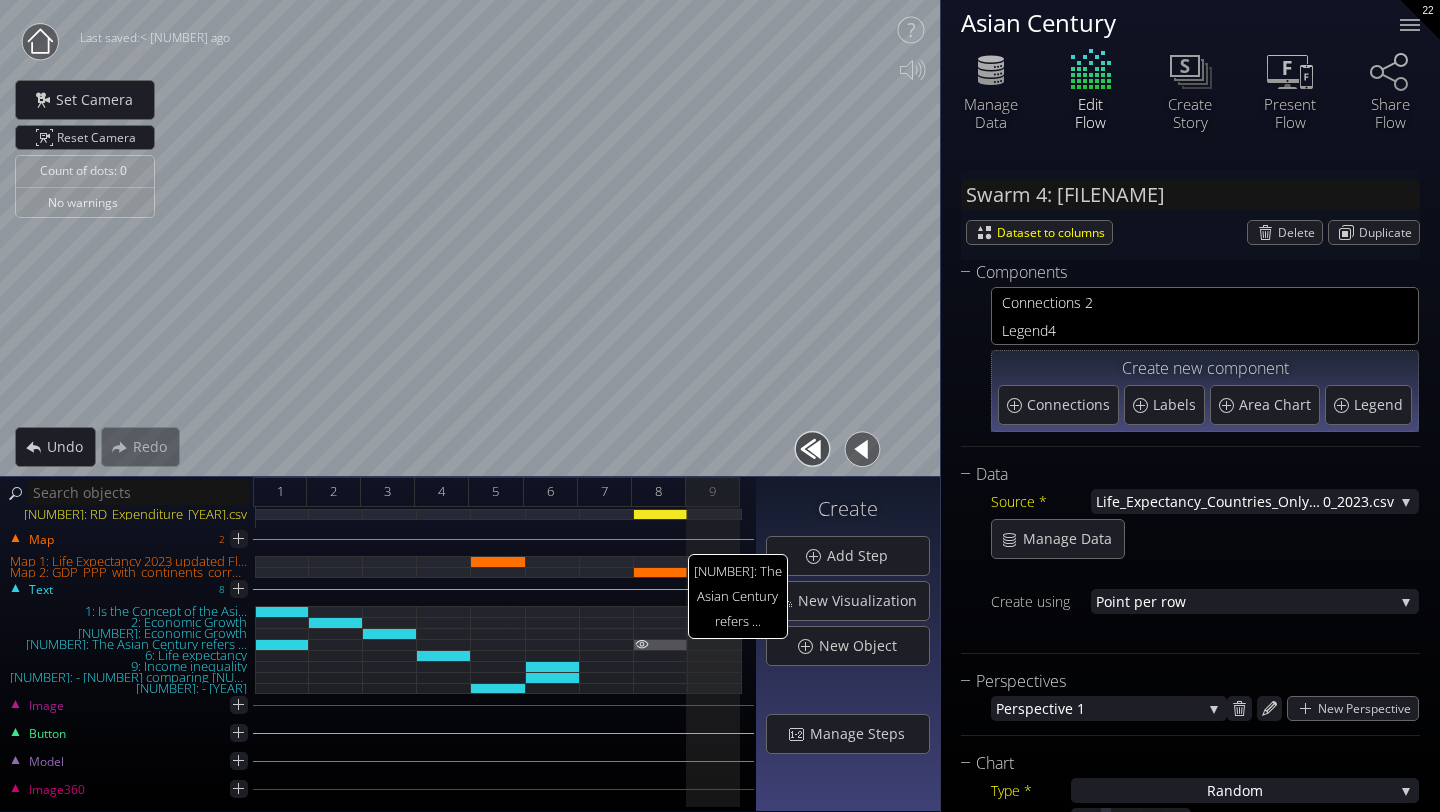 scroll, scrollTop: 0, scrollLeft: 0, axis: both 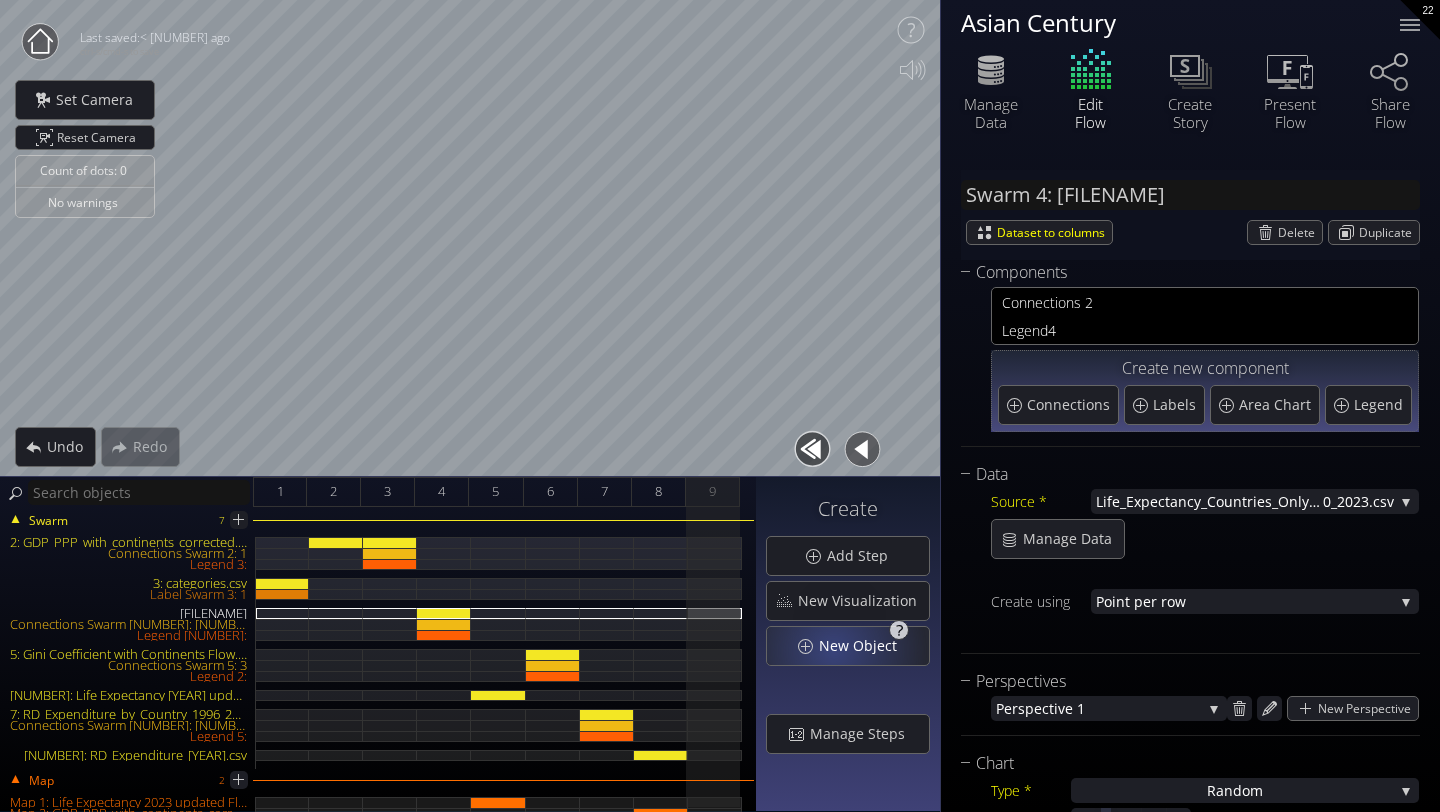 click on "New Object" at bounding box center [863, 646] 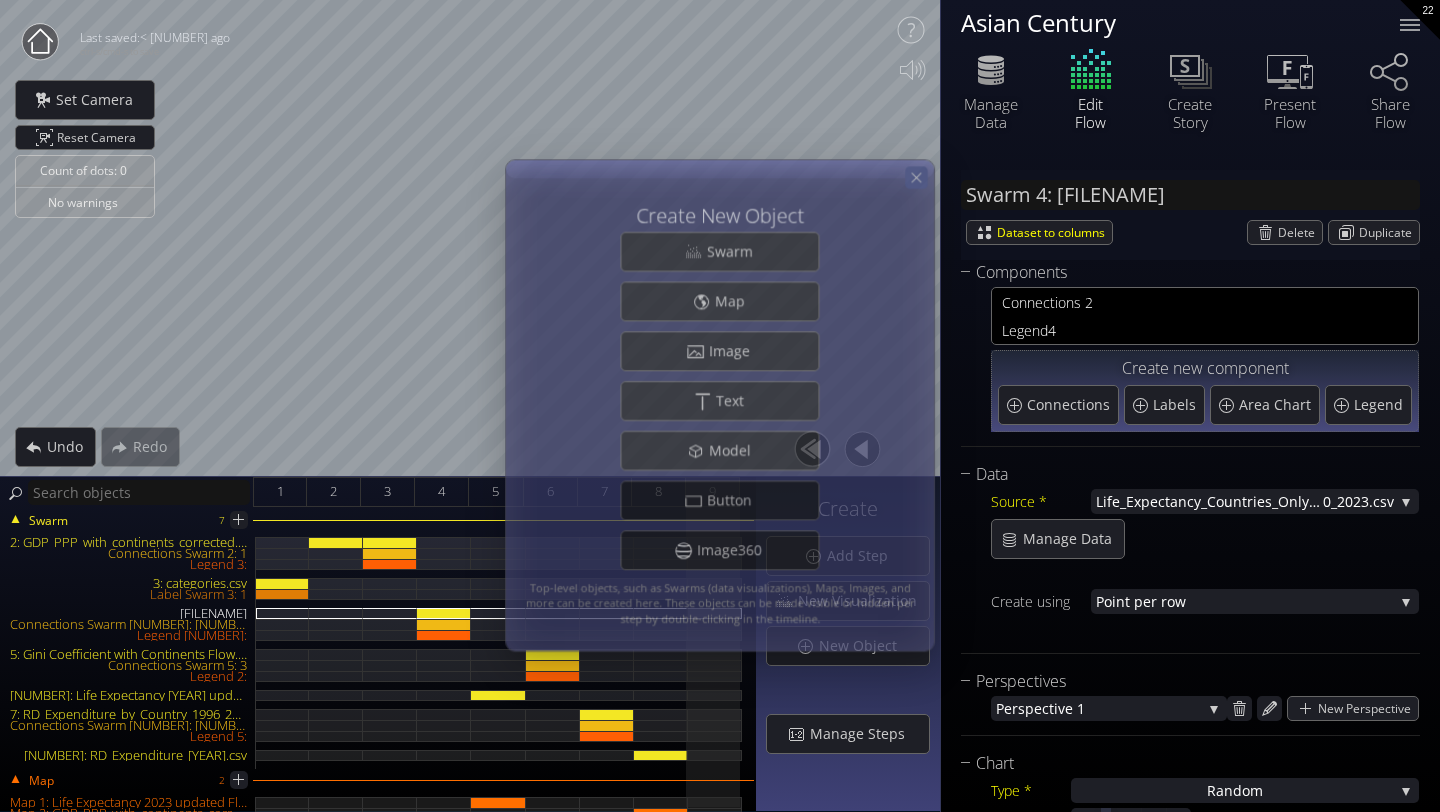 click 